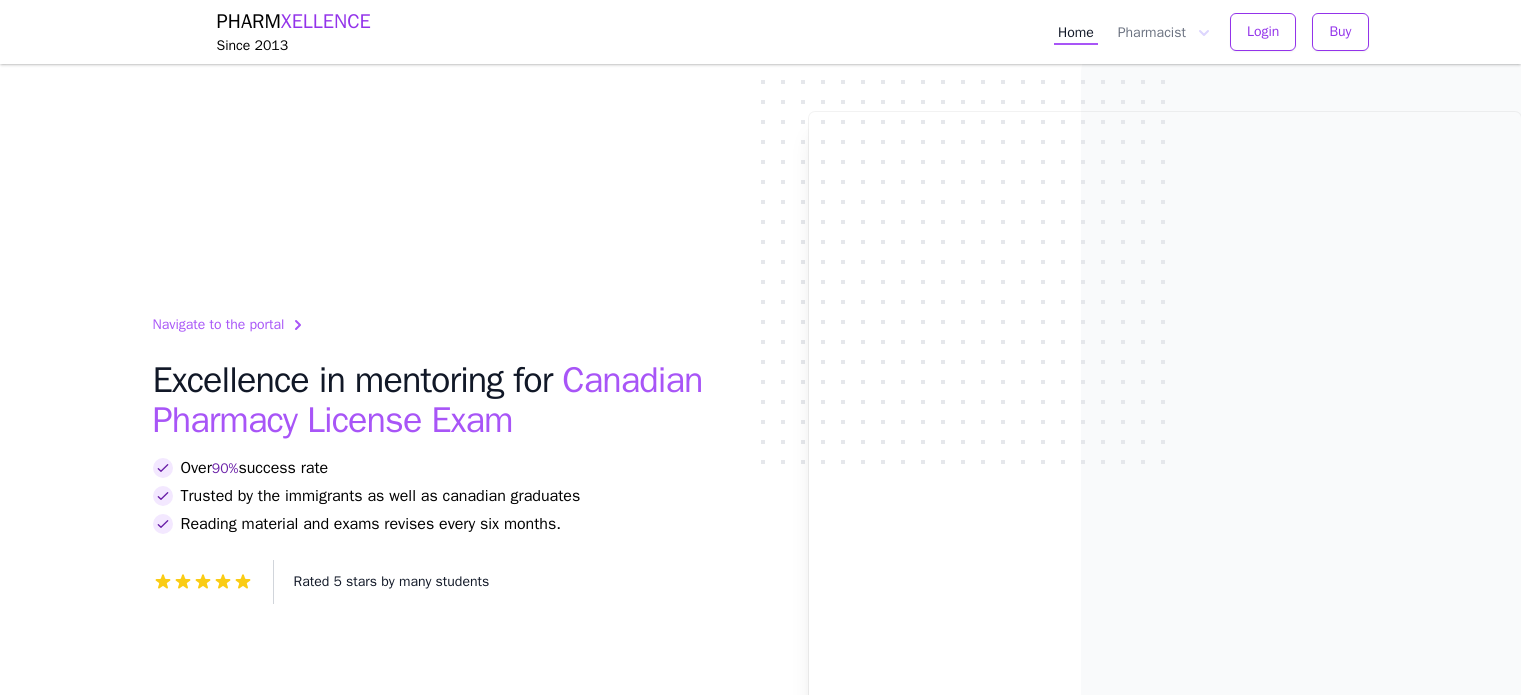 scroll, scrollTop: 0, scrollLeft: 0, axis: both 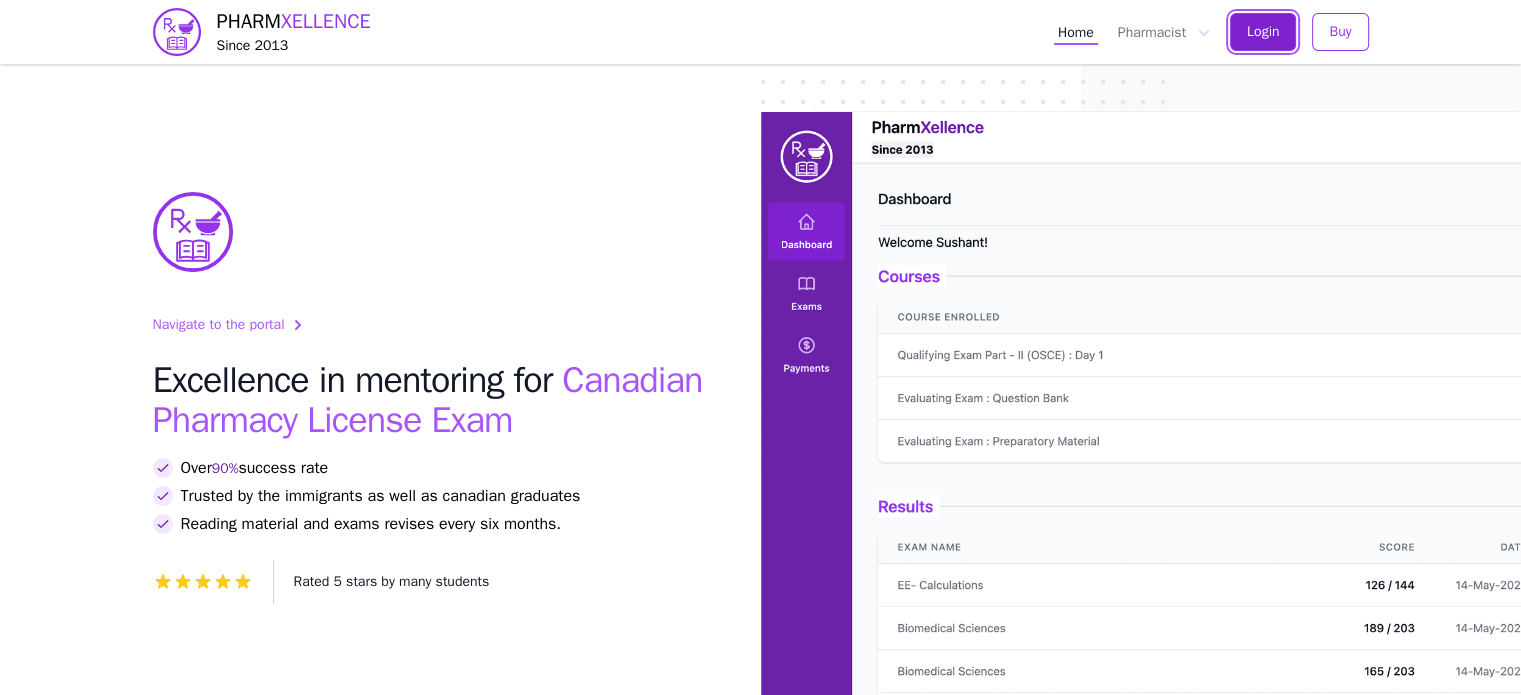 click on "Login" at bounding box center [1263, 32] 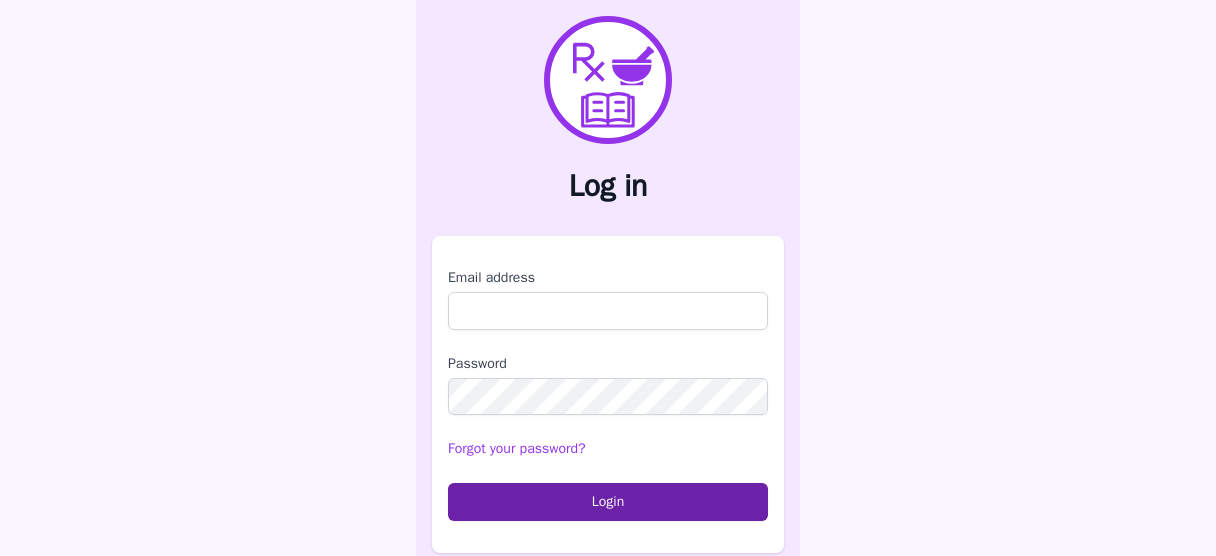 scroll, scrollTop: 0, scrollLeft: 0, axis: both 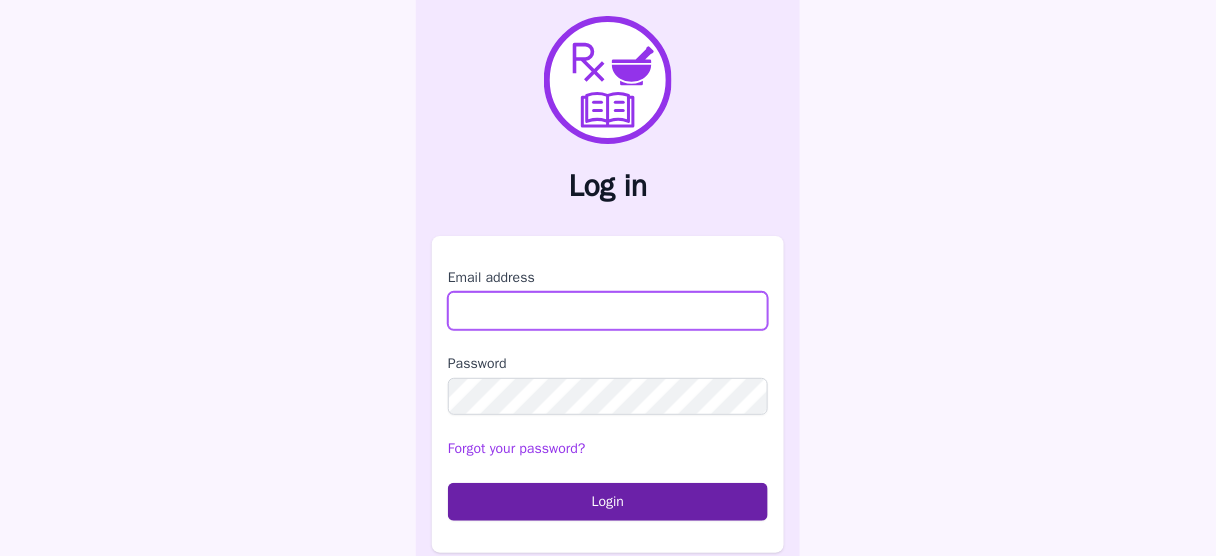 click on "Email address" at bounding box center [608, 311] 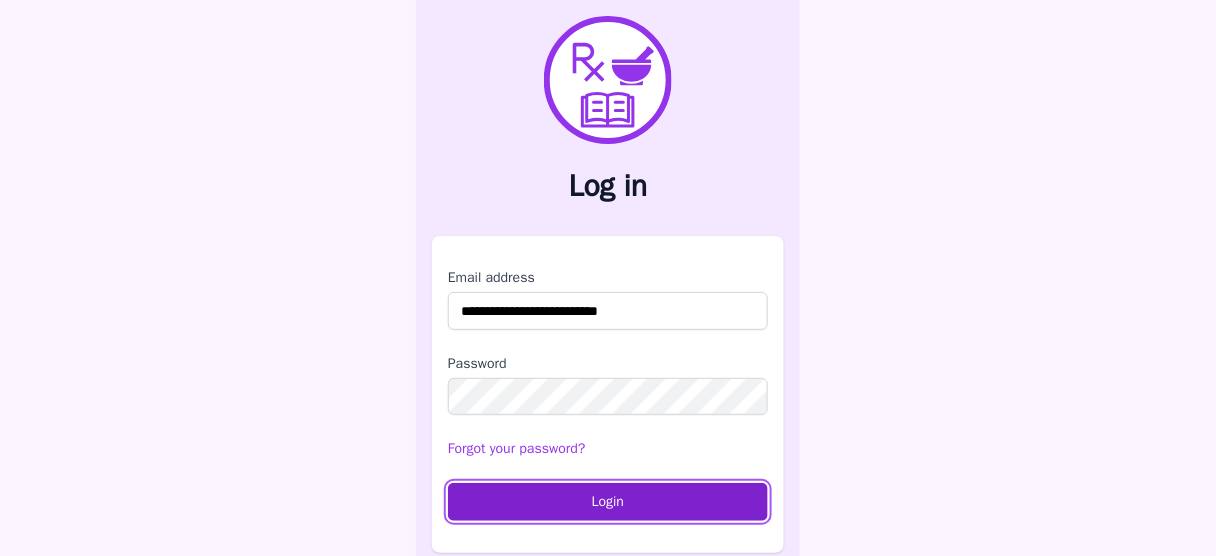 click on "Login" at bounding box center [608, 502] 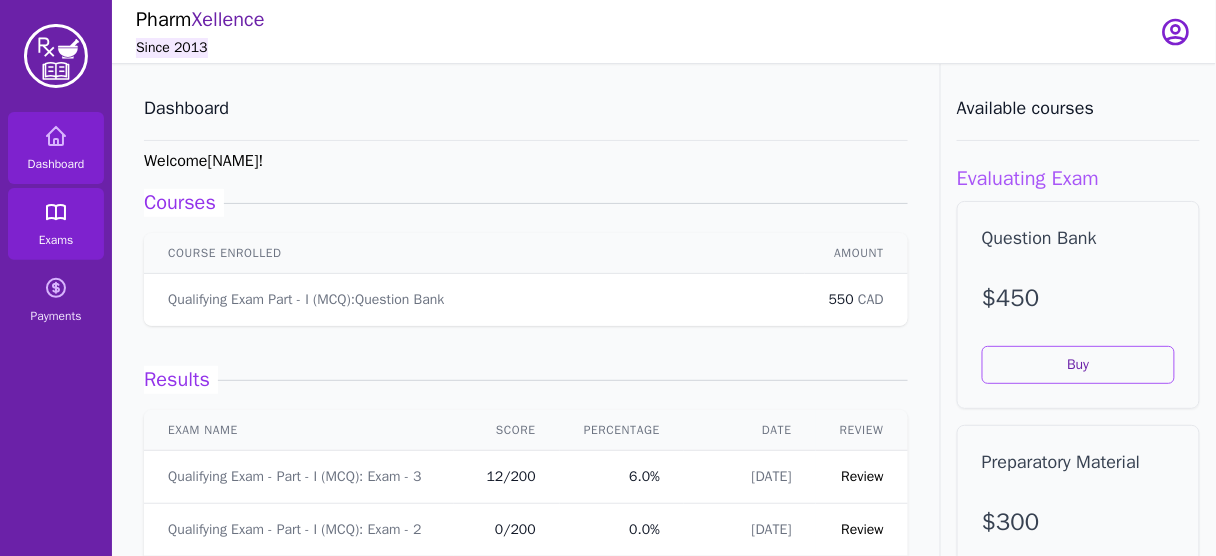 click 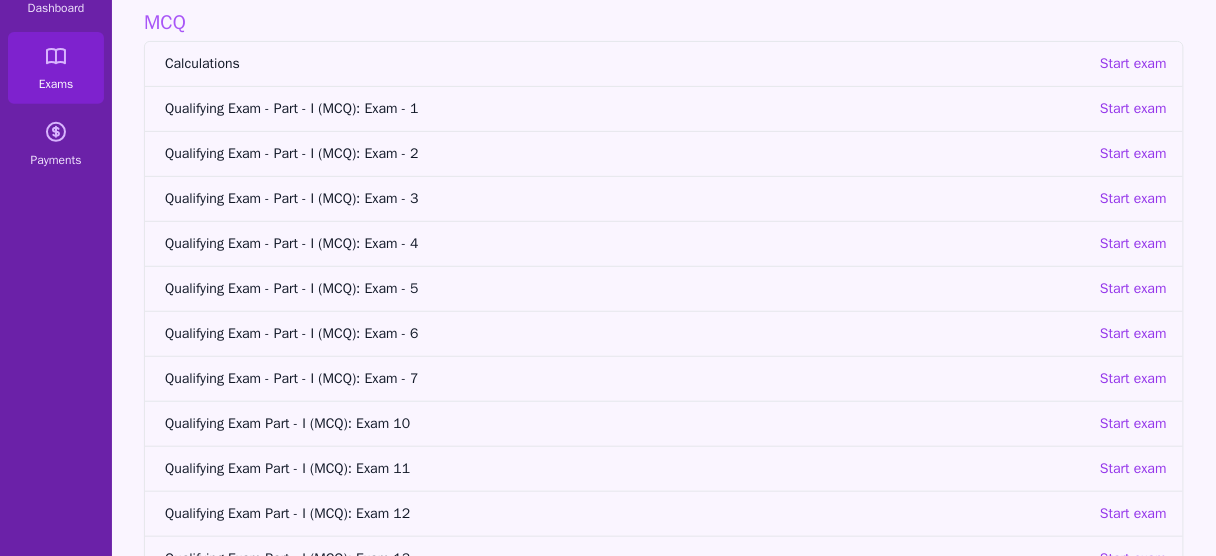 scroll, scrollTop: 128, scrollLeft: 0, axis: vertical 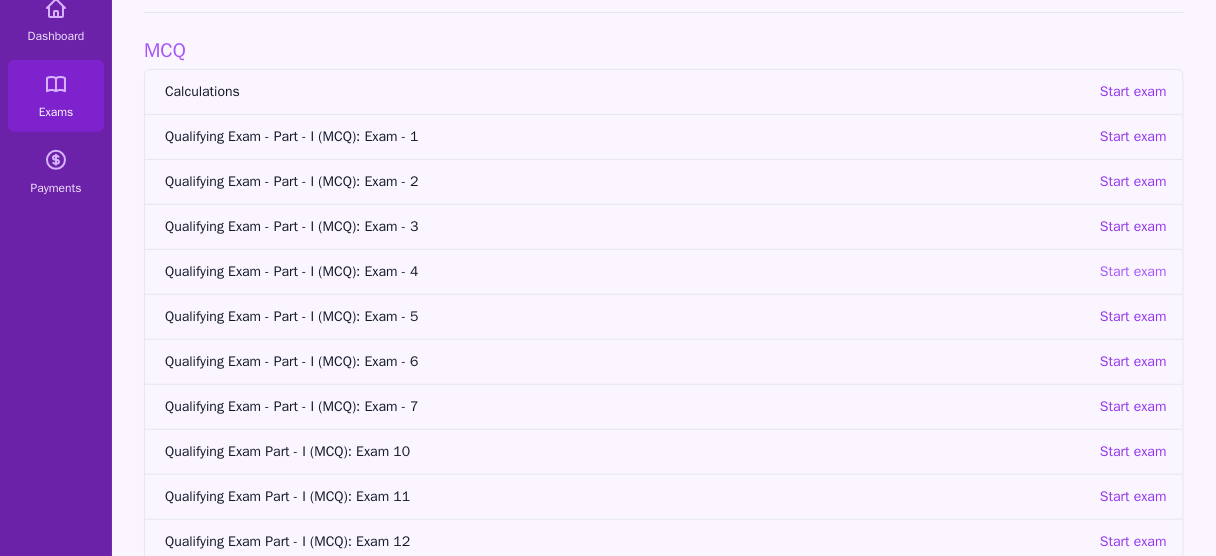 click on "Start exam" at bounding box center (1133, 272) 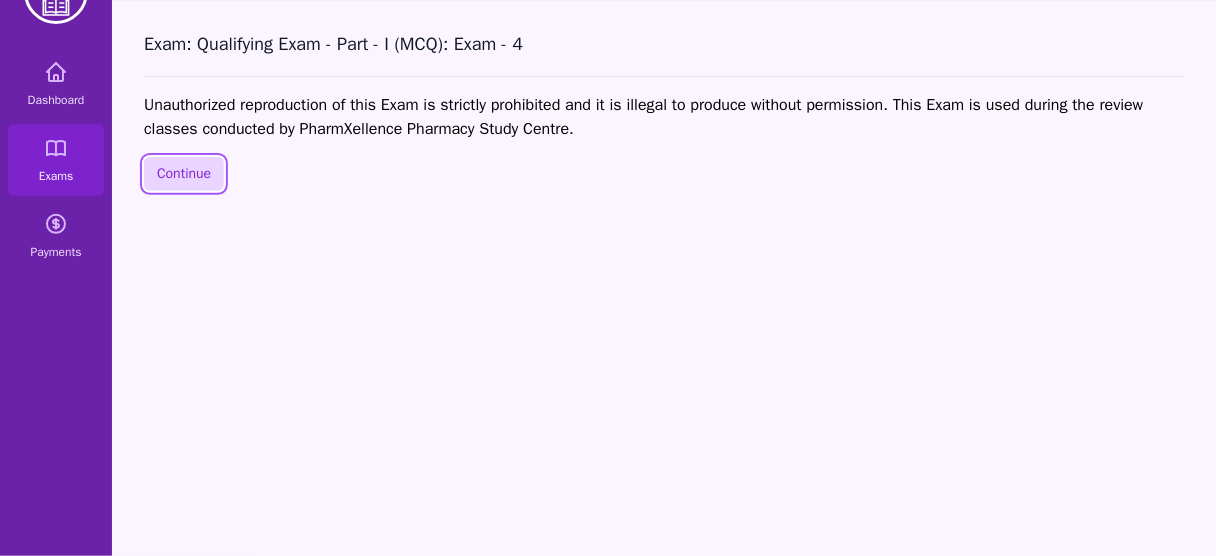 click on "Continue" at bounding box center (184, 174) 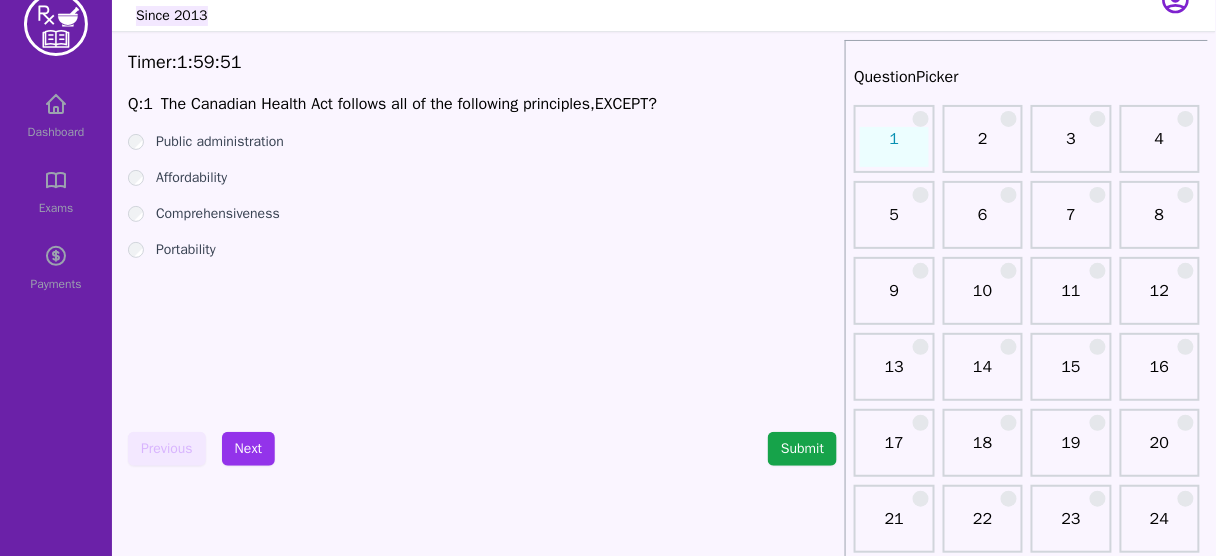scroll, scrollTop: 0, scrollLeft: 0, axis: both 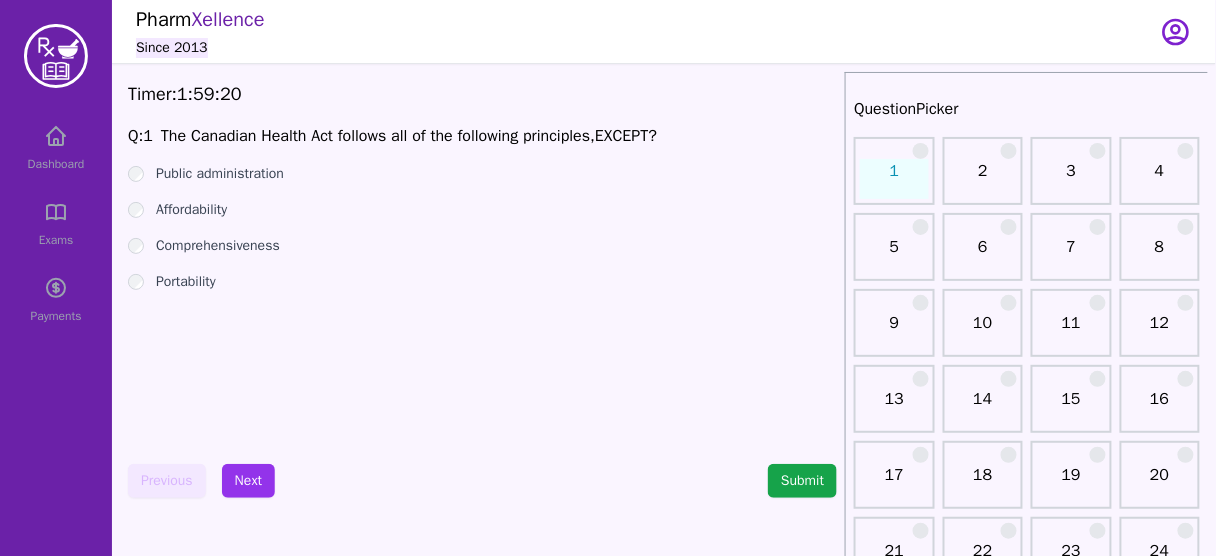 click on "Affordability" at bounding box center [191, 210] 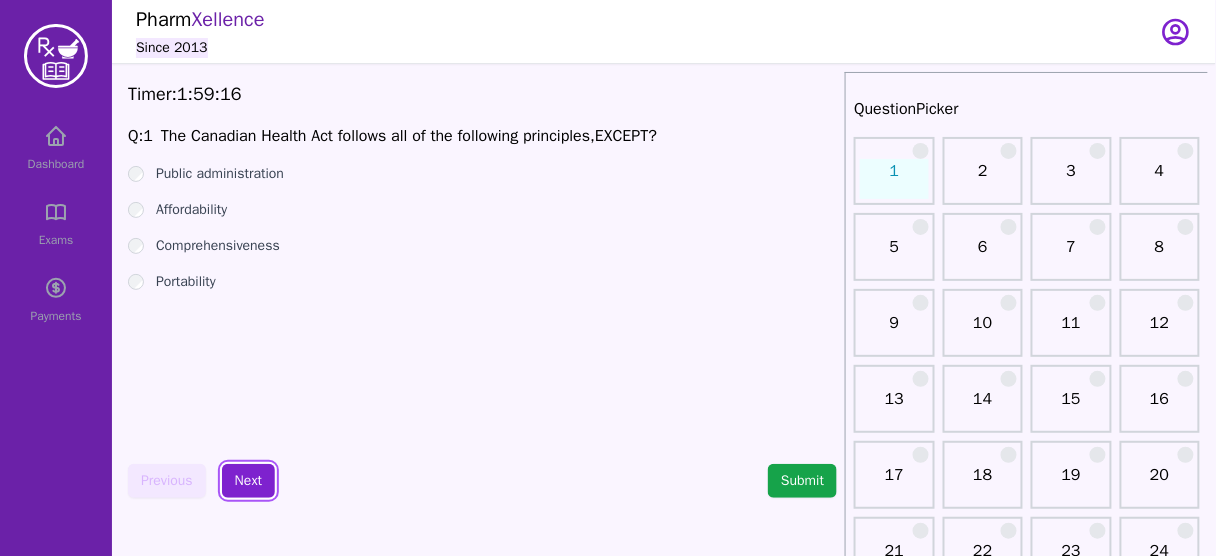 click on "Next" at bounding box center (248, 481) 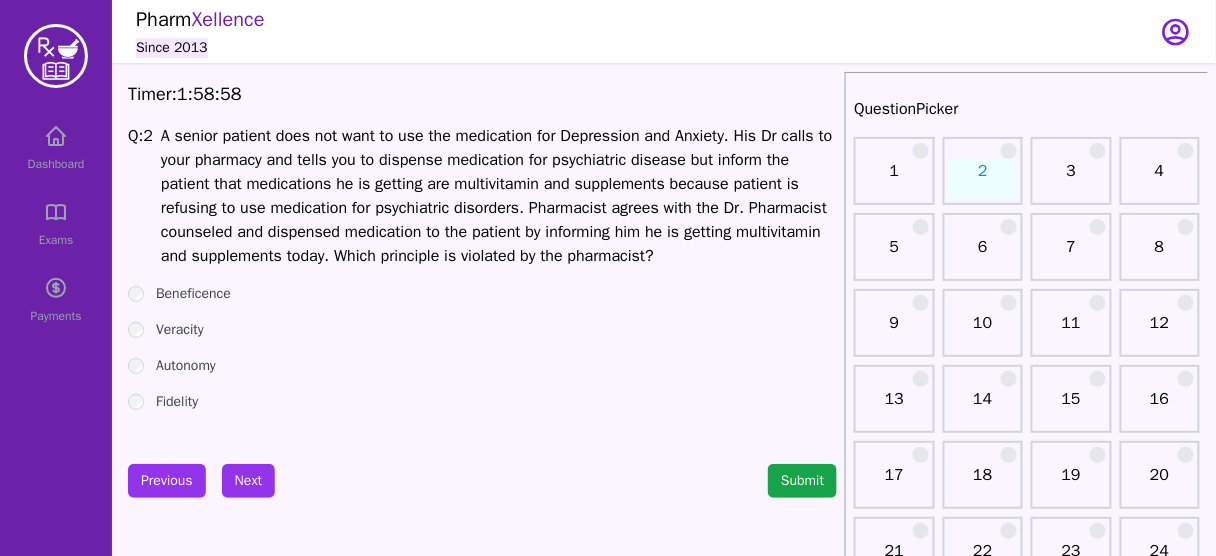 click on "Veracity" at bounding box center [180, 330] 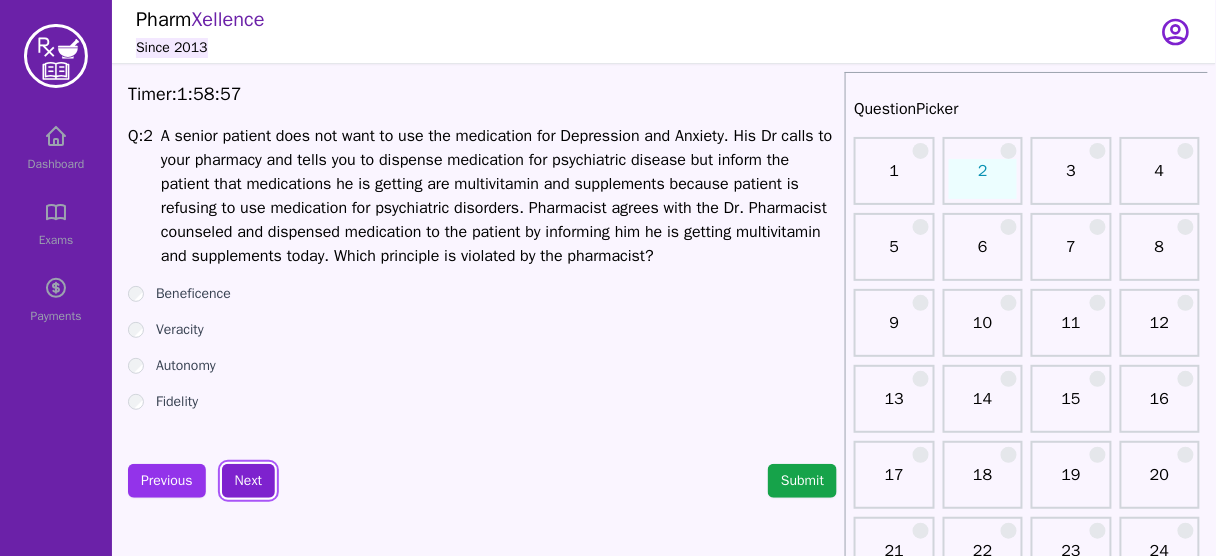 click on "Next" at bounding box center [248, 481] 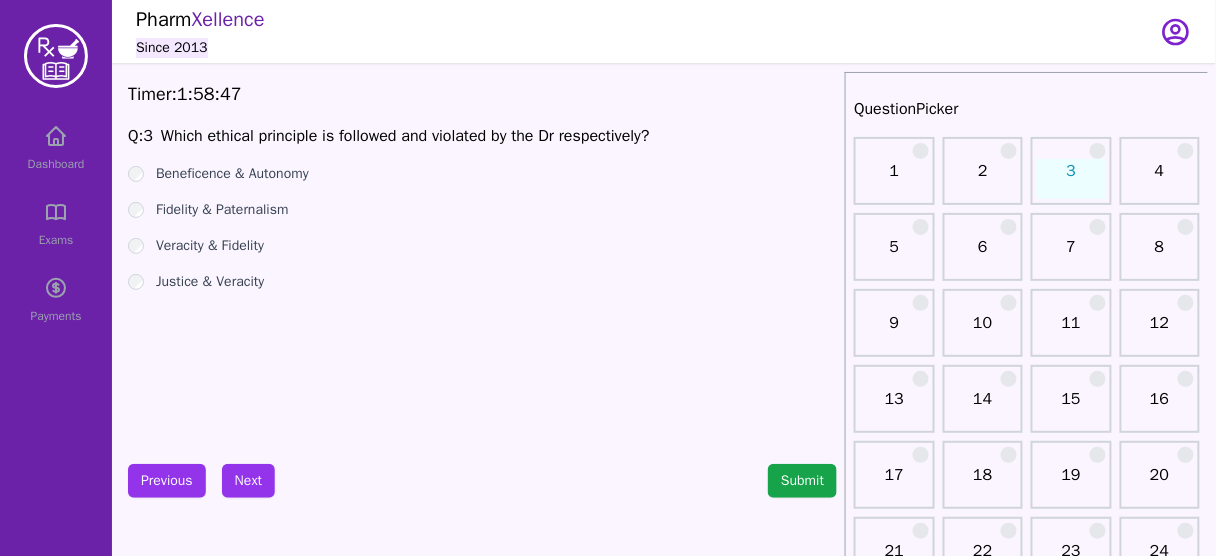 click on "Beneficence & Autonomy" at bounding box center (232, 174) 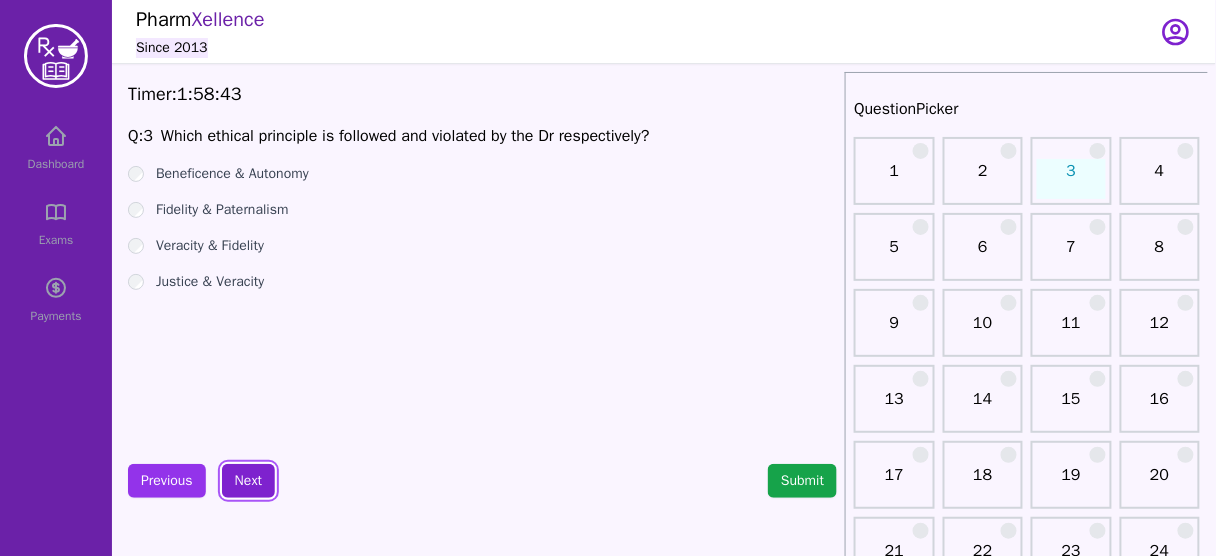 click on "Next" at bounding box center (248, 481) 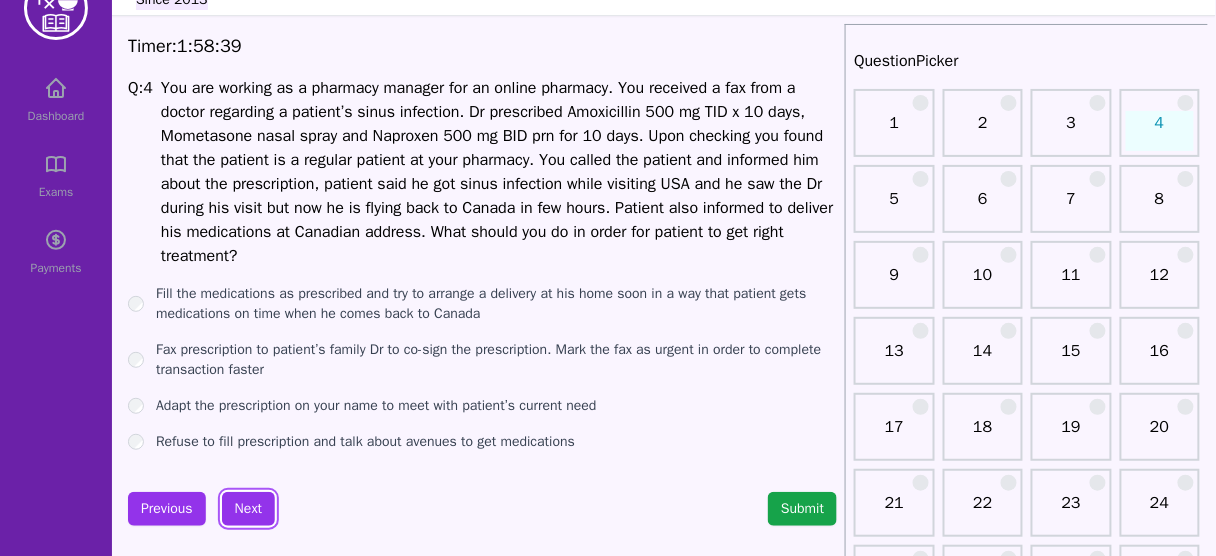 scroll, scrollTop: 48, scrollLeft: 0, axis: vertical 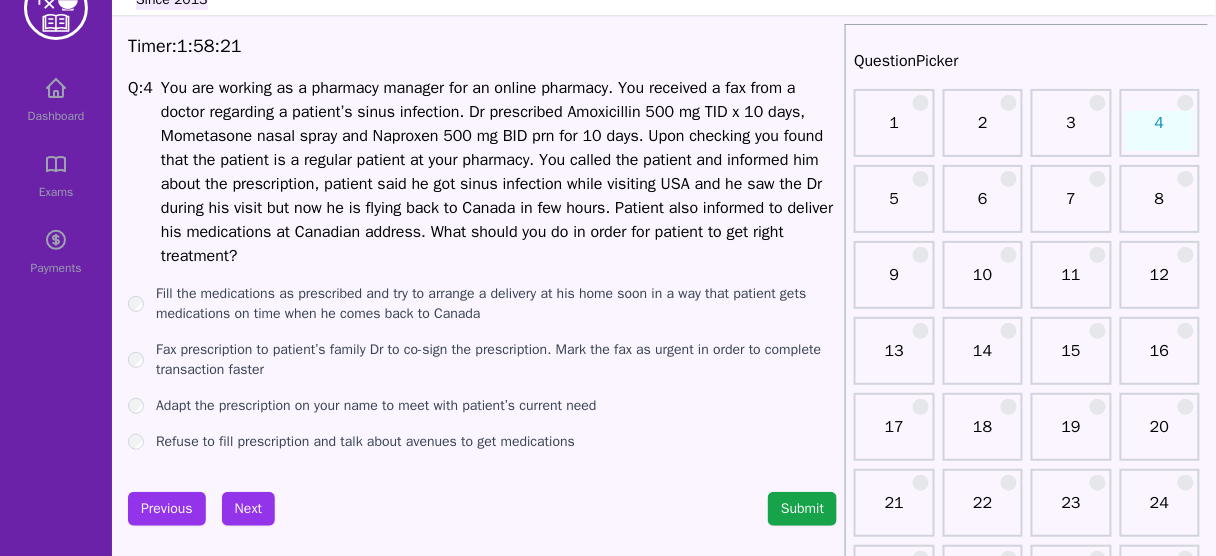 click on "Refuse to fill prescription and talk about avenues to get medications" at bounding box center (365, 442) 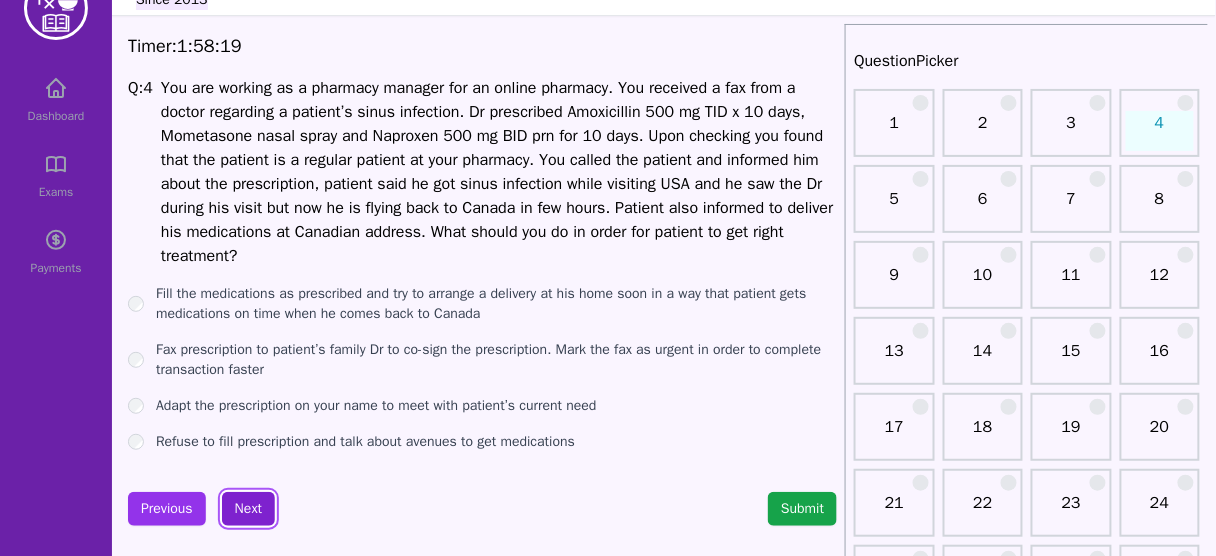 click on "Next" at bounding box center (248, 509) 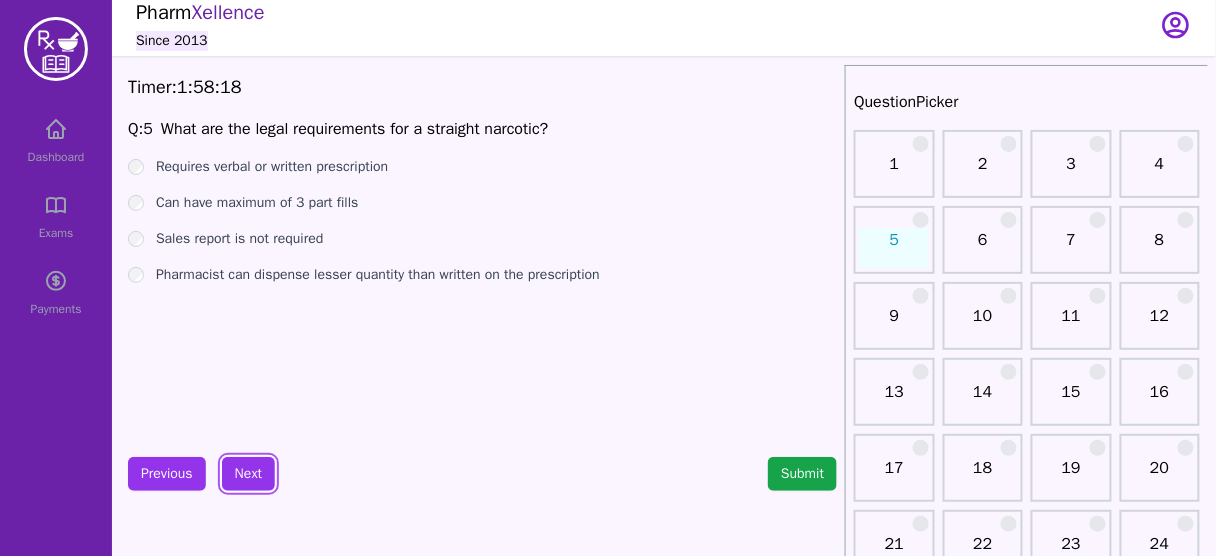 scroll, scrollTop: 0, scrollLeft: 0, axis: both 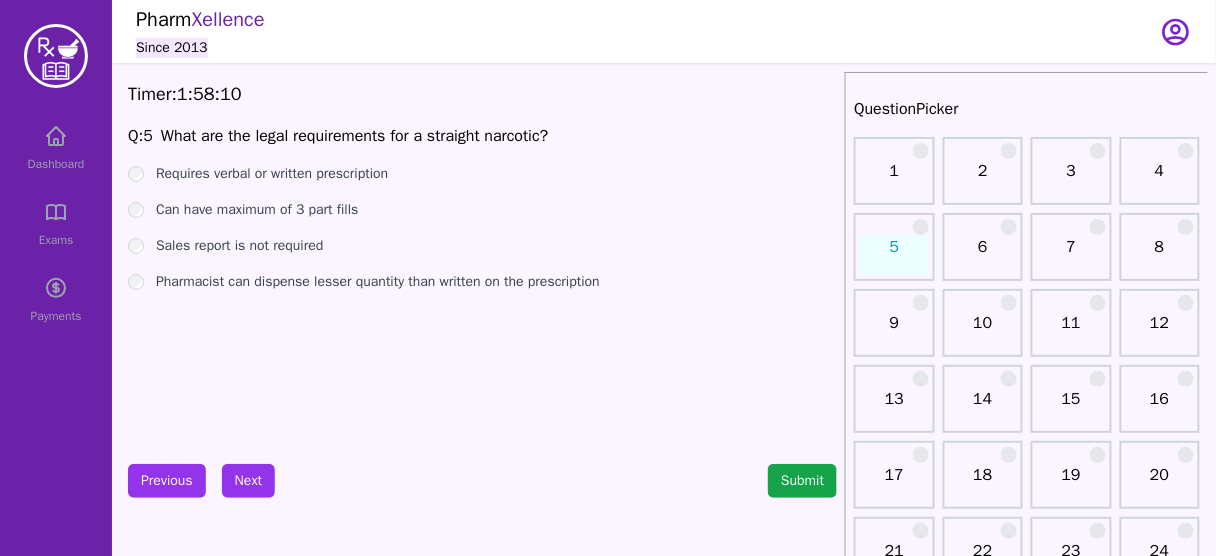 click on "Pharmacist can dispense lesser quantity than written on the prescription" at bounding box center (378, 282) 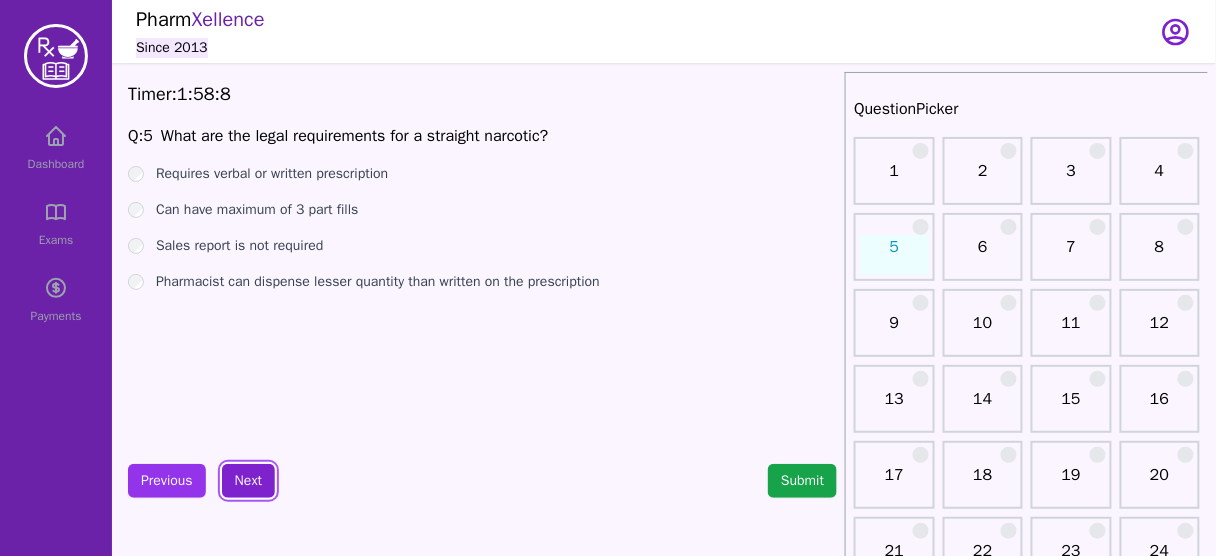 click on "Next" at bounding box center [248, 481] 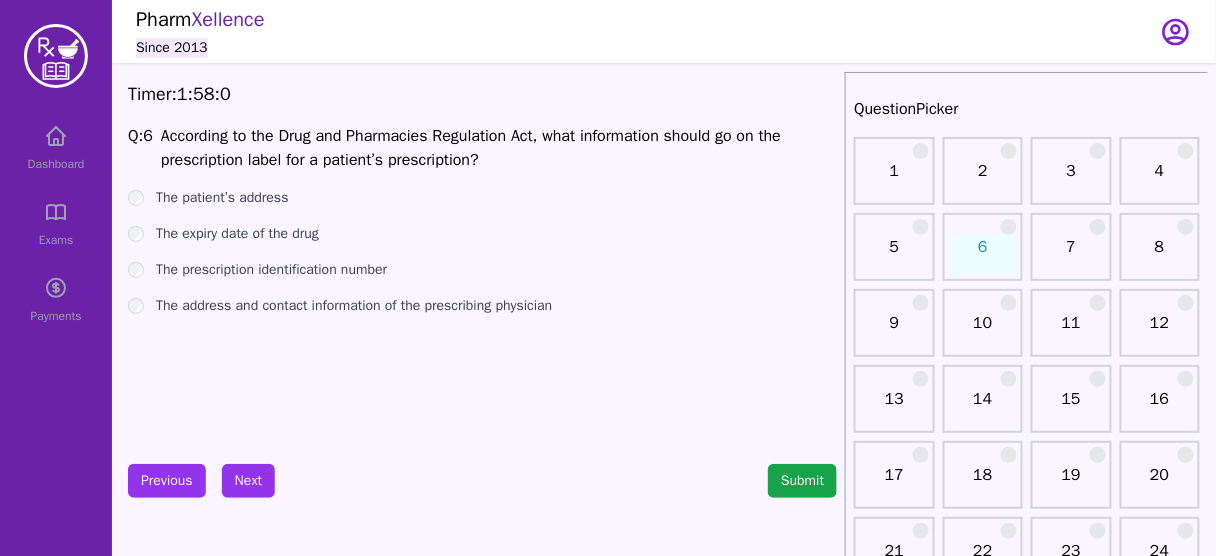 click on "The prescription identification number" at bounding box center [271, 270] 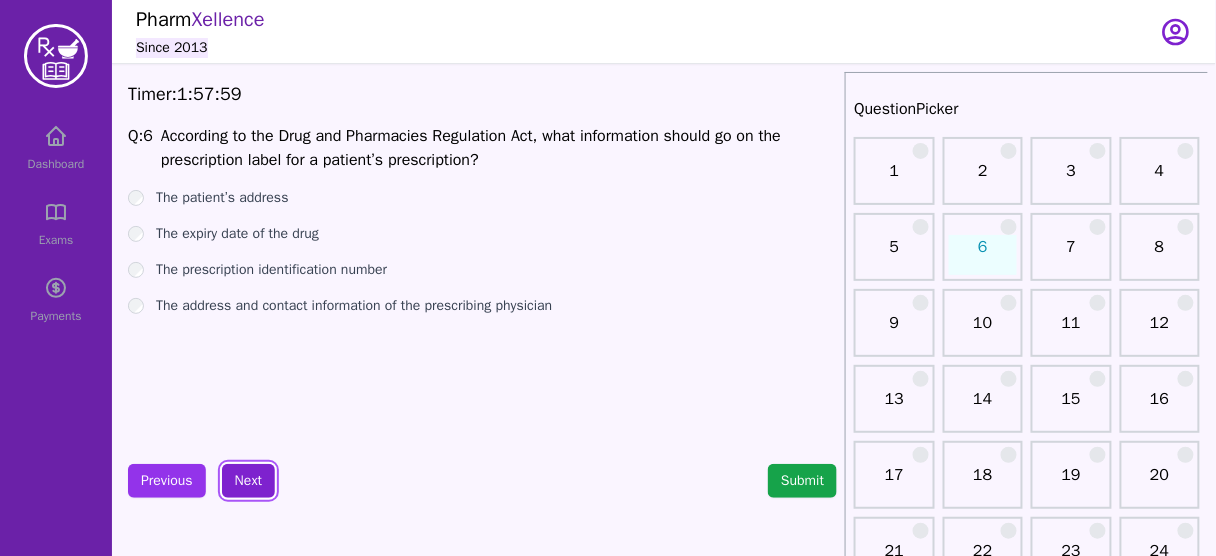 click on "Next" at bounding box center [248, 481] 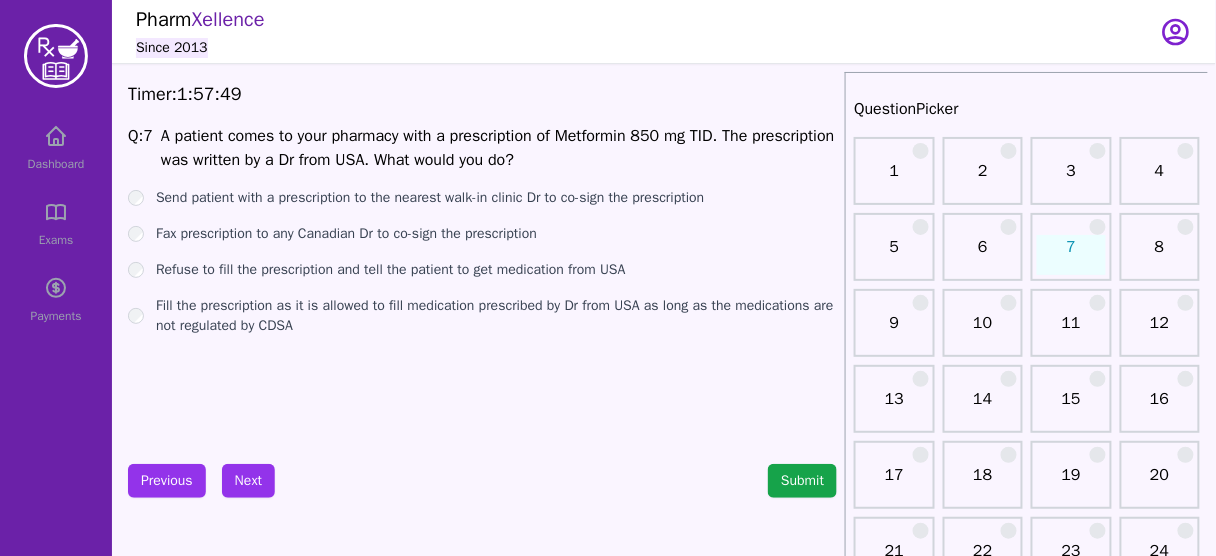 click on "A patient comes to your pharmacy with a prescription of Metformin 850 mg TID. The prescription was written by a Dr from USA. What would you do?" at bounding box center [498, 148] 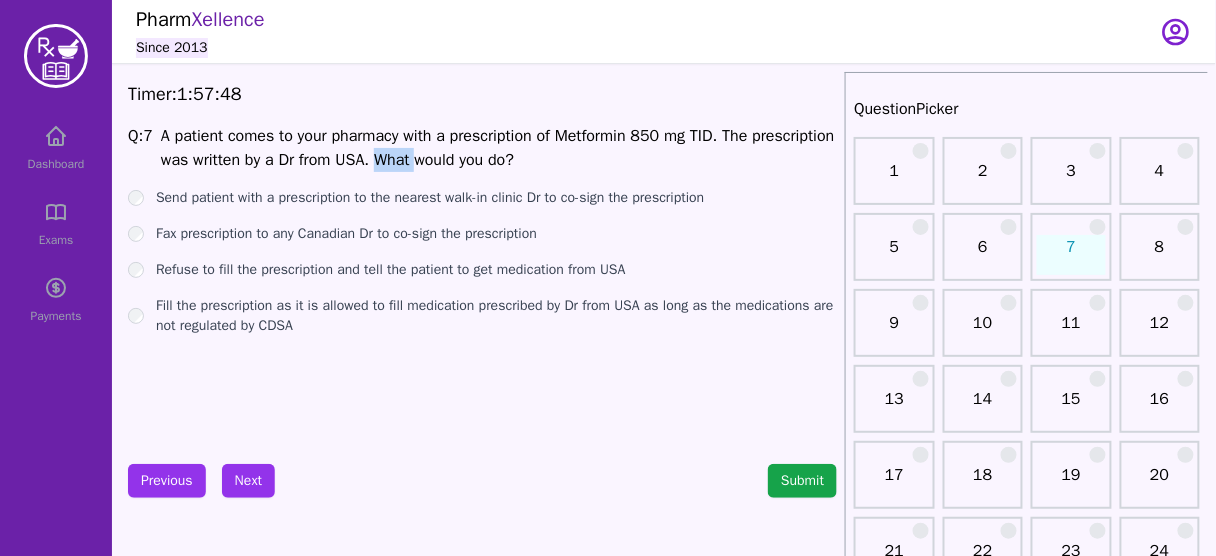 click on "A patient comes to your pharmacy with a prescription of Metformin 850 mg TID. The prescription was written by a Dr from USA. What would you do?" at bounding box center [498, 148] 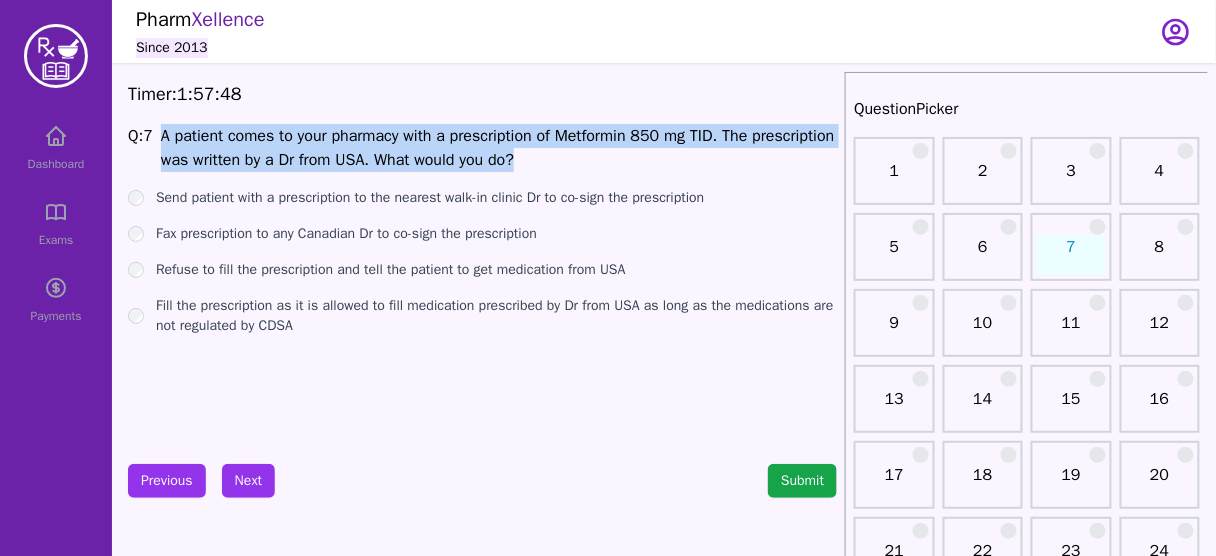 click on "A patient comes to your pharmacy with a prescription of Metformin 850 mg TID. The prescription was written by a Dr from USA. What would you do?" at bounding box center (498, 148) 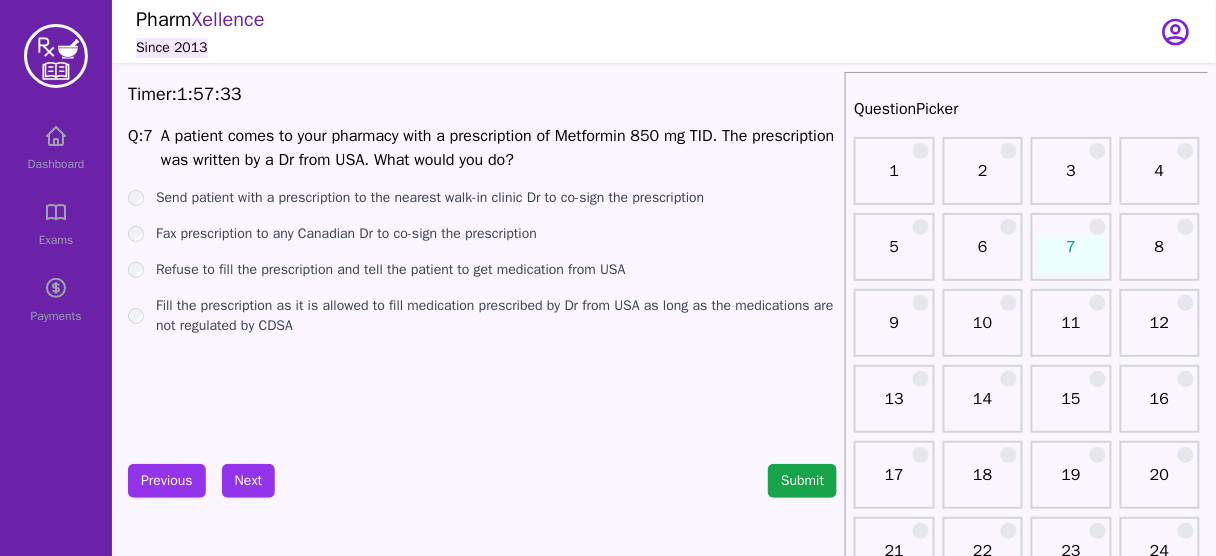 click on "Send patient with a prescription to the nearest walk-in clinic Dr to co-sign the prescription" at bounding box center [430, 198] 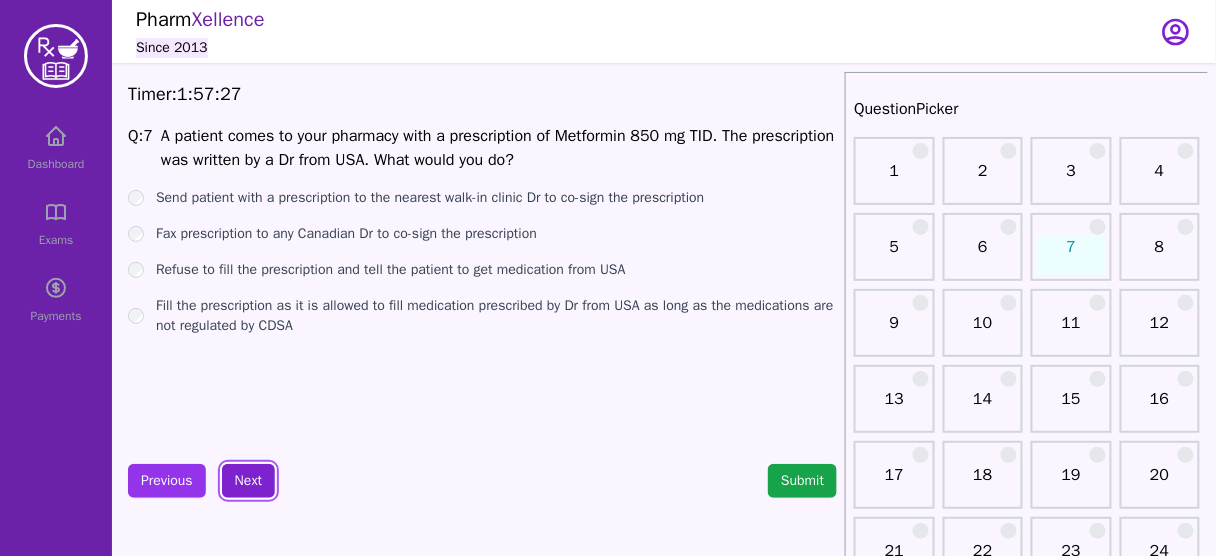 click on "Next" at bounding box center (248, 481) 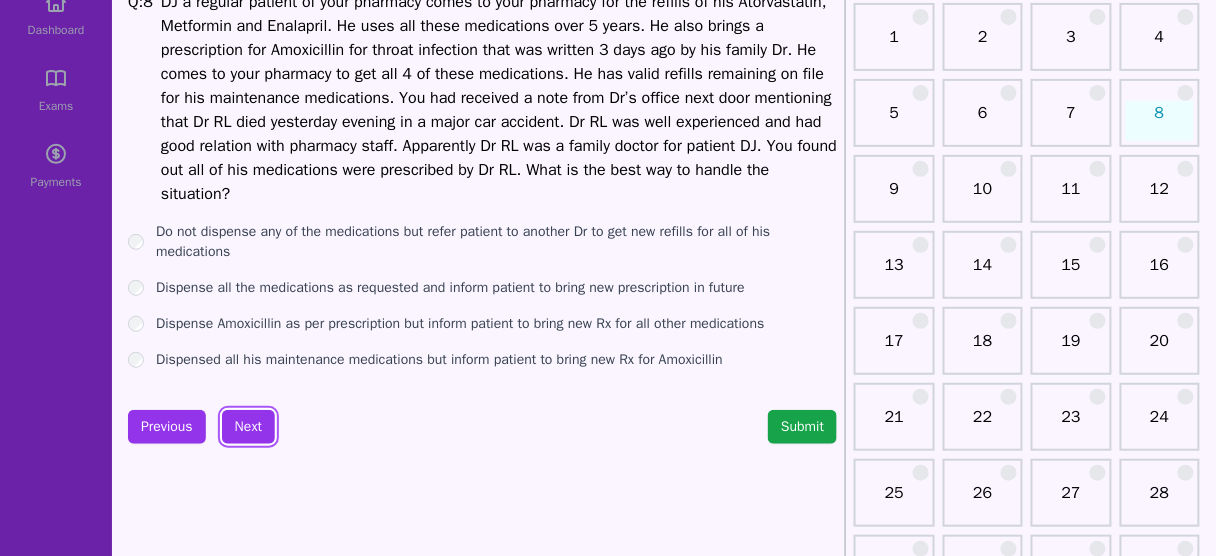 scroll, scrollTop: 144, scrollLeft: 0, axis: vertical 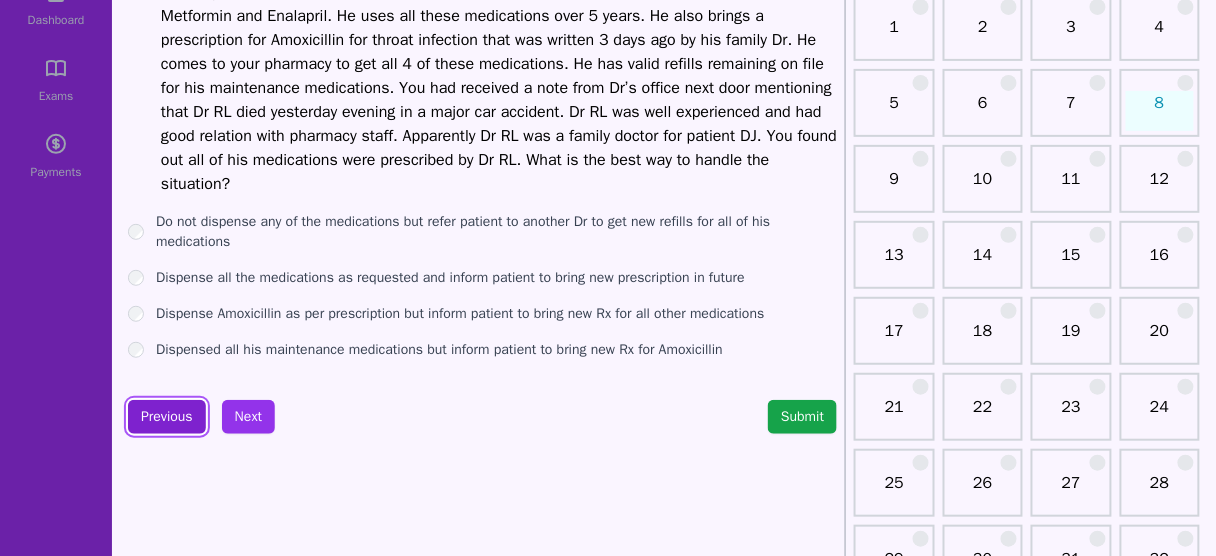 click on "Previous" at bounding box center (167, 417) 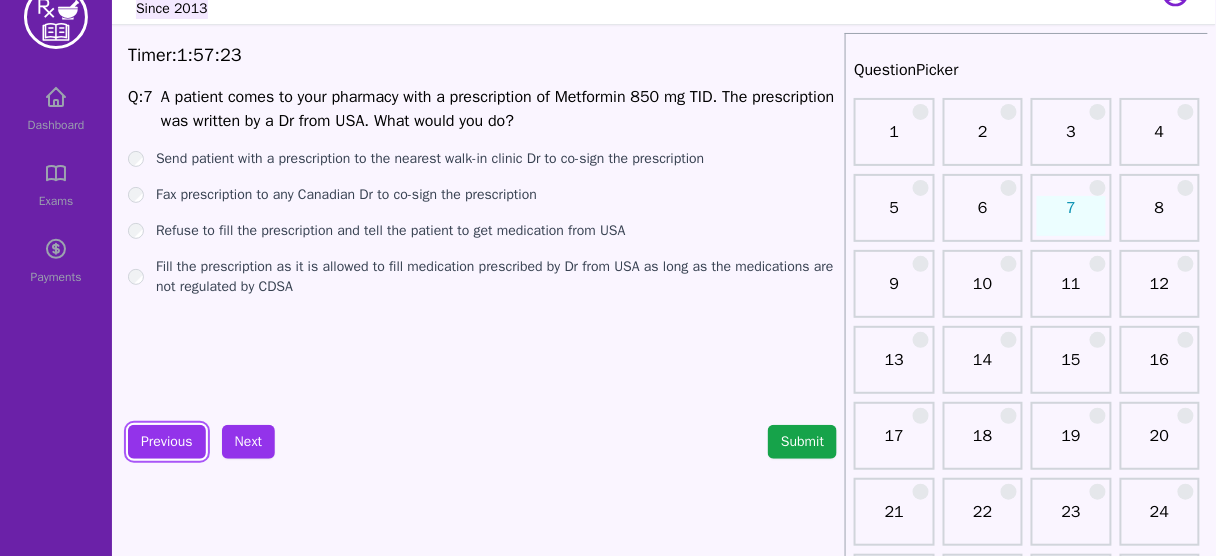 scroll, scrollTop: 0, scrollLeft: 0, axis: both 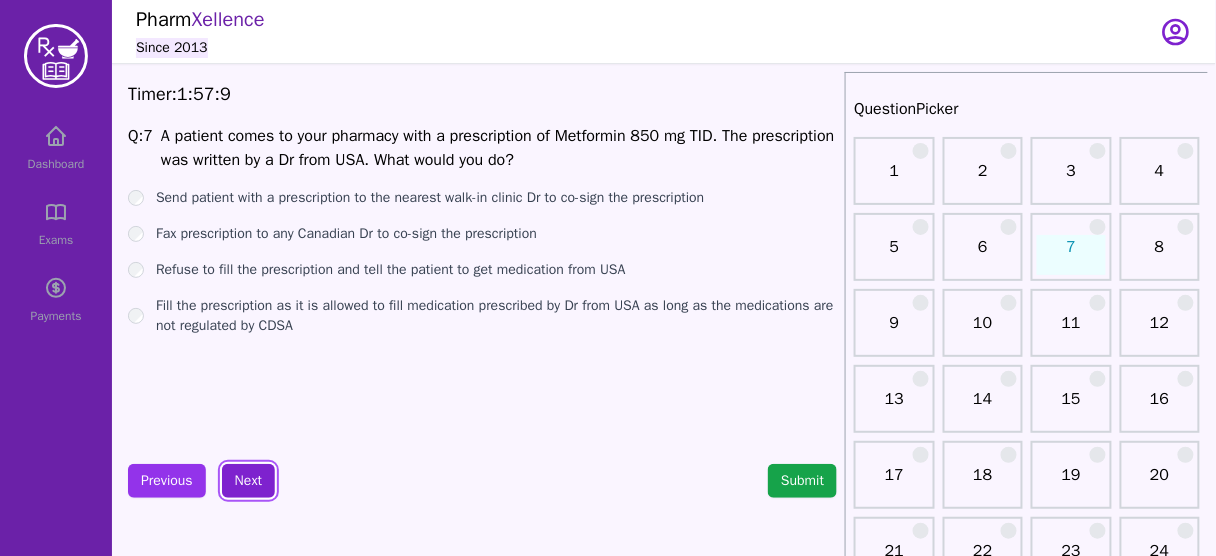 click on "Next" at bounding box center (248, 481) 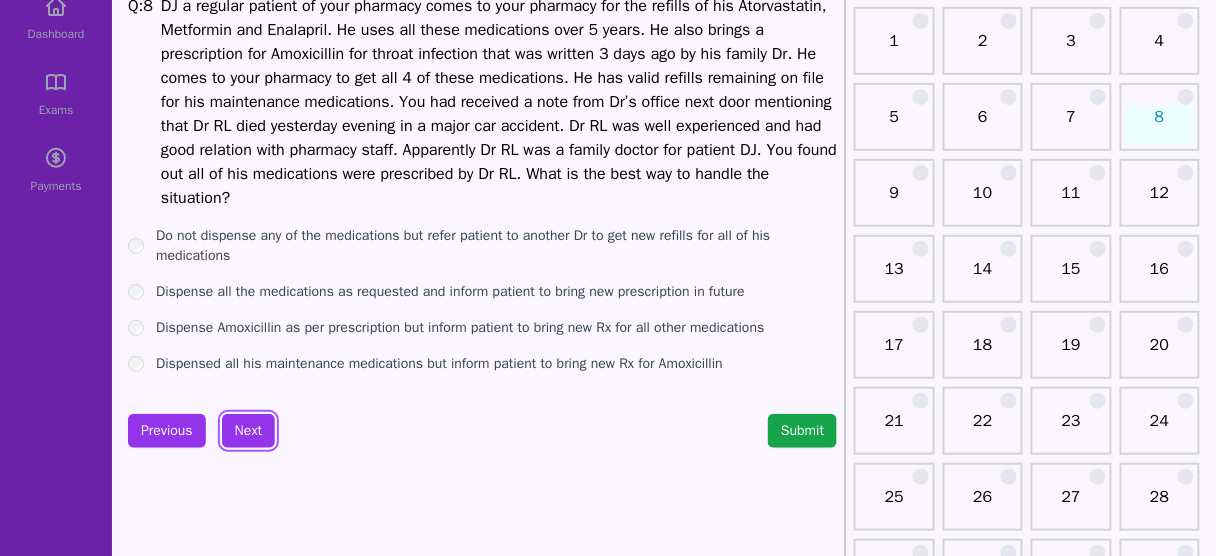scroll, scrollTop: 134, scrollLeft: 0, axis: vertical 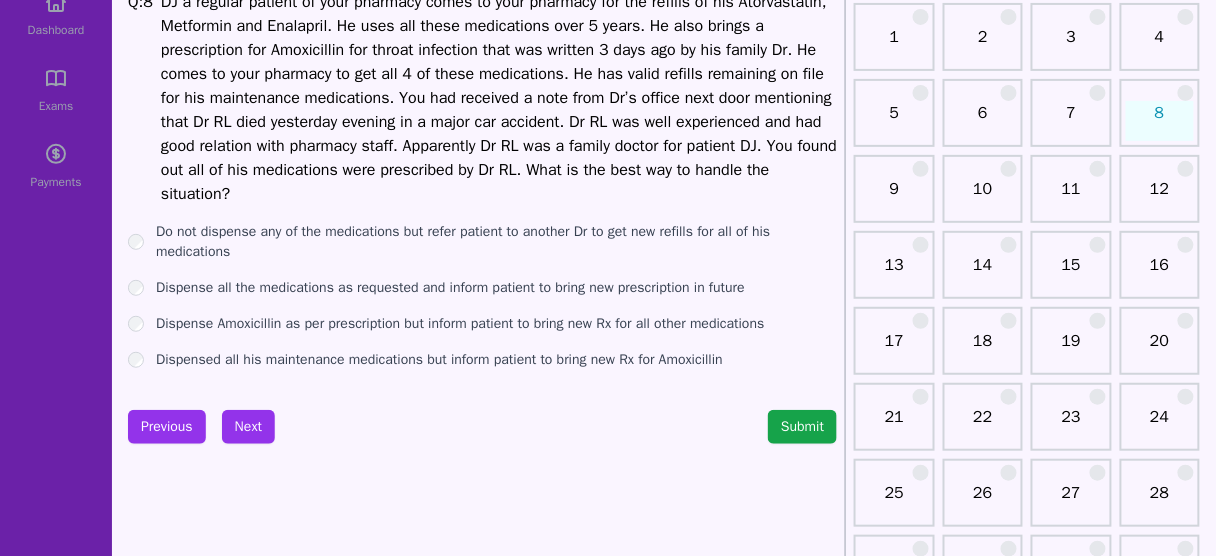 click on "Dispense all the medications as requested and inform patient to bring new prescription in future" at bounding box center [450, 288] 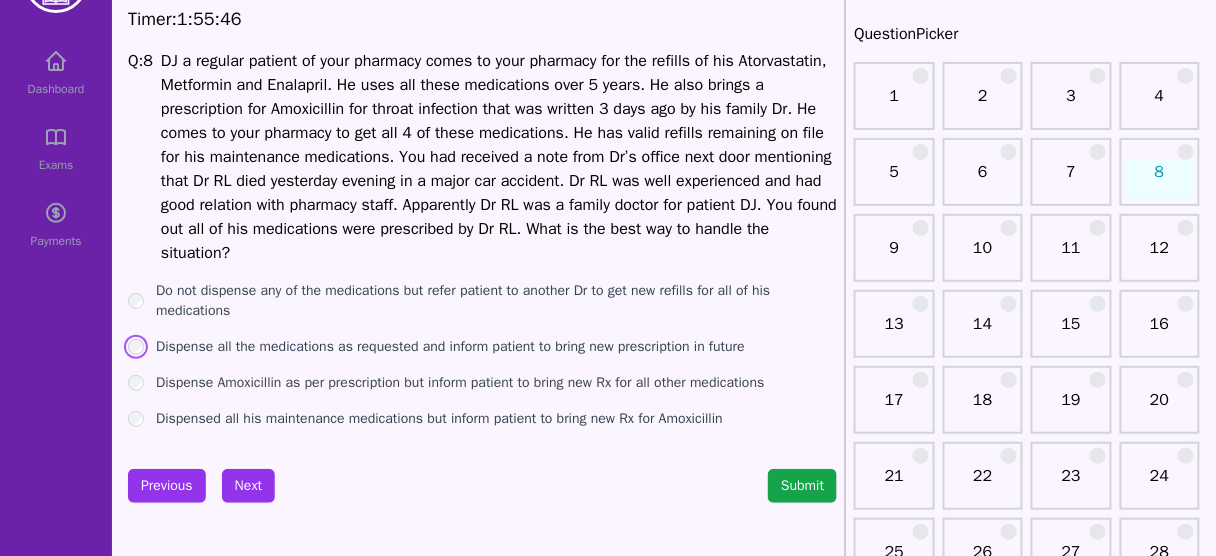 scroll, scrollTop: 74, scrollLeft: 0, axis: vertical 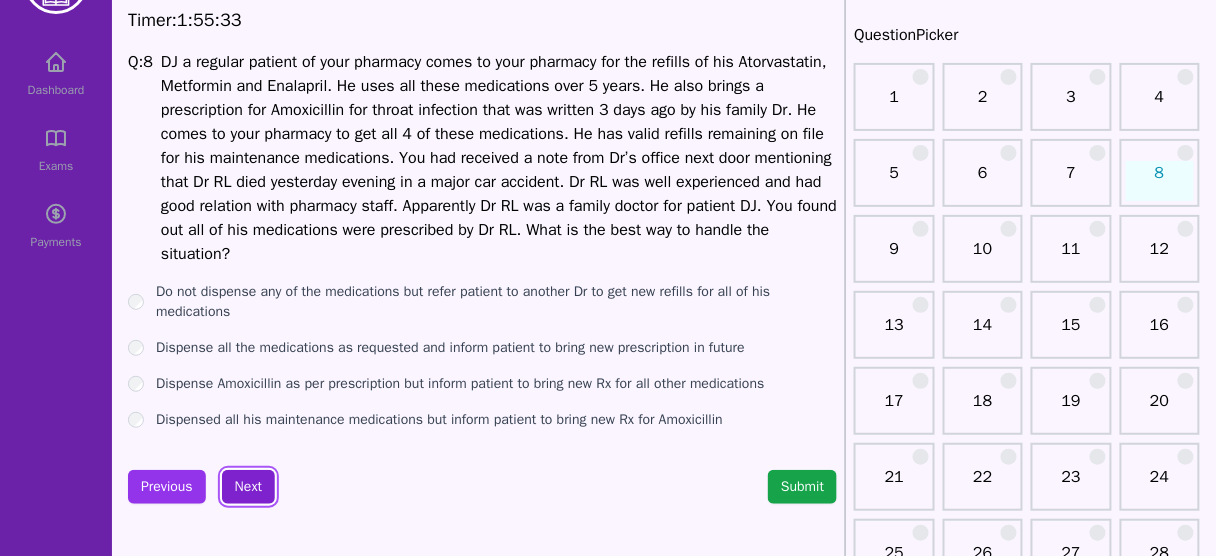 click on "Next" at bounding box center (248, 487) 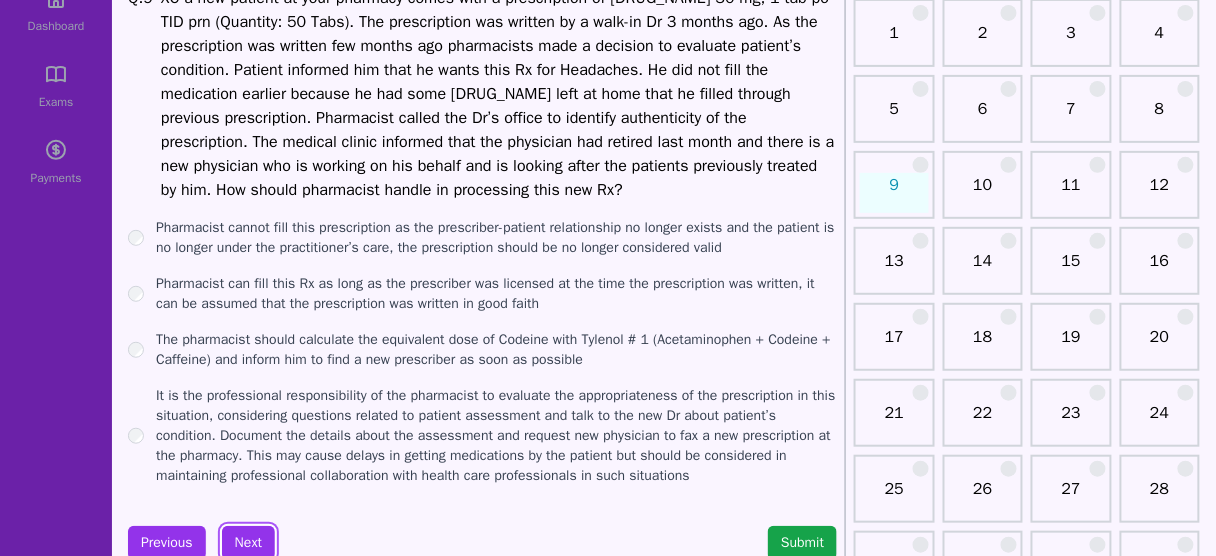 scroll, scrollTop: 139, scrollLeft: 0, axis: vertical 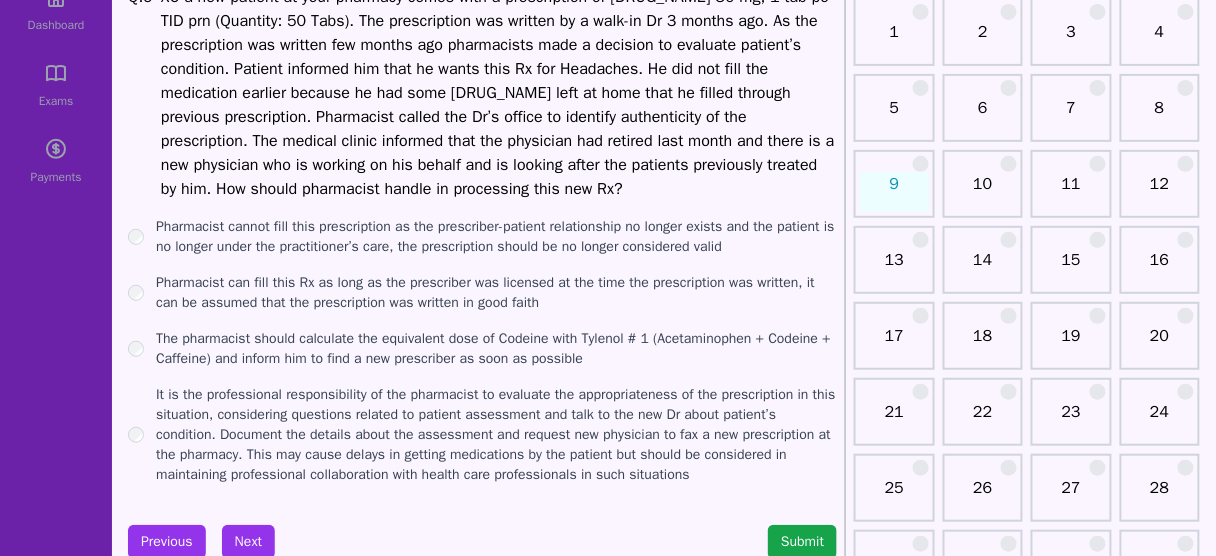drag, startPoint x: 497, startPoint y: 278, endPoint x: 387, endPoint y: 342, distance: 127.263504 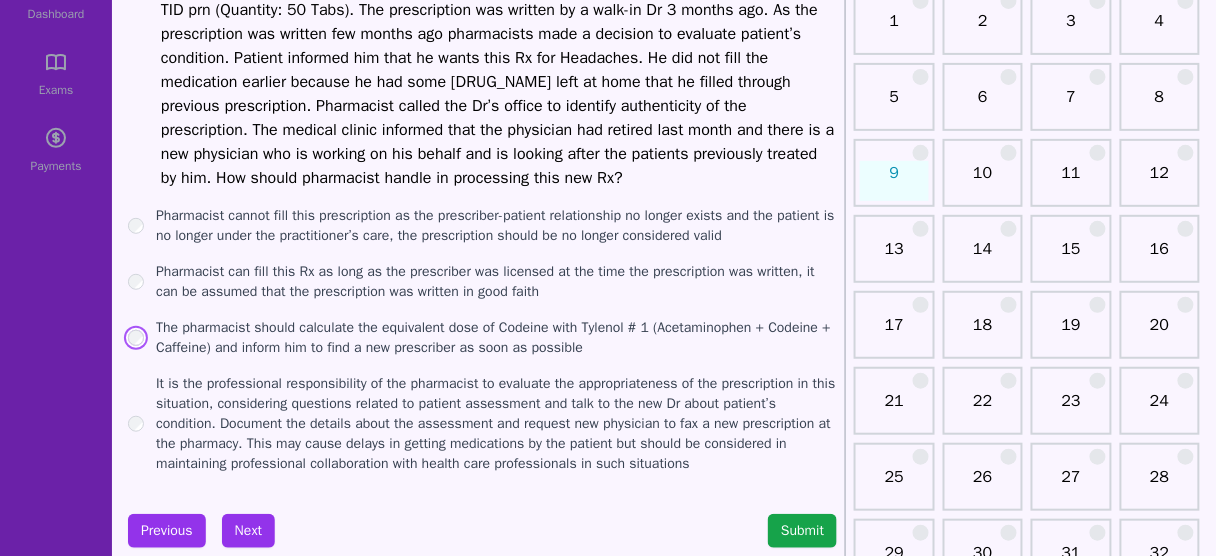 scroll, scrollTop: 152, scrollLeft: 0, axis: vertical 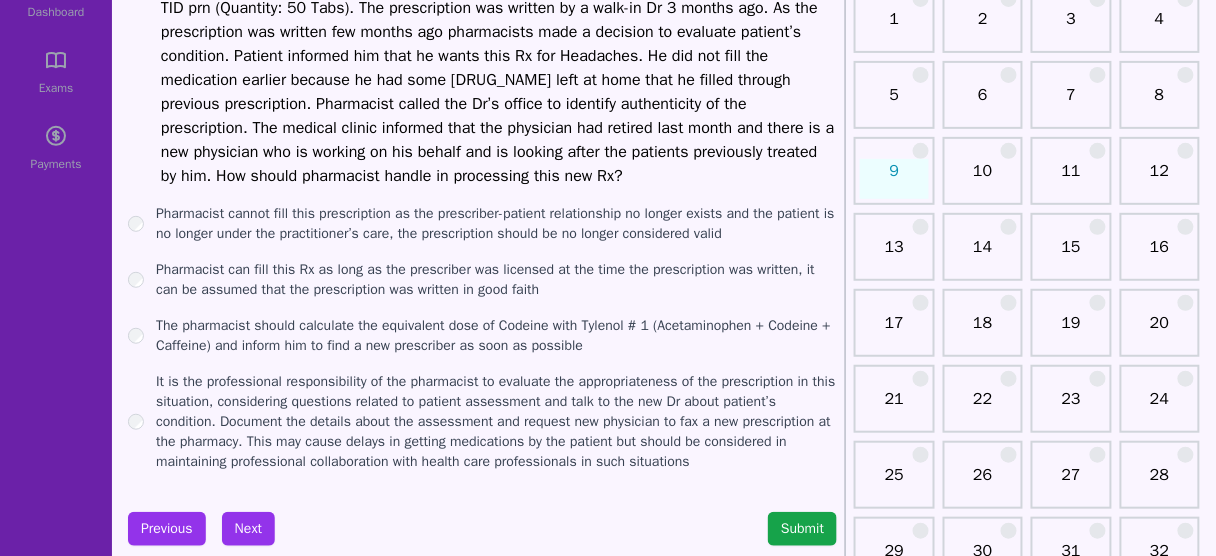 click on "Pharmacist can fill this Rx as long as the prescriber was licensed at the time the prescription was written, it can be assumed that the prescription was written in good faith" at bounding box center (496, 280) 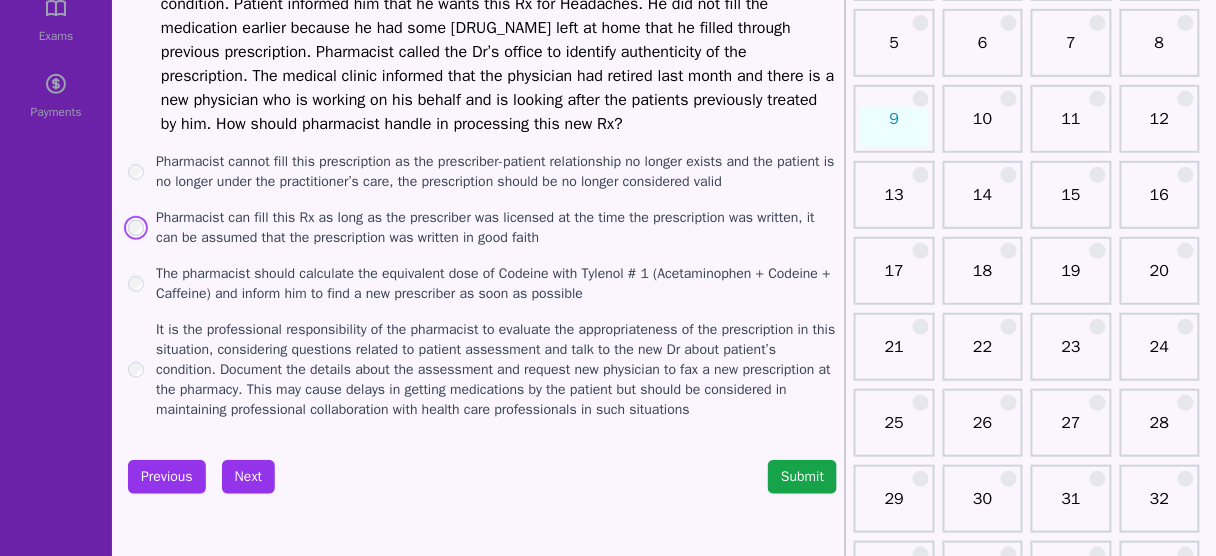 scroll, scrollTop: 204, scrollLeft: 0, axis: vertical 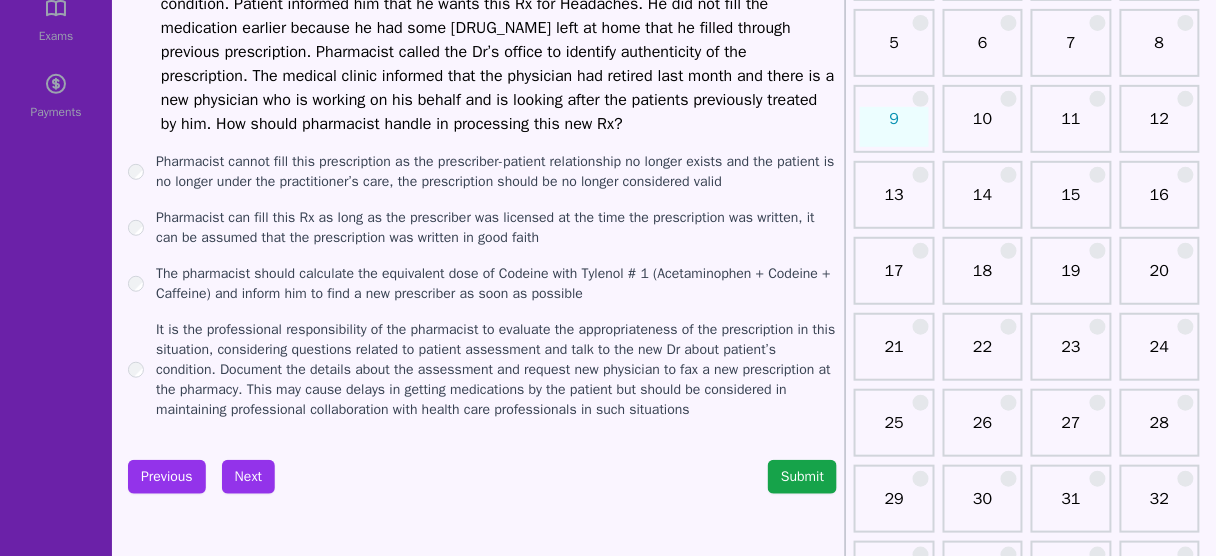 click on "It is the professional responsibility of the pharmacist to evaluate the appropriateness of the prescription in this situation, considering questions related to patient assessment and talk to the new Dr about patient’s condition. Document the details about the assessment and request new physician to fax a new prescription at the pharmacy. This may cause delays in getting medications by the patient but should be considered in maintaining professional collaboration with health care professionals in such situations" at bounding box center (496, 370) 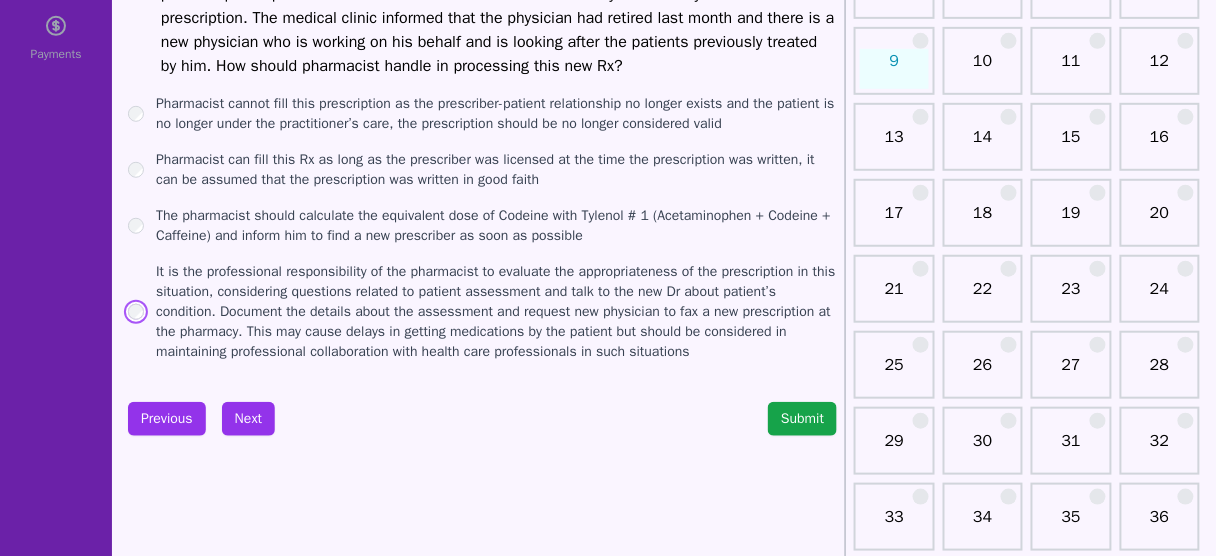 scroll, scrollTop: 280, scrollLeft: 0, axis: vertical 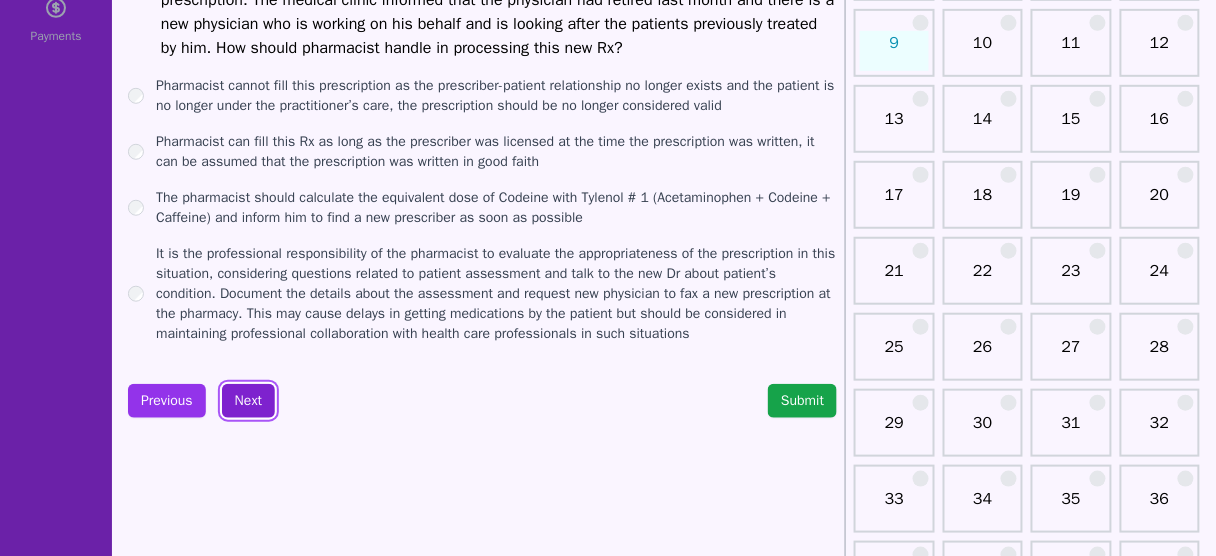 click on "Next" at bounding box center (248, 401) 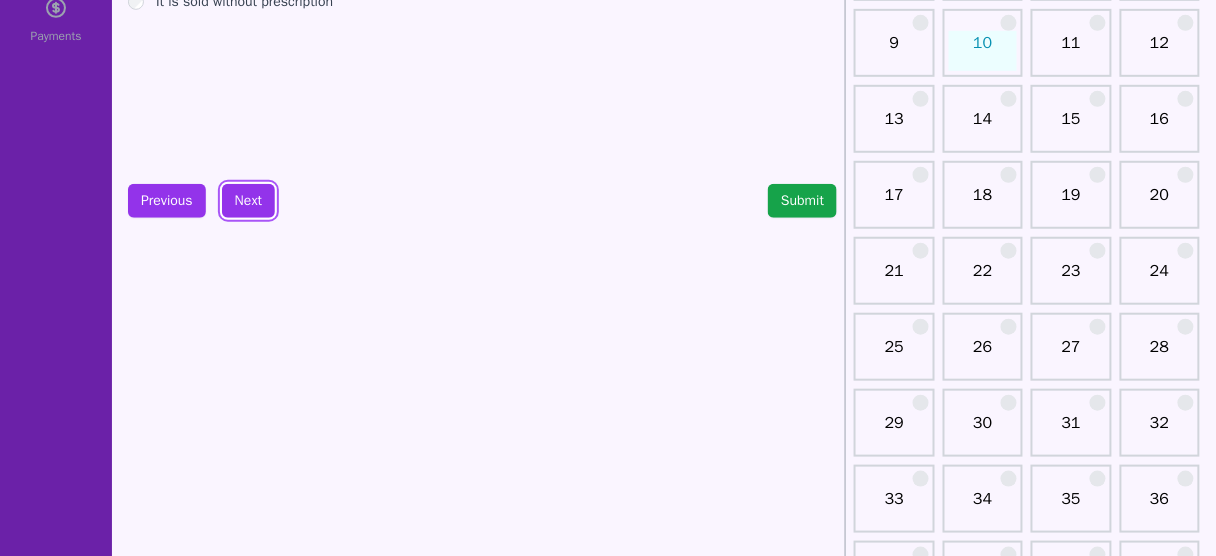 scroll, scrollTop: 0, scrollLeft: 0, axis: both 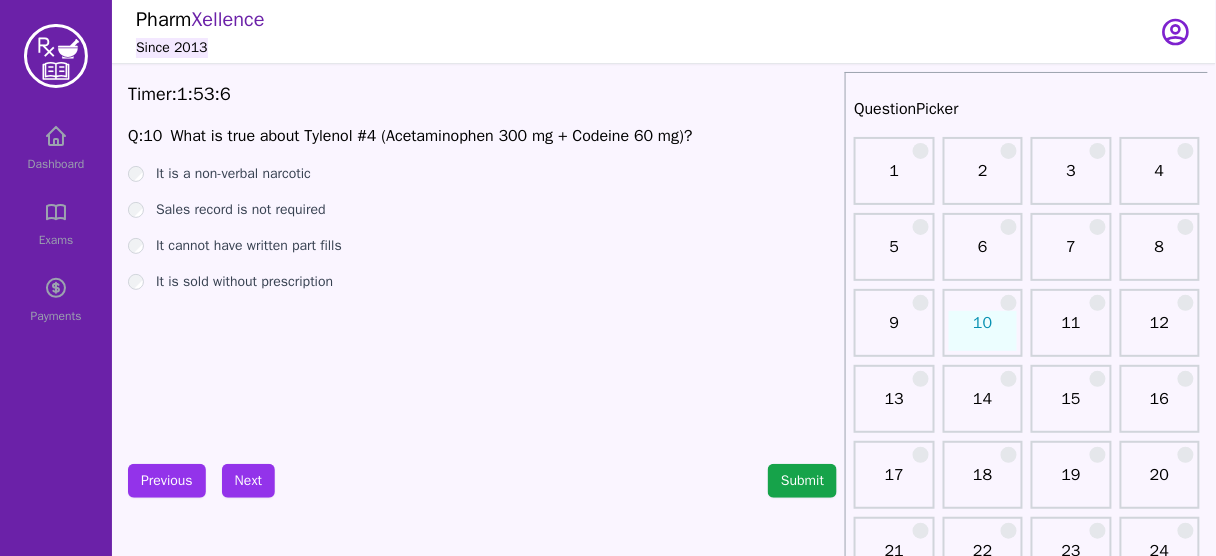 click on "It is a non-verbal narcotic" at bounding box center [233, 174] 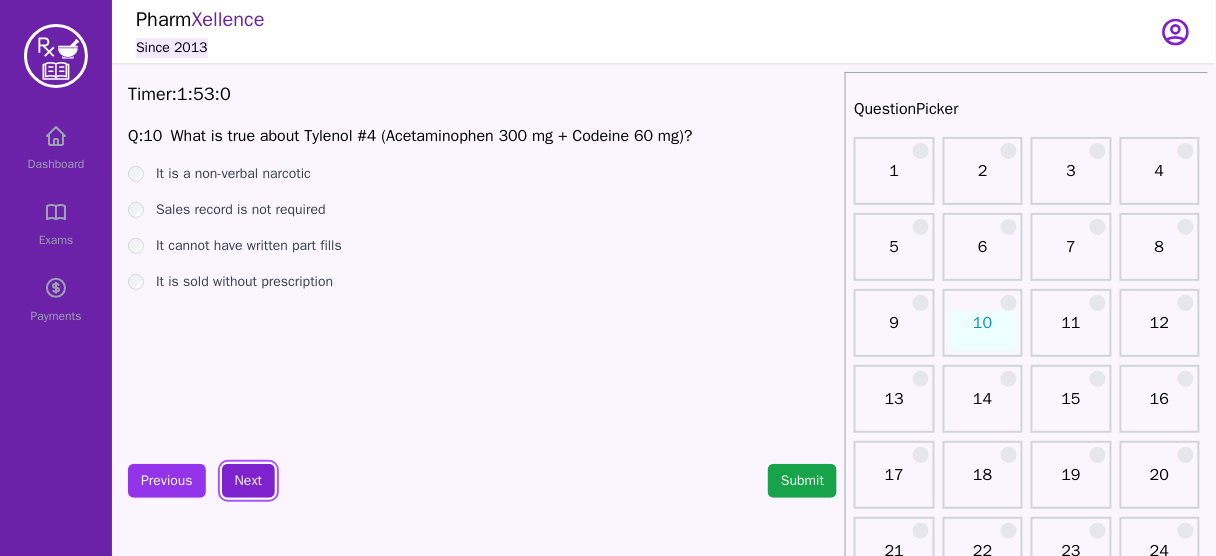 click on "Next" at bounding box center [248, 481] 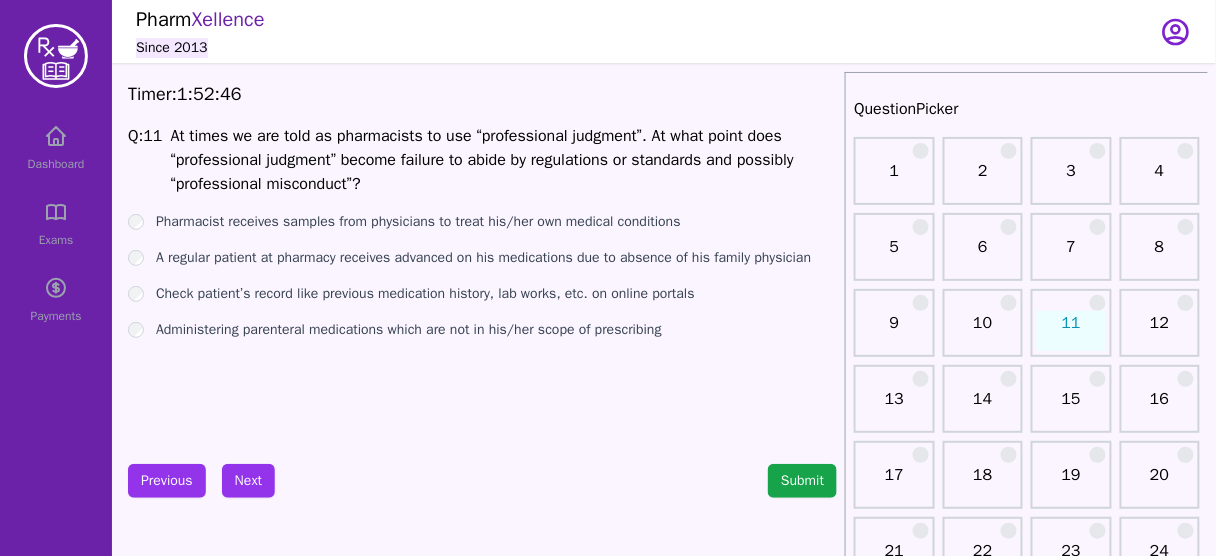 click on "Administering parenteral medications which are not in his/her scope of prescribing" at bounding box center [409, 330] 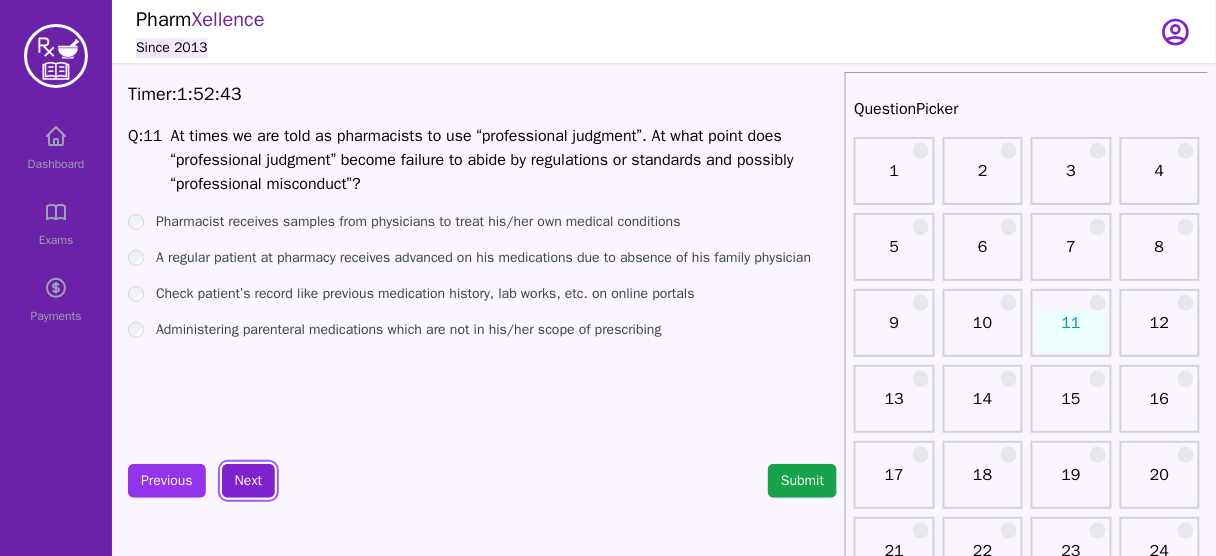 click on "Next" at bounding box center [248, 481] 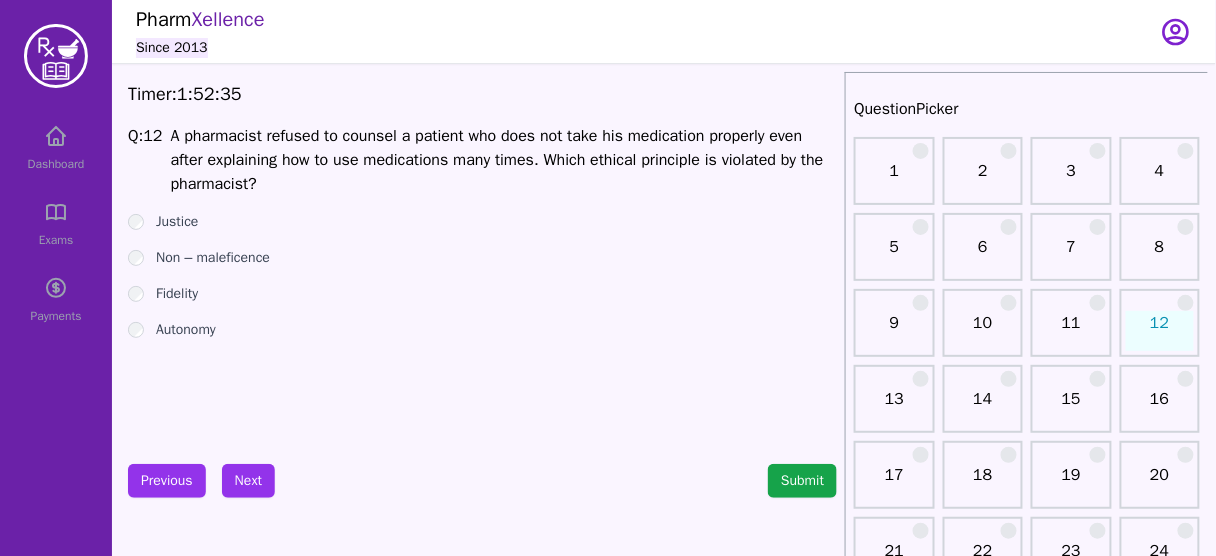 click on "Non – maleficence" at bounding box center [213, 258] 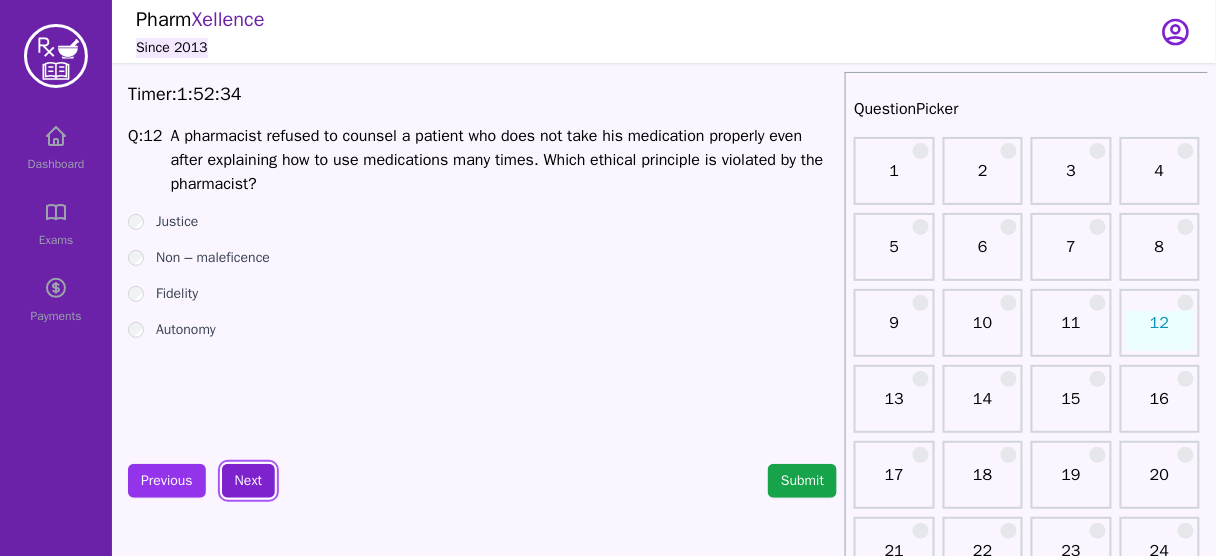 click on "Next" at bounding box center [248, 481] 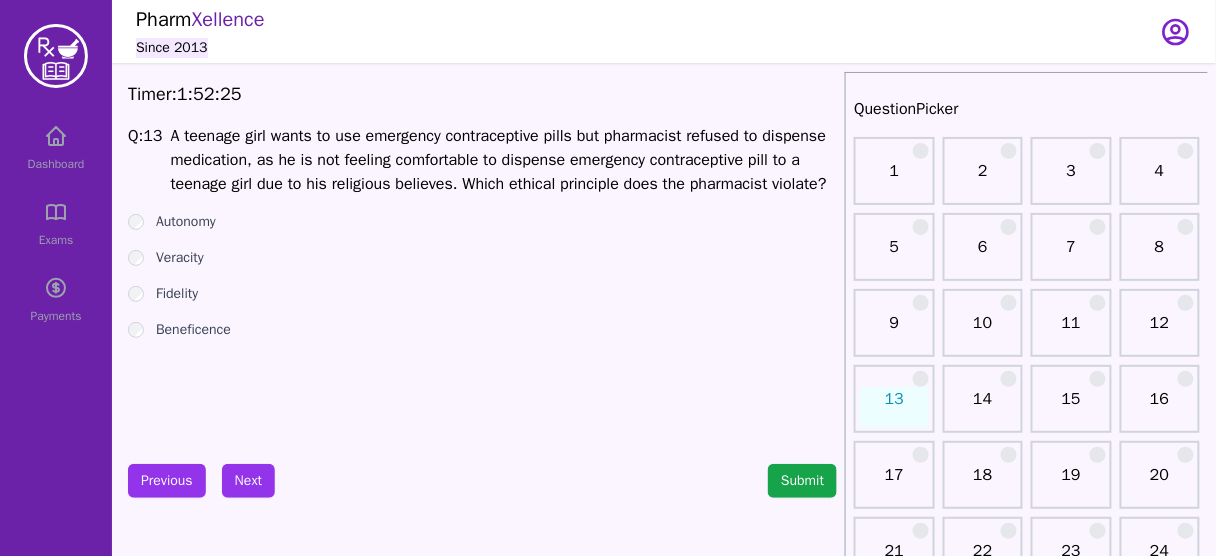 click on "Autonomy" at bounding box center [186, 222] 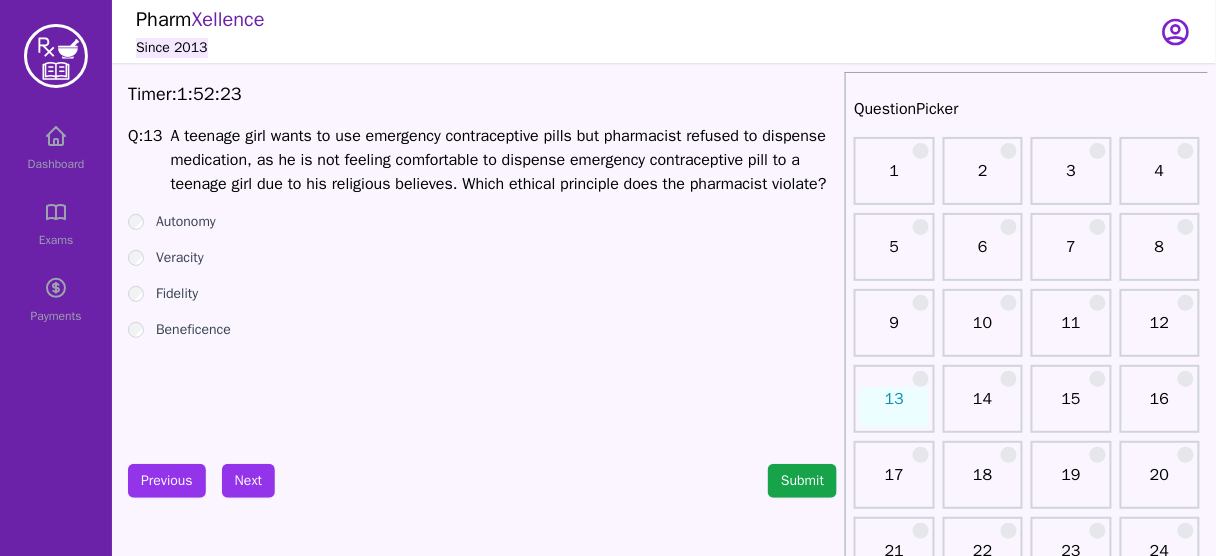 click on "Timer: 1 : 52 : 23 Q: 13 A teenage girl wants to use emergency contraceptive pills but pharmacist refused to dispense medication, as he is not feeling comfortable to dispense emergency contraceptive pill to a teenage girl due to his religious believes. Which ethical principle does the pharmacist violate? Autonomy Veracity
Fidelity Beneficence
Previous Next Submit" at bounding box center [482, 2080] 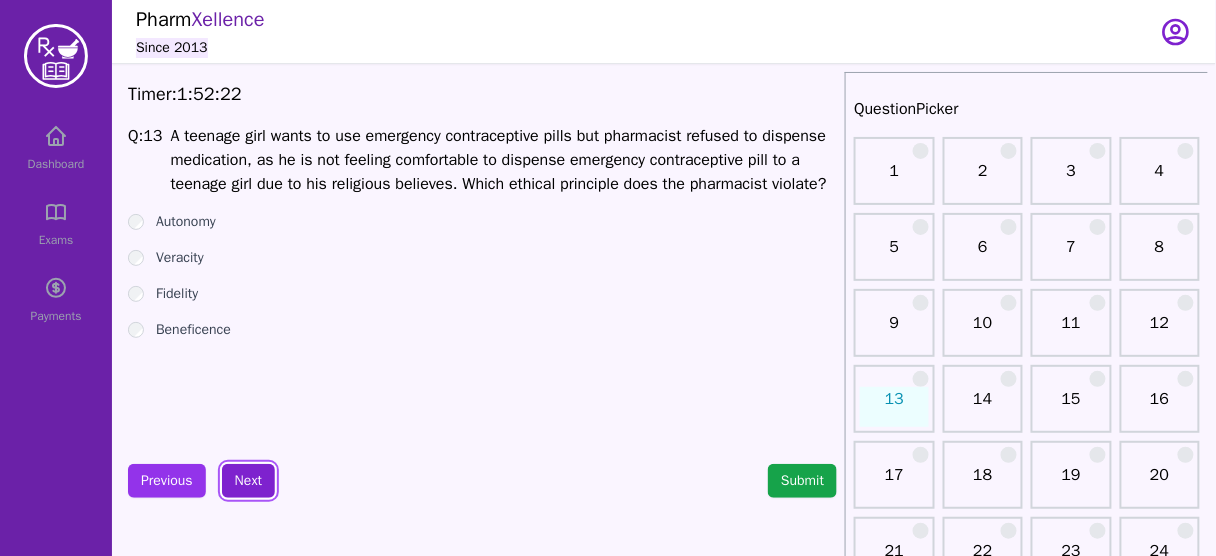 click on "Next" at bounding box center [248, 481] 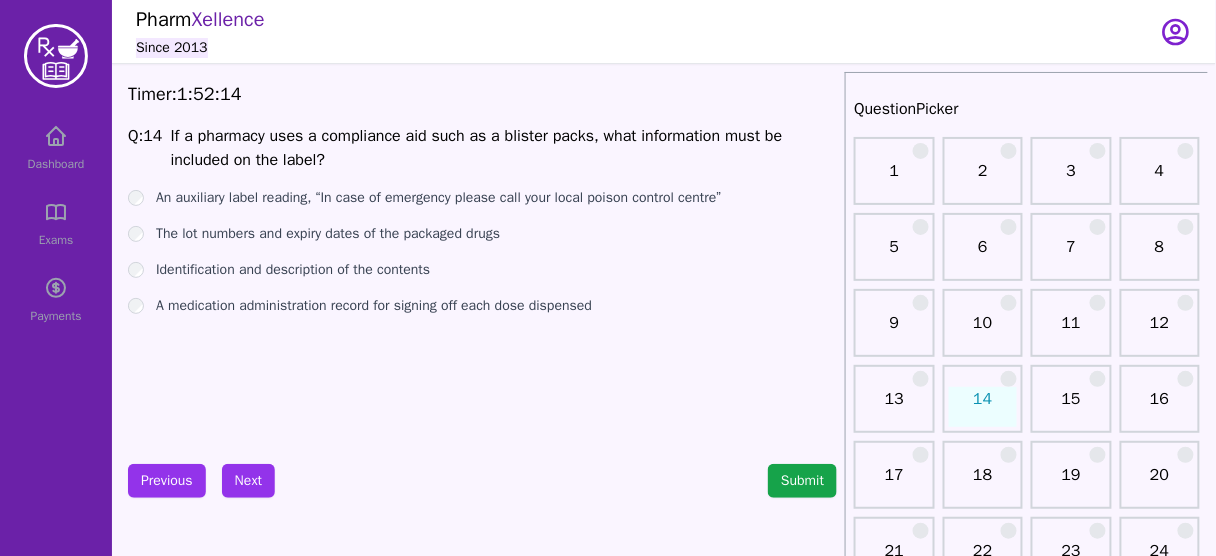 click on "Identification and description of the contents" at bounding box center (293, 270) 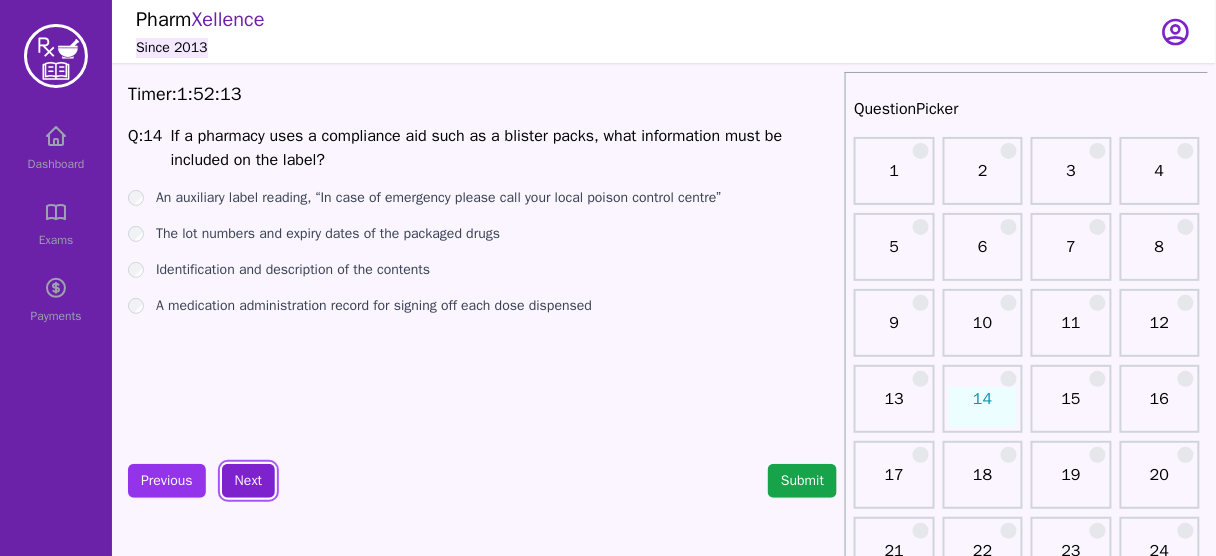 click on "Next" at bounding box center (248, 481) 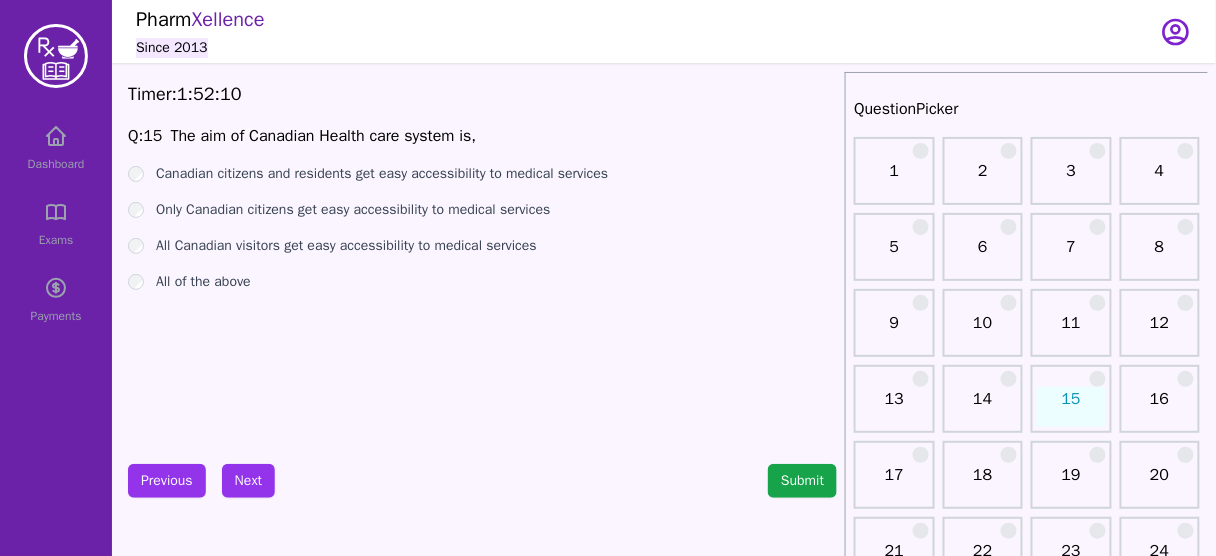 click on "All of the above" at bounding box center (203, 282) 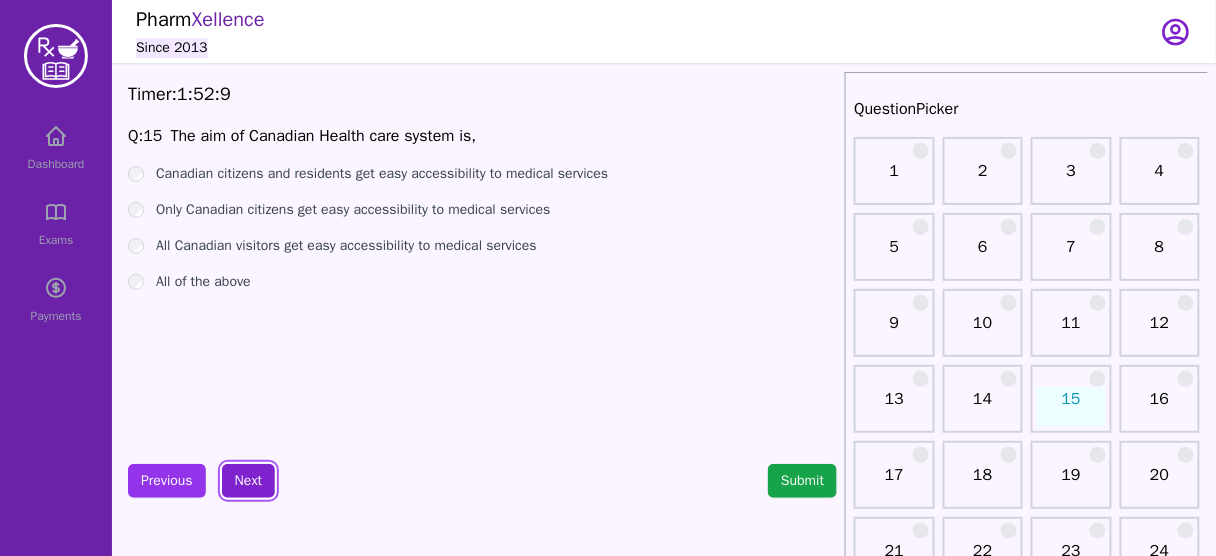 click on "Next" at bounding box center (248, 481) 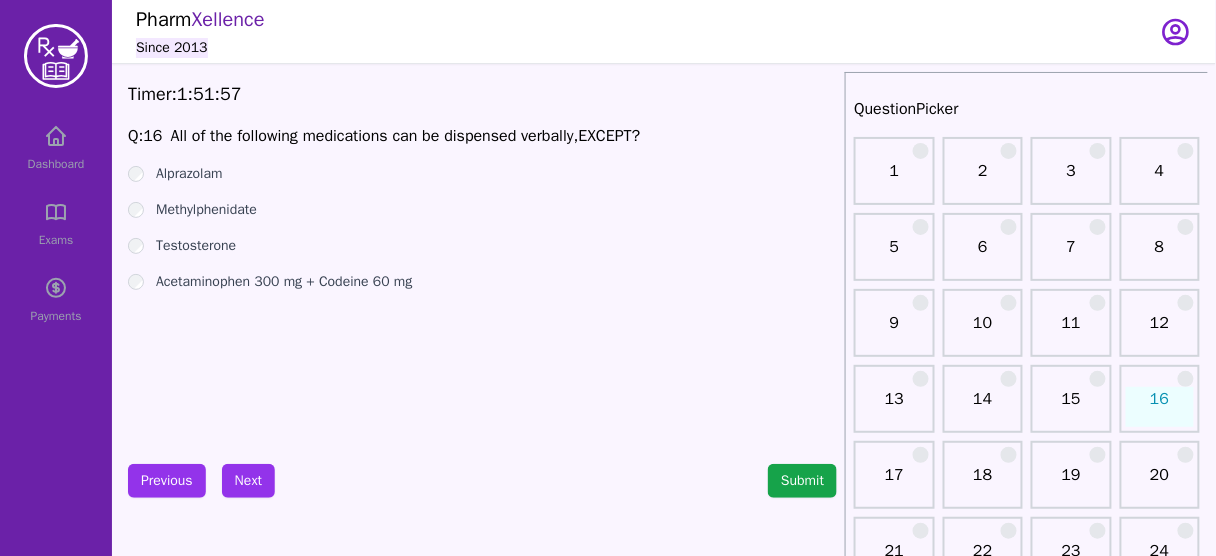 click on "Acetaminophen 300 mg + Codeine 60 mg" at bounding box center [284, 282] 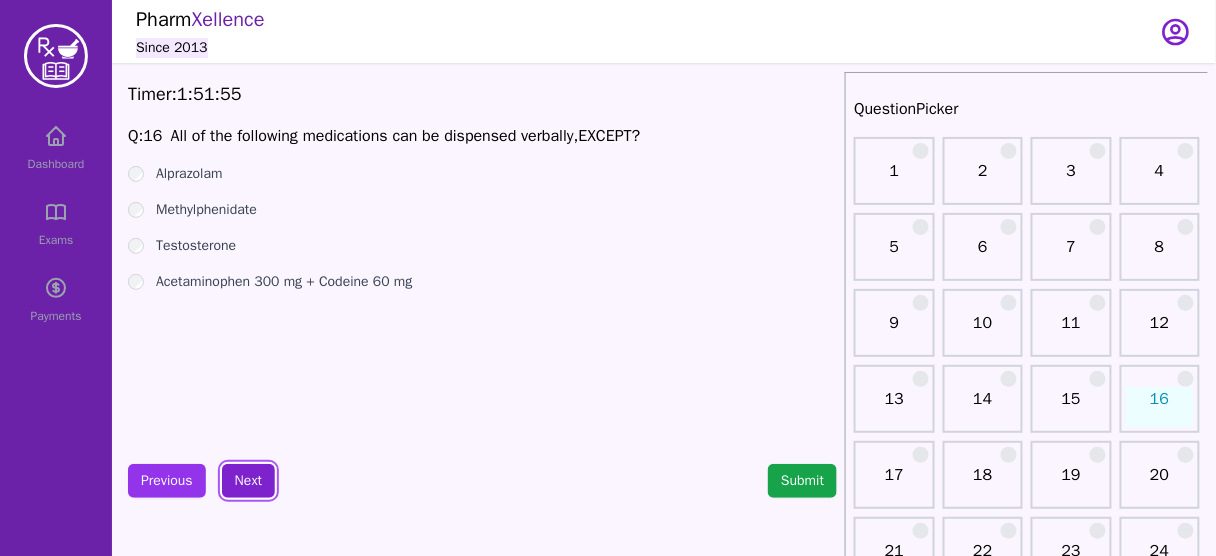 click on "Next" at bounding box center (248, 481) 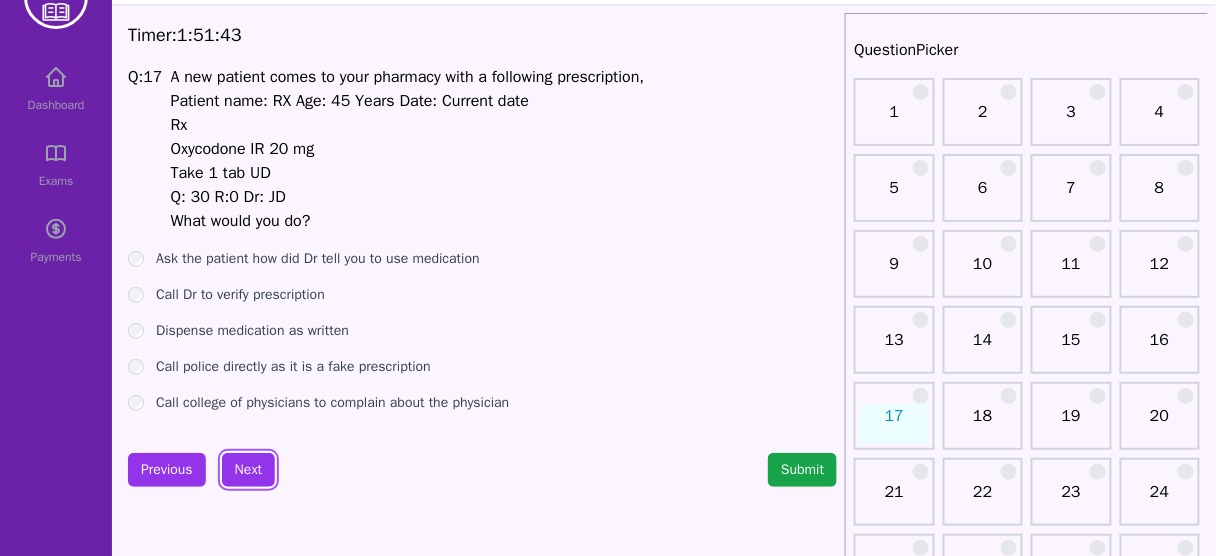 scroll, scrollTop: 57, scrollLeft: 0, axis: vertical 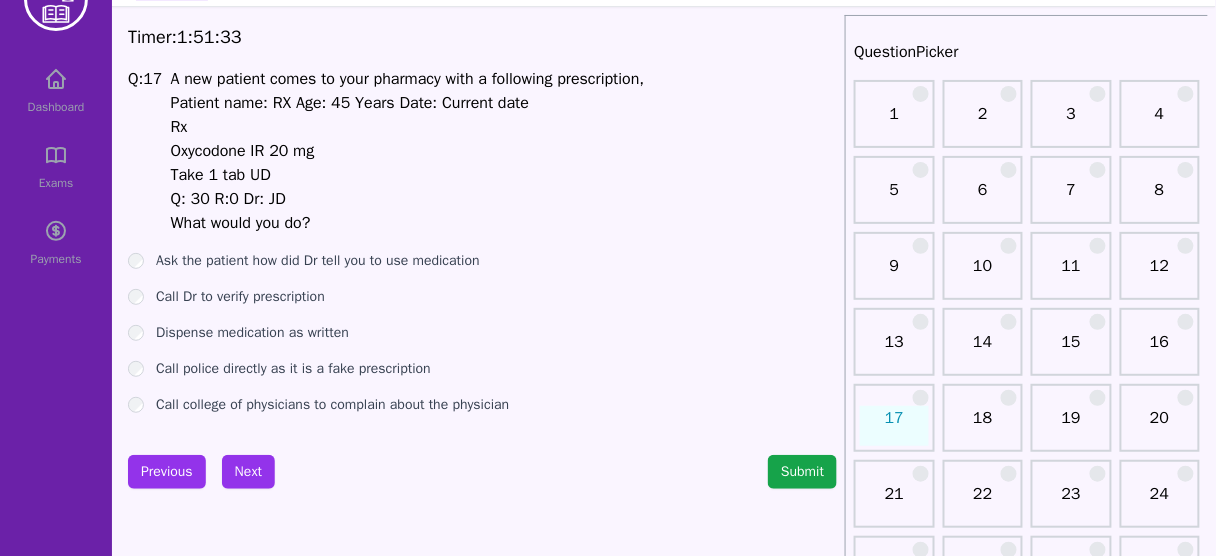 click on "Take 1 tab UD" at bounding box center [221, 175] 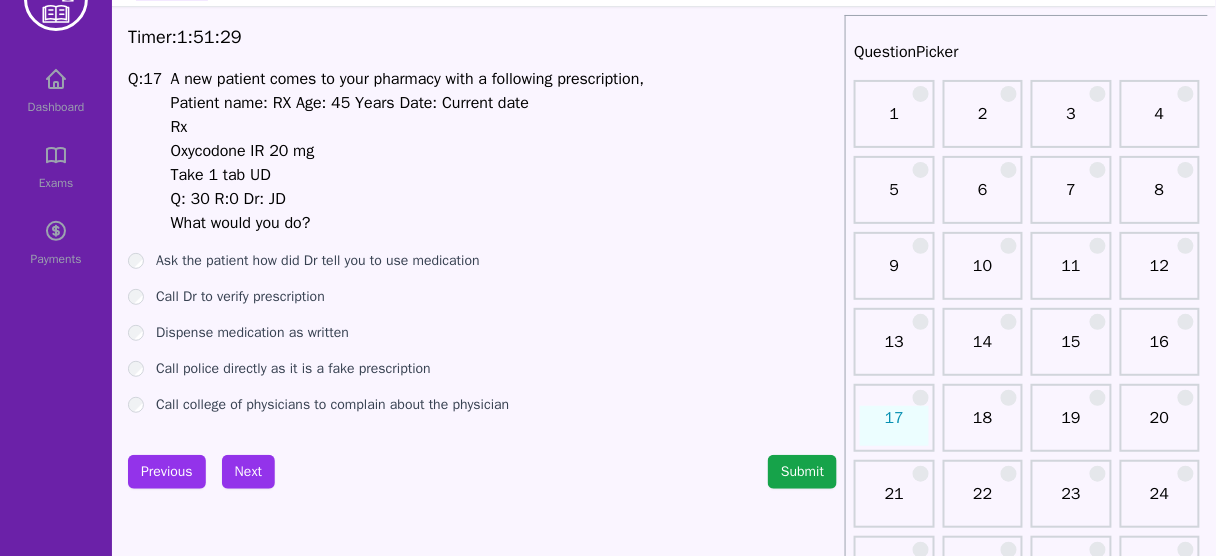 click on "Call Dr to verify prescription" at bounding box center [240, 297] 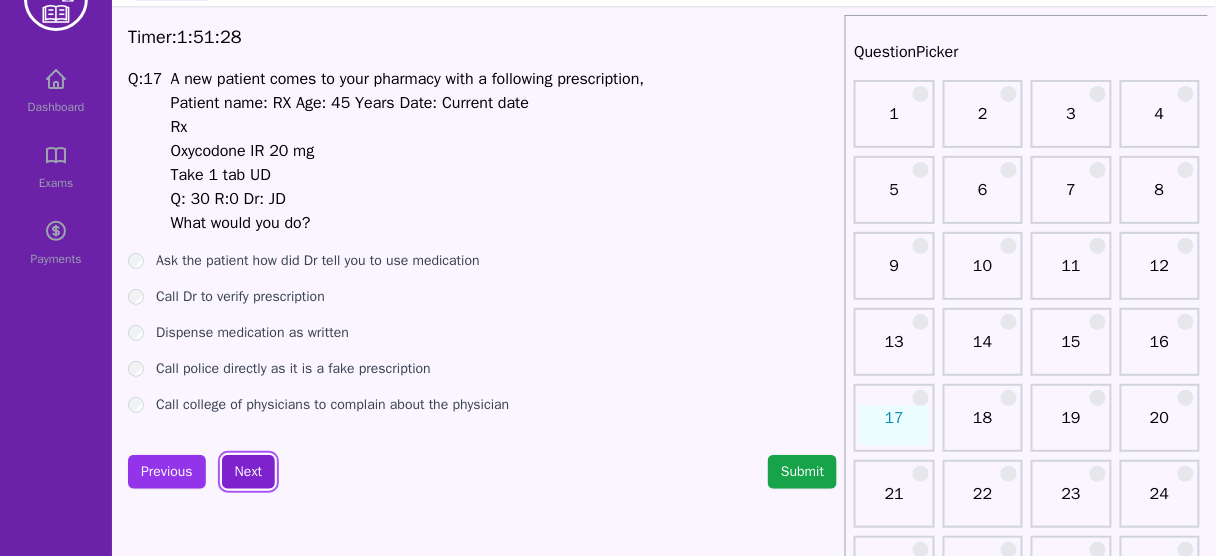 click on "Next" at bounding box center [248, 472] 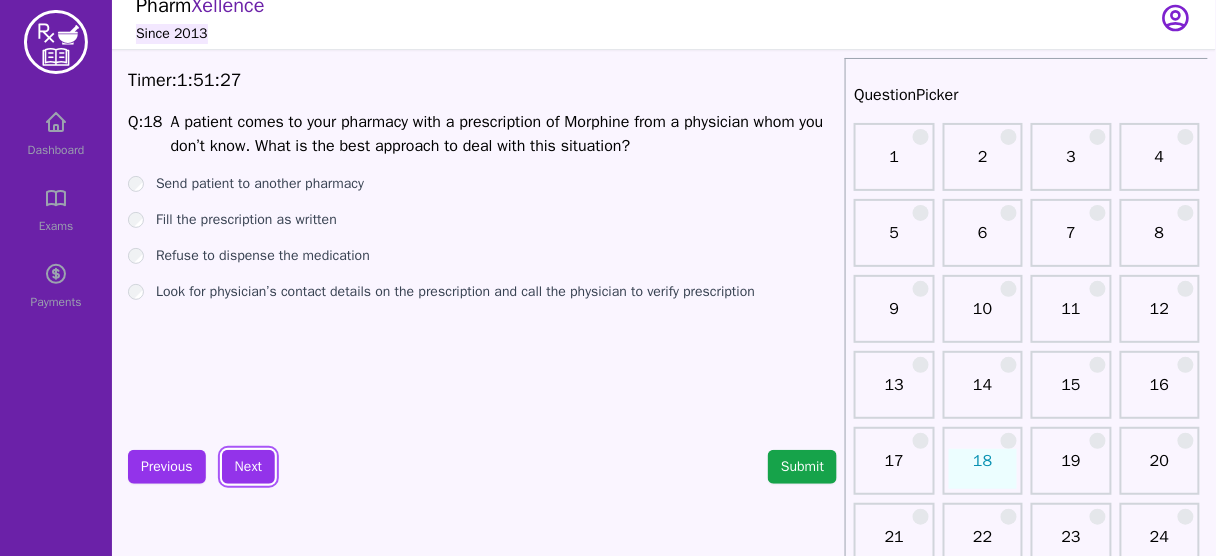 scroll, scrollTop: 0, scrollLeft: 0, axis: both 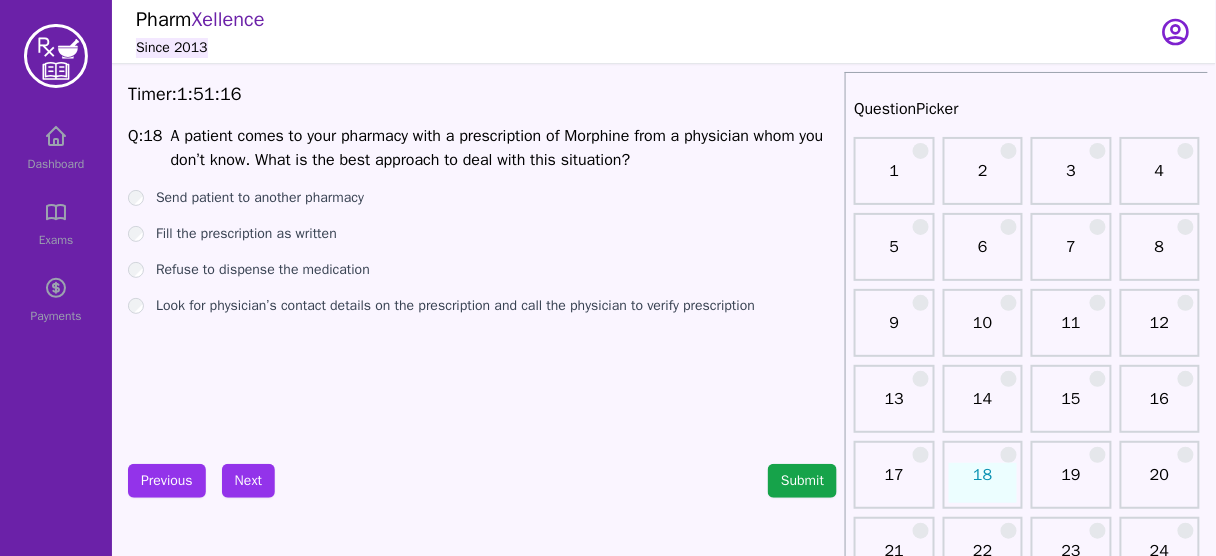 click on "Look for physician’s contact details on the prescription and call the physician to verify prescription" at bounding box center (455, 306) 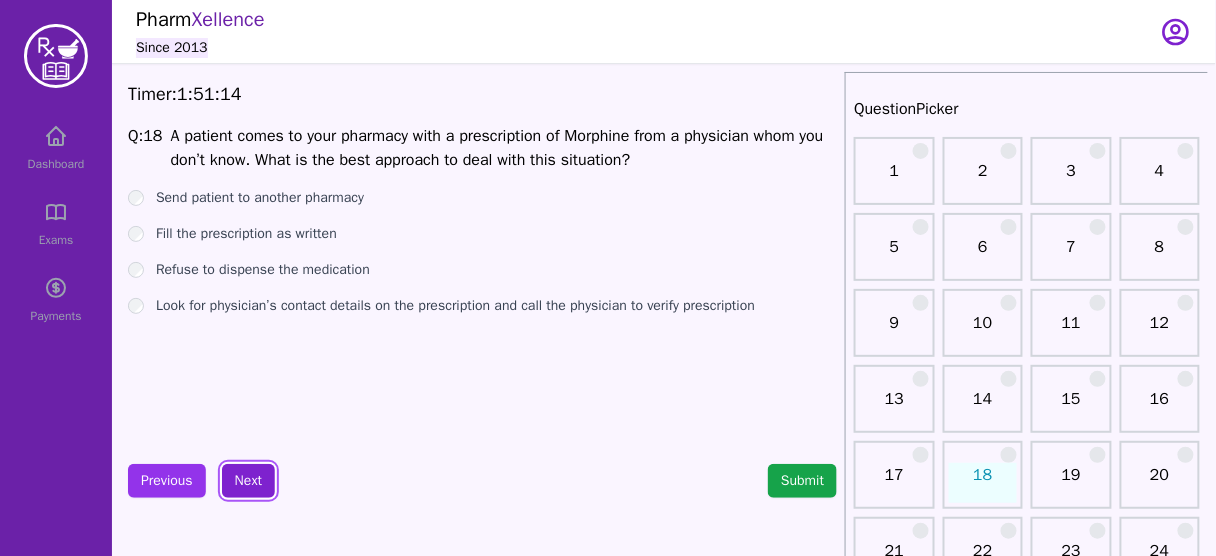 click on "Next" at bounding box center [248, 481] 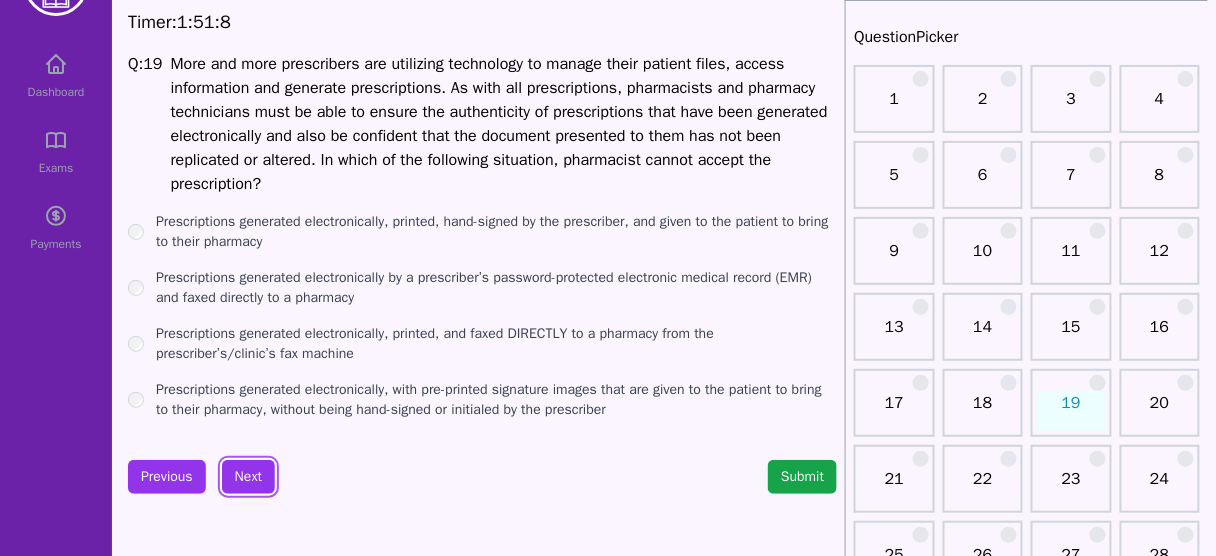 scroll, scrollTop: 73, scrollLeft: 0, axis: vertical 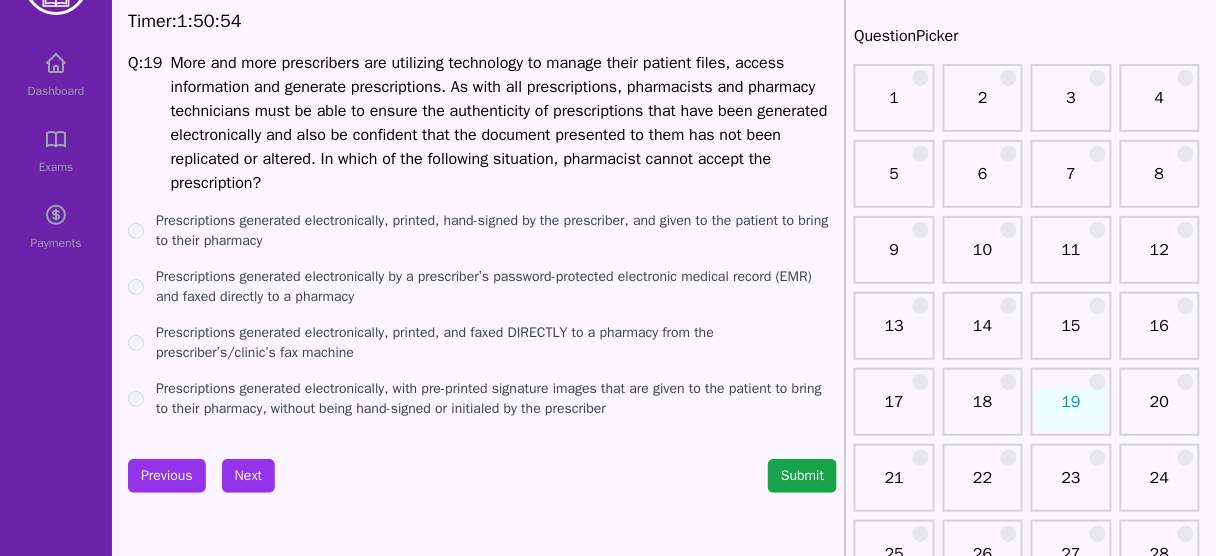 click on "Prescriptions generated electronically, with pre-printed signature images that are given to the patient to bring to their pharmacy, without being hand-signed or initialed by the prescriber" at bounding box center (496, 399) 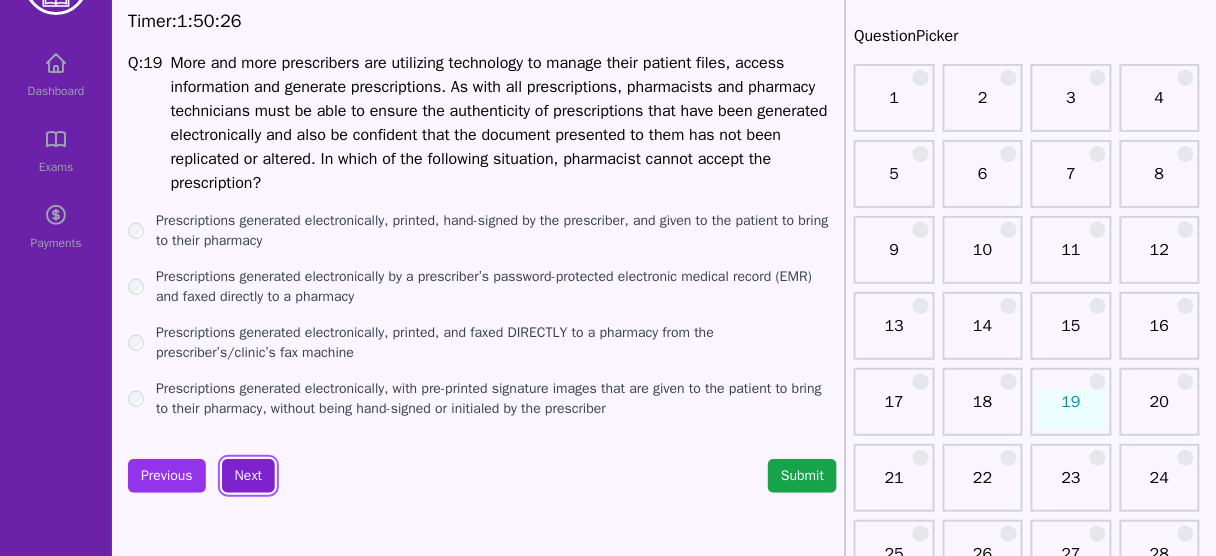 click on "Next" at bounding box center (248, 476) 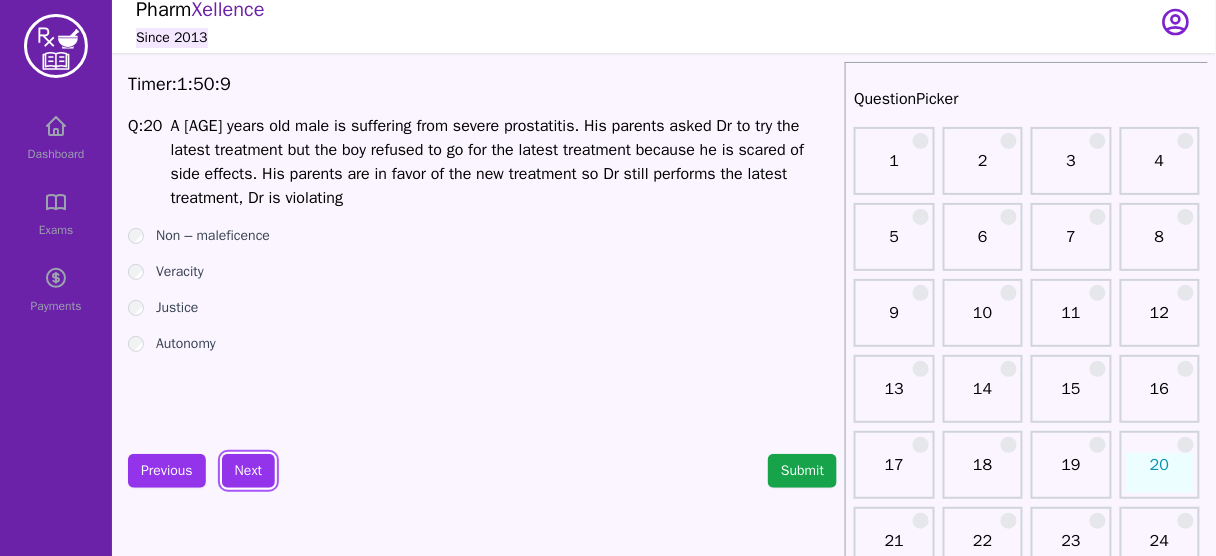 scroll, scrollTop: 0, scrollLeft: 0, axis: both 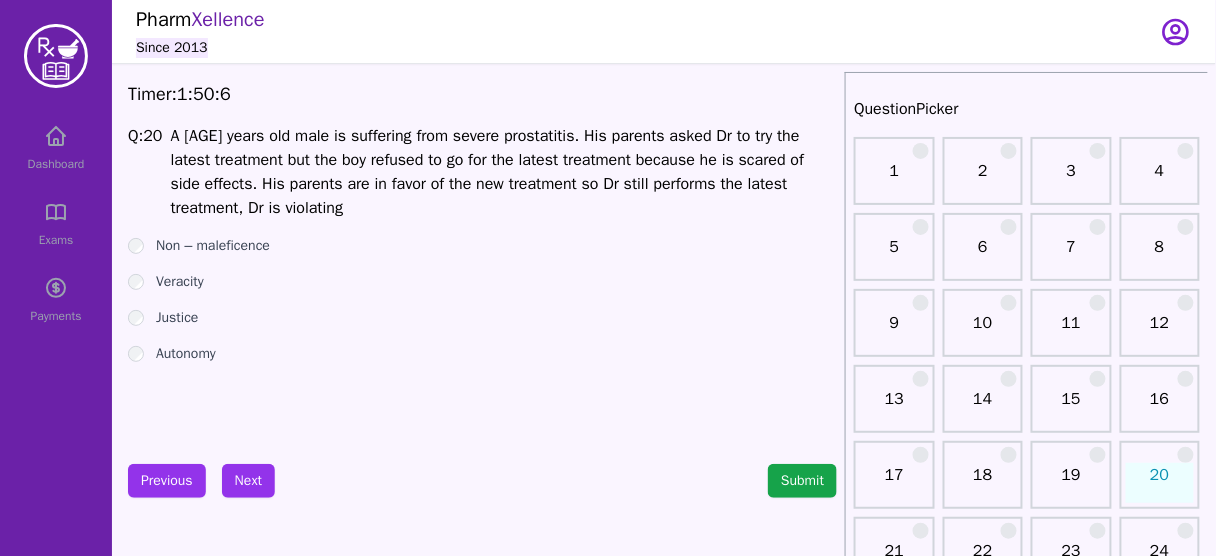 click on "A [AGE] years old male is suffering from severe prostatitis. His parents asked Dr to try the latest treatment but the boy refused to go for the latest treatment because he is scared of side effects. His parents are in favor of the new treatment so Dr still performs the latest treatment, Dr is violating" at bounding box center [488, 172] 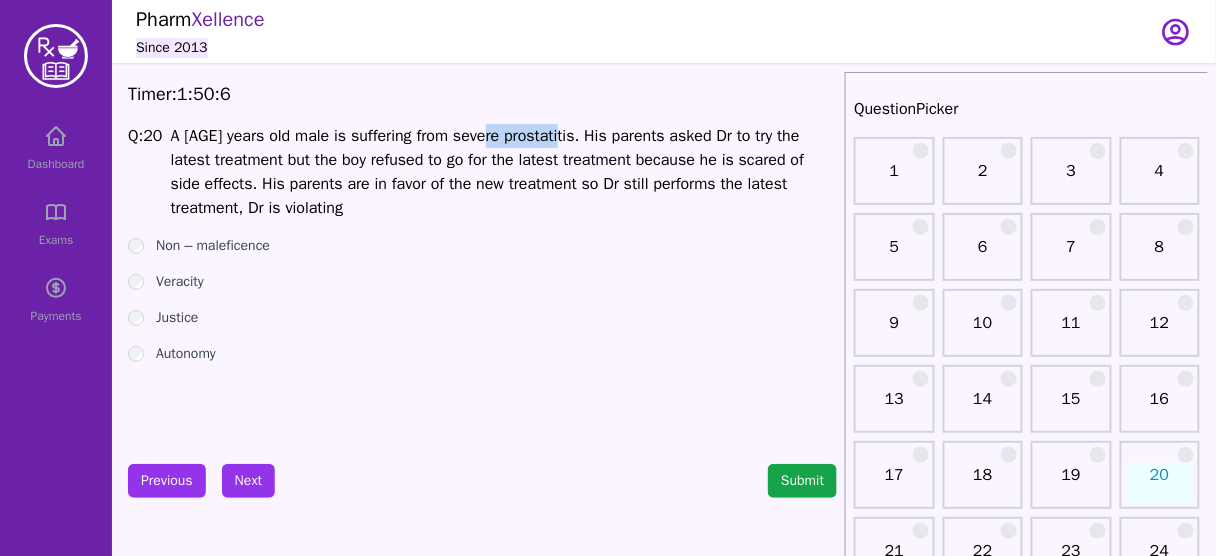 click on "A [AGE] years old male is suffering from severe prostatitis. His parents asked Dr to try the latest treatment but the boy refused to go for the latest treatment because he is scared of side effects. His parents are in favor of the new treatment so Dr still performs the latest treatment, Dr is violating" at bounding box center [488, 172] 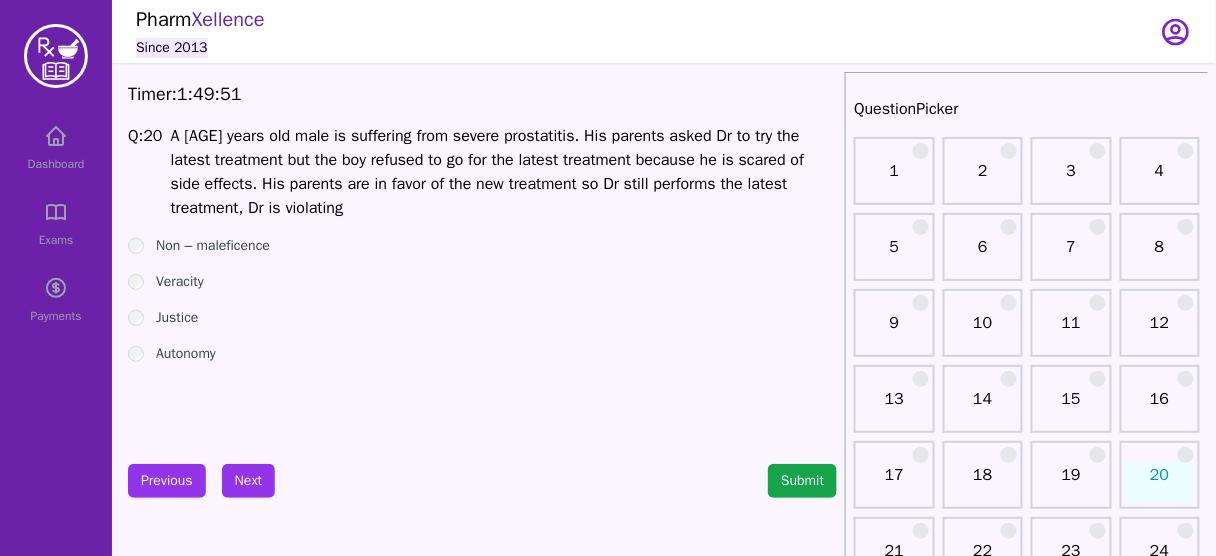click on "Autonomy" at bounding box center [186, 354] 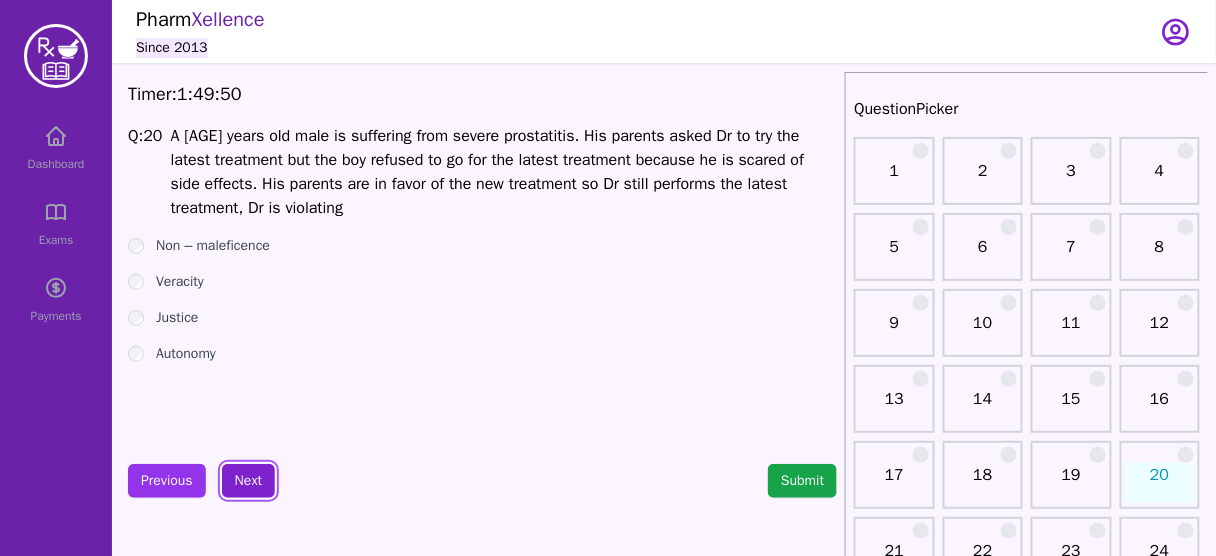 click on "Next" at bounding box center [248, 481] 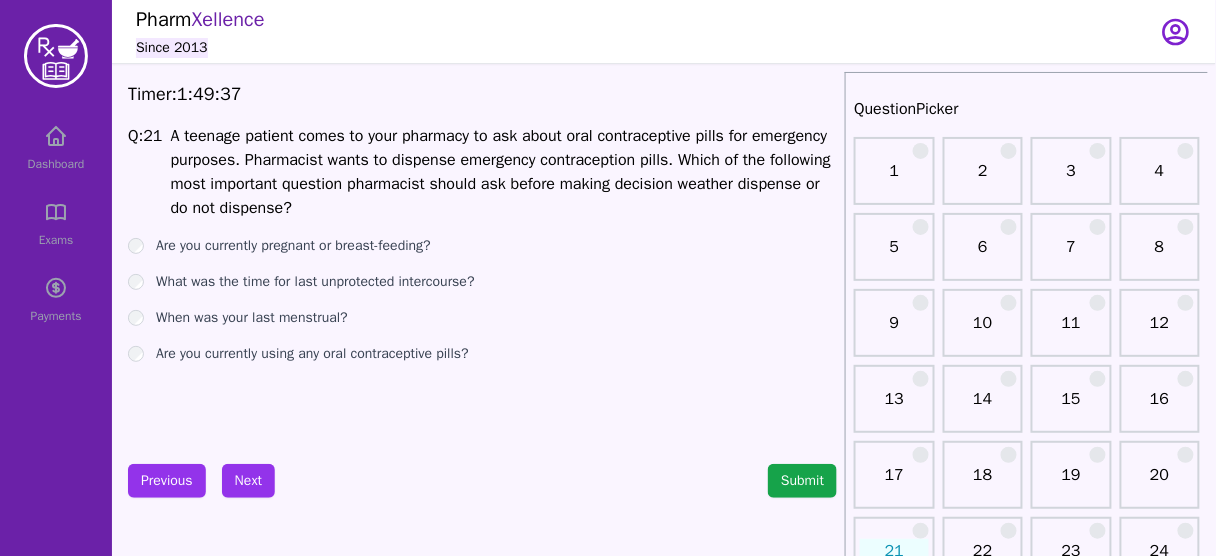 click on "What was the time for last unprotected intercourse?" at bounding box center (315, 282) 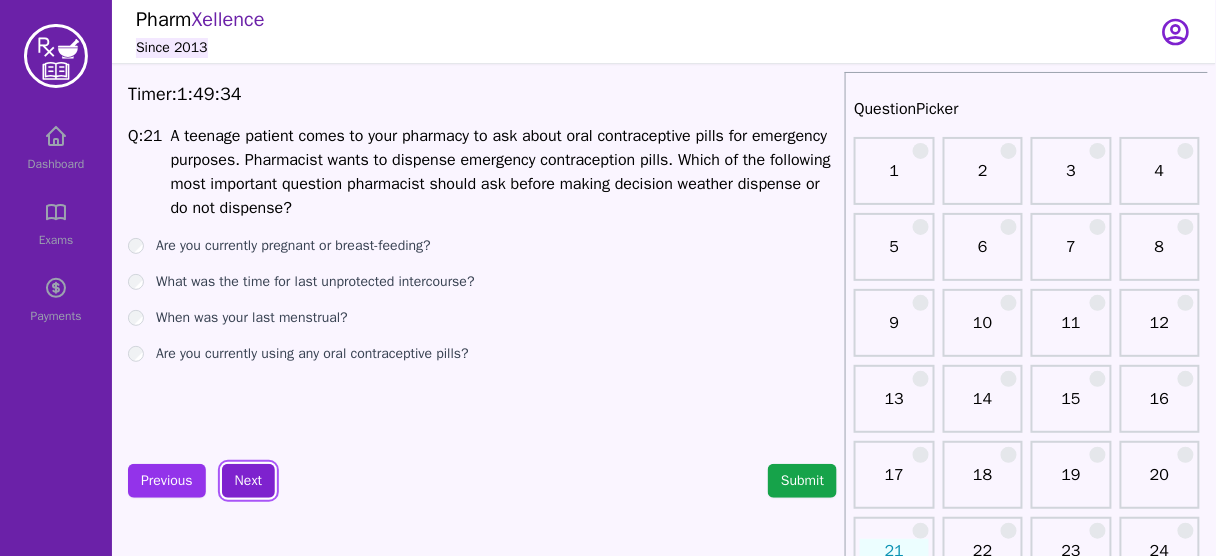 click on "Next" at bounding box center [248, 481] 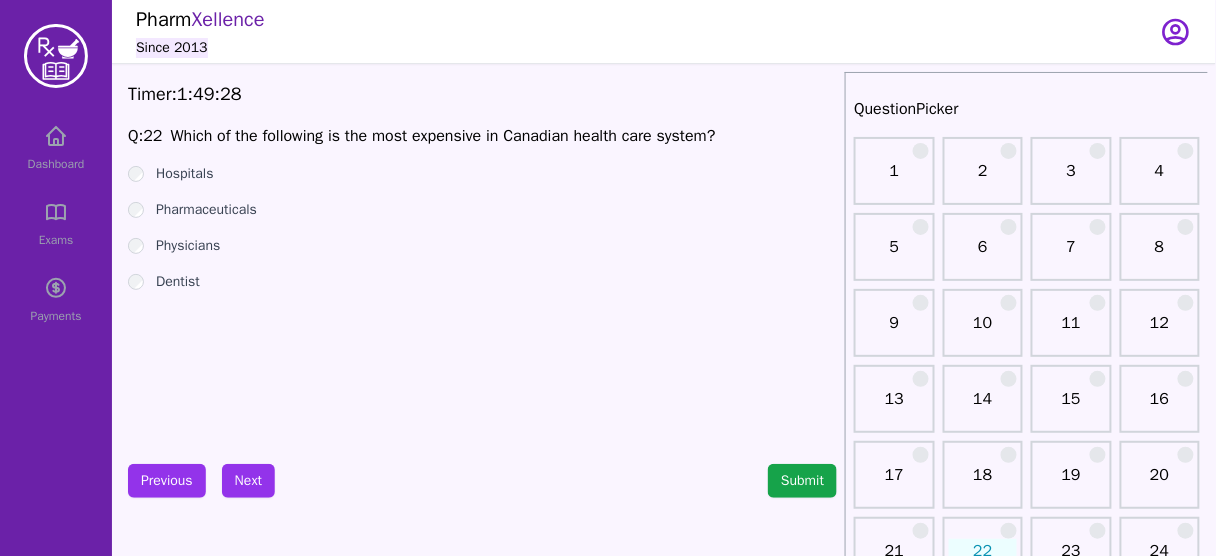 click on "Hospitals" at bounding box center (185, 174) 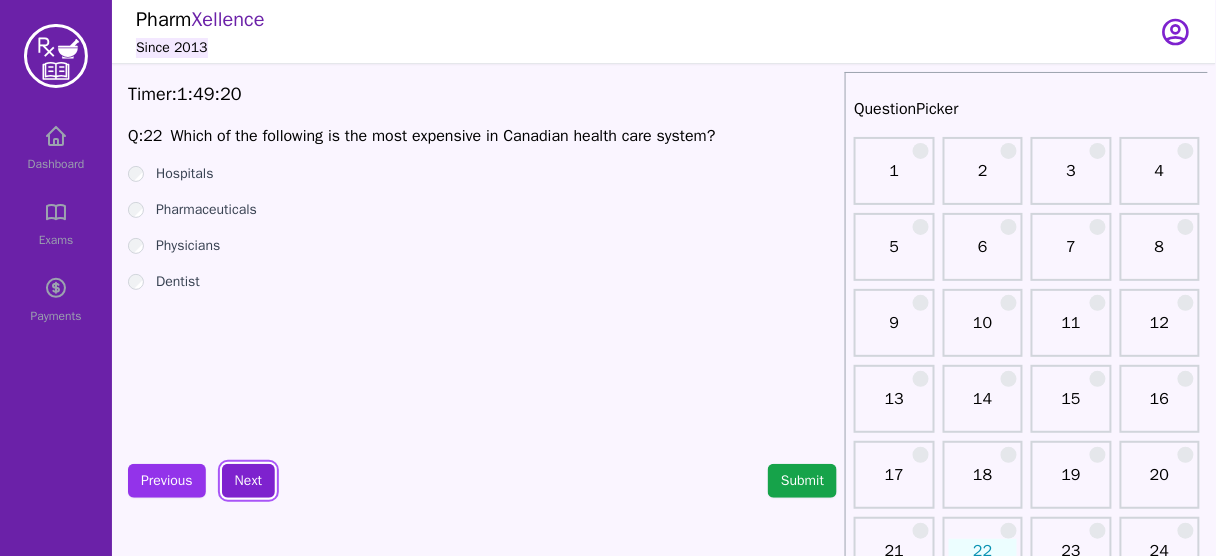 click on "Next" at bounding box center [248, 481] 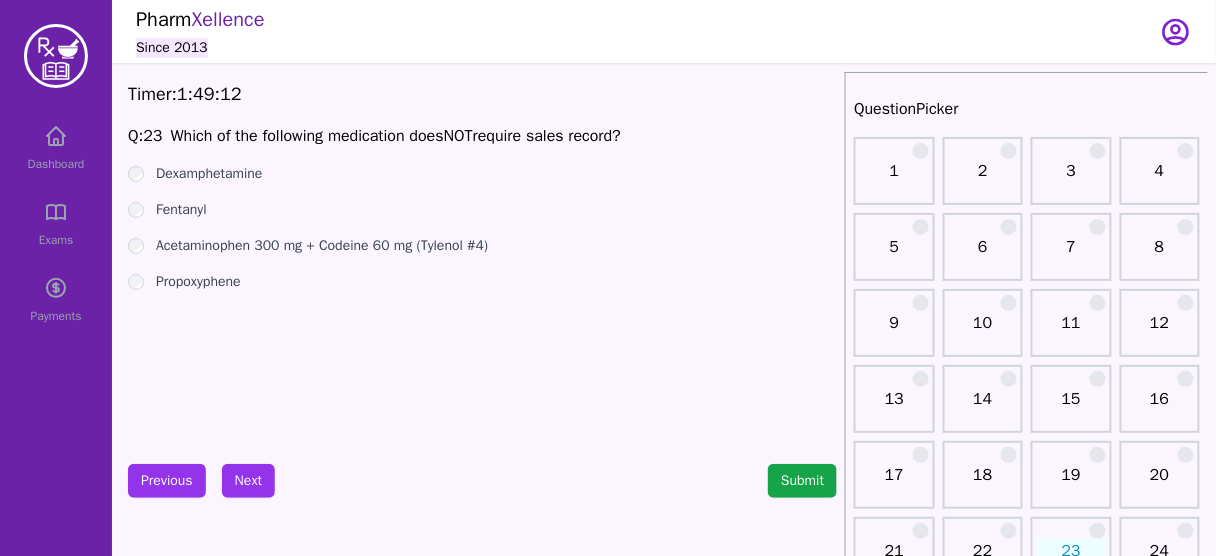 click on "Propoxyphene" at bounding box center [198, 282] 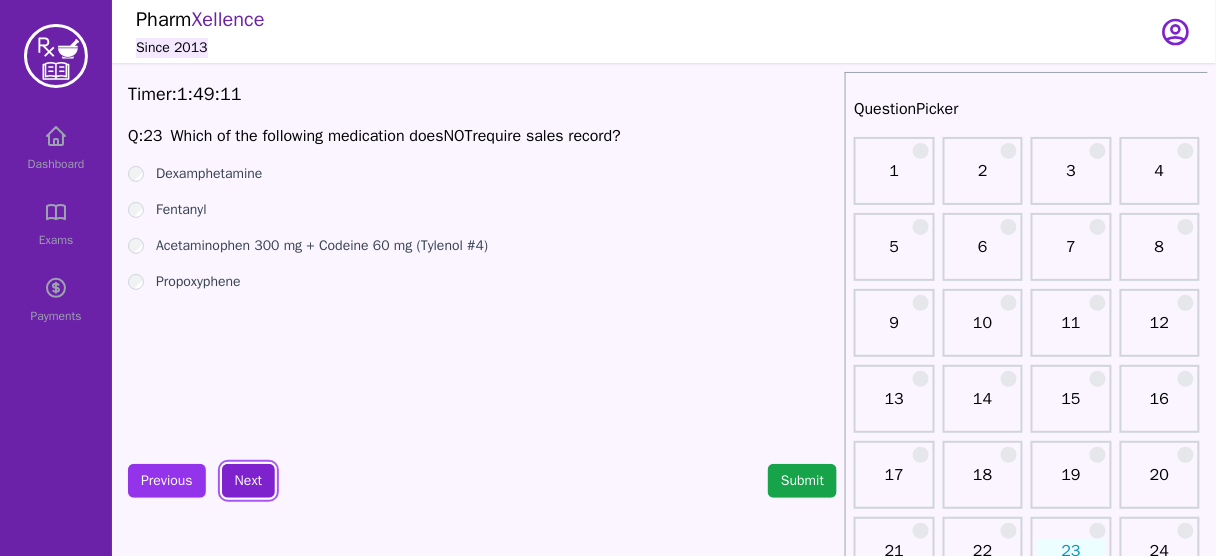click on "Next" at bounding box center (248, 481) 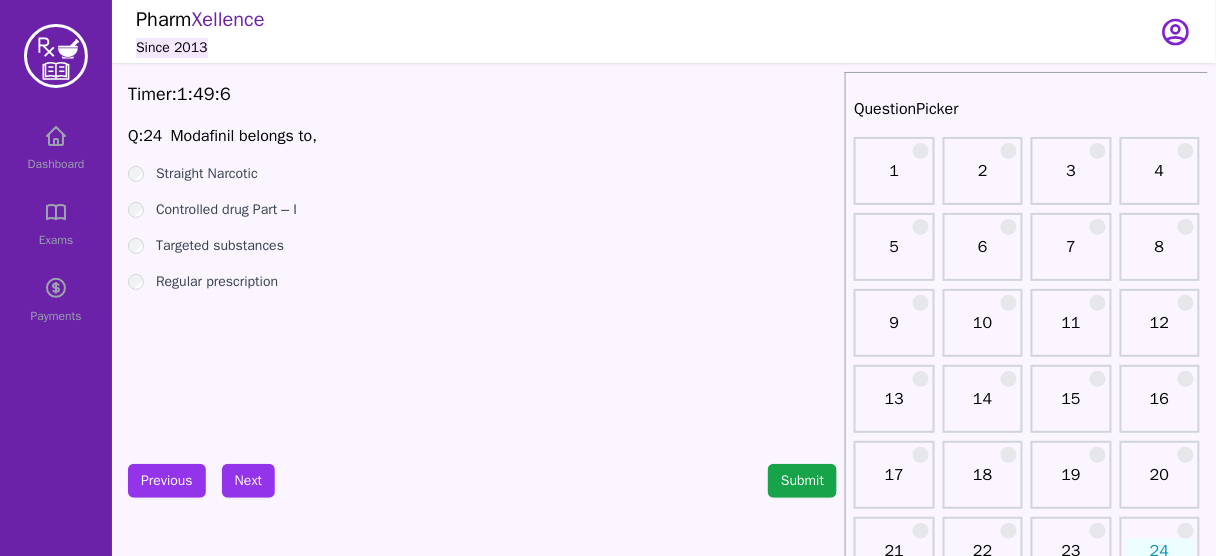 click on "Regular prescription" at bounding box center (217, 282) 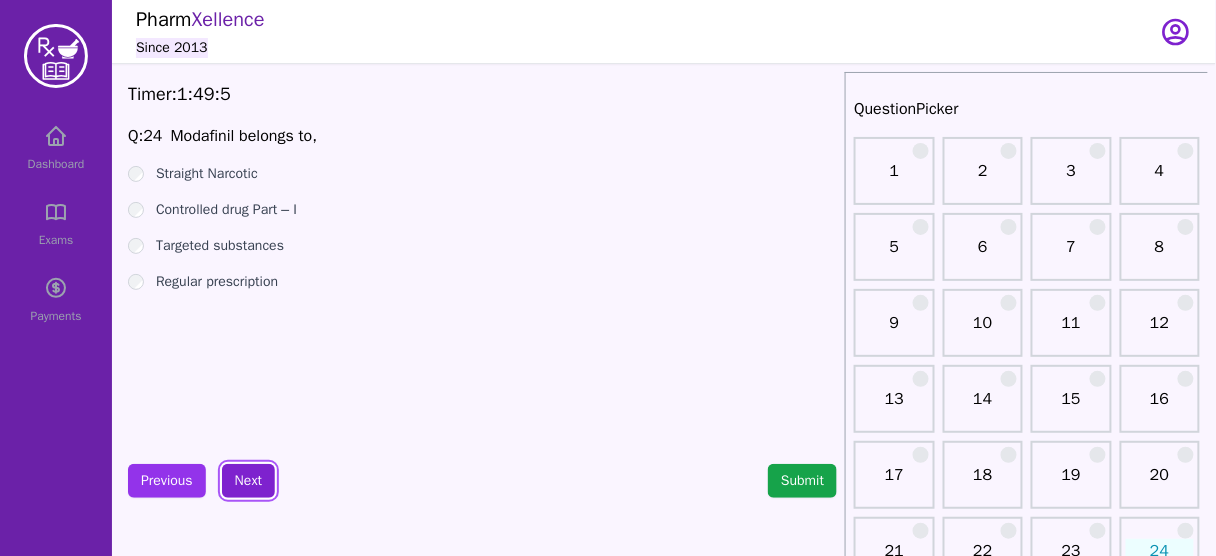 click on "Next" at bounding box center [248, 481] 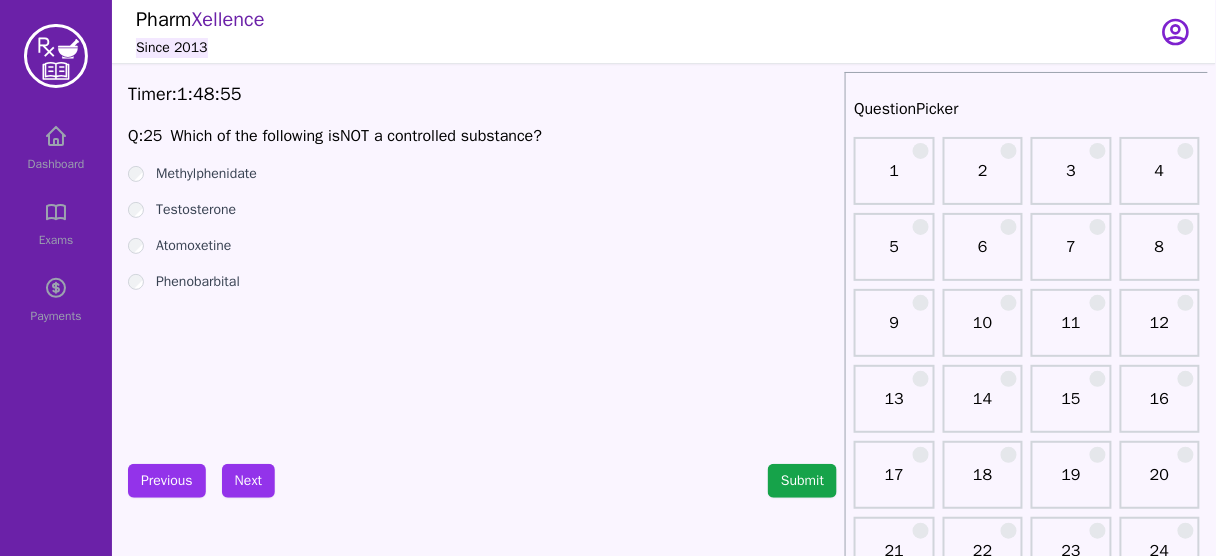 click on "NOT" at bounding box center [354, 136] 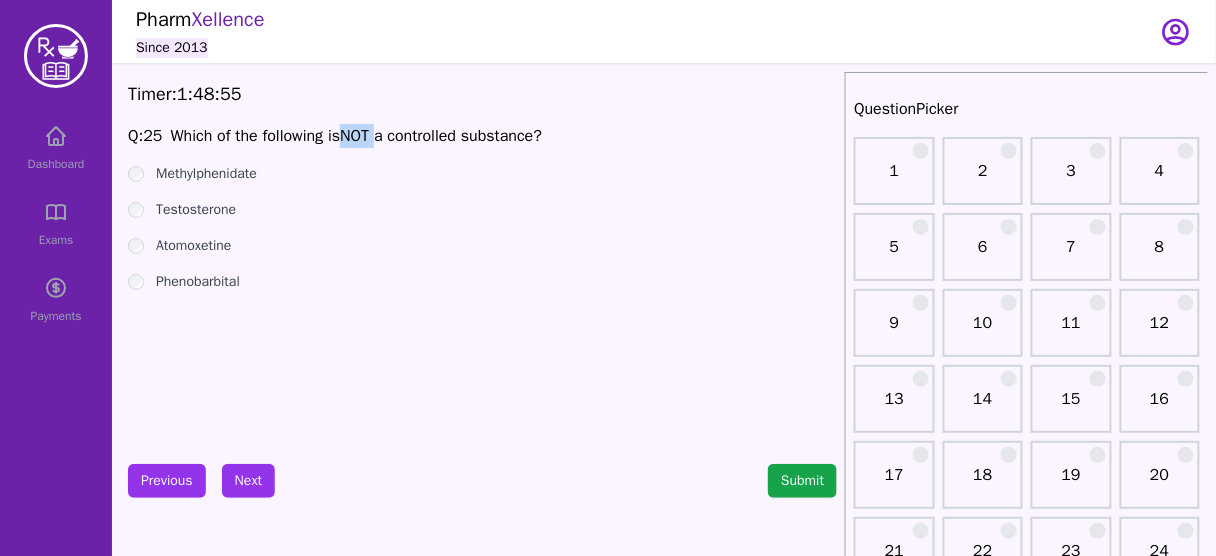 click on "NOT" at bounding box center (354, 136) 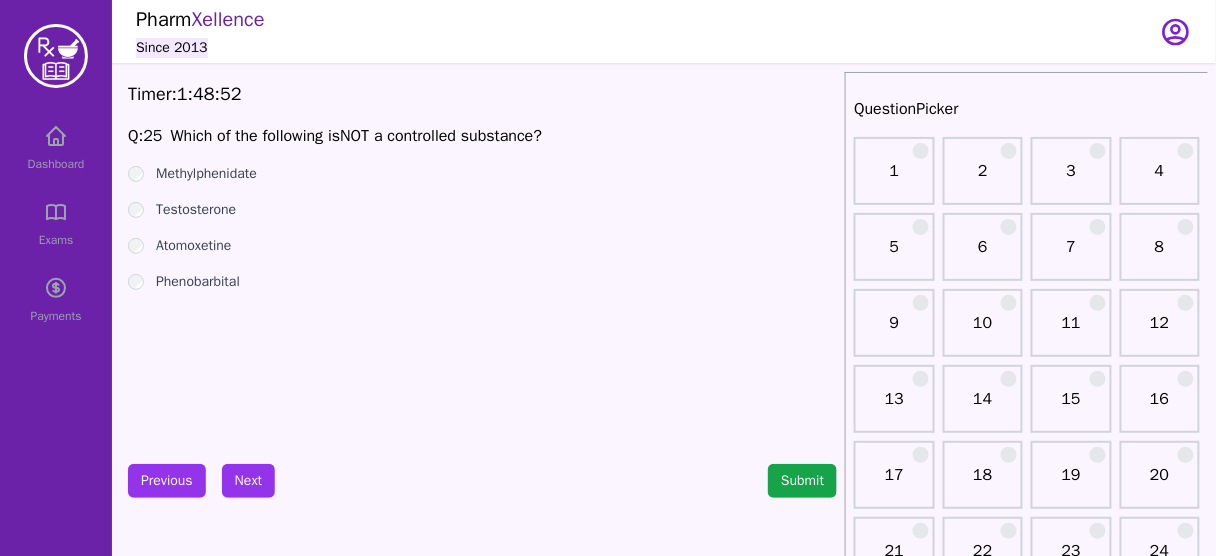 click on "Atomoxetine" at bounding box center (193, 246) 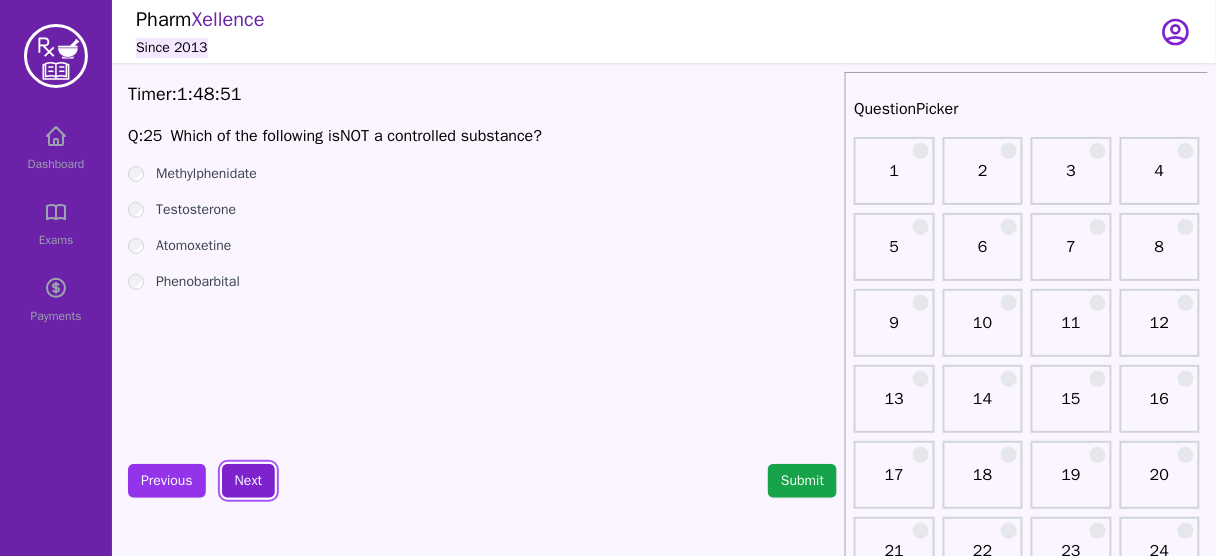 click on "Next" at bounding box center [248, 481] 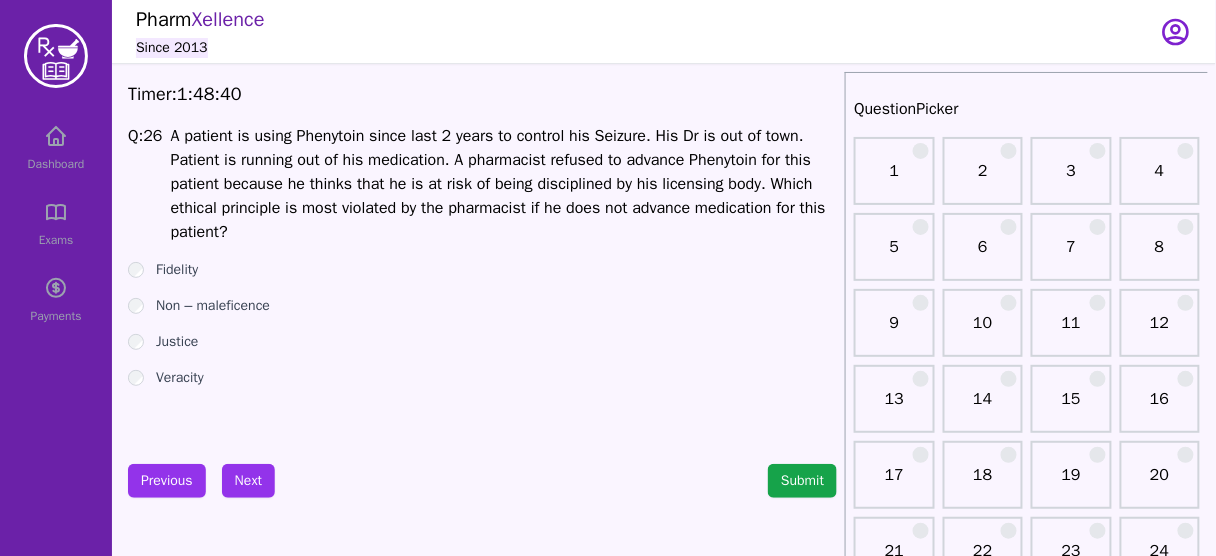 click on "Non – maleficence" at bounding box center (213, 306) 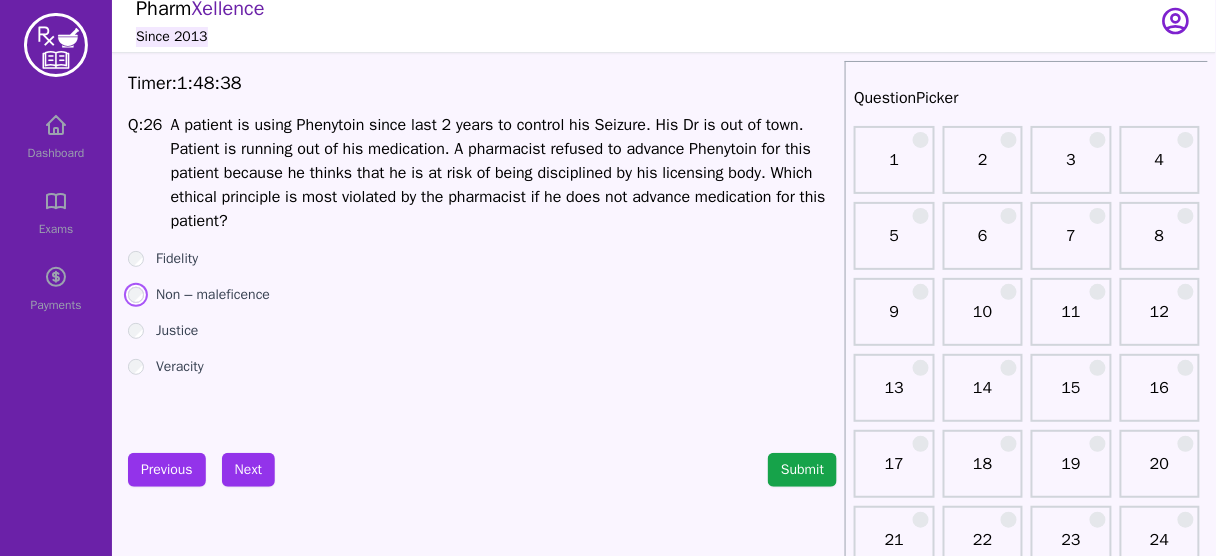 scroll, scrollTop: 12, scrollLeft: 0, axis: vertical 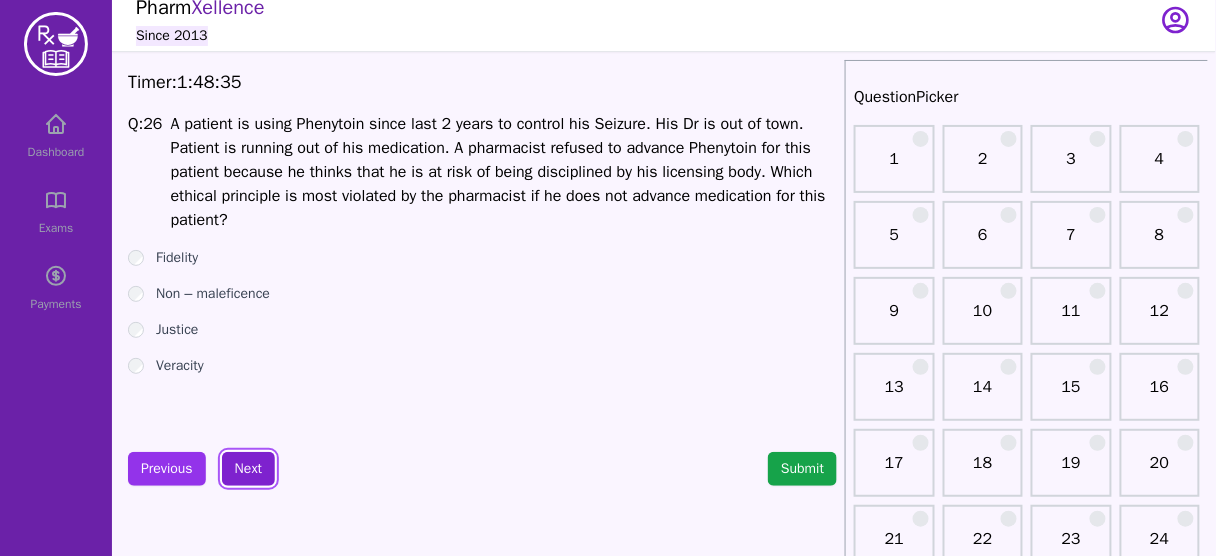 click on "Next" at bounding box center (248, 469) 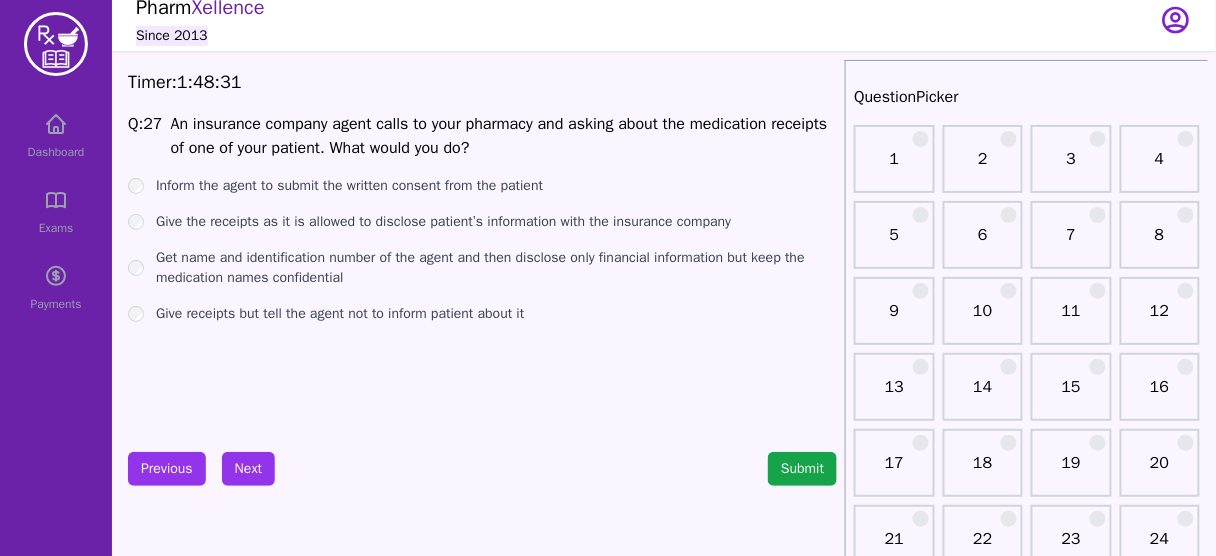 click on "Get name and identification number of the agent and then disclose only financial information but keep the medication names confidential" at bounding box center [496, 268] 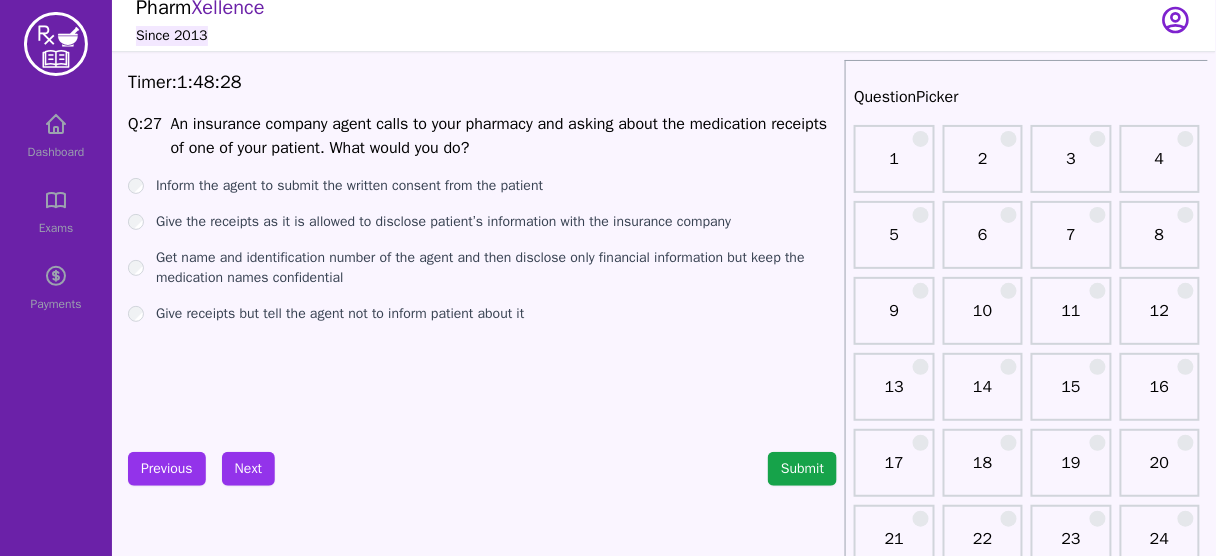 click on "Give the receipts as it is allowed to disclose patient’s information with the insurance company" at bounding box center (443, 222) 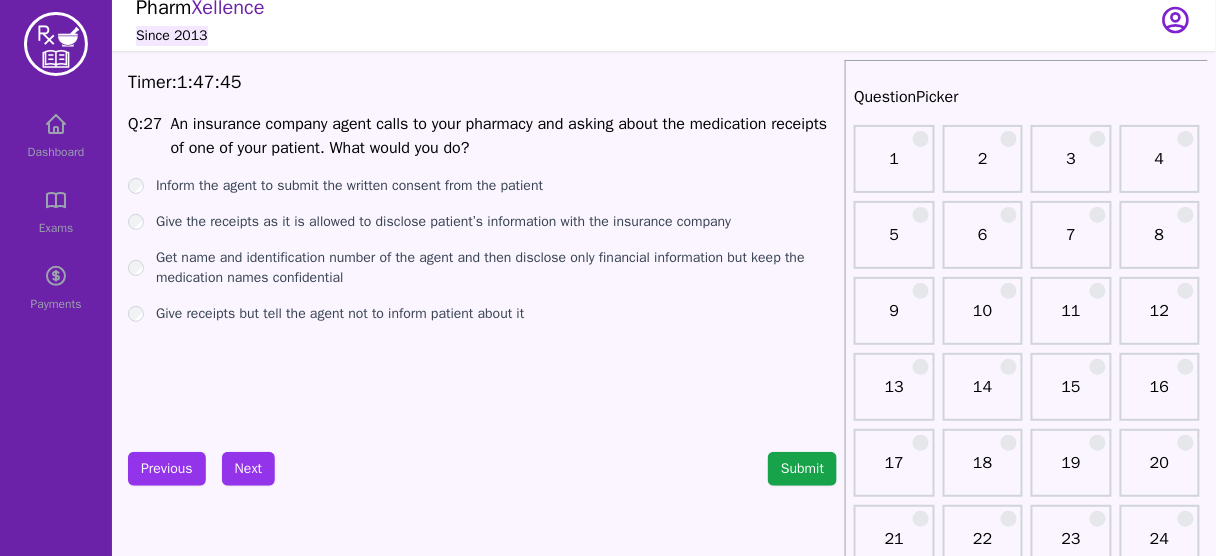 click on "Inform the agent to submit the written consent from the patient" at bounding box center [349, 186] 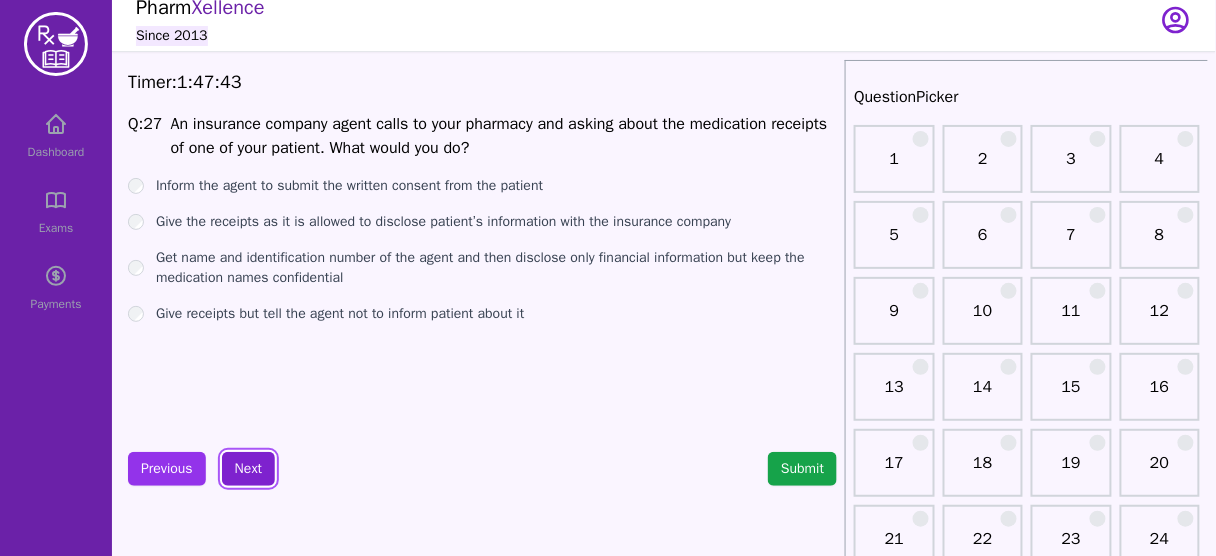 click on "Next" at bounding box center (248, 469) 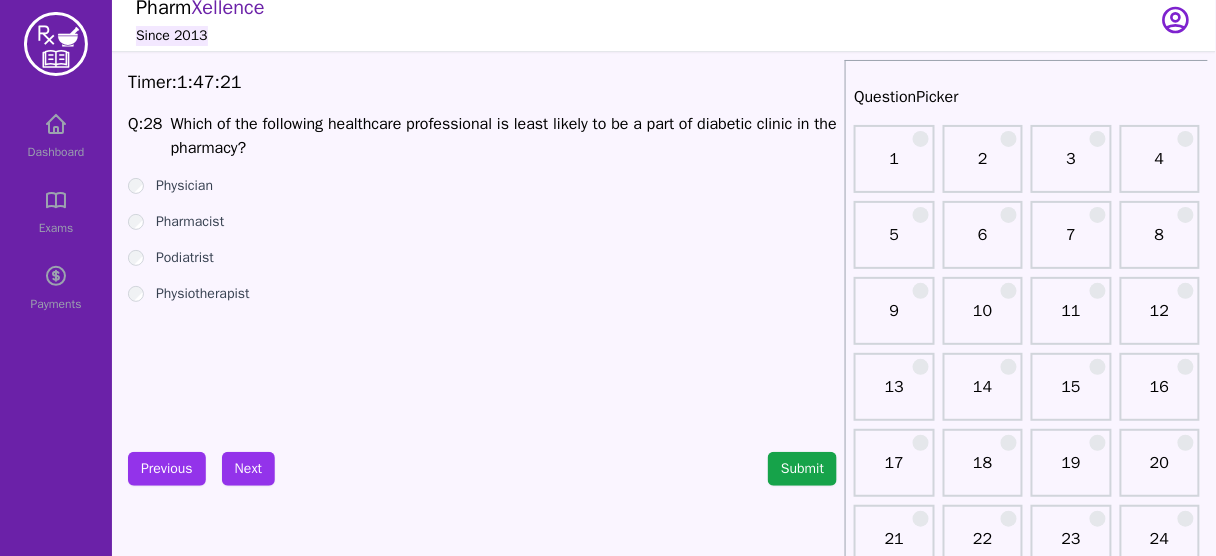 click on "Physiotherapist" at bounding box center (203, 294) 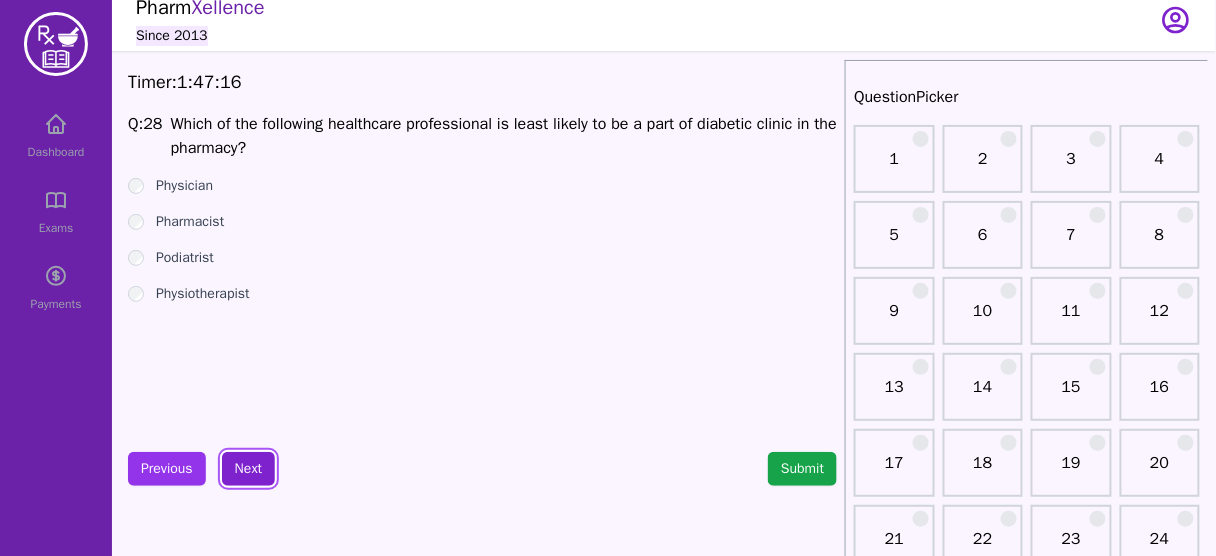 click on "Next" at bounding box center [248, 469] 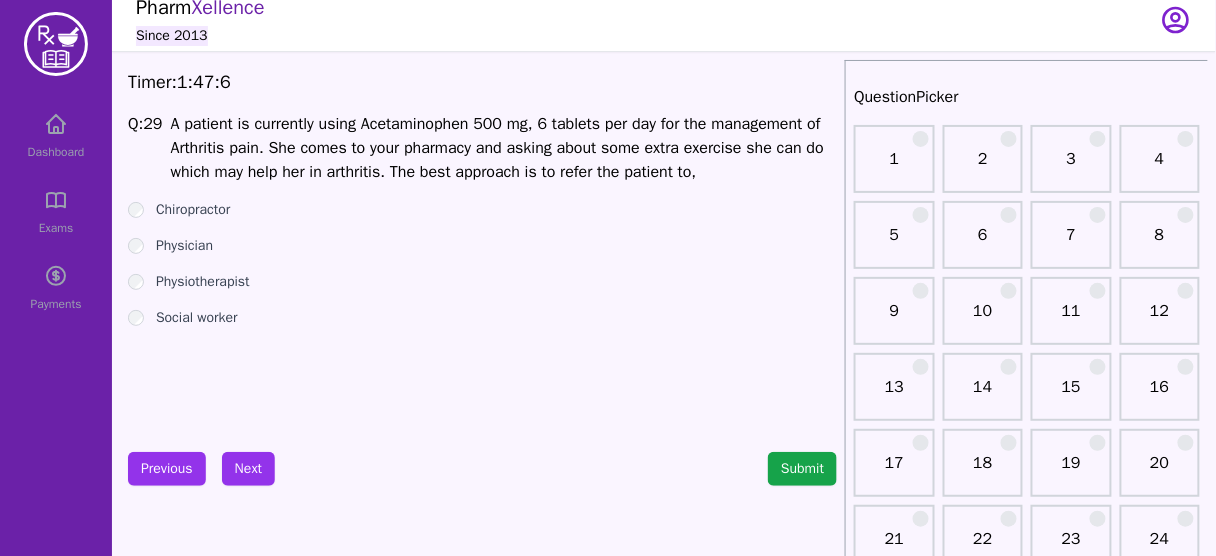 click on "Physiotherapist" at bounding box center [203, 282] 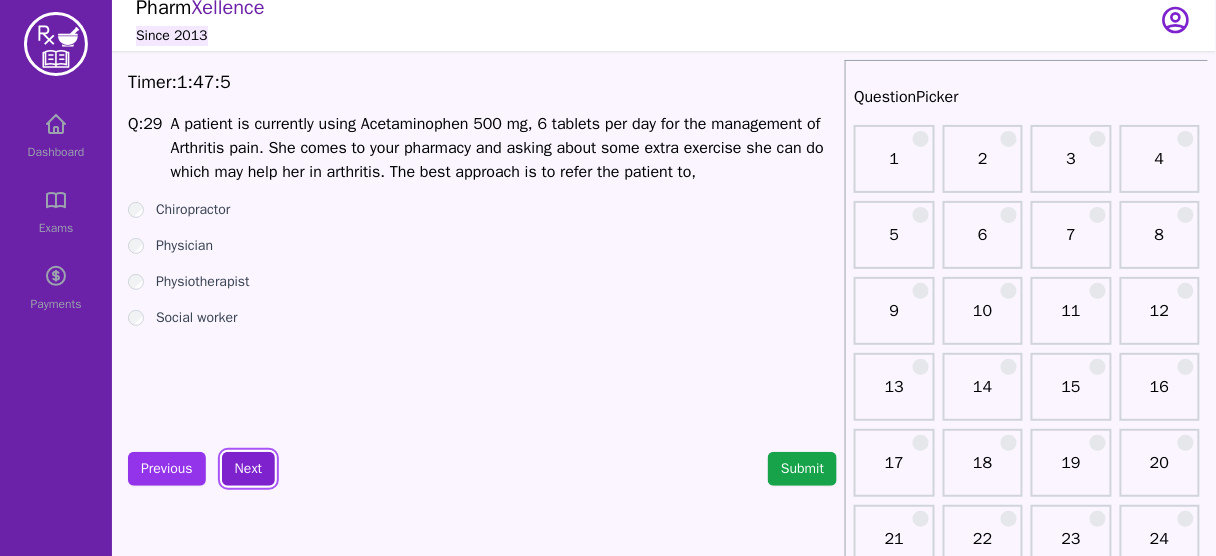 click on "Next" at bounding box center (248, 469) 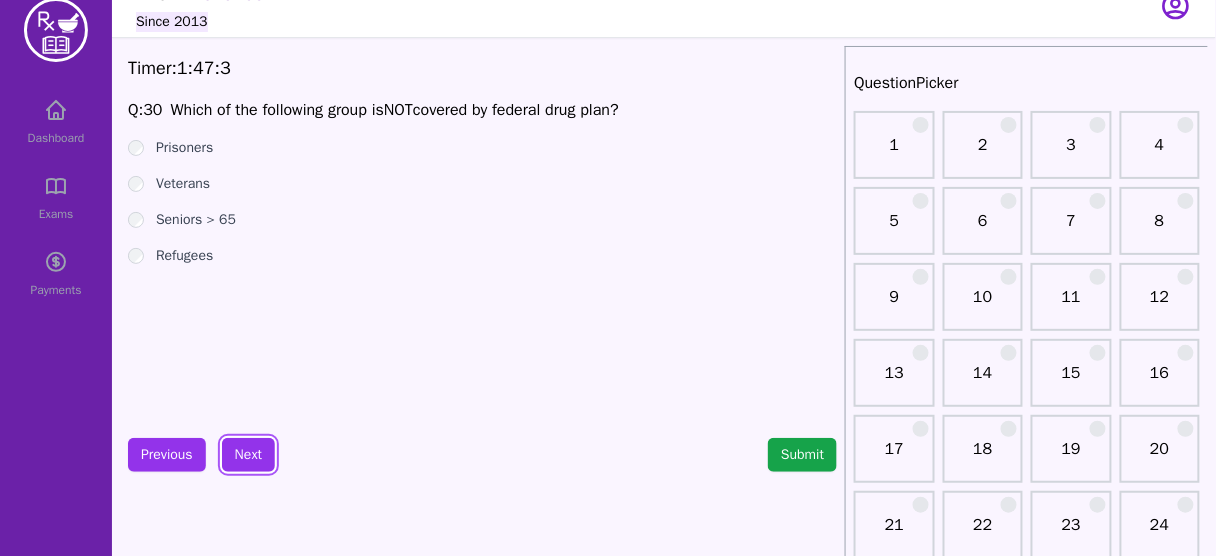 scroll, scrollTop: 28, scrollLeft: 0, axis: vertical 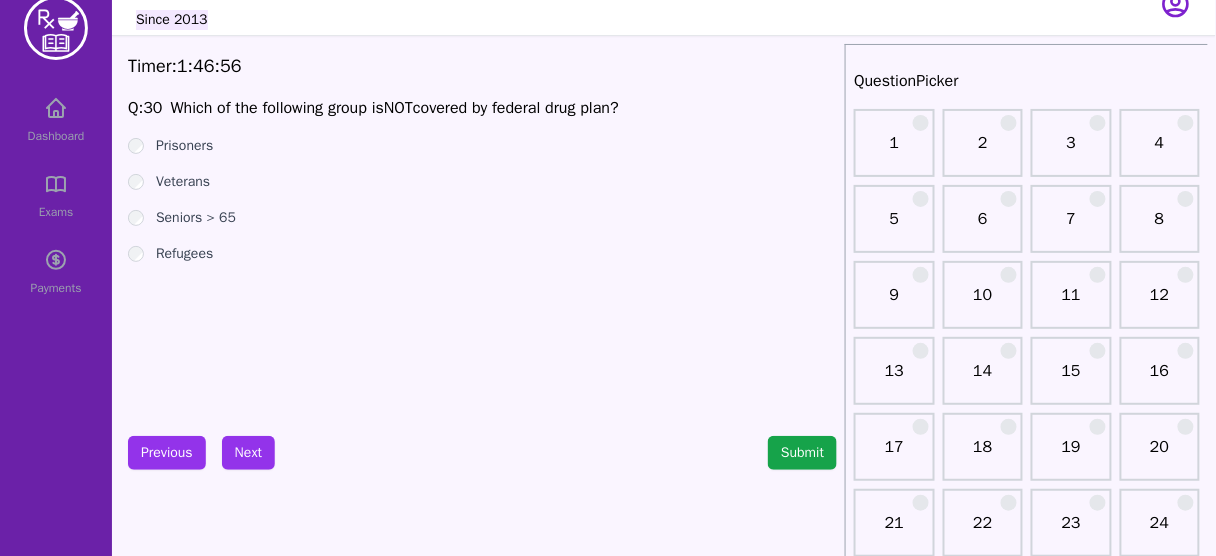click on "Seniors > 65" at bounding box center (196, 218) 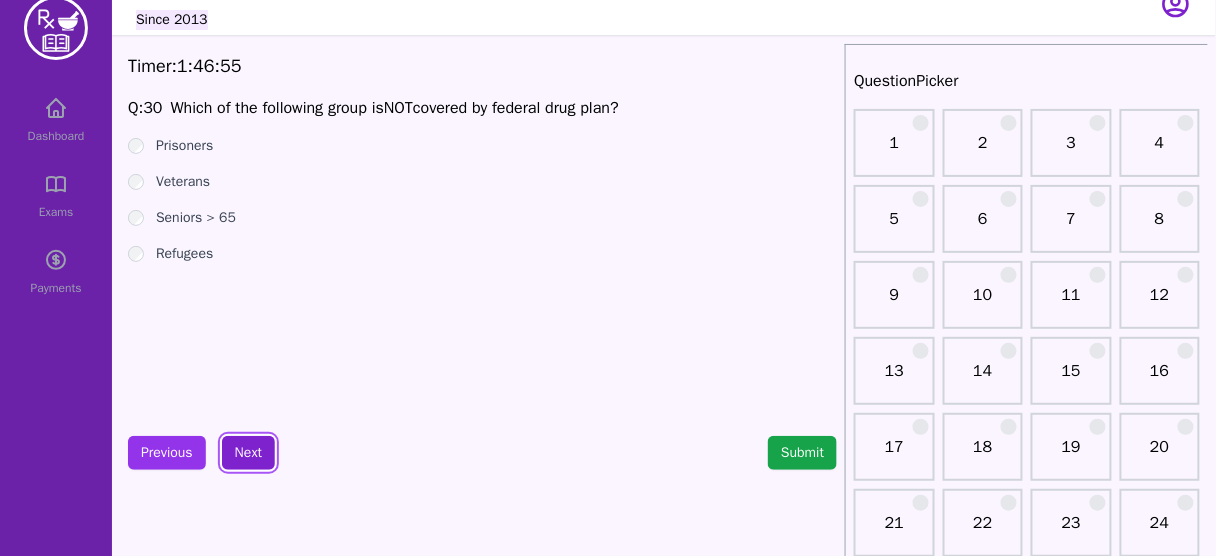 click on "Next" at bounding box center (248, 453) 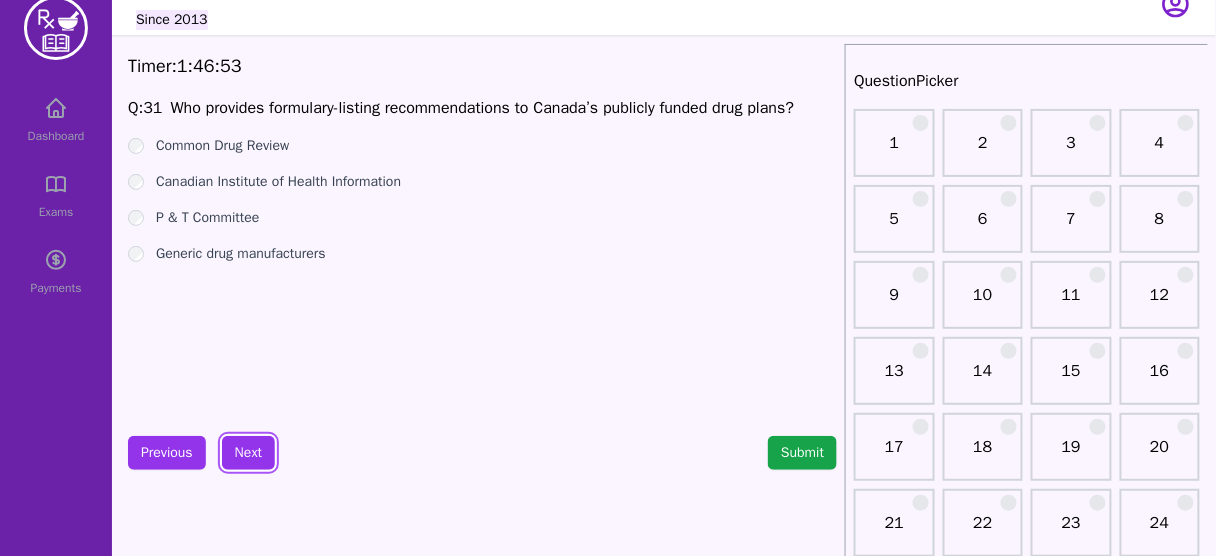 scroll, scrollTop: 0, scrollLeft: 0, axis: both 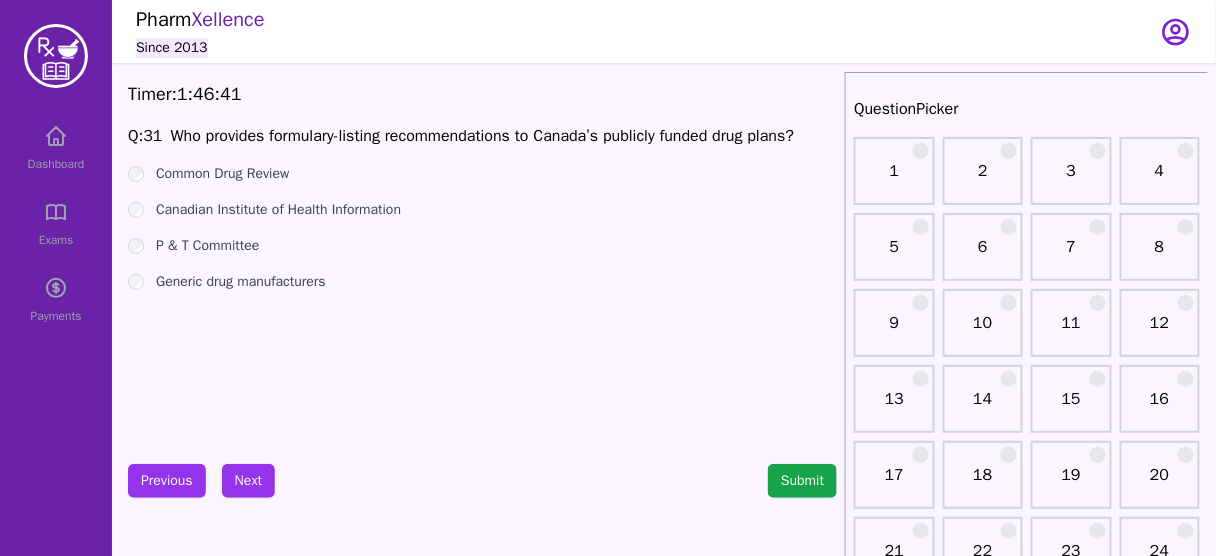 click on "Common Drug Review" at bounding box center (222, 174) 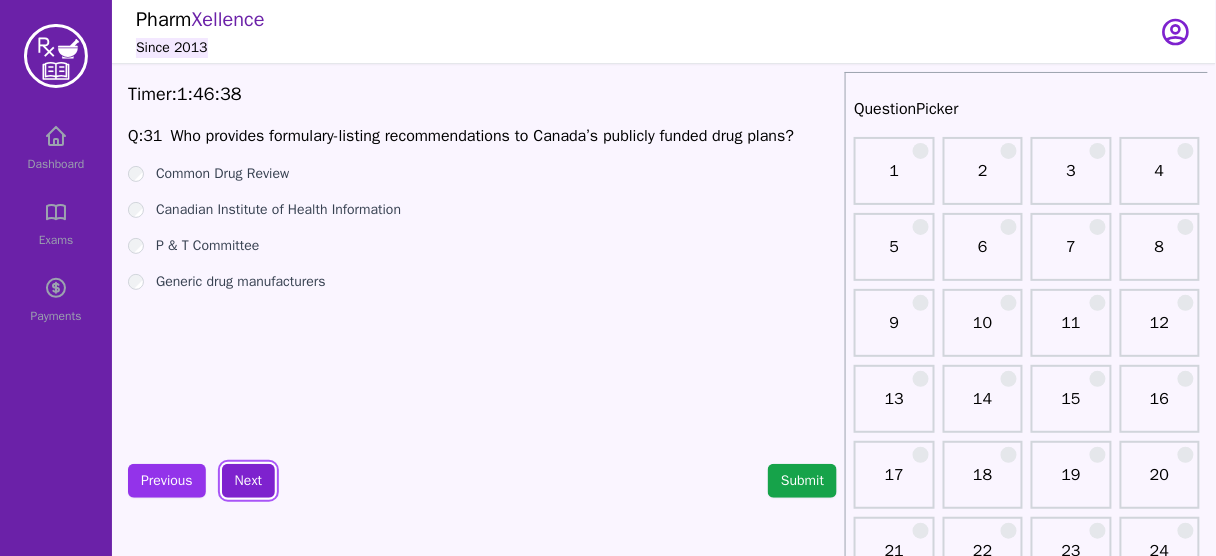 click on "Next" at bounding box center (248, 481) 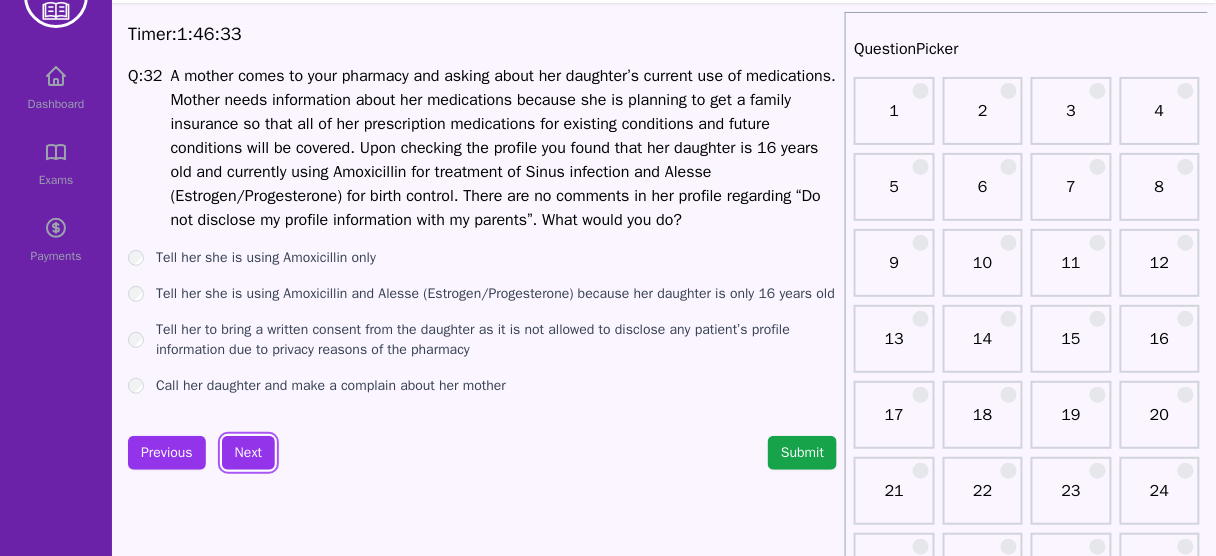 scroll, scrollTop: 64, scrollLeft: 0, axis: vertical 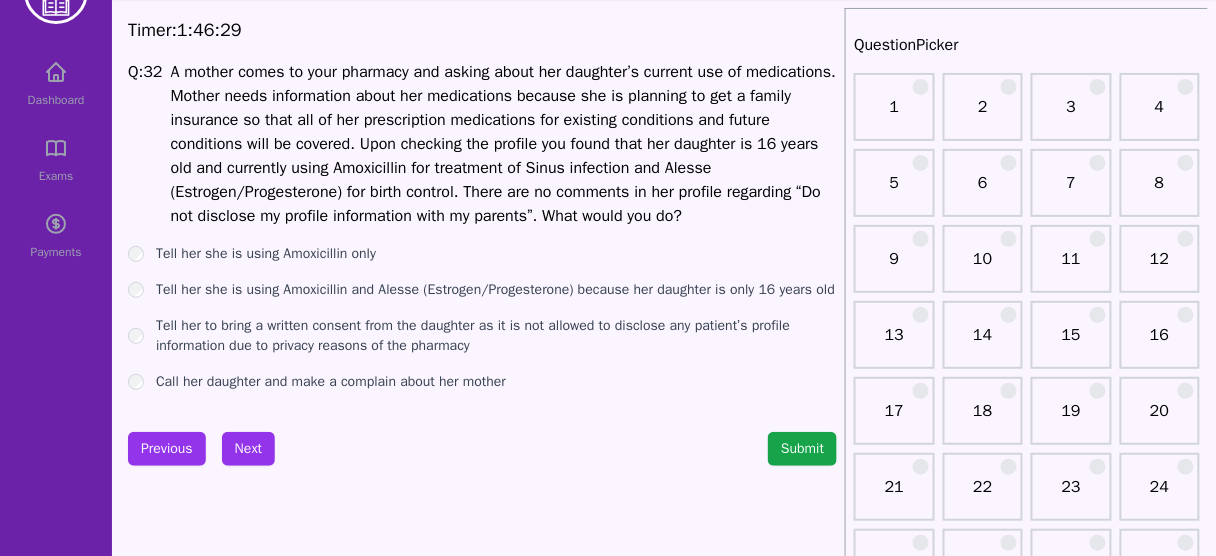click on "Tell her to bring a written consent from the daughter as it is not allowed to disclose any patient’s profile information due to privacy reasons of the pharmacy" at bounding box center (496, 336) 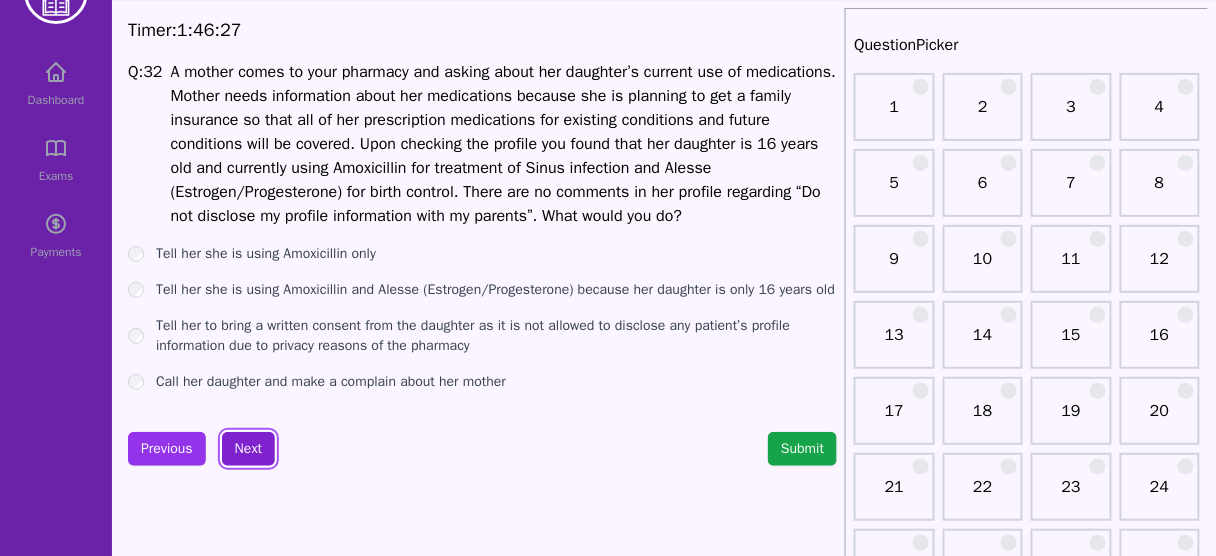 click on "Next" at bounding box center (248, 449) 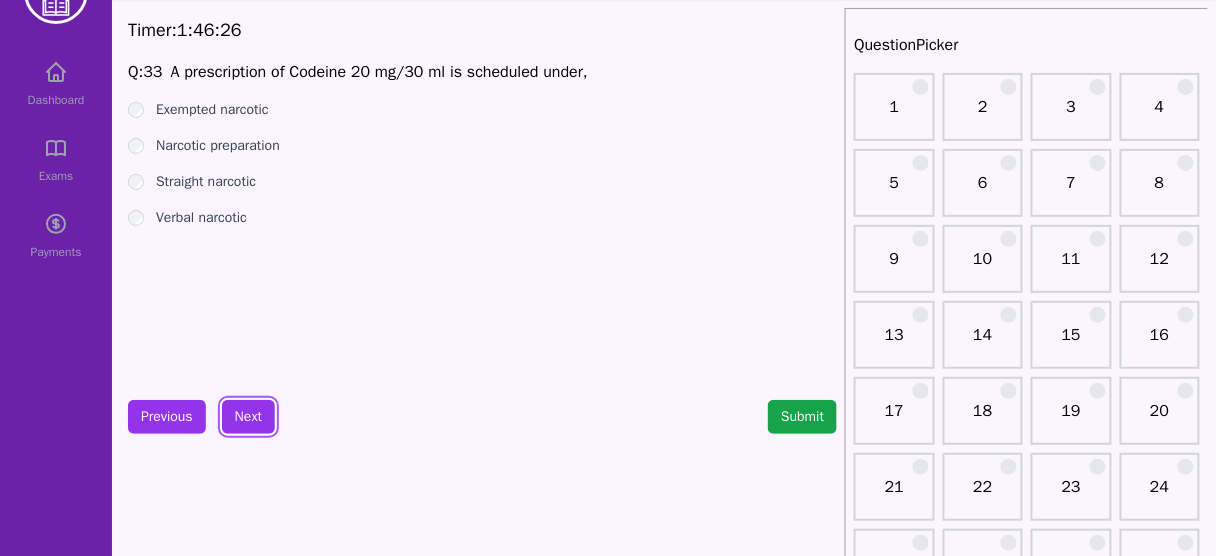 scroll, scrollTop: 0, scrollLeft: 0, axis: both 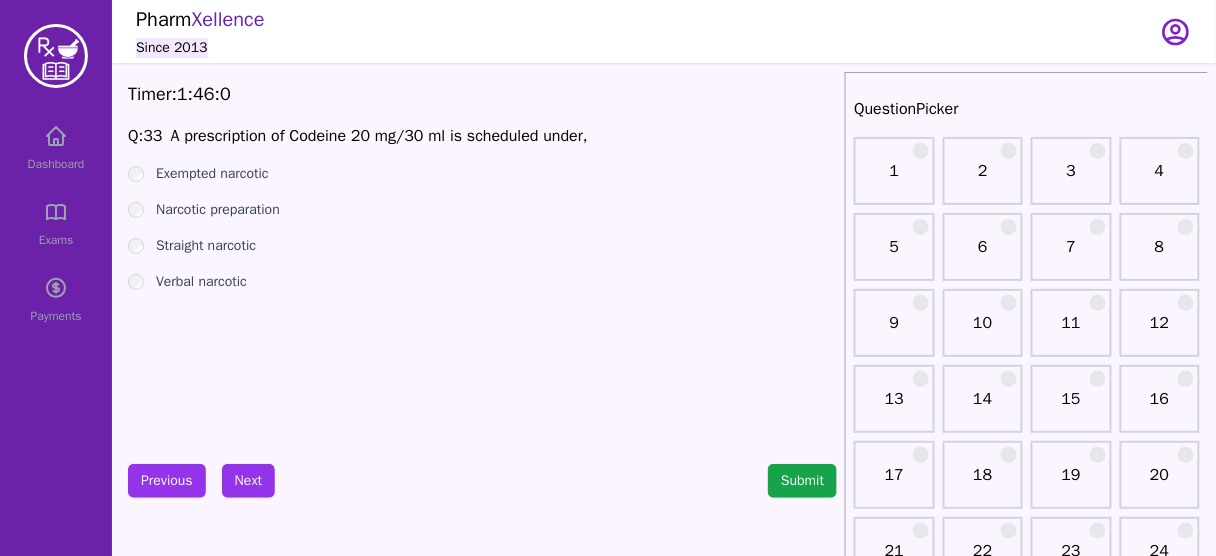 click on "Narcotic preparation" at bounding box center (218, 210) 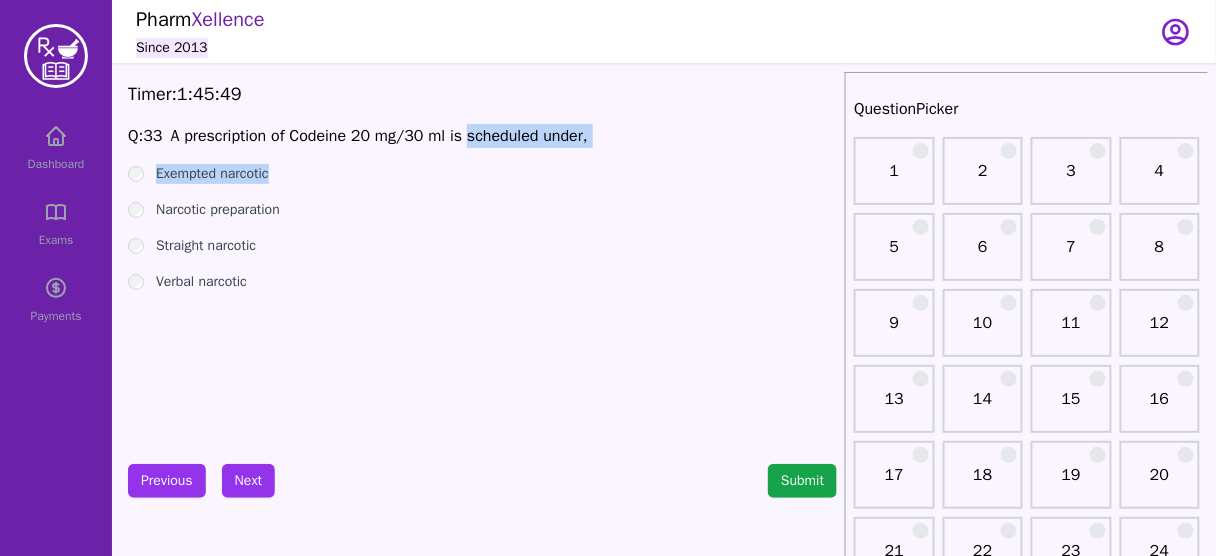 drag, startPoint x: 465, startPoint y: 141, endPoint x: 574, endPoint y: 150, distance: 109.370926 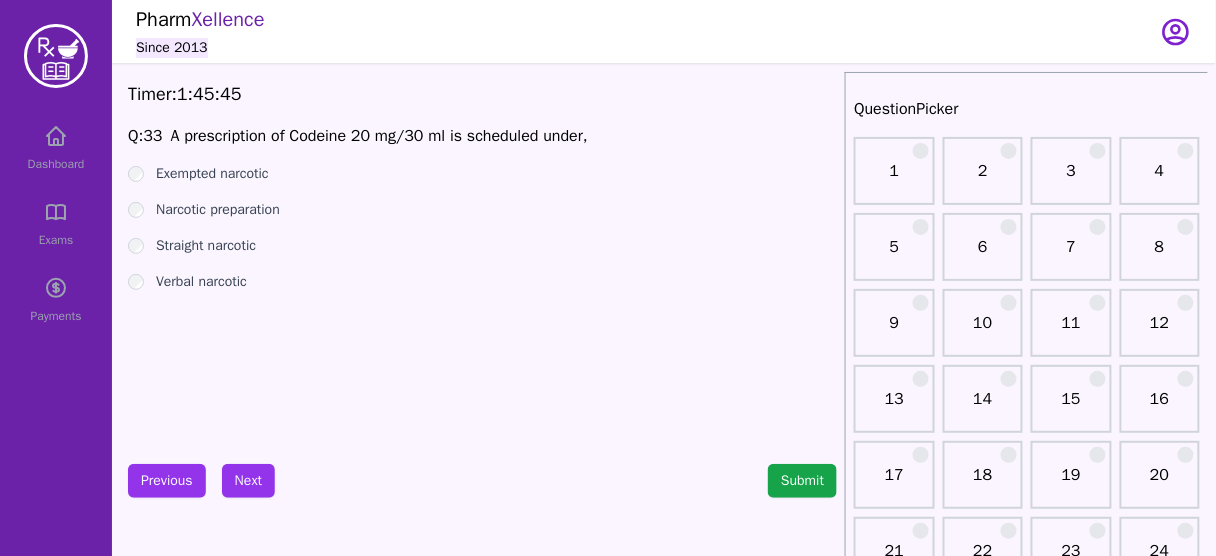 click on "Straight narcotic" at bounding box center (482, 246) 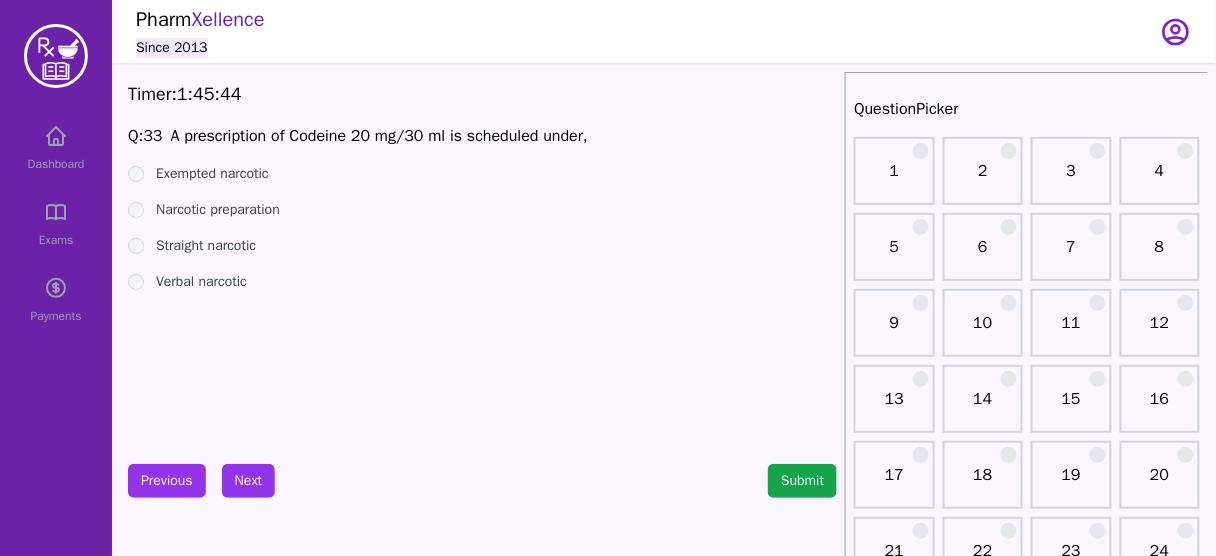 click on "A prescription of Codeine 20 mg/30 ml is scheduled under," at bounding box center (379, 136) 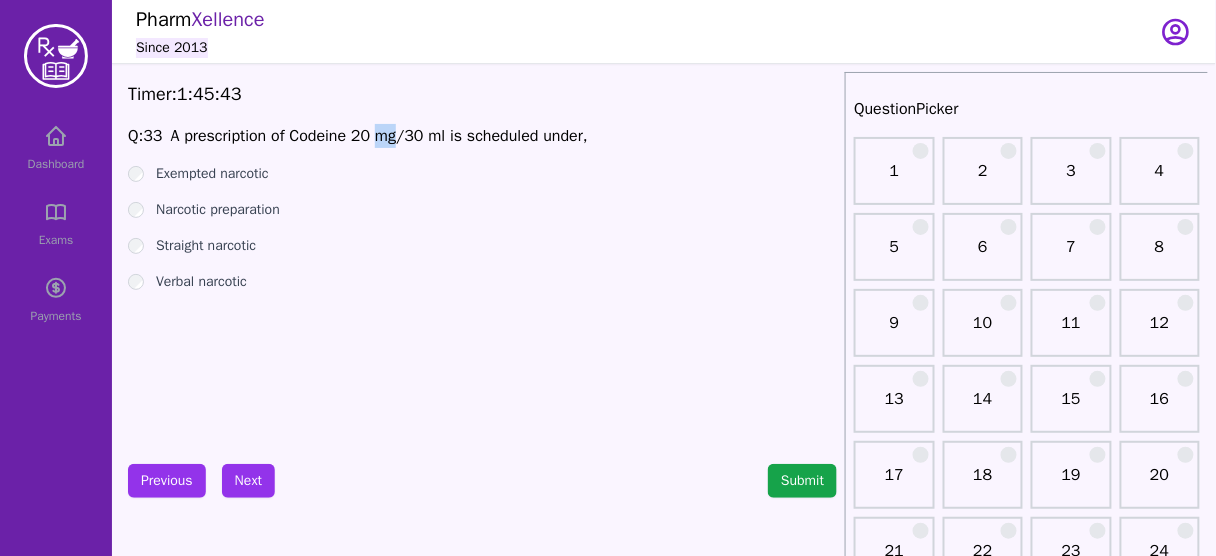 click on "A prescription of Codeine 20 mg/30 ml is scheduled under," at bounding box center [379, 136] 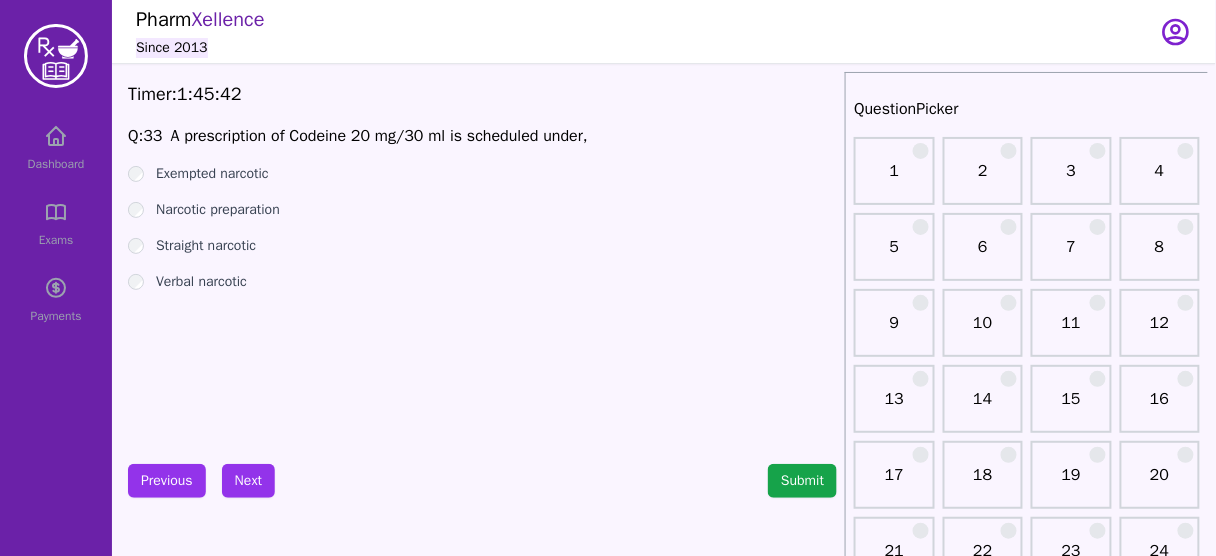 click on "A prescription of Codeine 20 mg/30 ml is scheduled under," at bounding box center (379, 136) 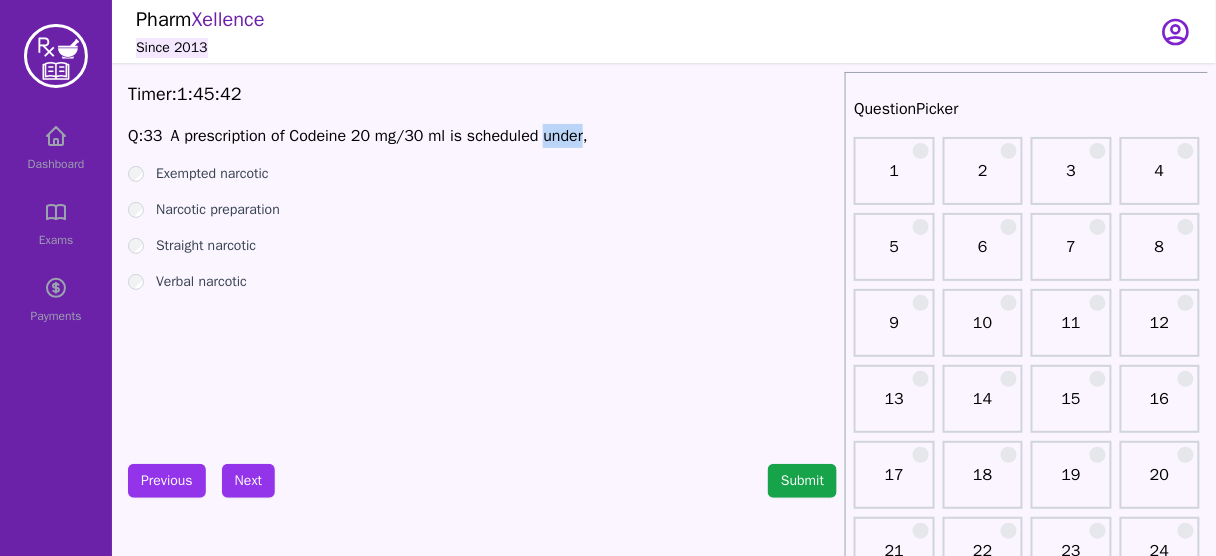 click on "A prescription of Codeine 20 mg/30 ml is scheduled under," at bounding box center [379, 136] 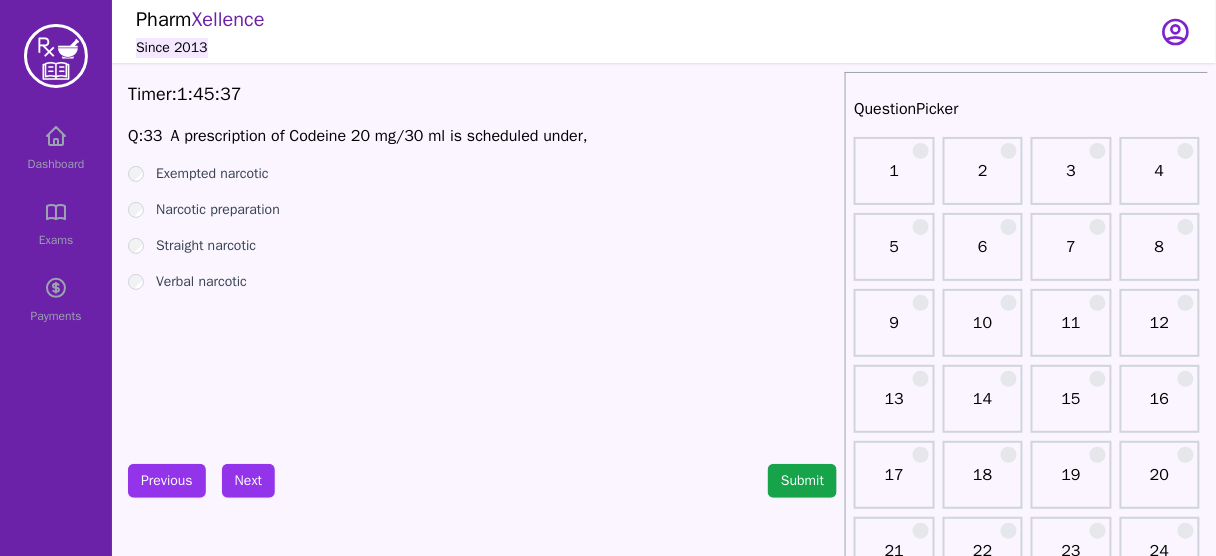 click on "Exempted narcotic" at bounding box center (212, 174) 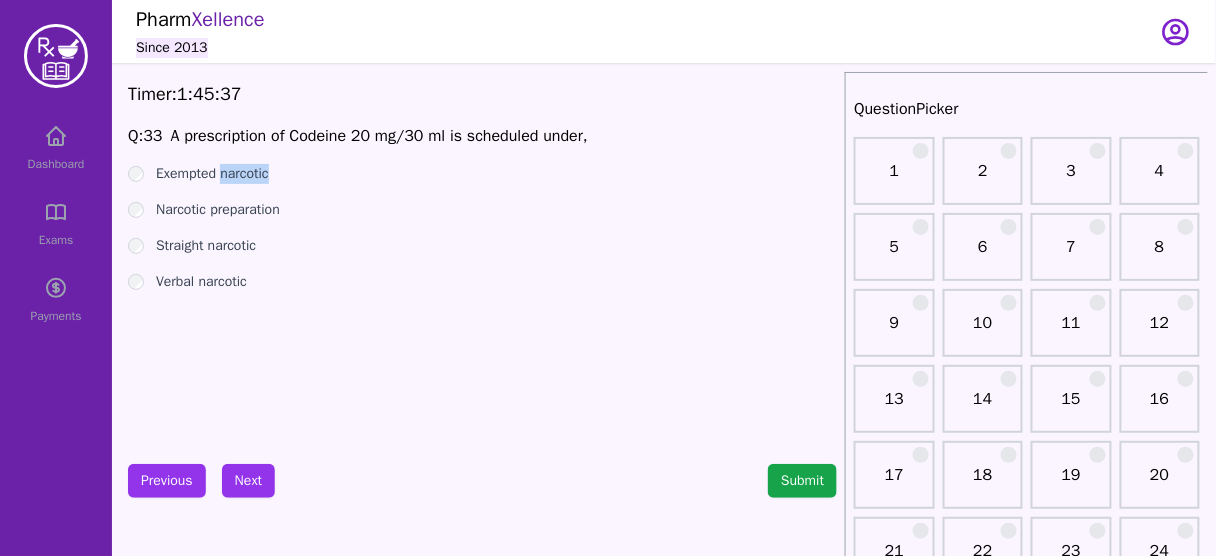 click on "Exempted narcotic" at bounding box center (212, 174) 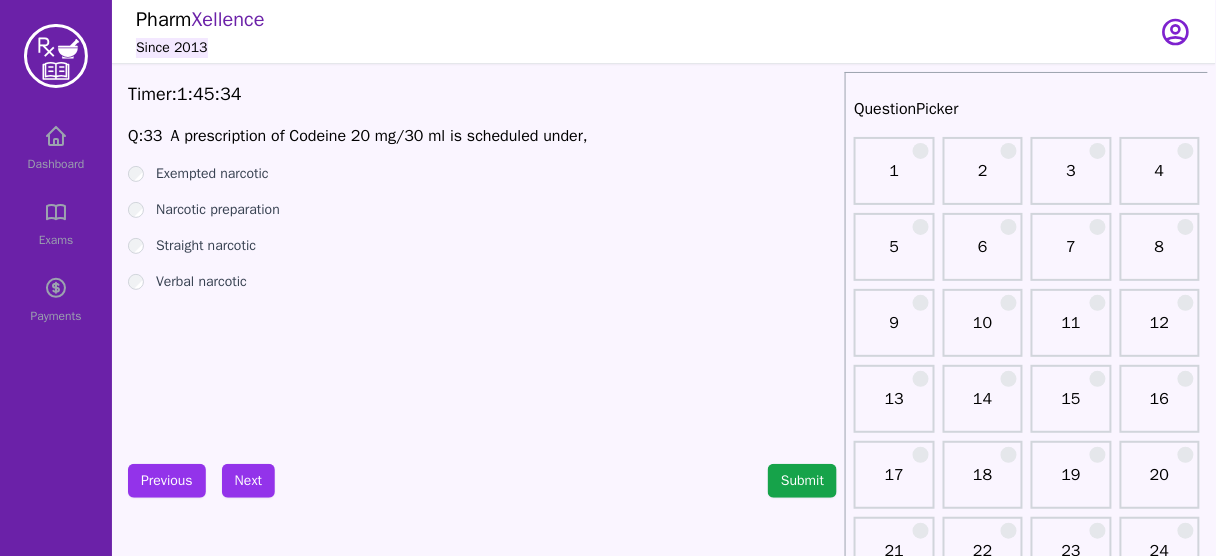 click on "Q: 33 A prescription of Codeine 20 mg/30 ml is scheduled under, Exempted narcotic
Narcotic preparation
Straight narcotic
Verbal narcotic" at bounding box center [482, 274] 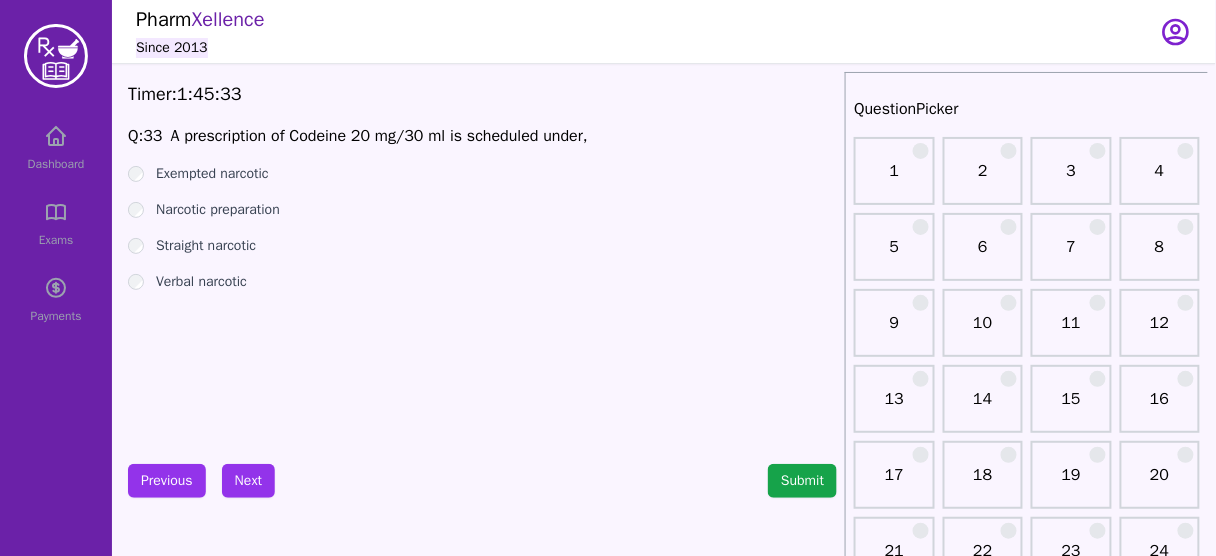 click on "Verbal narcotic" at bounding box center [201, 282] 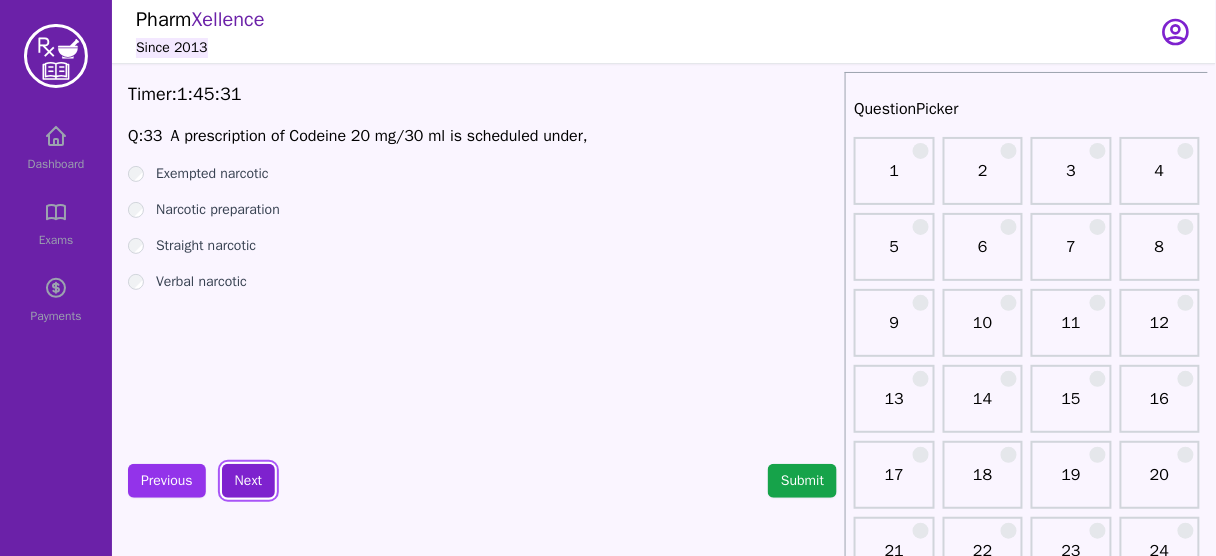 click on "Next" at bounding box center [248, 481] 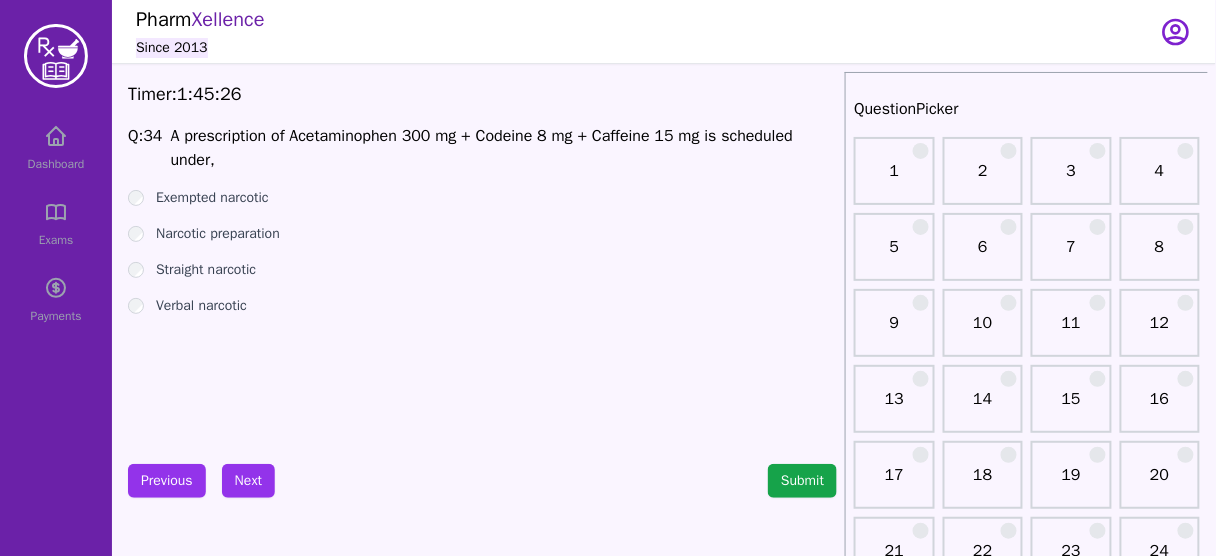 click on "Narcotic preparation" at bounding box center [218, 234] 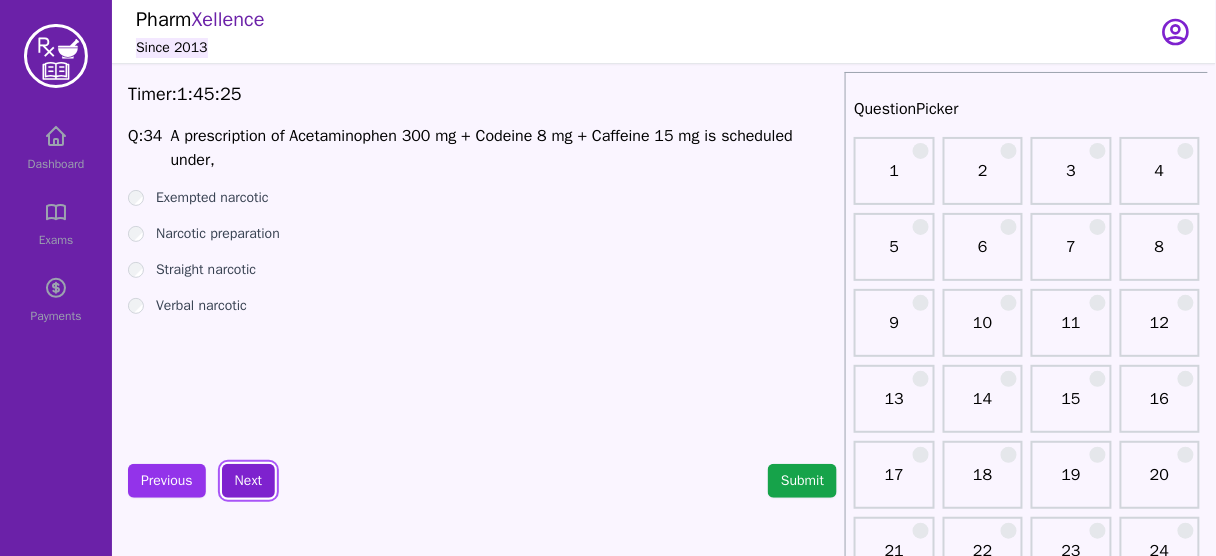 click on "Next" at bounding box center [248, 481] 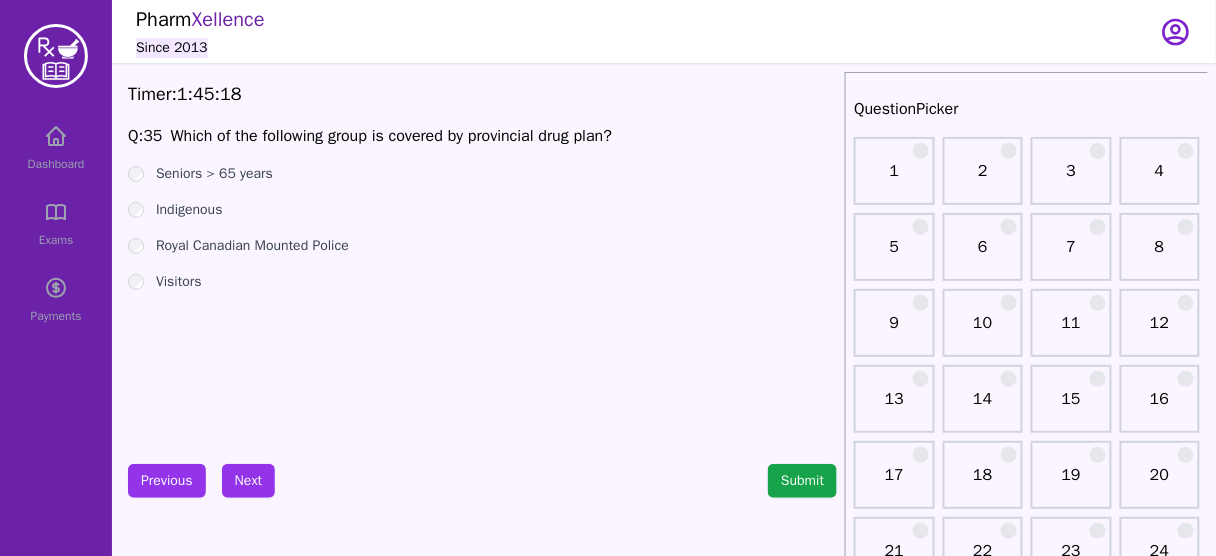 click on "Seniors > 65 years" at bounding box center (214, 174) 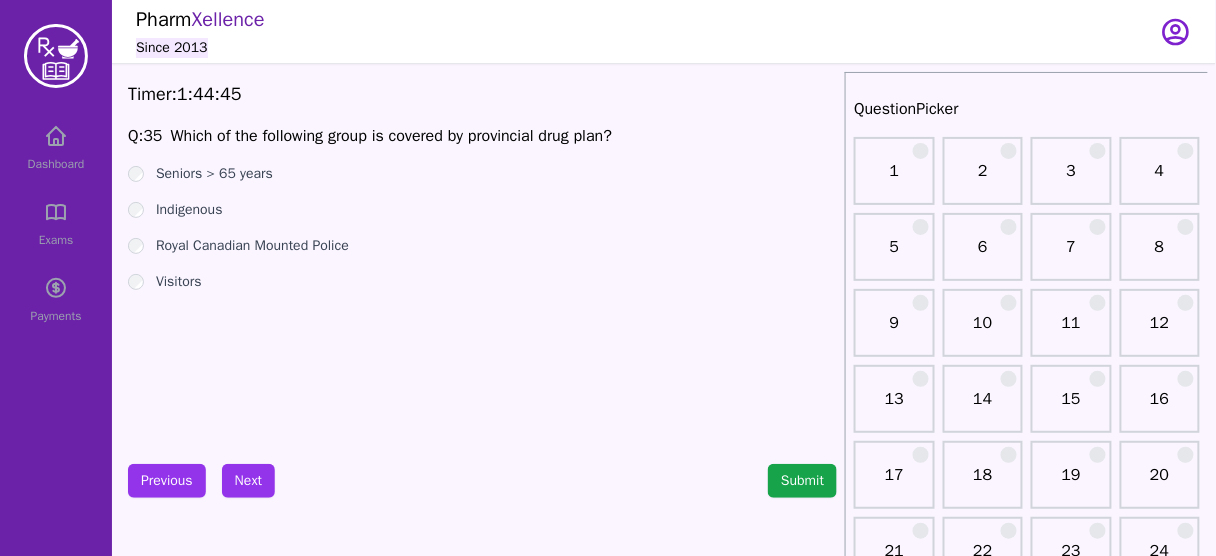 click on "Royal Canadian Mounted Police" at bounding box center [252, 246] 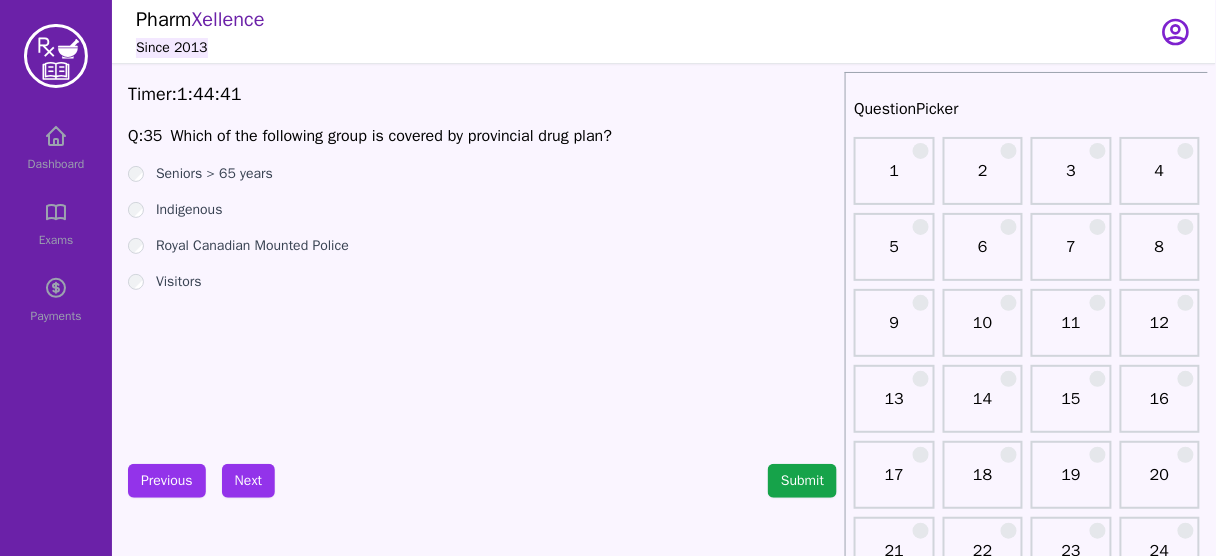 click on "Seniors > 65 years" at bounding box center (214, 174) 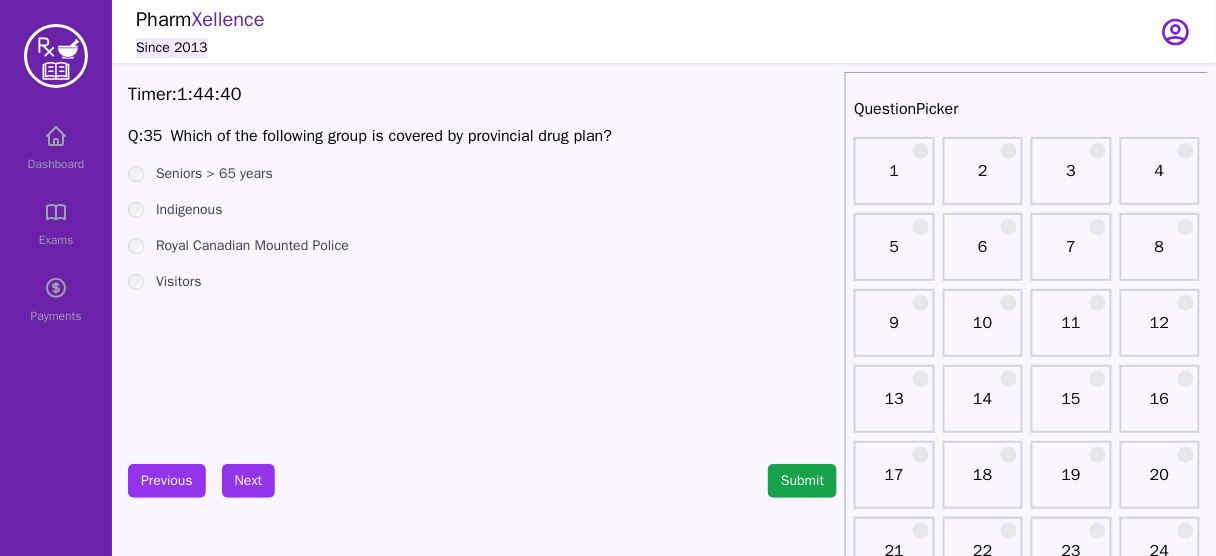 click on "Royal Canadian Mounted Police" at bounding box center [252, 246] 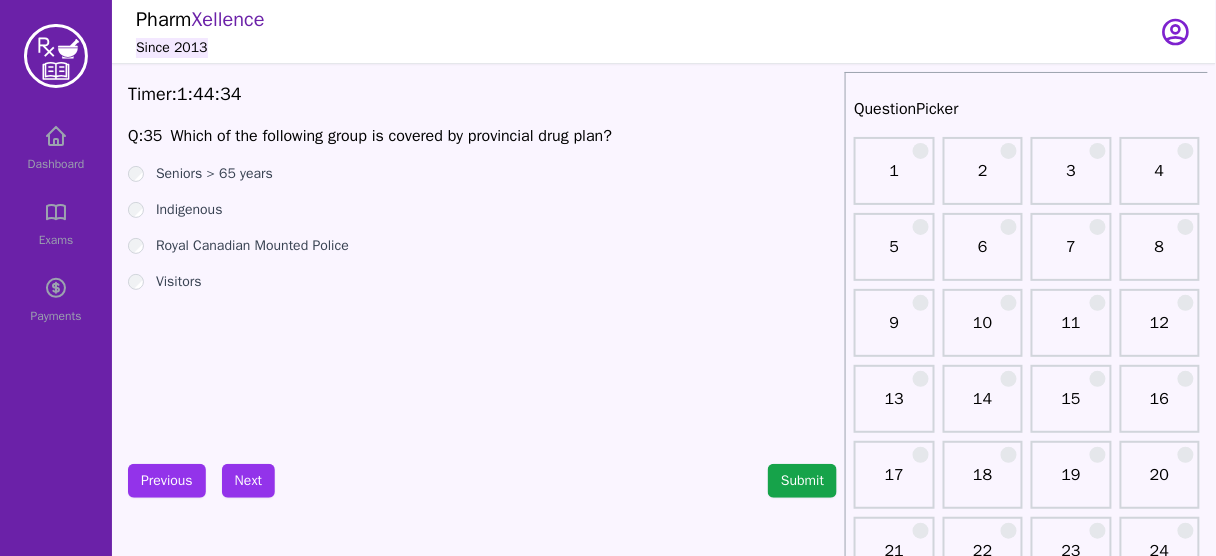 click on "Indigenous" at bounding box center [189, 210] 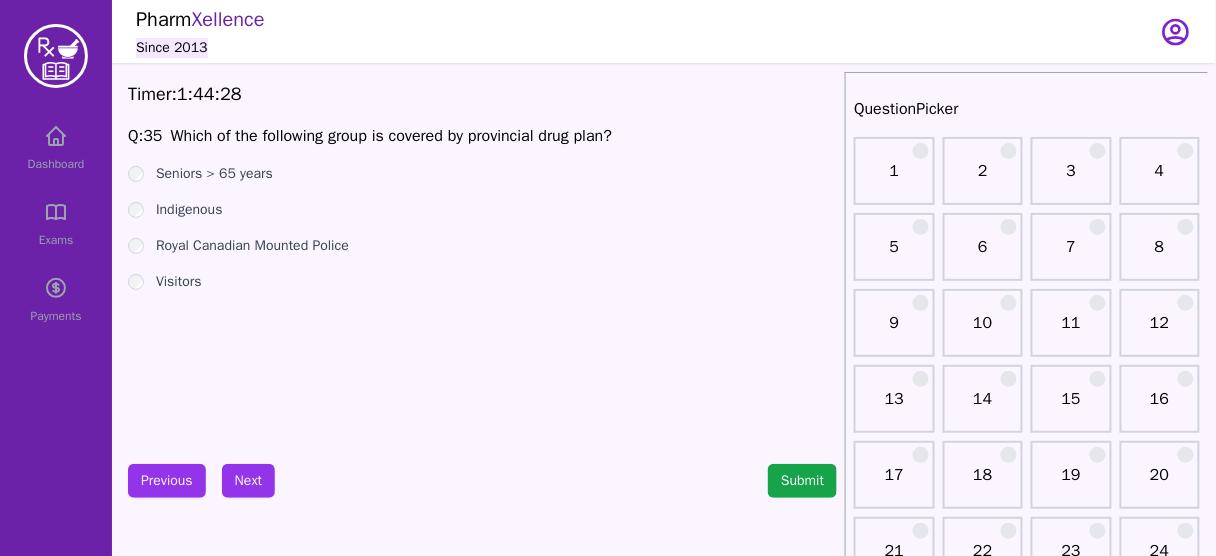 click on "Seniors > 65 years" at bounding box center (214, 174) 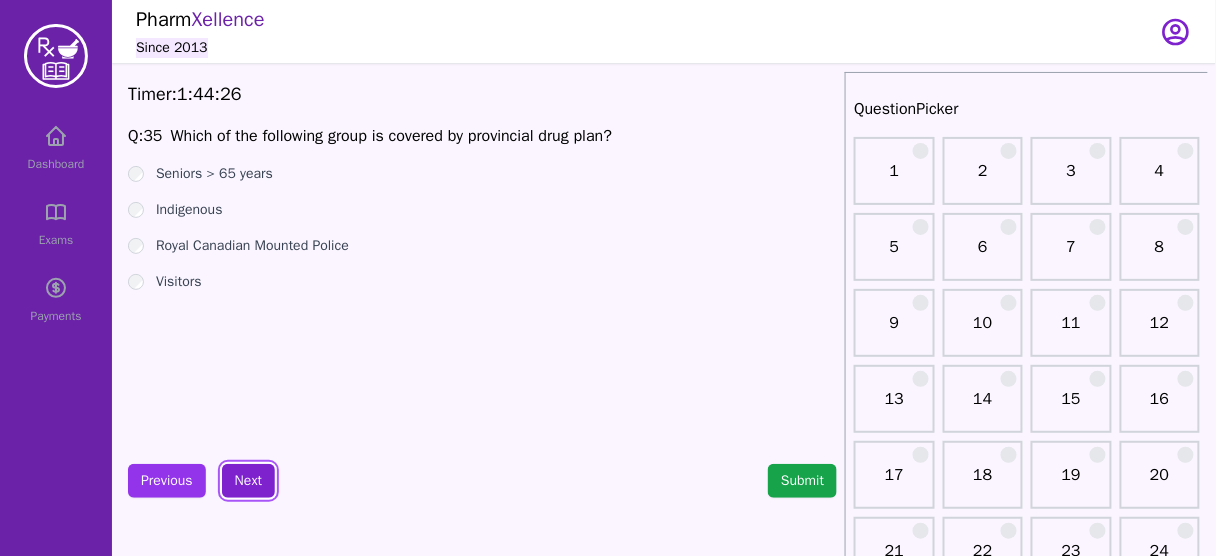 click on "Next" at bounding box center (248, 481) 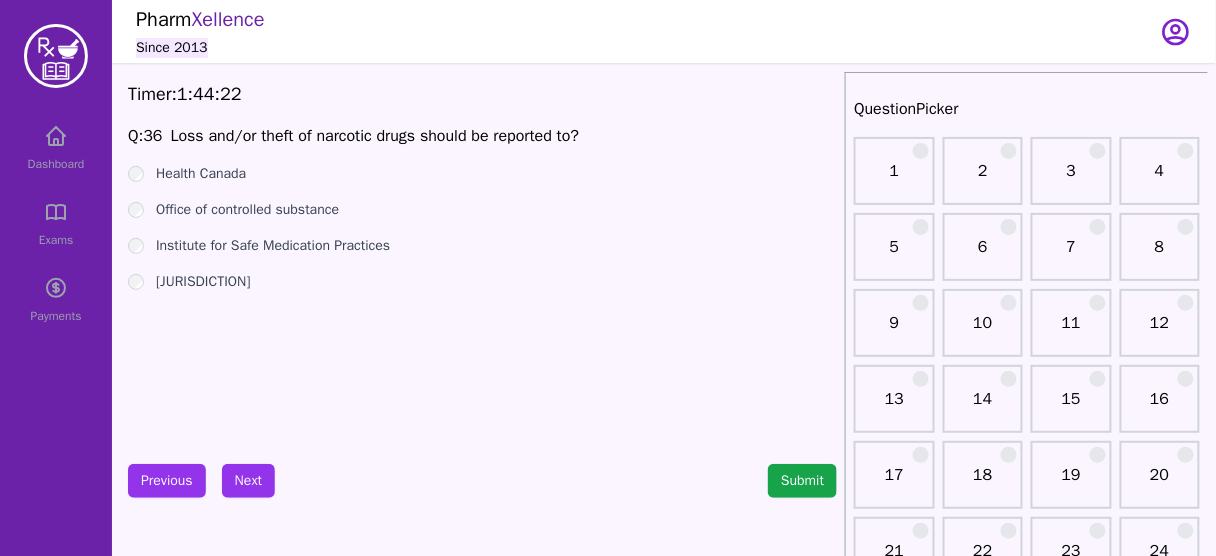 click on "Office of controlled substance" at bounding box center [247, 210] 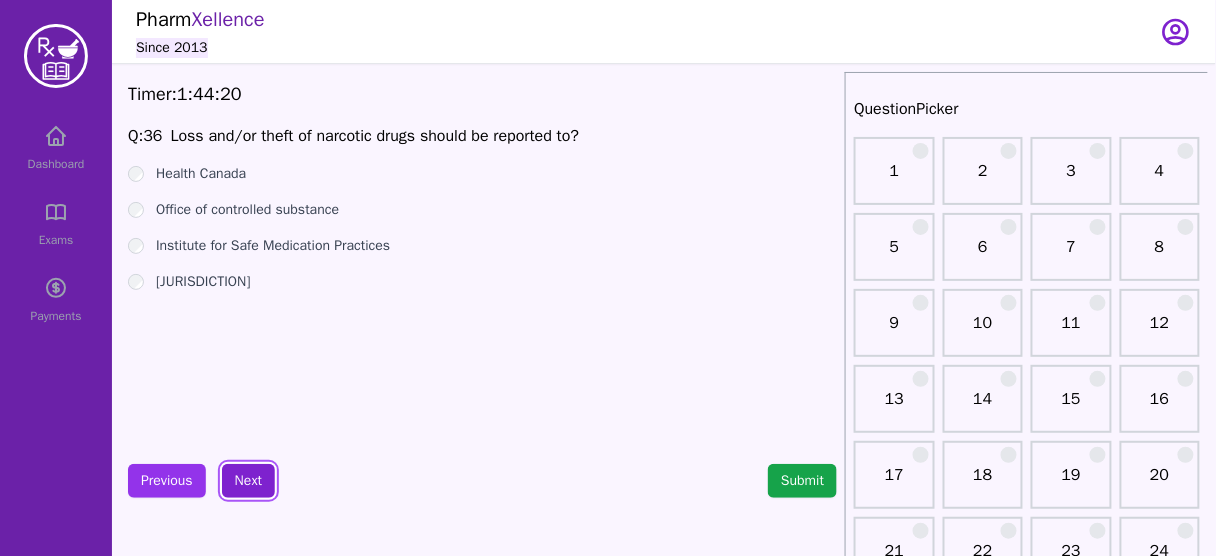 click on "Next" at bounding box center (248, 481) 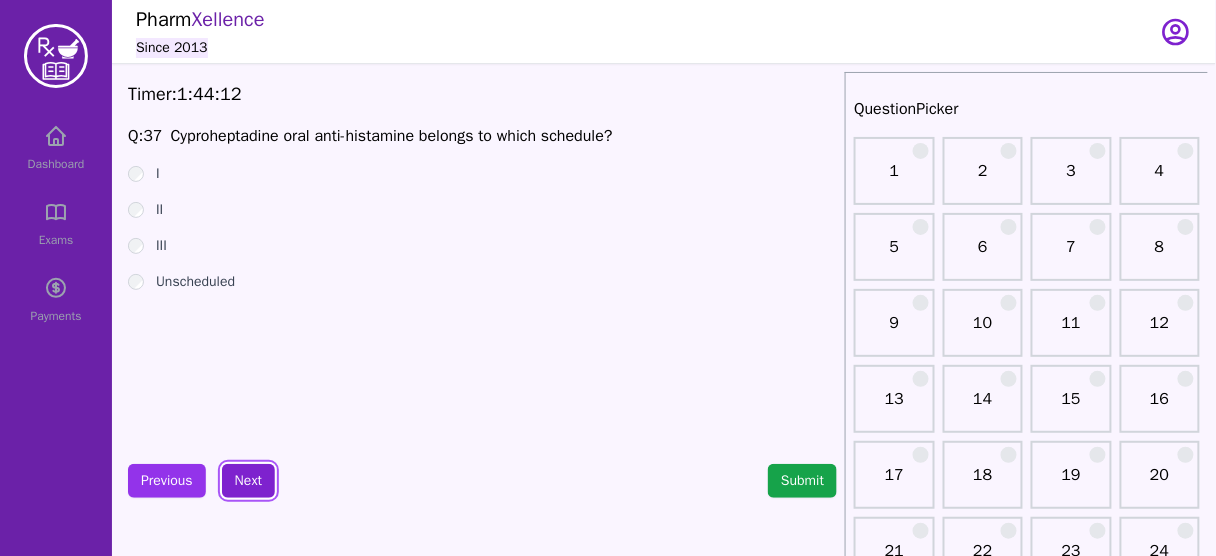click on "Next" at bounding box center (248, 481) 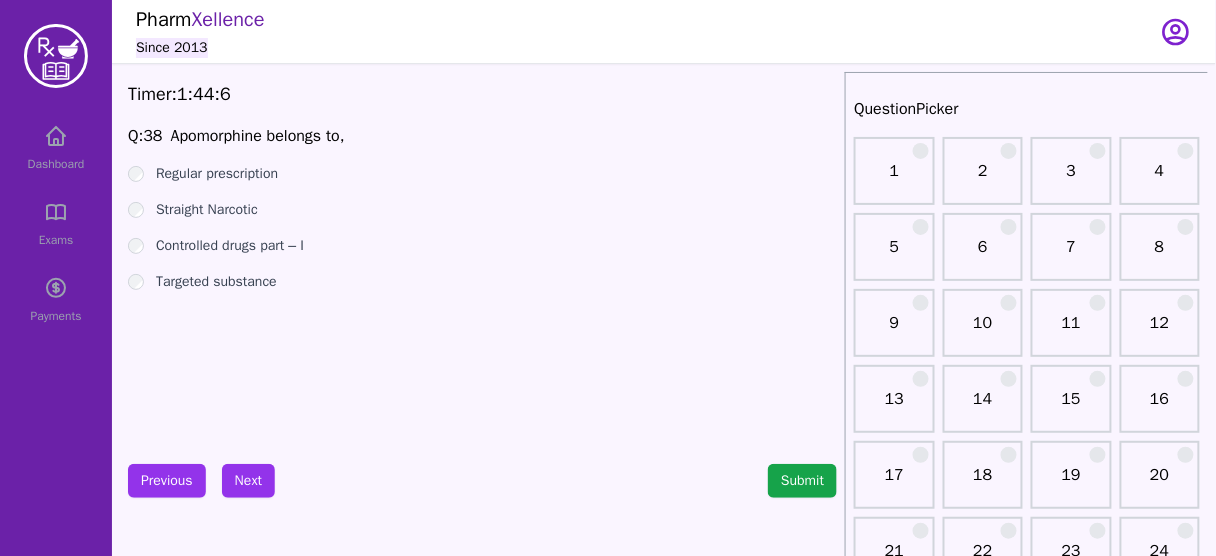 click on "Straight Narcotic" at bounding box center [207, 210] 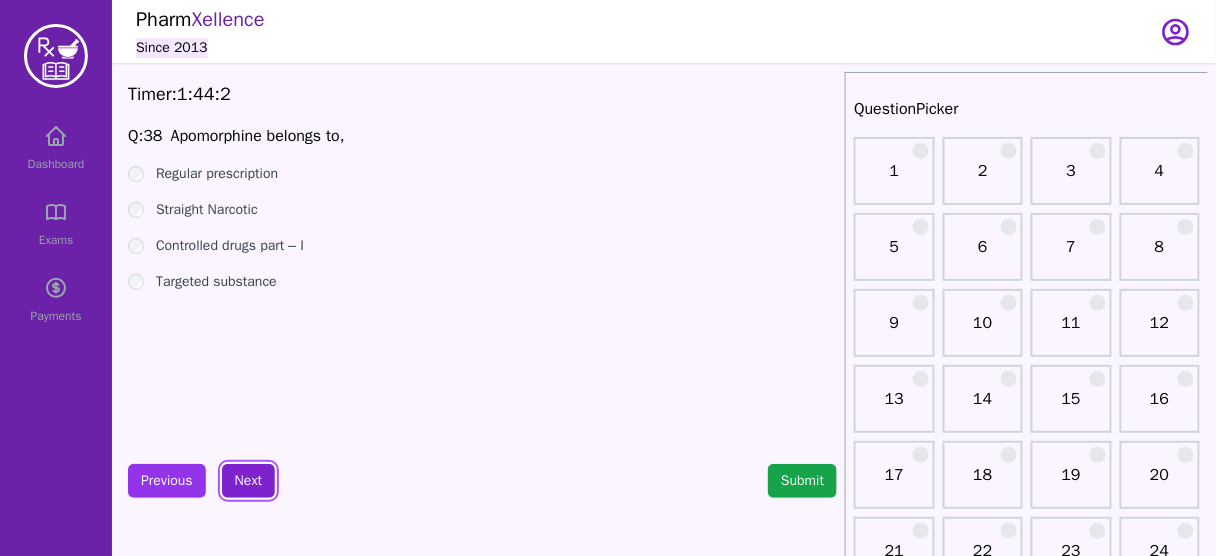 click on "Next" at bounding box center [248, 481] 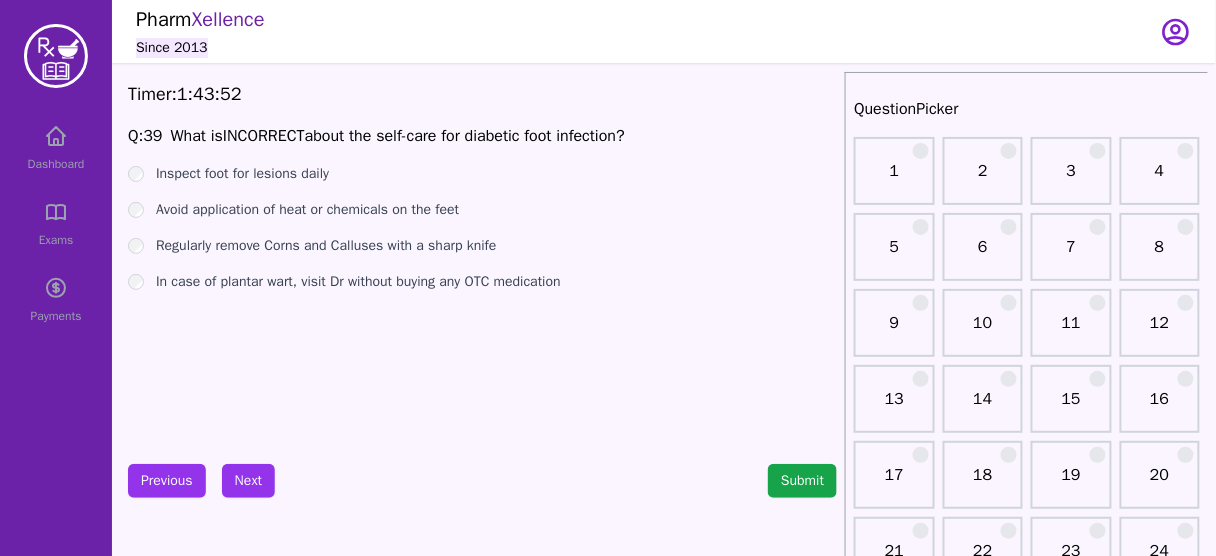 click on "Regularly remove Corns and Calluses with a sharp knife" at bounding box center [326, 246] 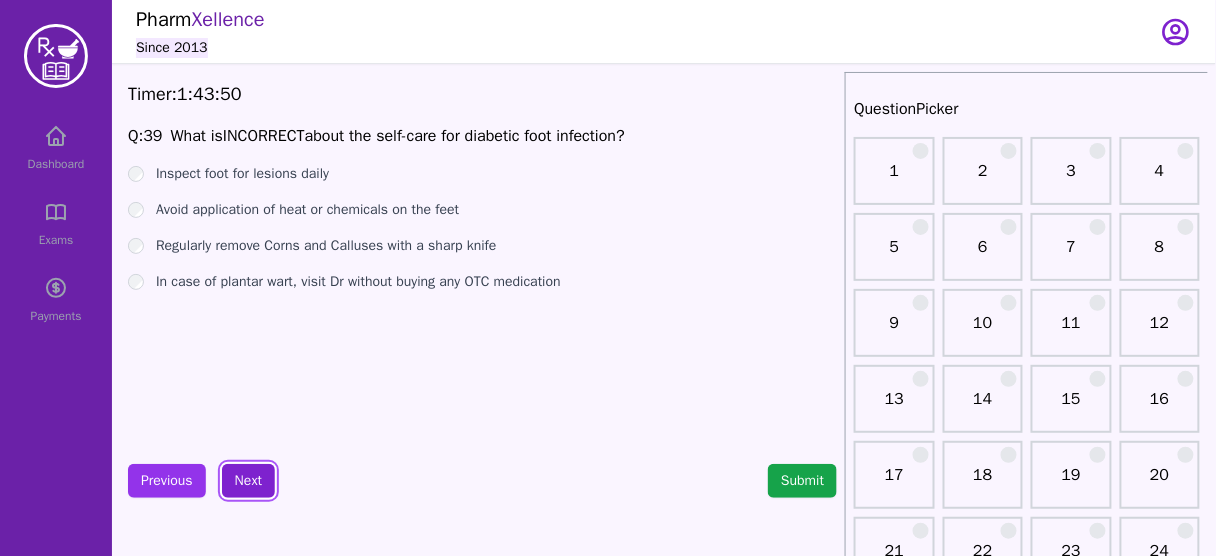 click on "Next" at bounding box center (248, 481) 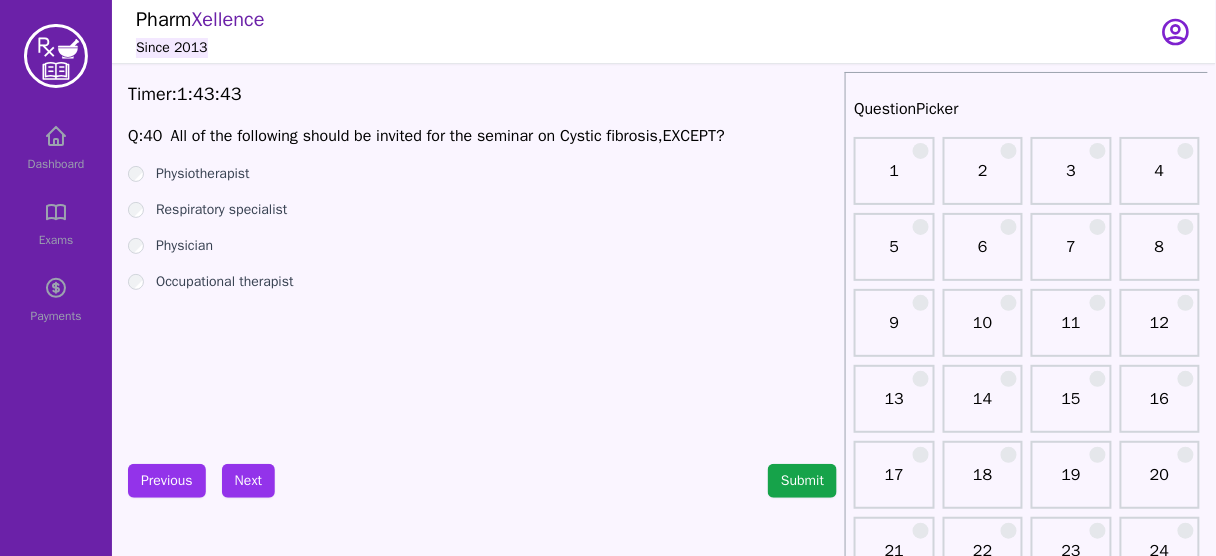 click on "Occupational therapist" at bounding box center (225, 282) 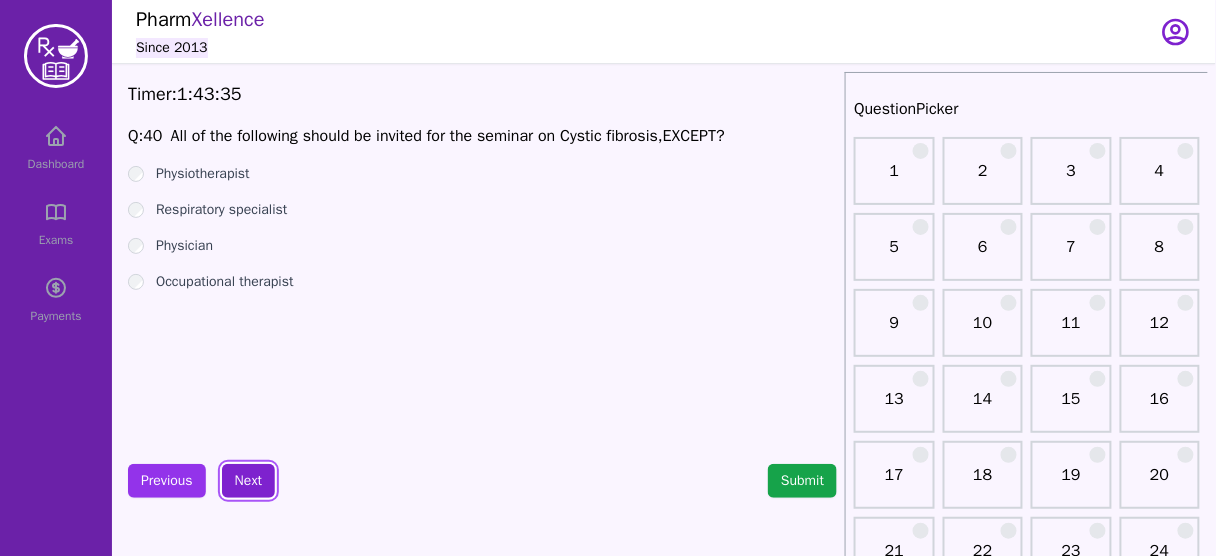 click on "Next" at bounding box center [248, 481] 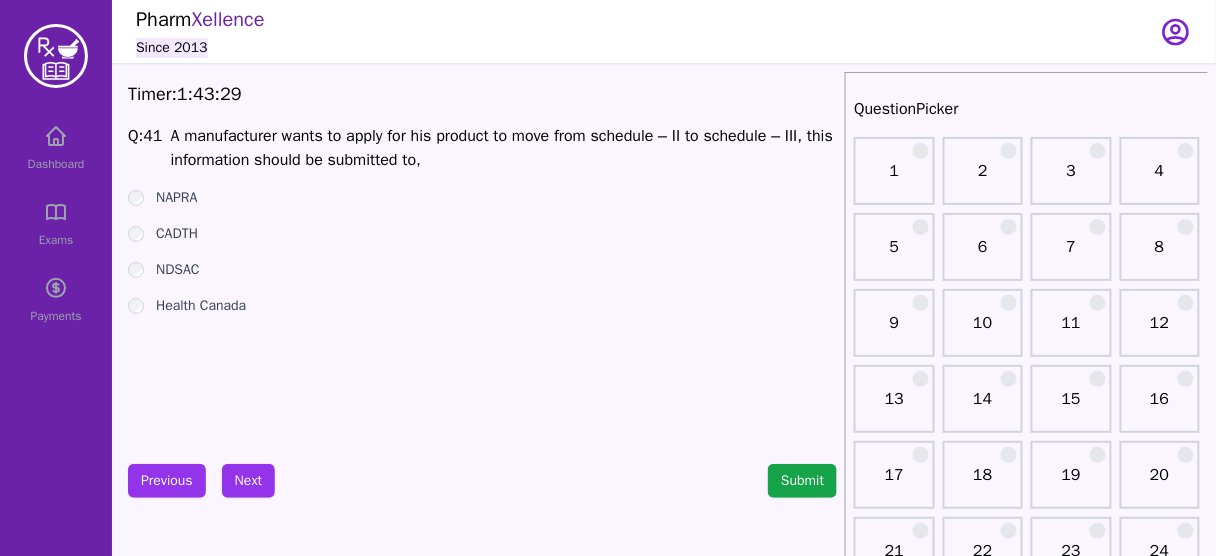 click on "NDSAC" at bounding box center [178, 270] 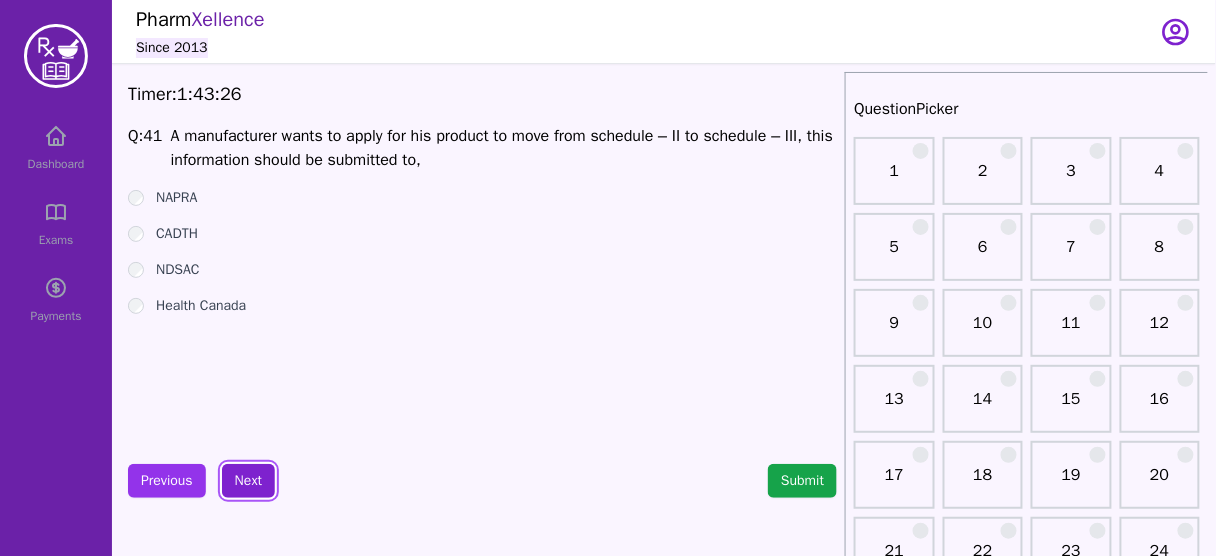 click on "Next" at bounding box center (248, 481) 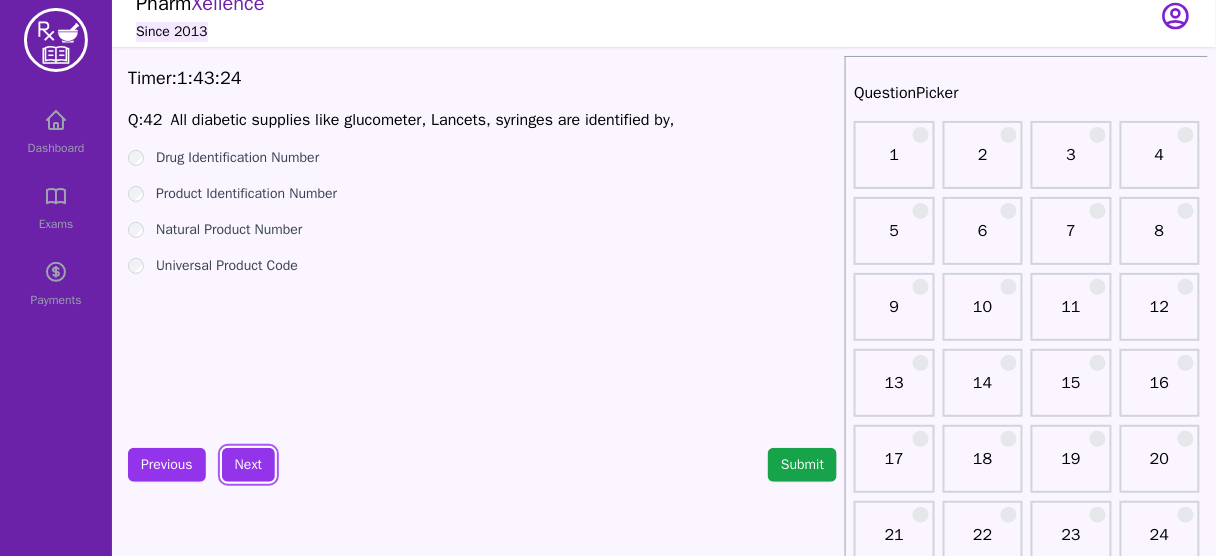 scroll, scrollTop: 18, scrollLeft: 0, axis: vertical 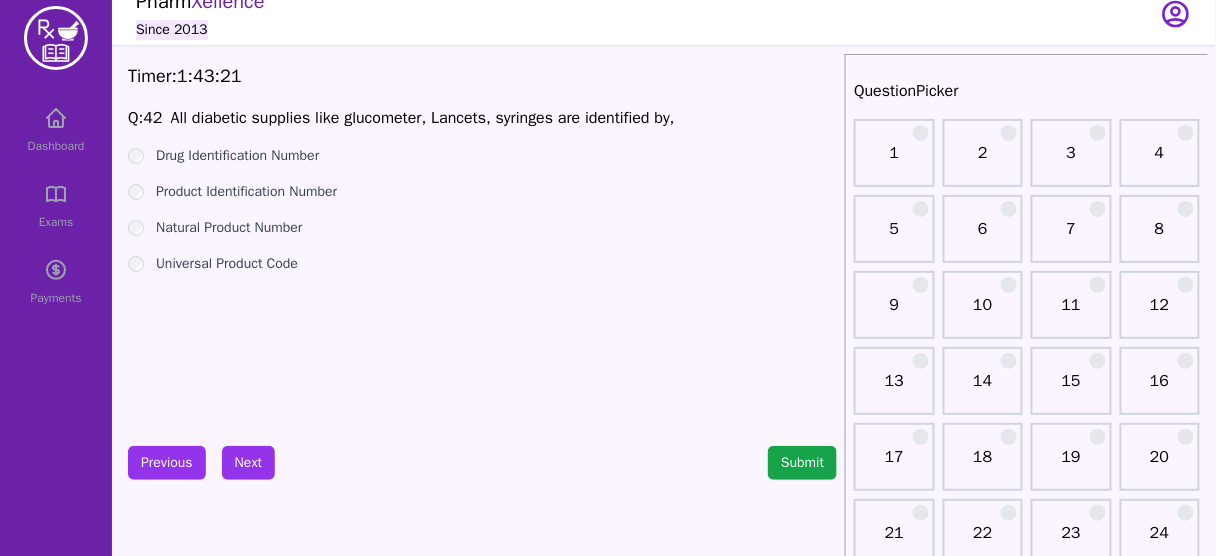 click on "Universal Product Code" at bounding box center (227, 264) 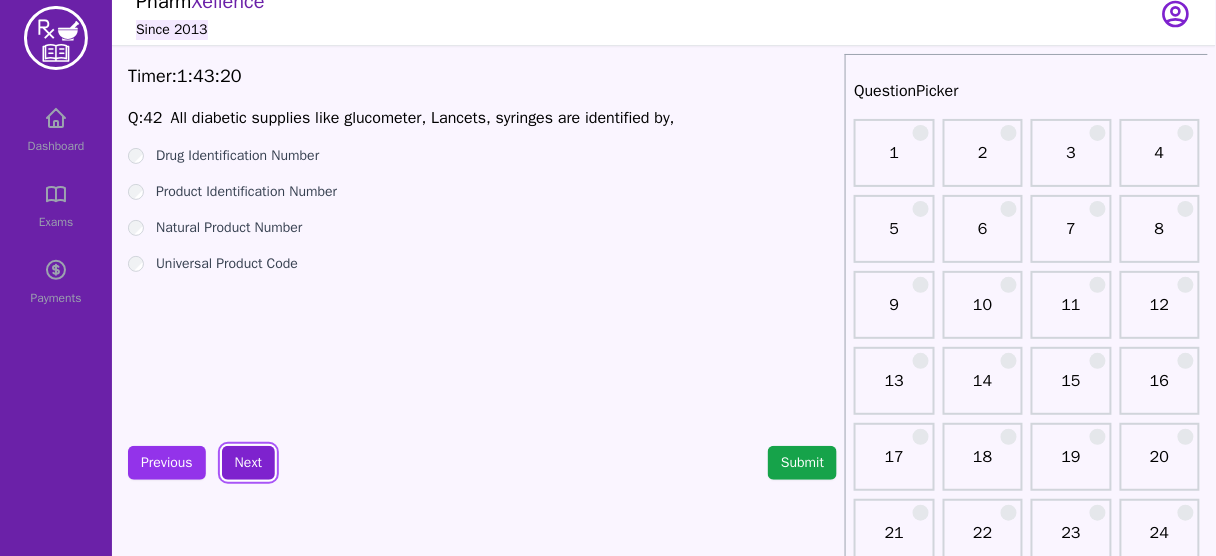 click on "Next" at bounding box center [248, 463] 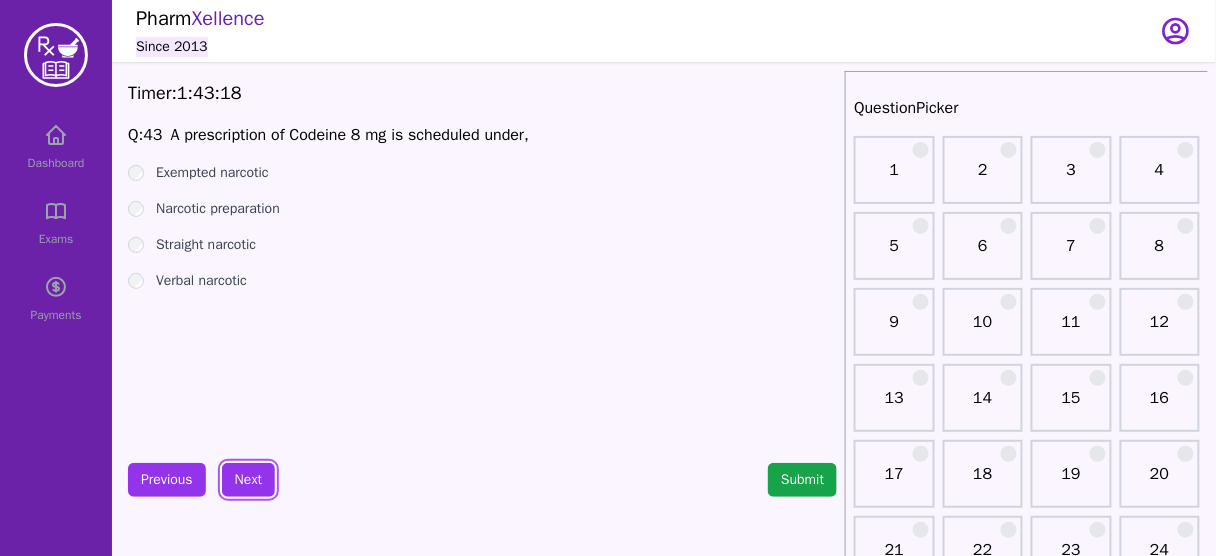 scroll, scrollTop: 0, scrollLeft: 0, axis: both 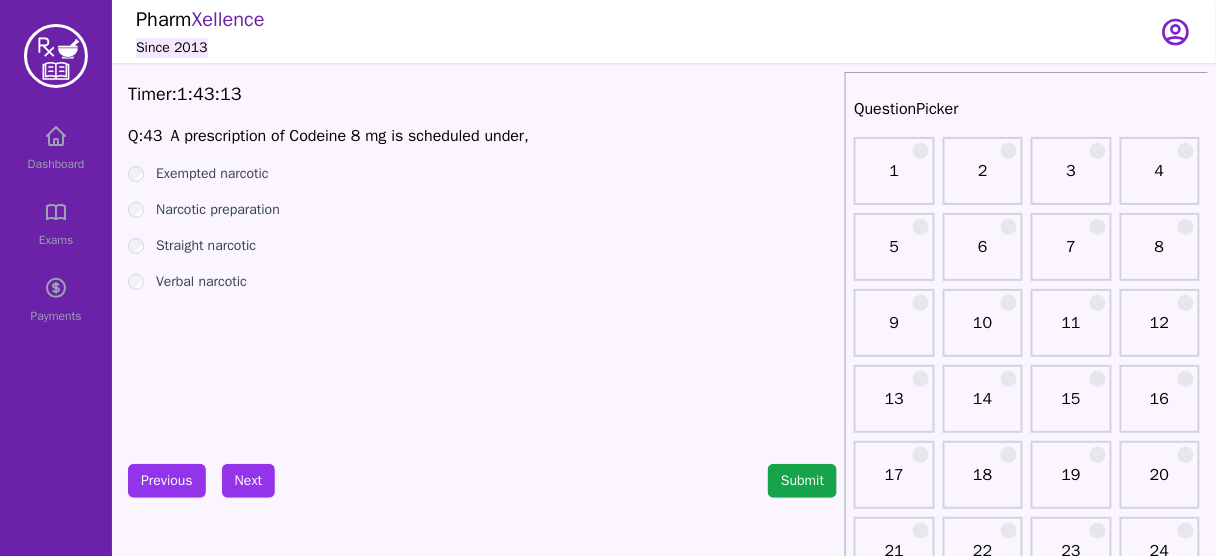 click on "Verbal narcotic" at bounding box center [201, 282] 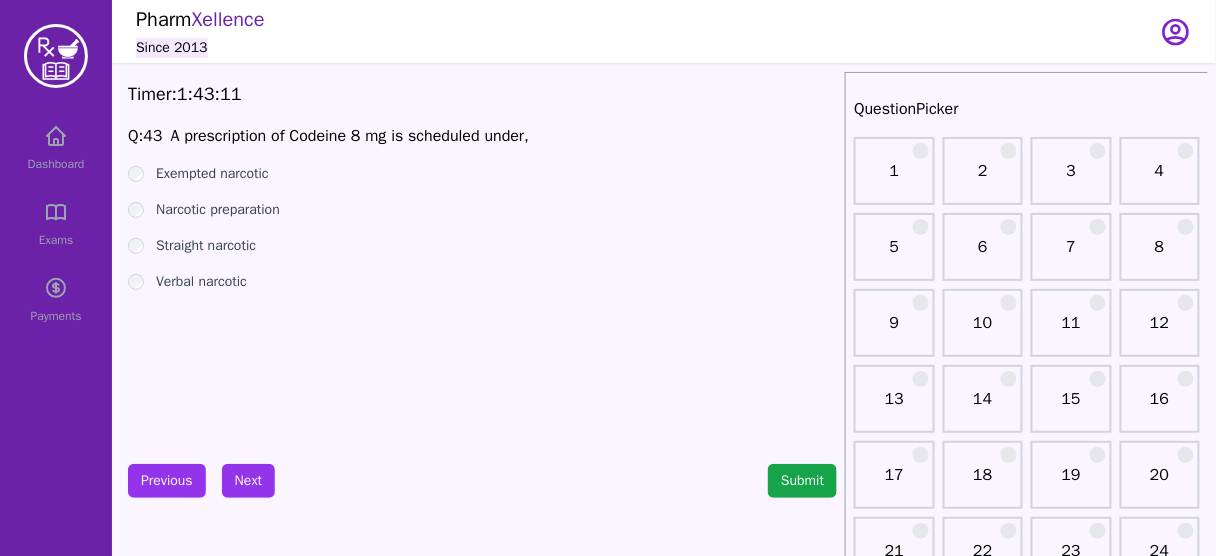 click on "Straight narcotic" at bounding box center (206, 246) 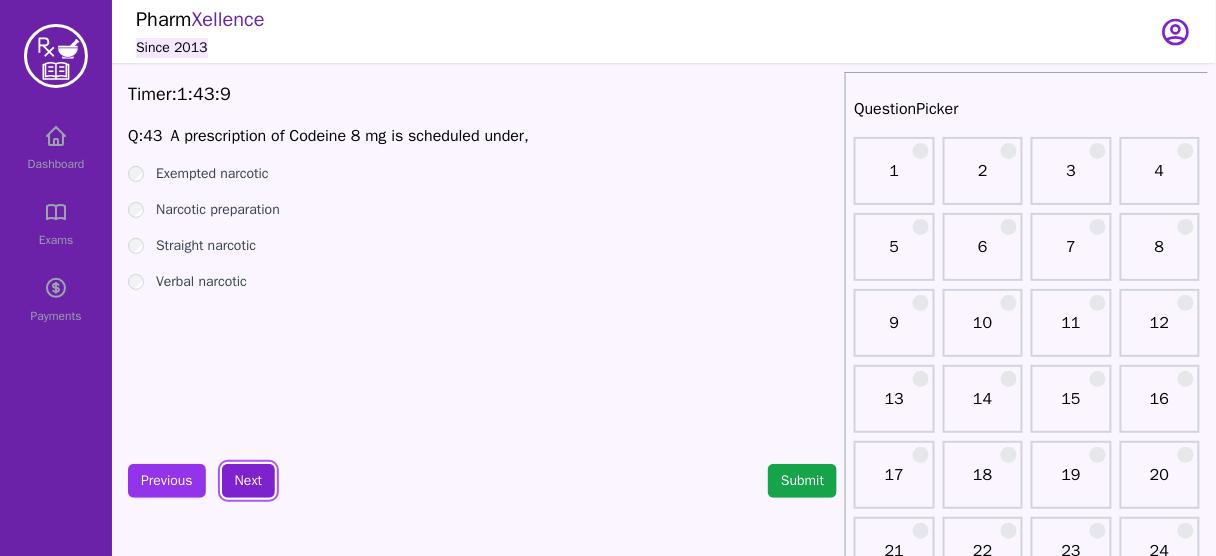 click on "Next" at bounding box center [248, 481] 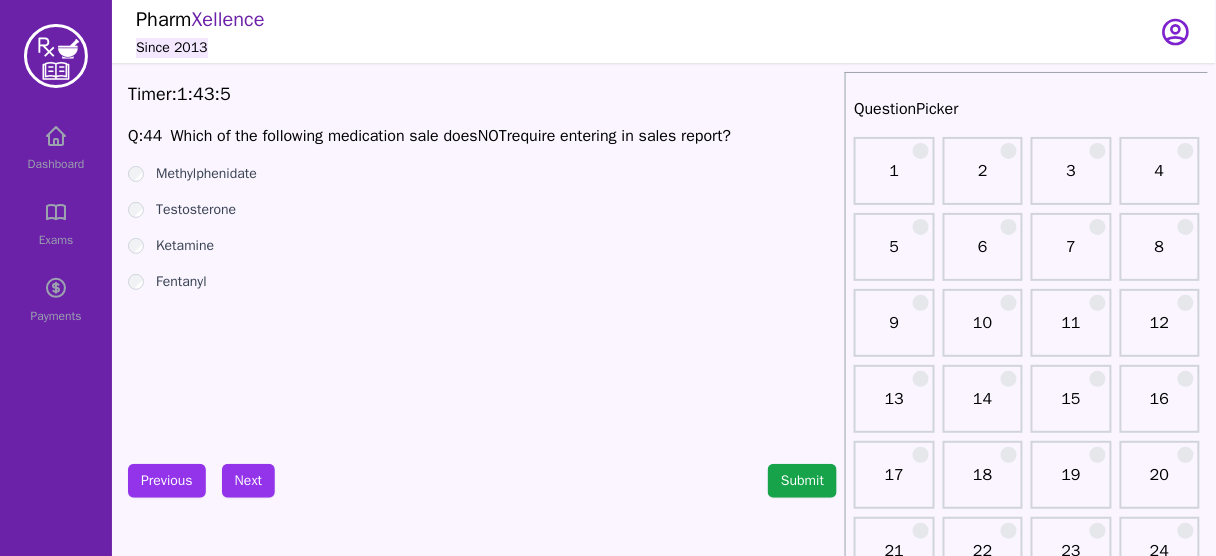 click on "NOT" at bounding box center [492, 136] 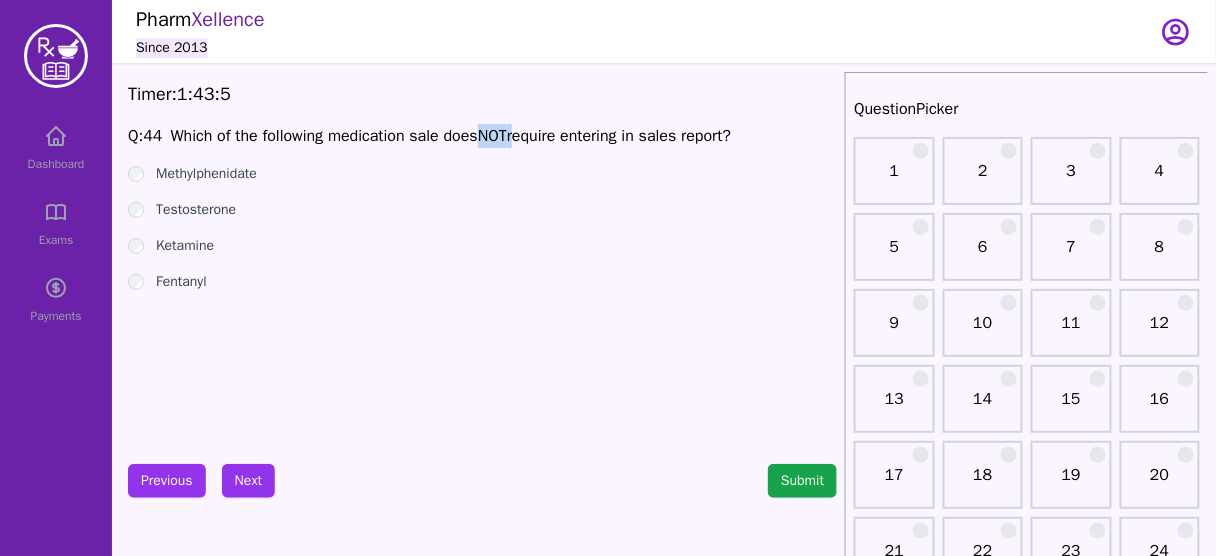click on "NOT" at bounding box center (492, 136) 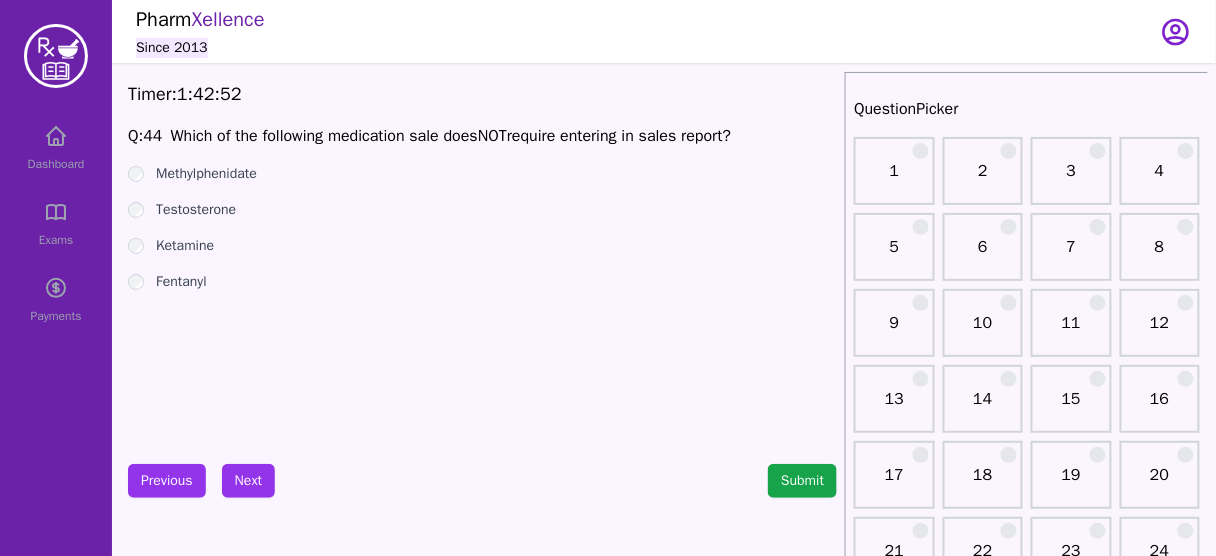 click on "Ketamine" at bounding box center (185, 246) 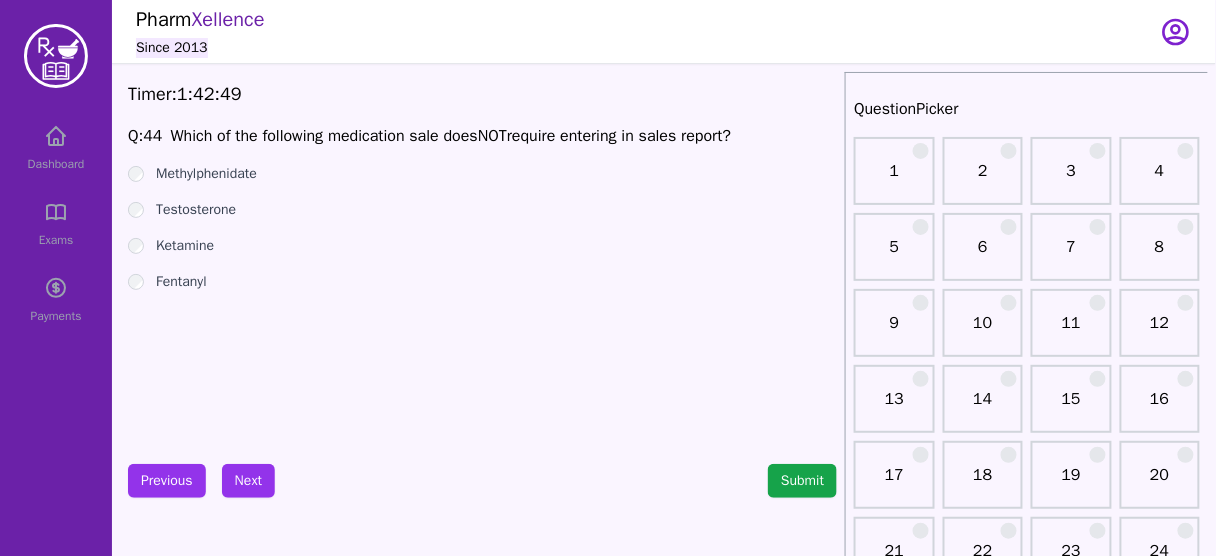 click on "Testosterone" at bounding box center (196, 210) 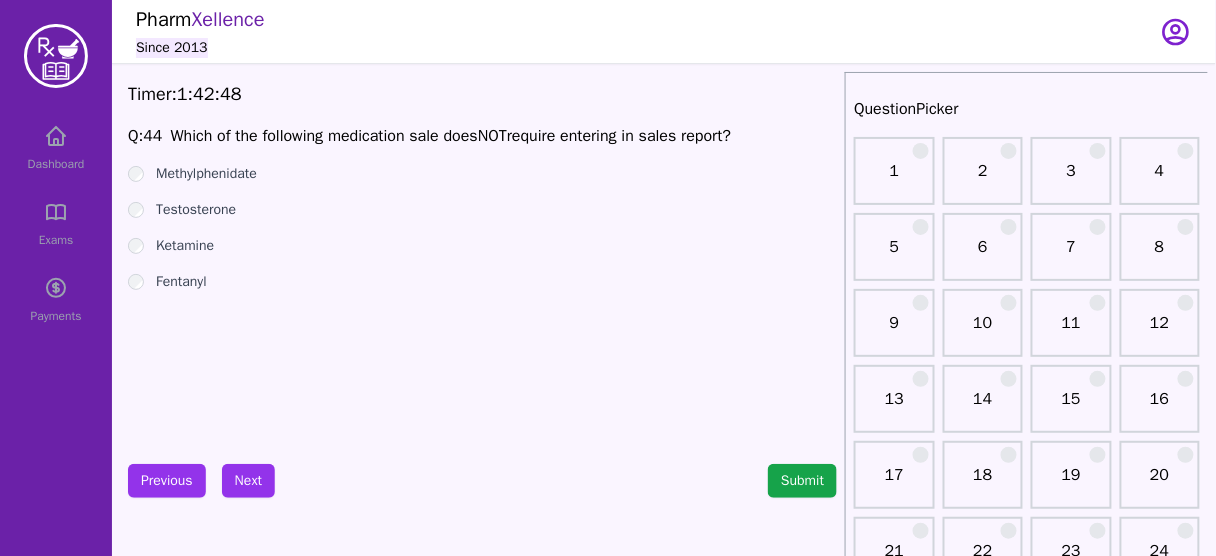 click on "Ketamine" at bounding box center (185, 246) 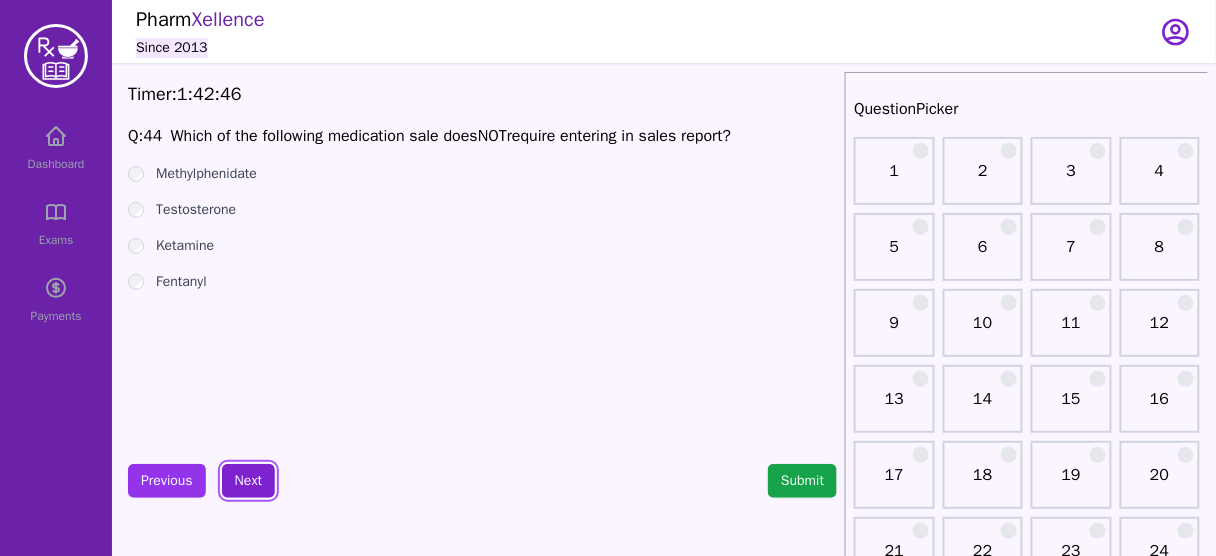 click on "Next" at bounding box center (248, 481) 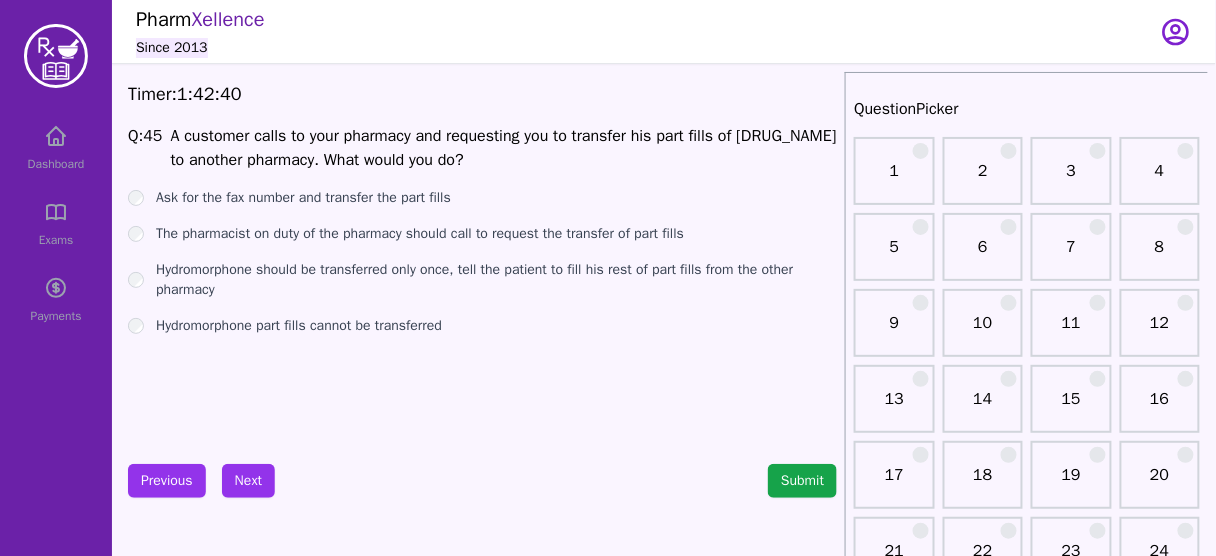 click on "Hydromorphone part fills cannot be transferred" at bounding box center [299, 326] 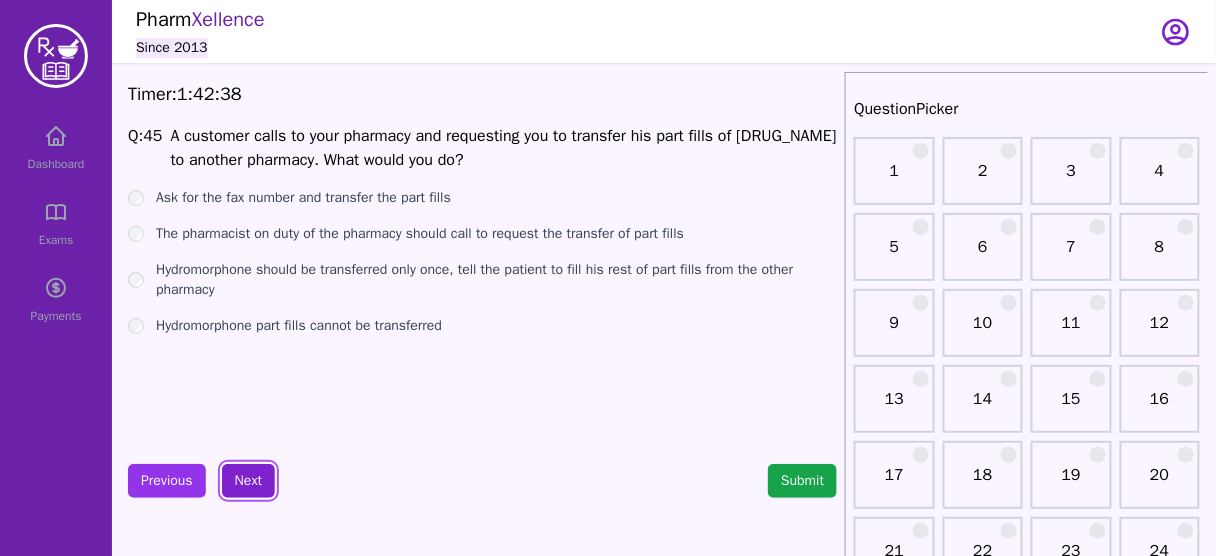 click on "Next" at bounding box center [248, 481] 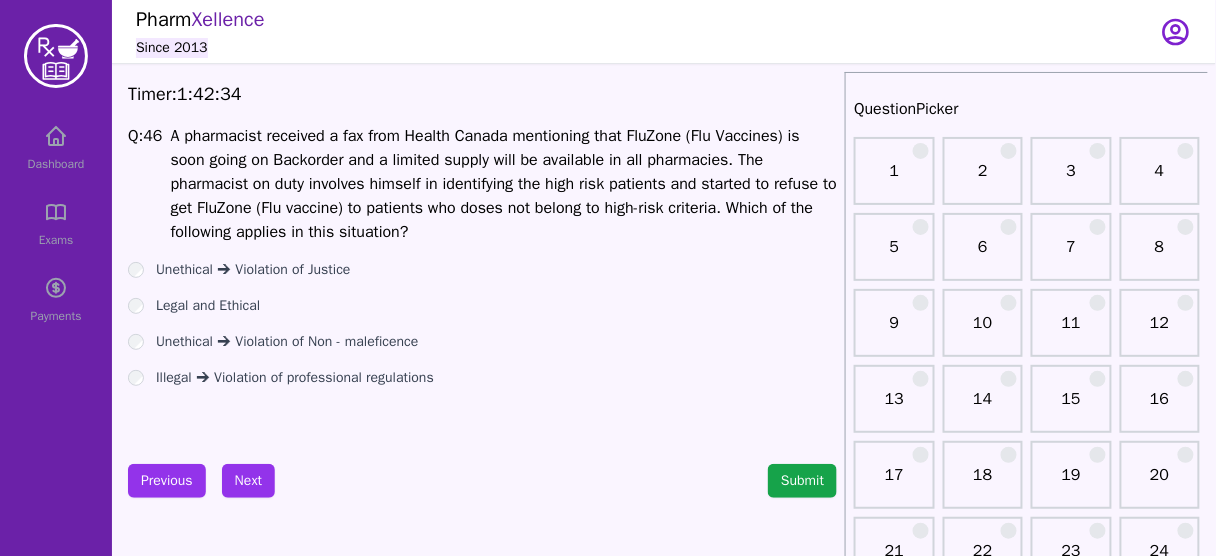 click on "Legal and Ethical" at bounding box center [208, 306] 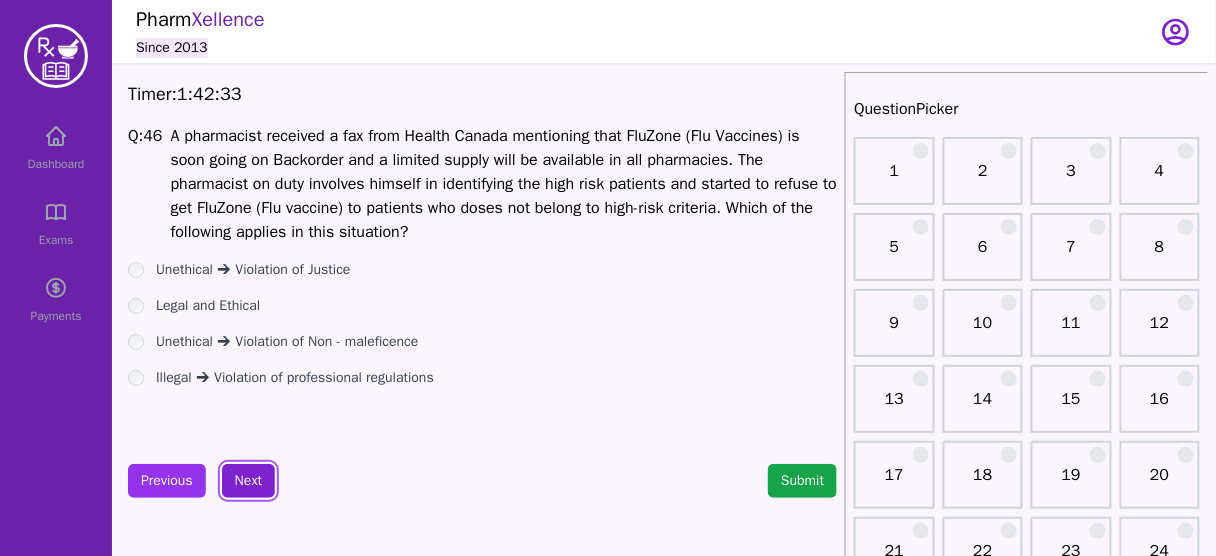 click on "Next" at bounding box center (248, 481) 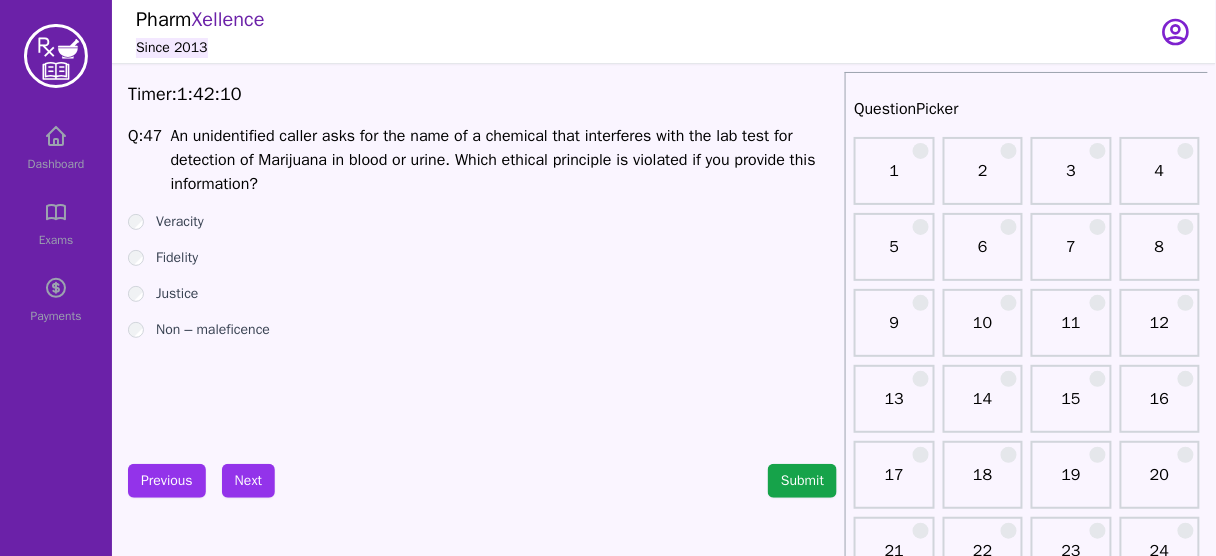 click on "Non – maleficence" at bounding box center [213, 330] 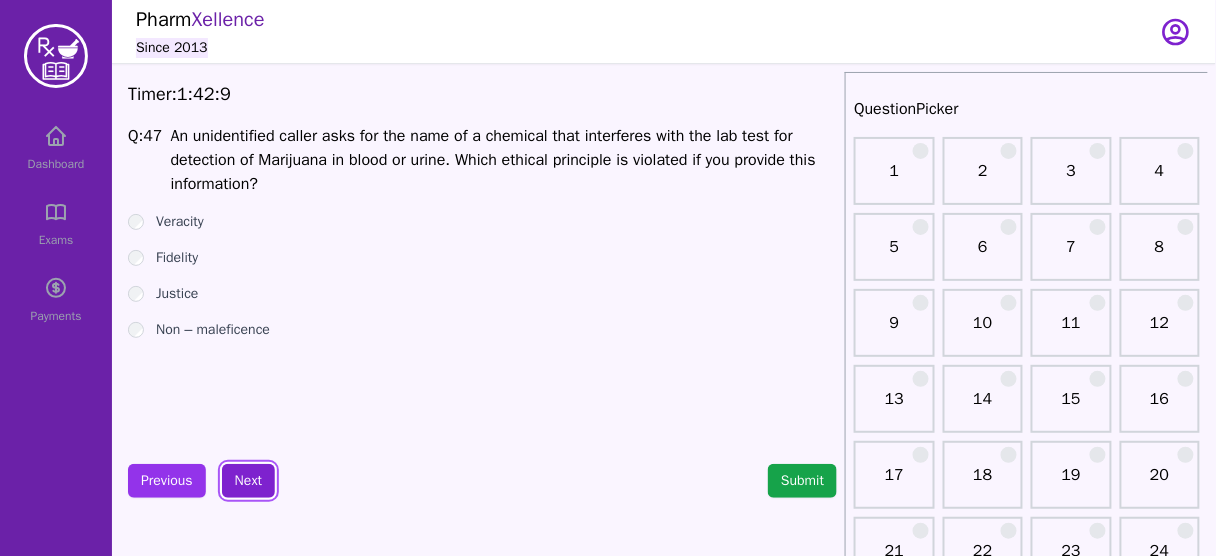 click on "Next" at bounding box center (248, 481) 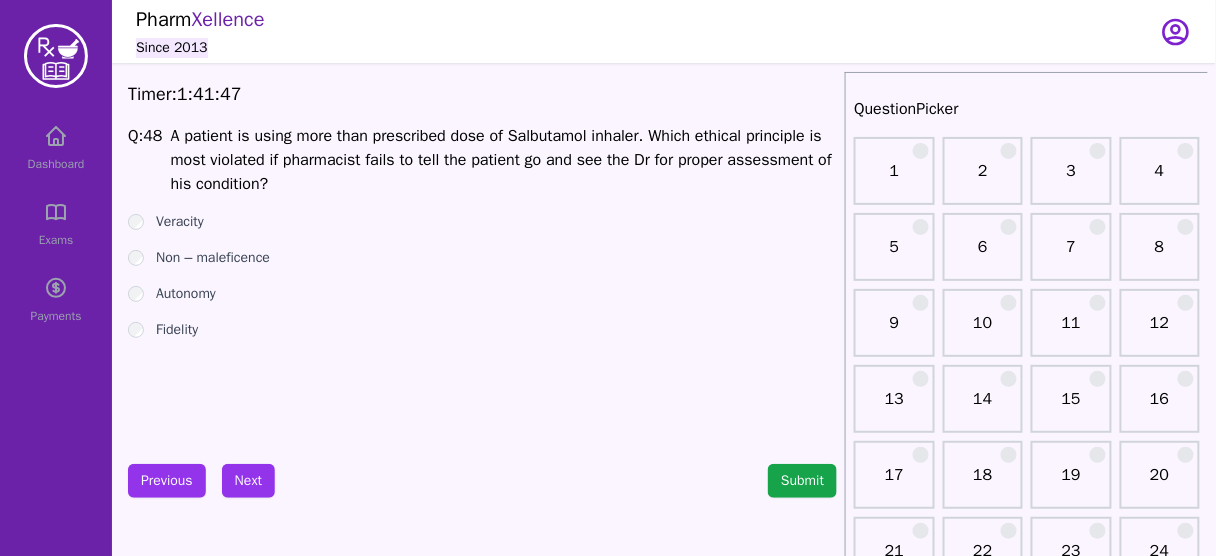 click on "A patient is using more than prescribed dose of Salbutamol inhaler. Which ethical principle is most violated if pharmacist fails to tell the patient go and see the Dr for proper assessment of his condition?" at bounding box center [501, 160] 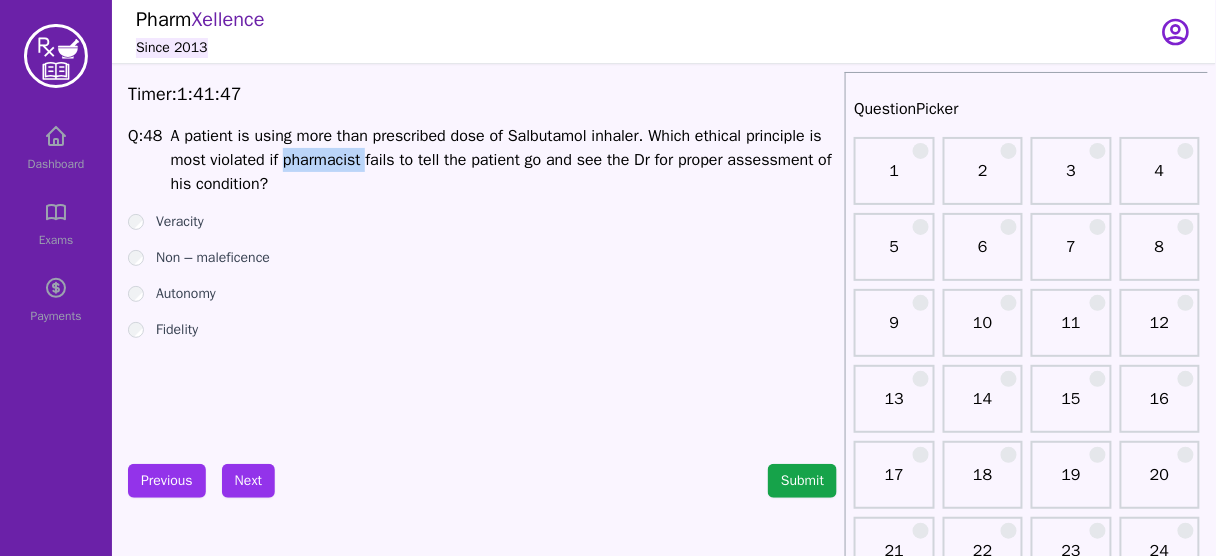 click on "A patient is using more than prescribed dose of Salbutamol inhaler. Which ethical principle is most violated if pharmacist fails to tell the patient go and see the Dr for proper assessment of his condition?" at bounding box center [501, 160] 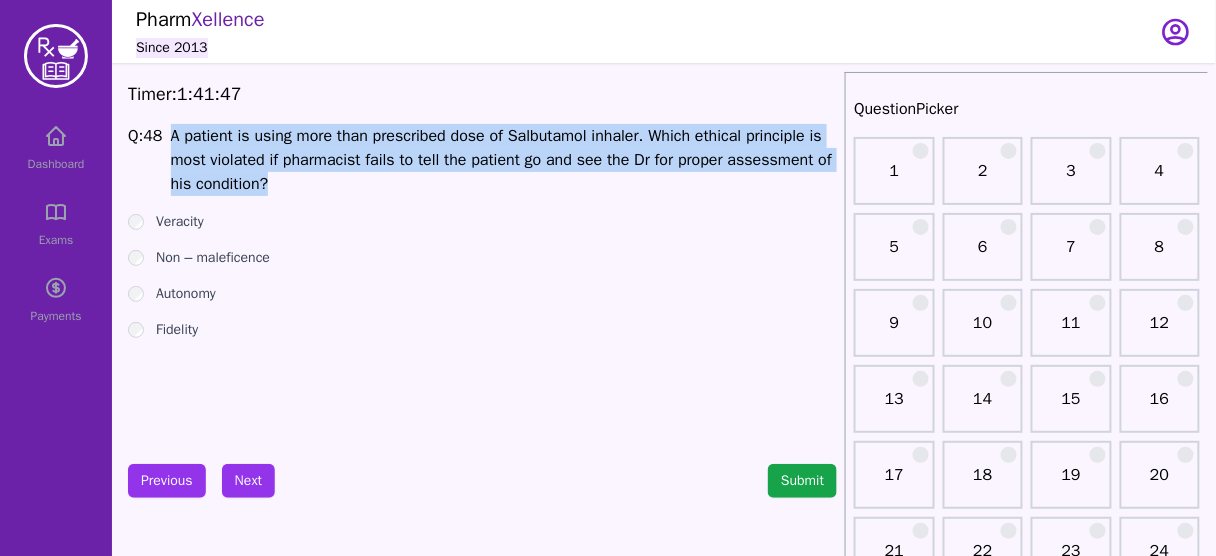 click on "A patient is using more than prescribed dose of Salbutamol inhaler. Which ethical principle is most violated if pharmacist fails to tell the patient go and see the Dr for proper assessment of his condition?" at bounding box center (501, 160) 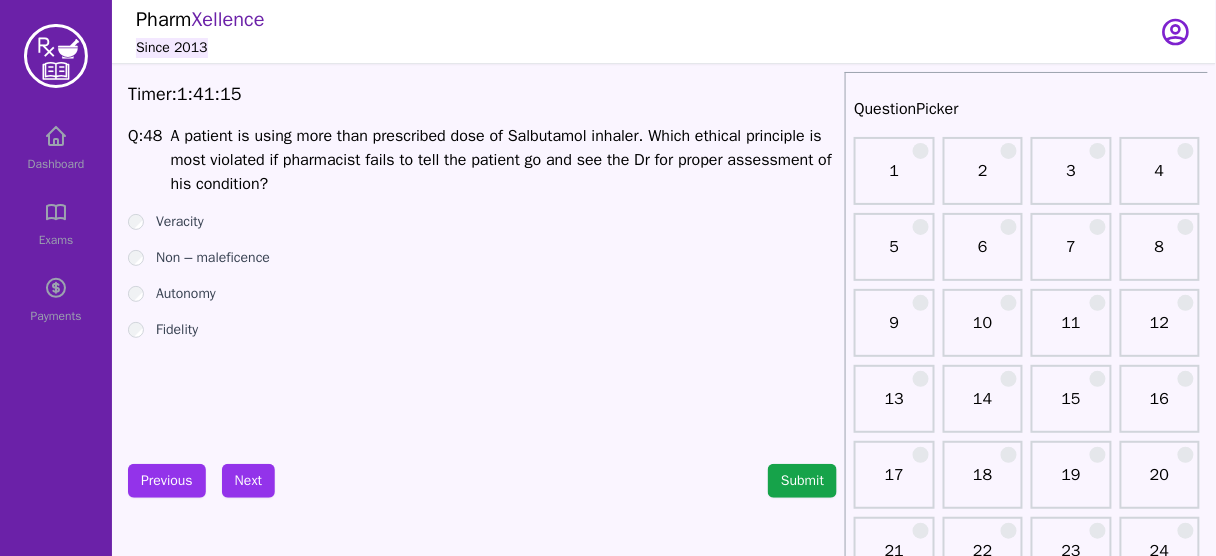 click on "Non – maleficence" at bounding box center [213, 258] 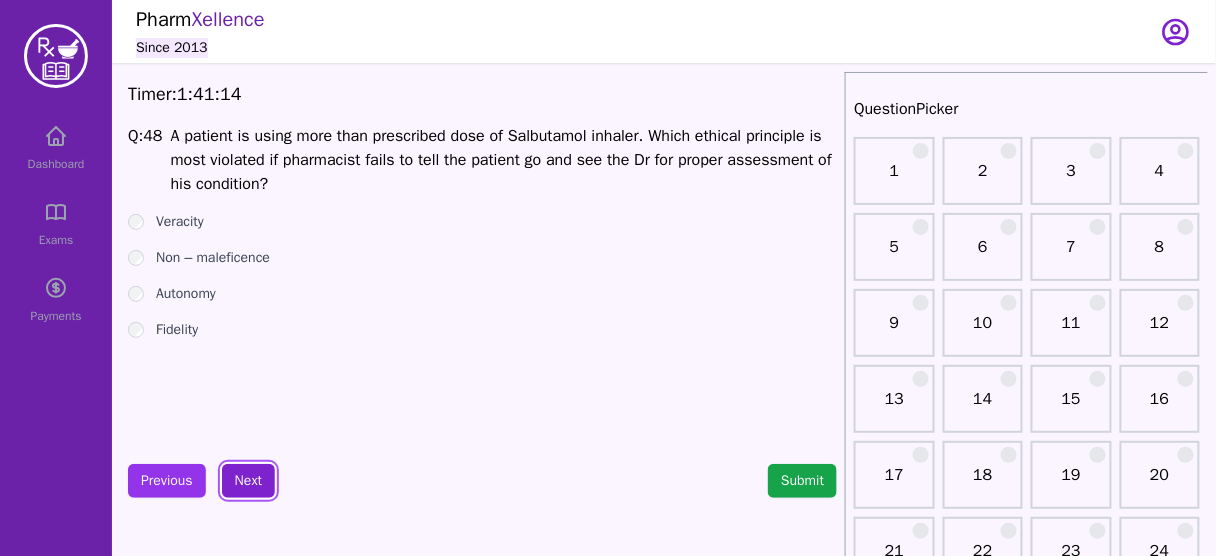 click on "Next" at bounding box center (248, 481) 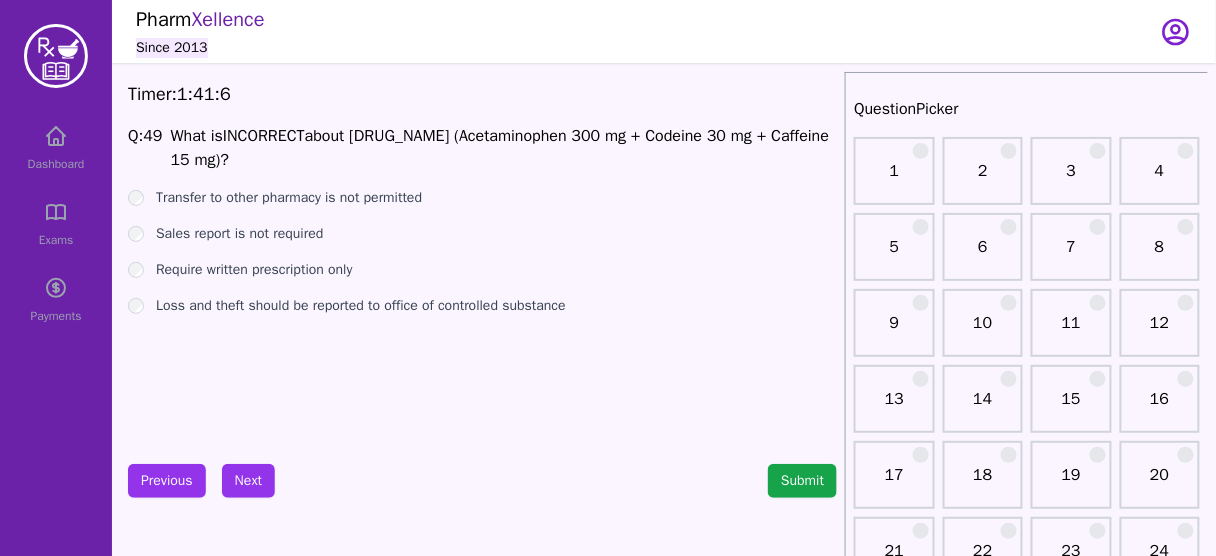 click on "Transfer to other pharmacy is not permitted" at bounding box center (289, 198) 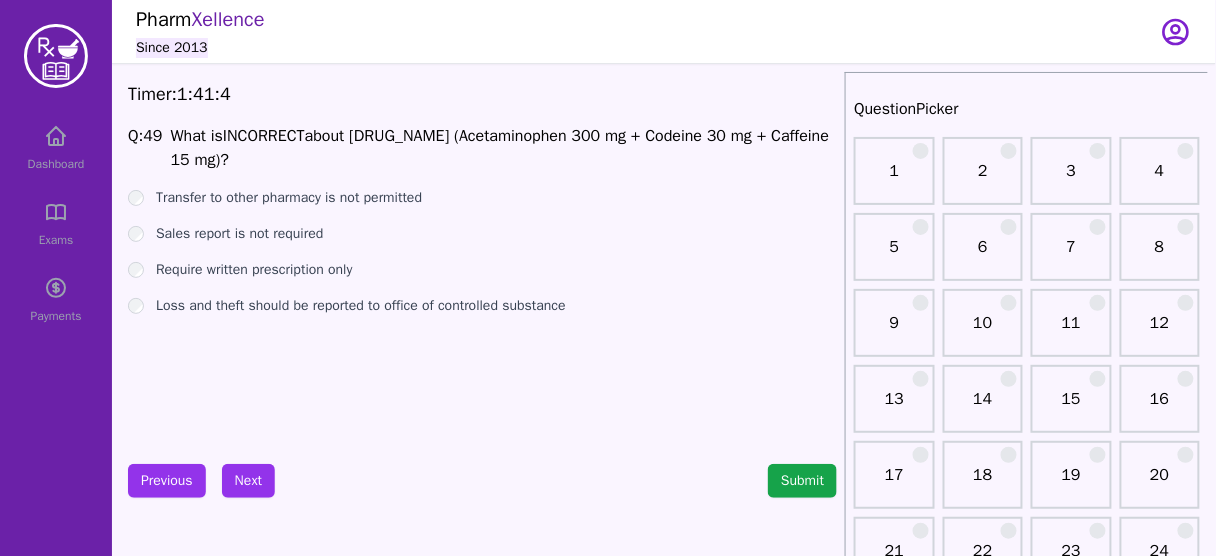 click on "Sales report is not required" at bounding box center [239, 234] 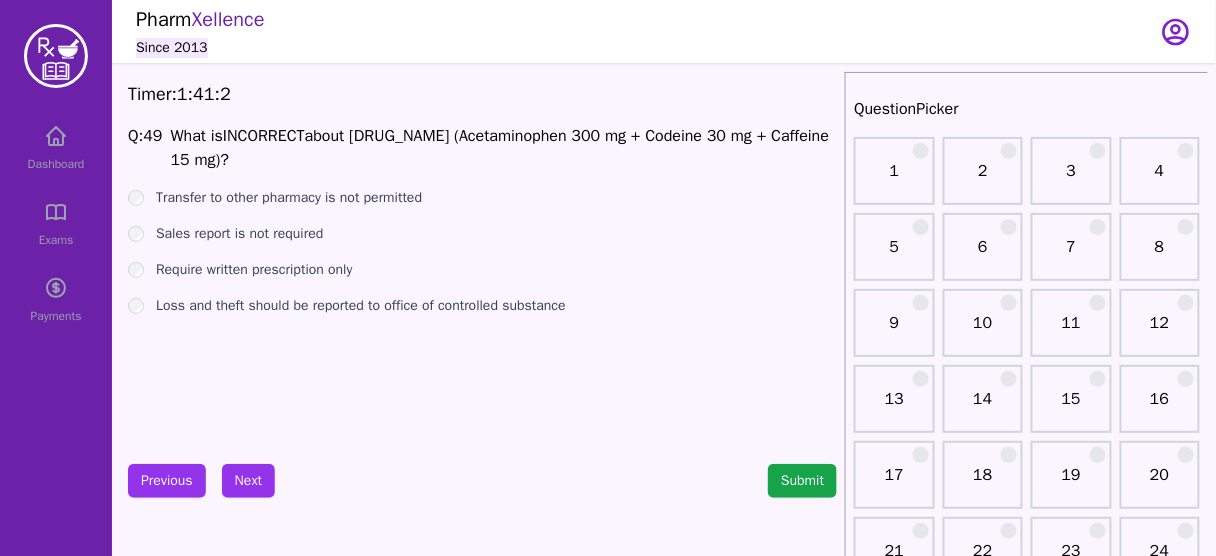 click on "Require written prescription only" at bounding box center (254, 270) 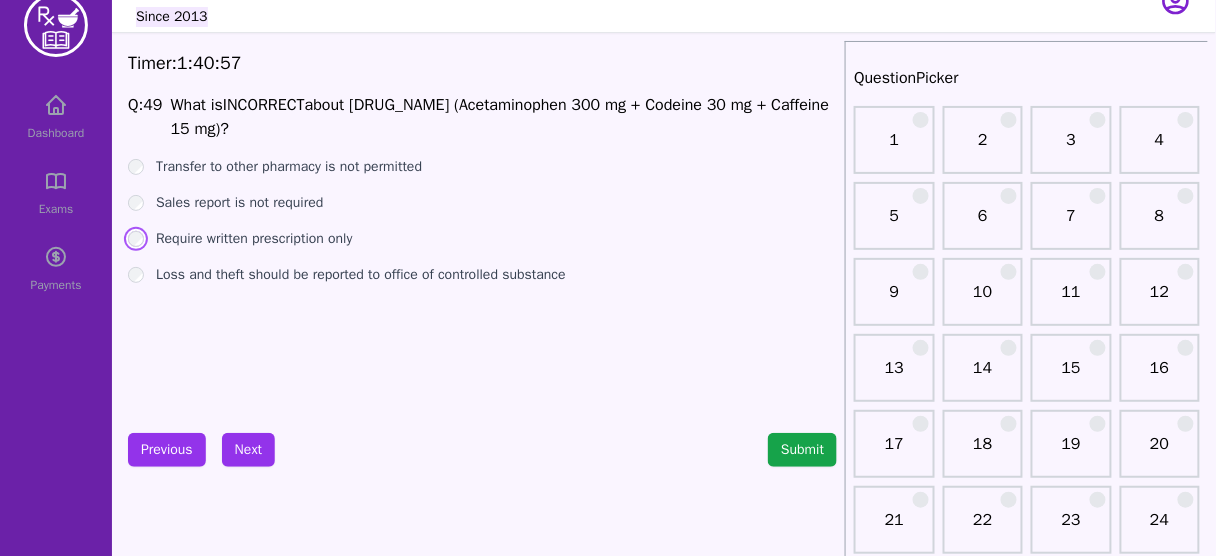 scroll, scrollTop: 32, scrollLeft: 0, axis: vertical 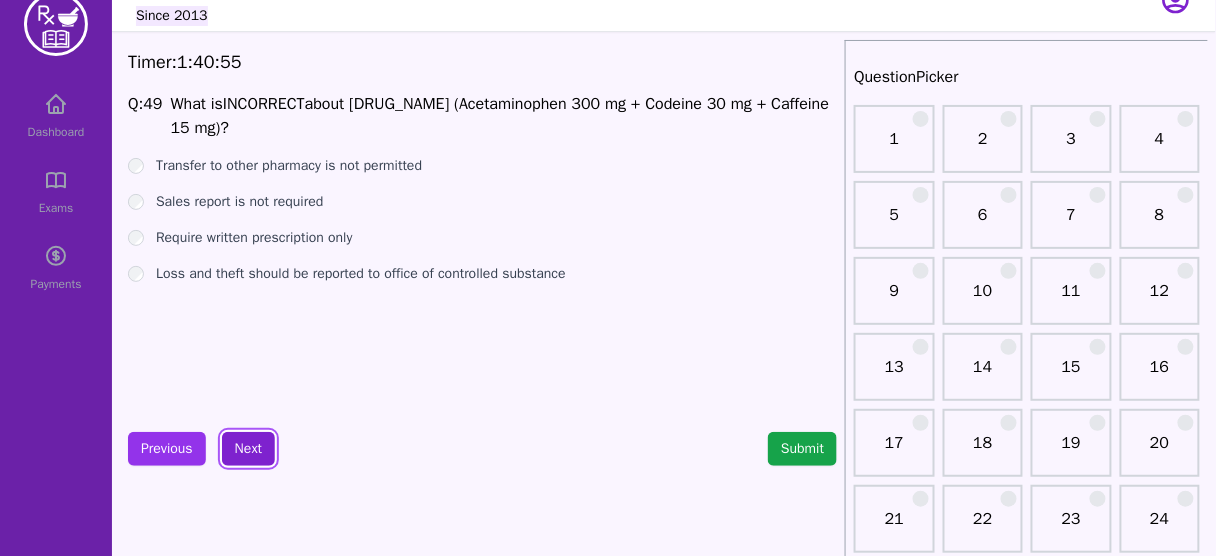 click on "Next" at bounding box center (248, 449) 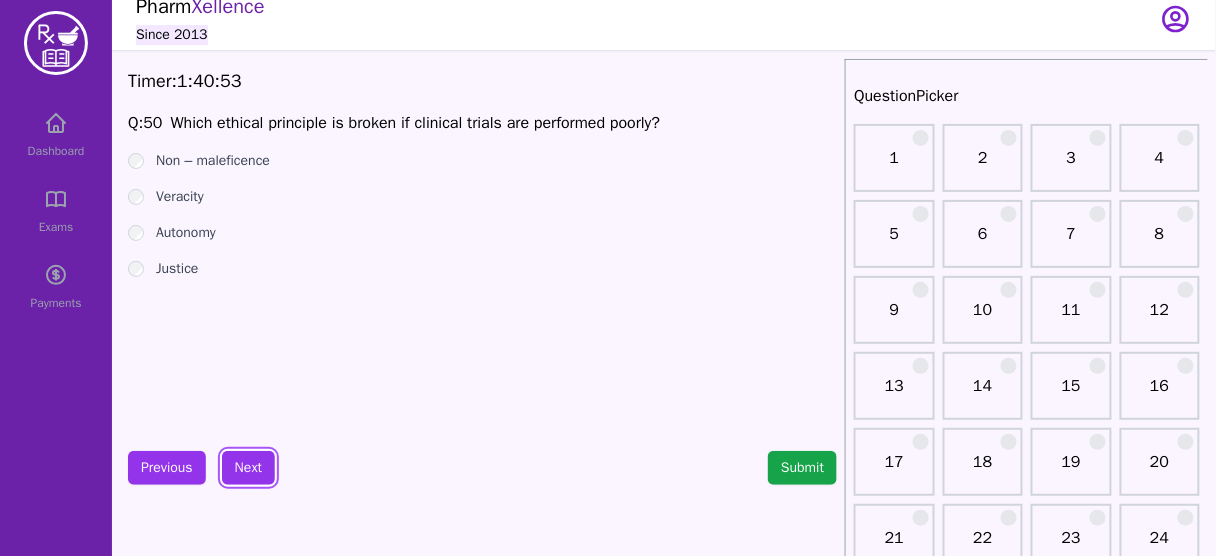 scroll, scrollTop: 3, scrollLeft: 0, axis: vertical 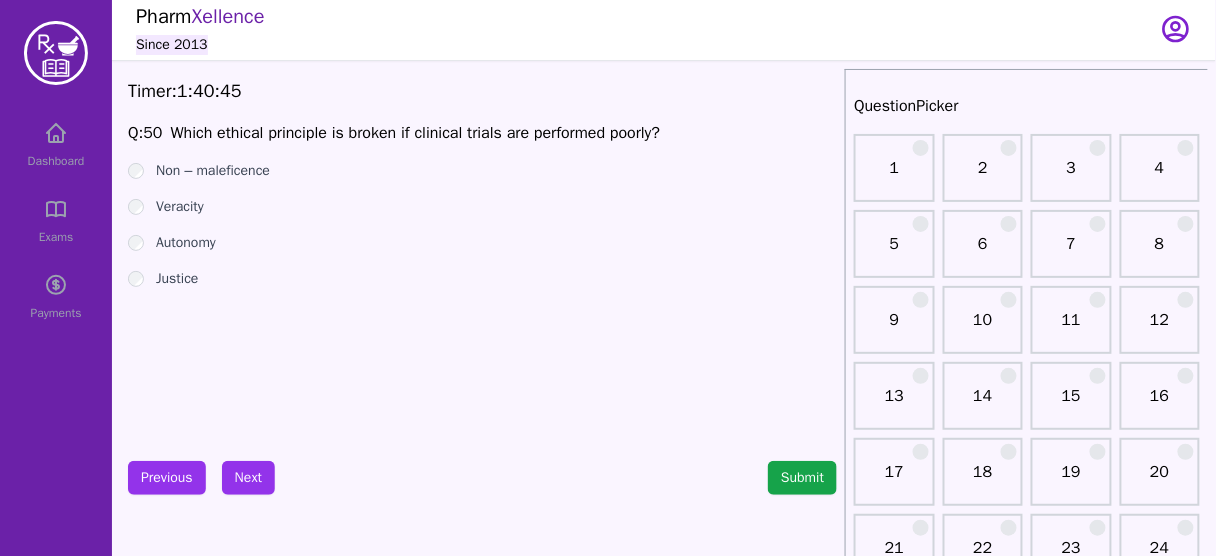 click on "Justice" at bounding box center [177, 279] 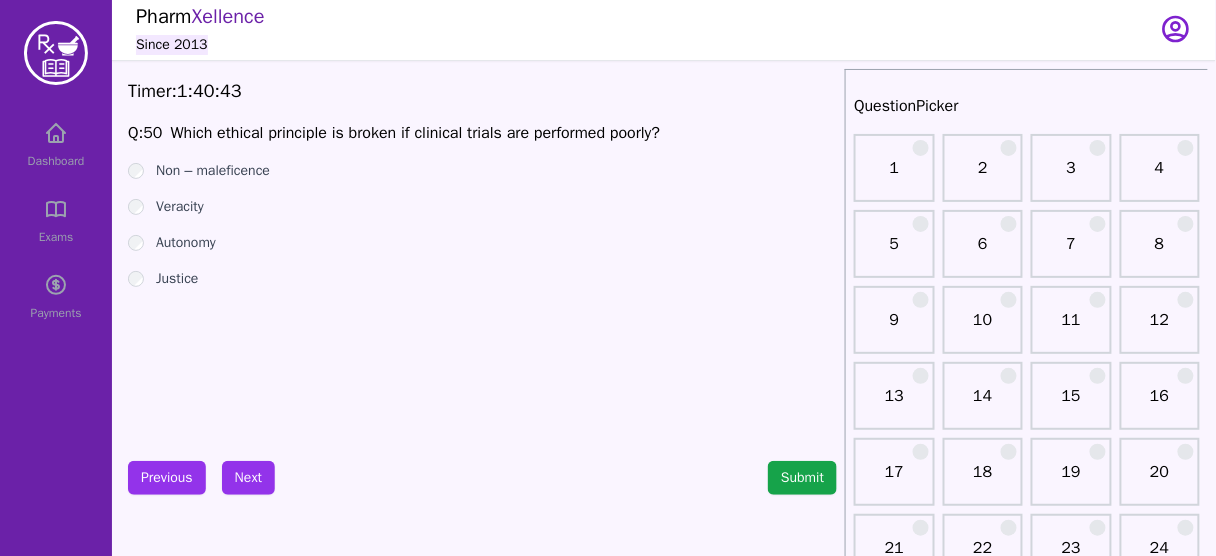 click on "Non – maleficence" at bounding box center (213, 171) 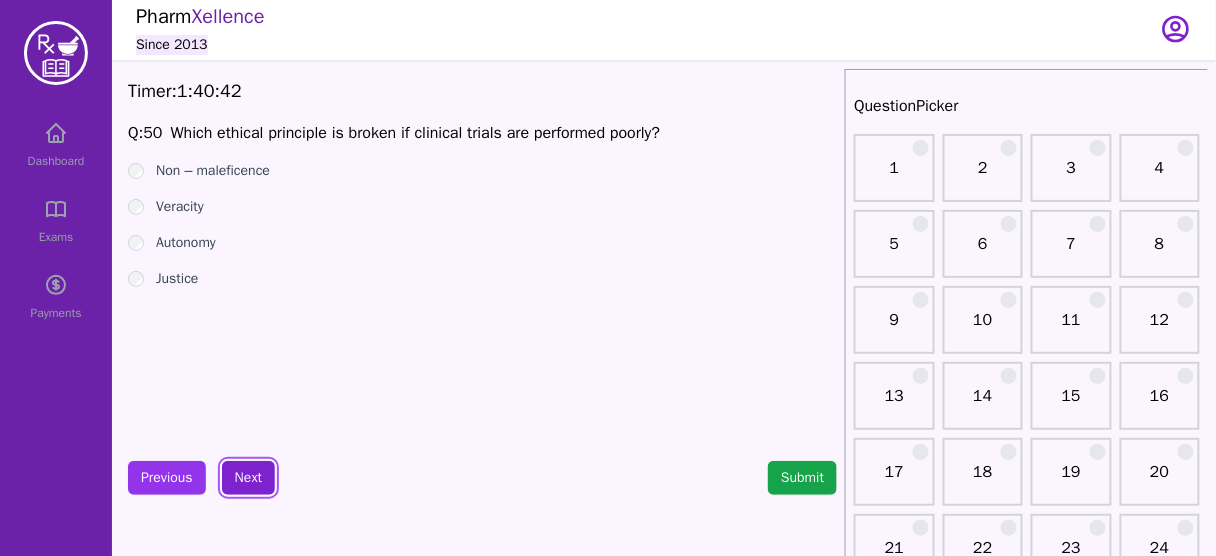 click on "Next" at bounding box center [248, 478] 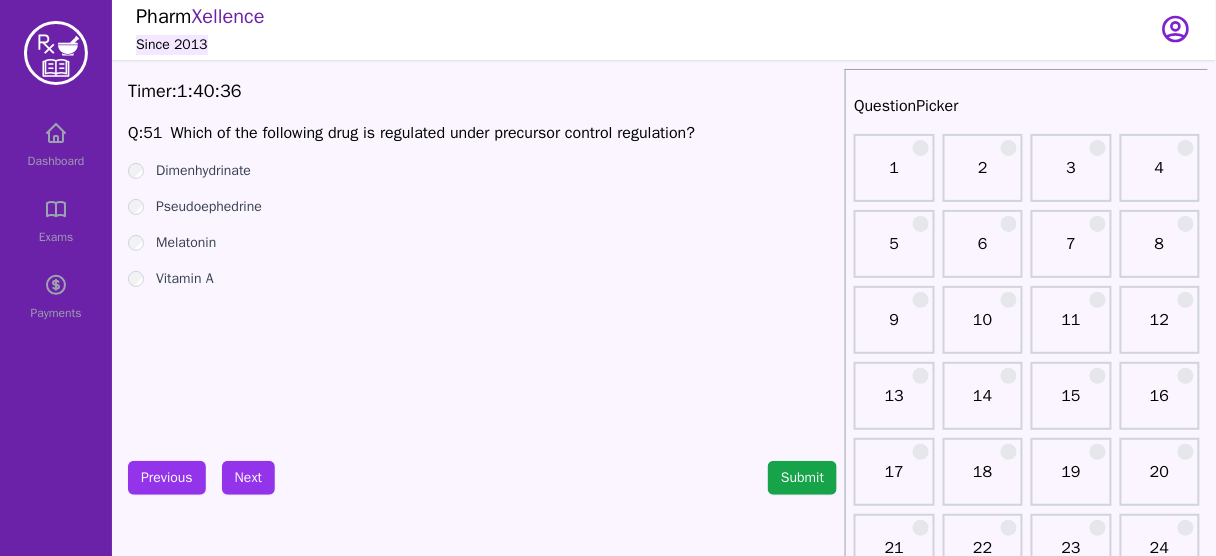 click on "Pseudoephedrine" at bounding box center (209, 207) 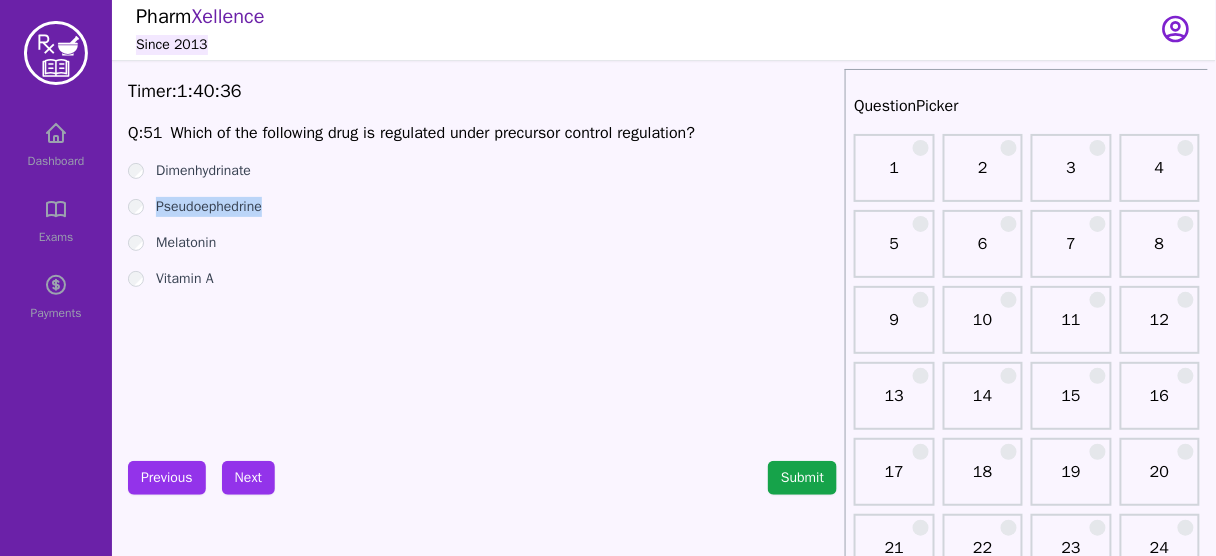 click on "Pseudoephedrine" at bounding box center (209, 207) 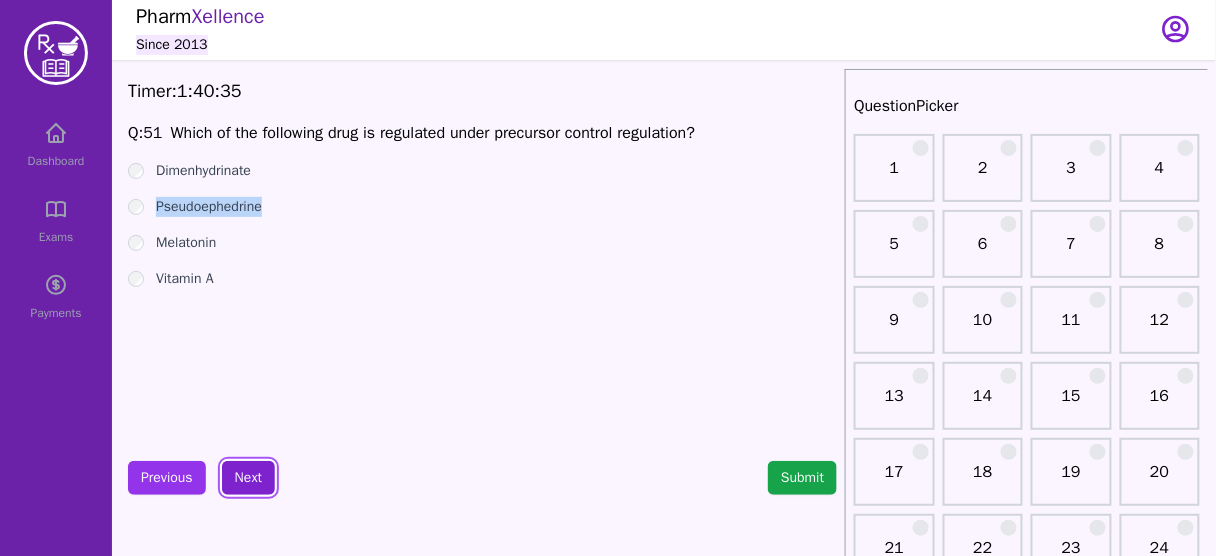 click on "Next" at bounding box center [248, 478] 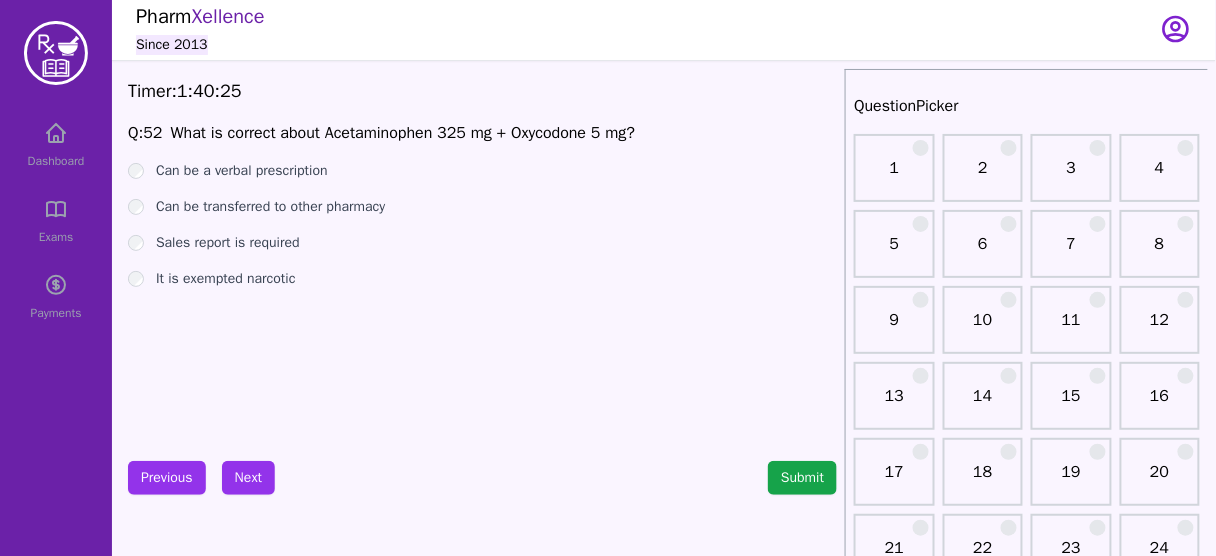 click on "Sales report is required" at bounding box center [228, 243] 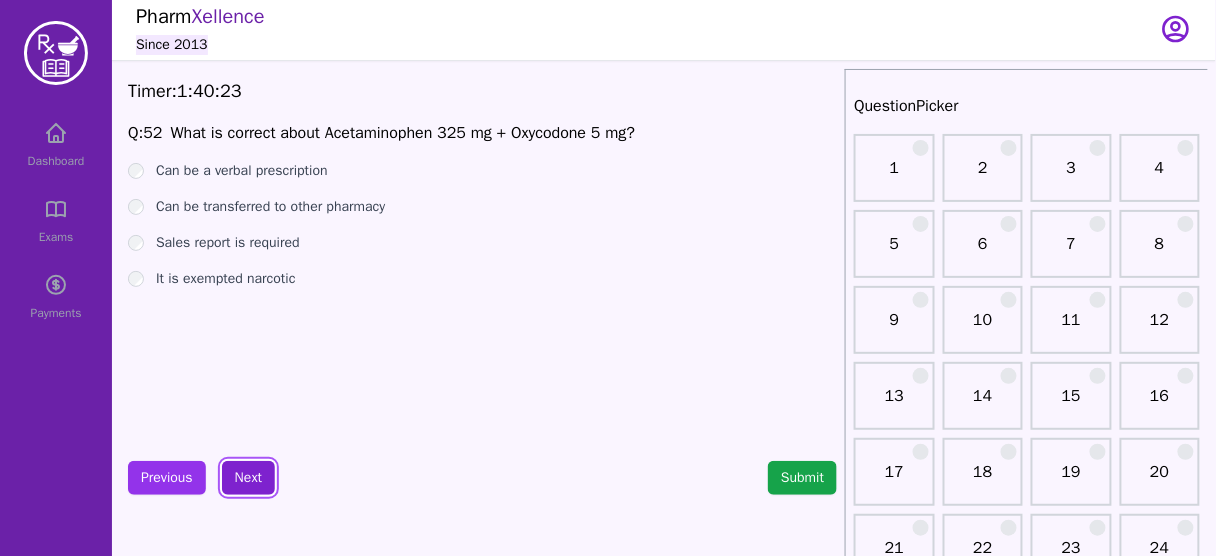 click on "Next" at bounding box center (248, 478) 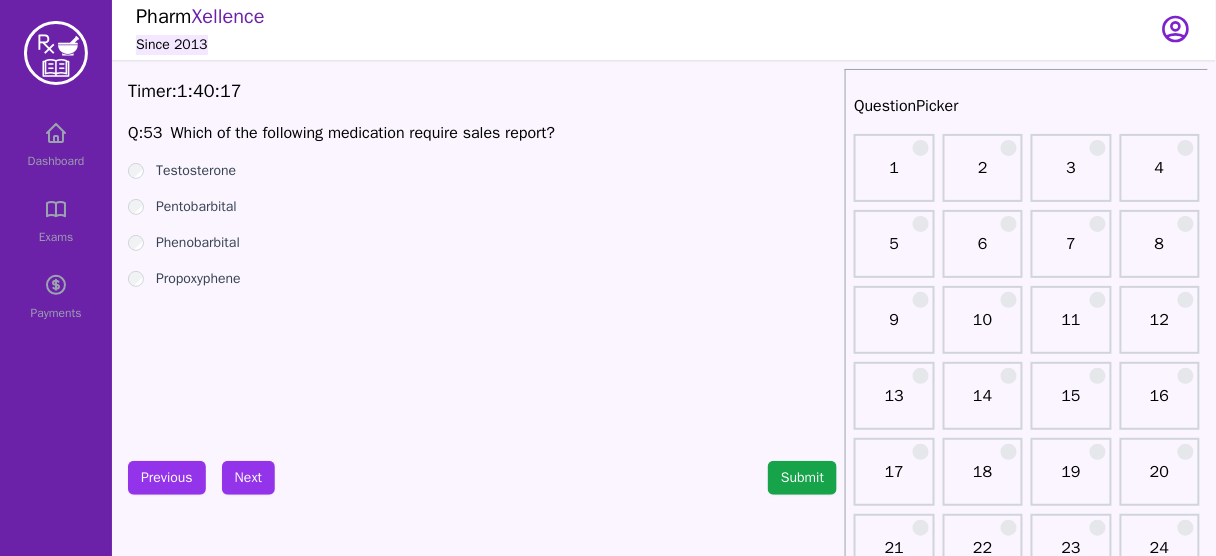 click on "Testosterone" at bounding box center [196, 171] 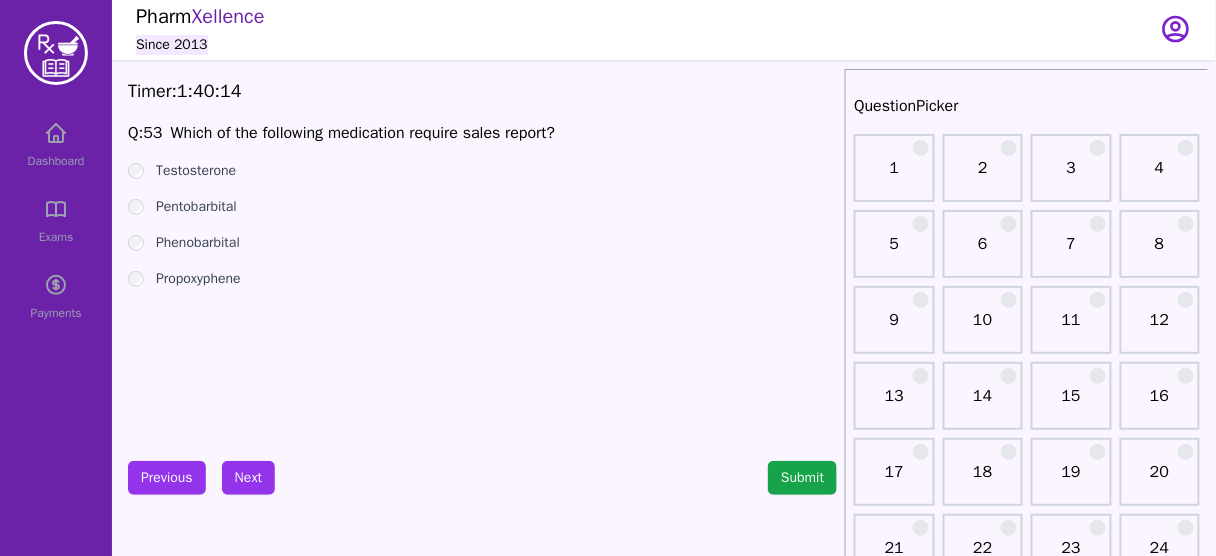 click on "Phenobarbital" at bounding box center (198, 243) 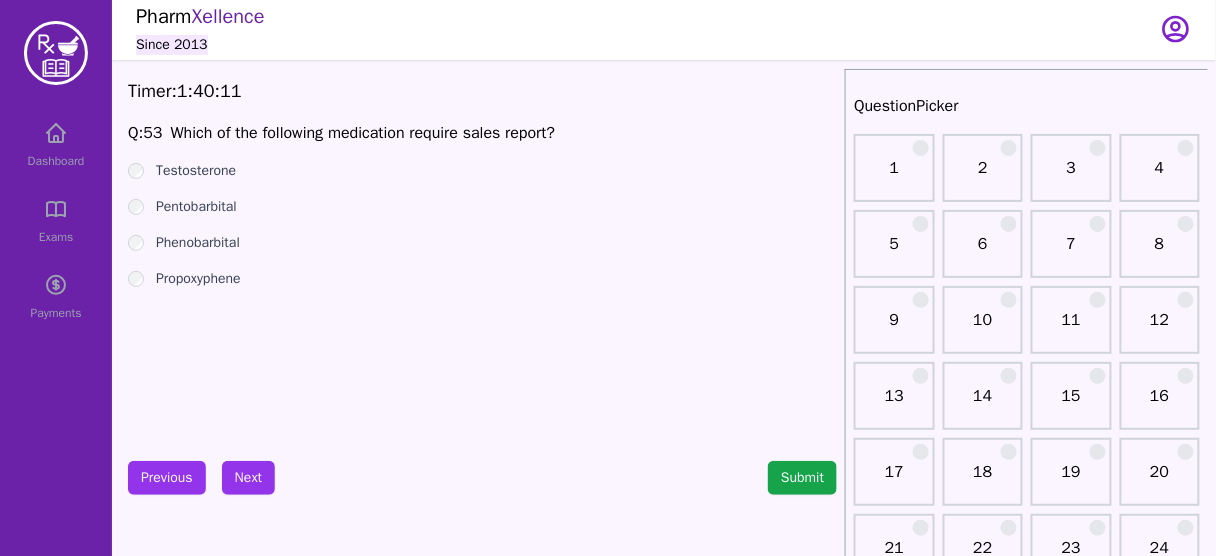 click on "Testosterone" at bounding box center [196, 171] 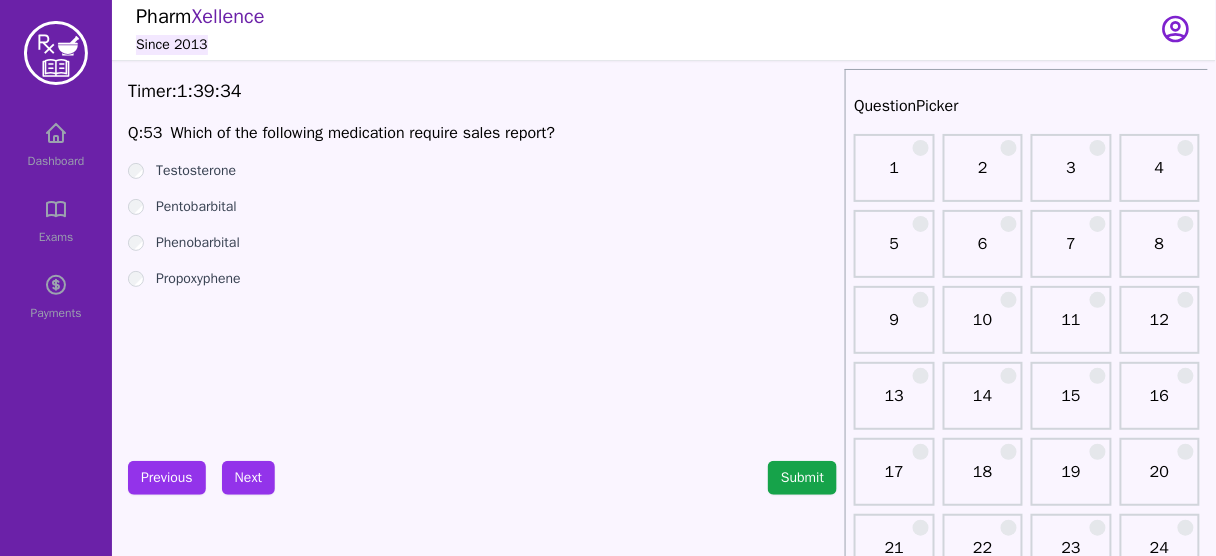 click on "Pentobarbital" at bounding box center (196, 207) 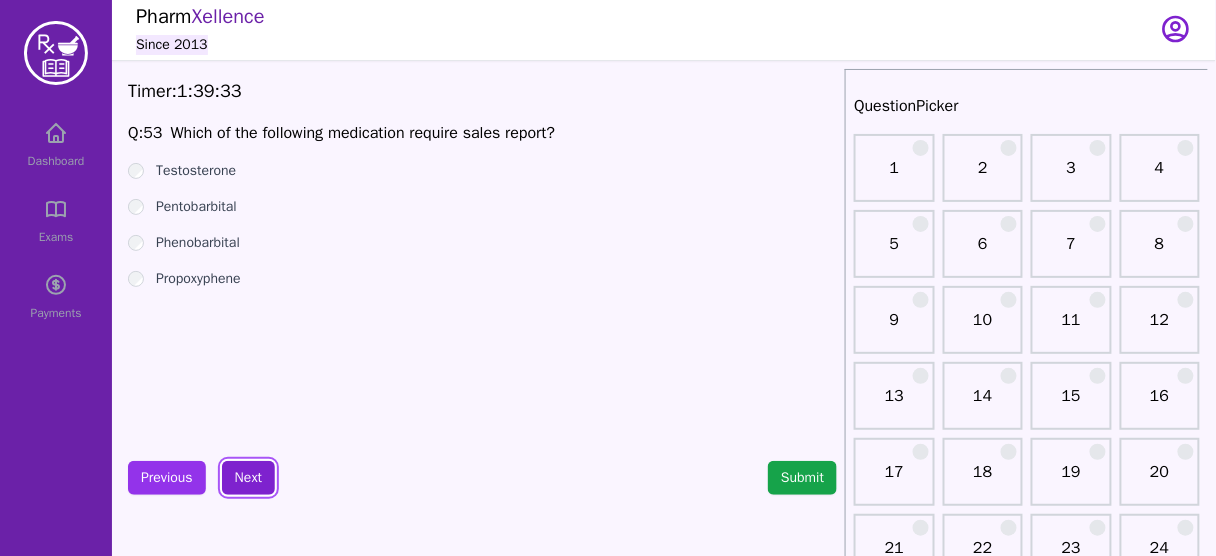 click on "Next" at bounding box center (248, 478) 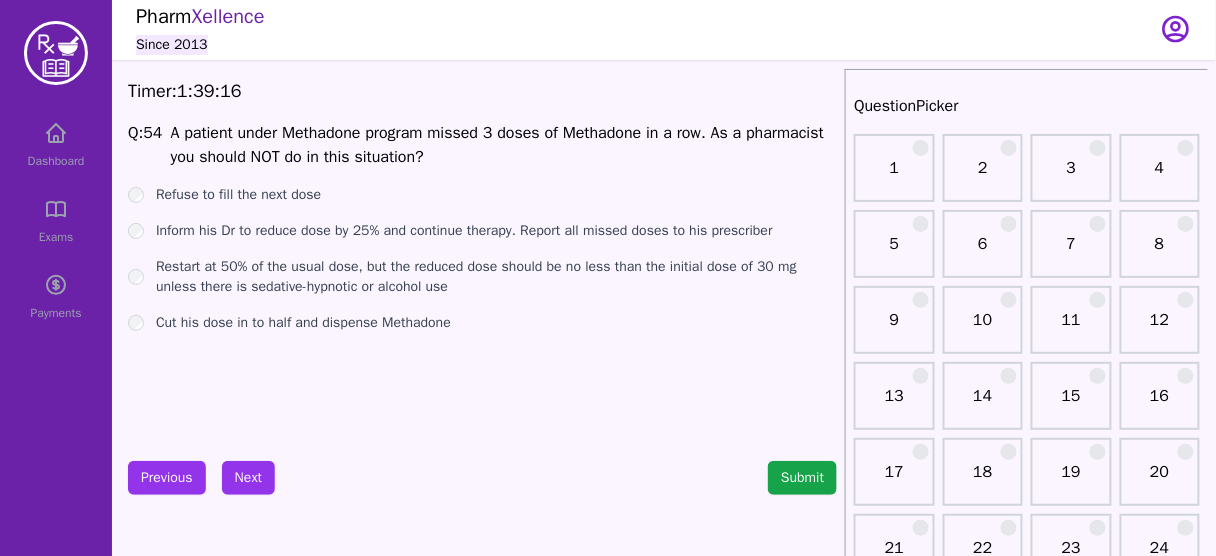 click on "Cut his dose in to half and dispense Methadone" at bounding box center [303, 323] 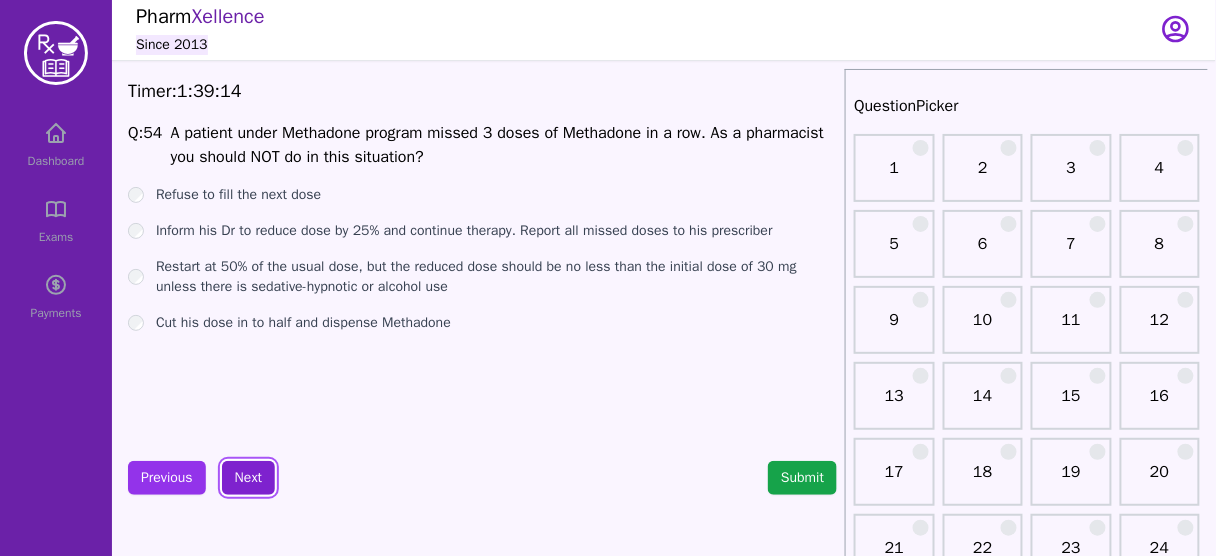 click on "Next" at bounding box center [248, 478] 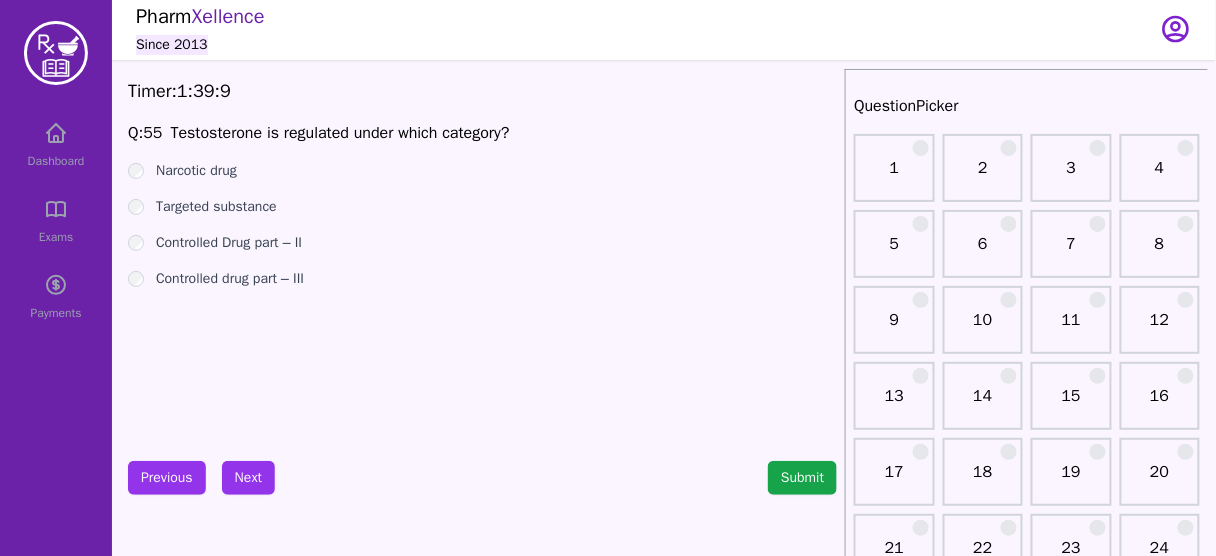 click on "Controlled Drug part – II" at bounding box center [229, 243] 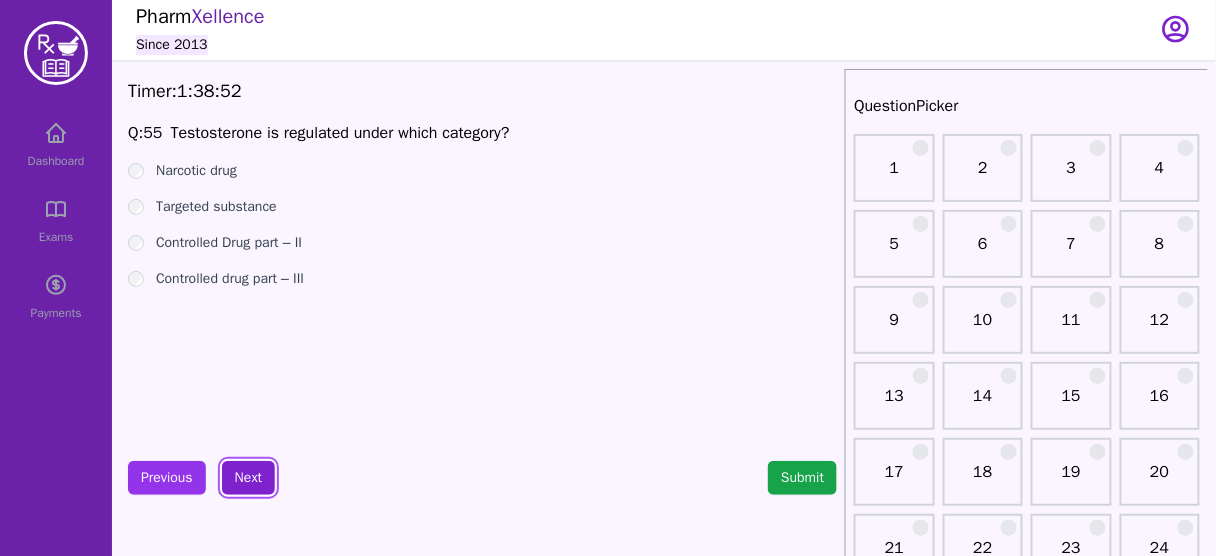click on "Next" at bounding box center (248, 478) 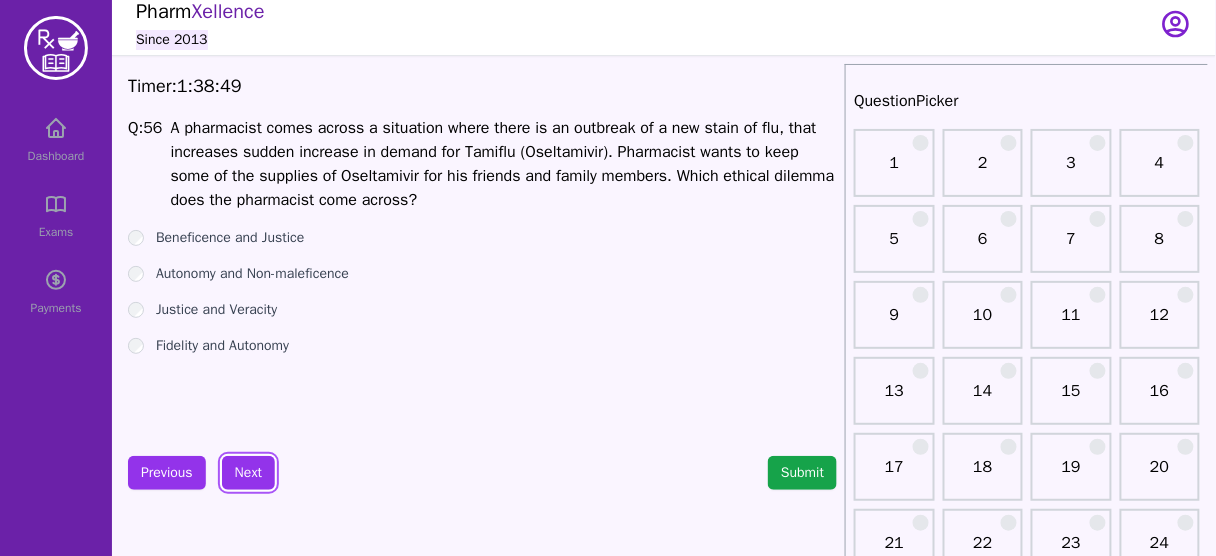 scroll, scrollTop: 12, scrollLeft: 0, axis: vertical 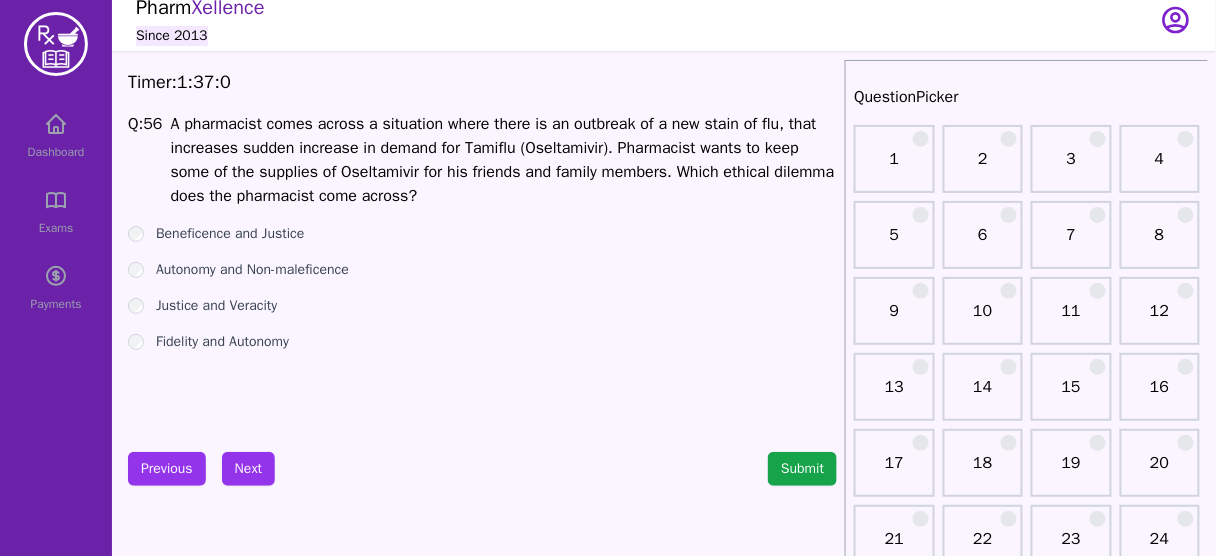 click on "Fidelity and Autonomy" at bounding box center [222, 342] 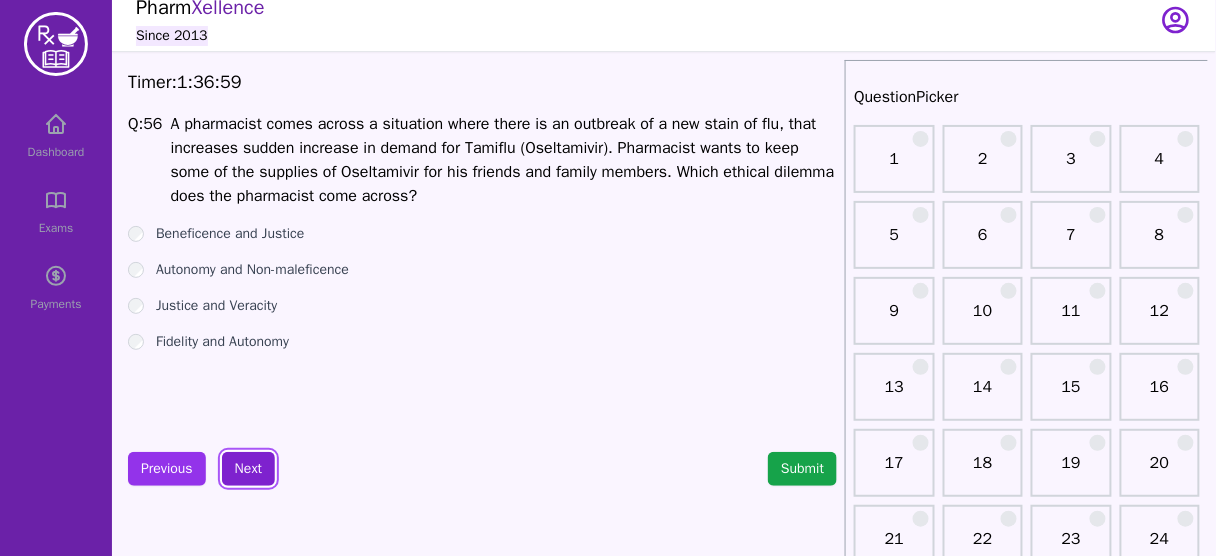 click on "Next" at bounding box center [248, 469] 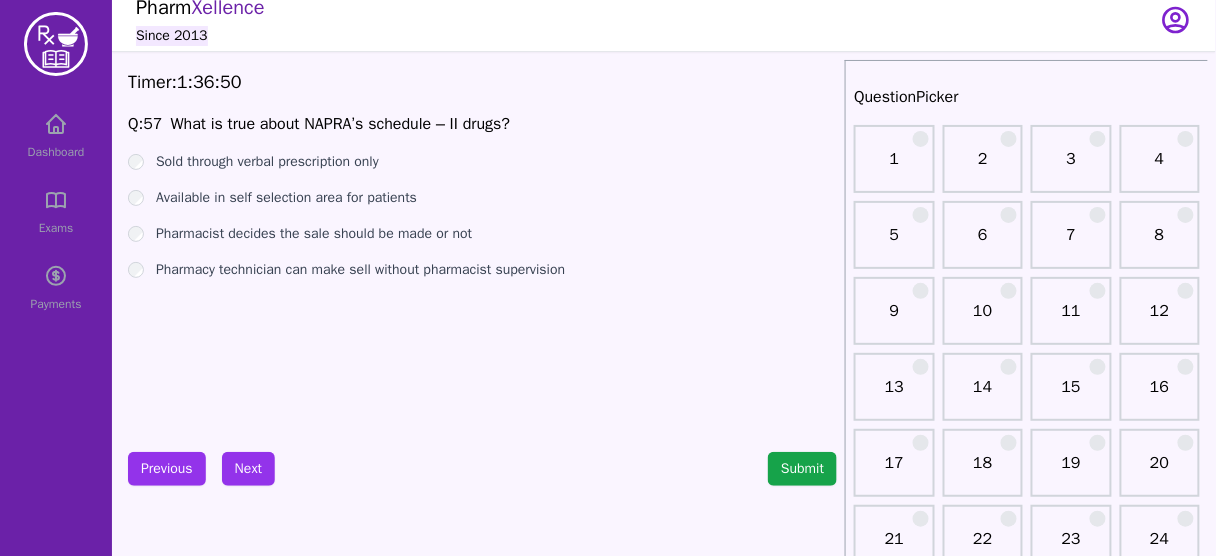 click on "Pharmacist decides the sale should be made or not" at bounding box center [314, 234] 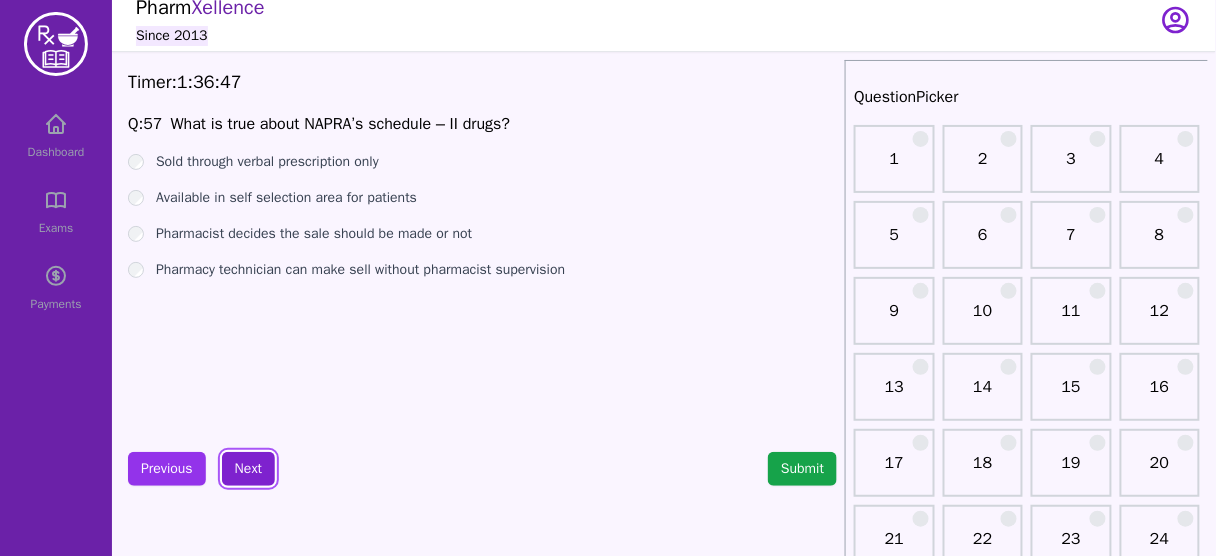 click on "Next" at bounding box center (248, 469) 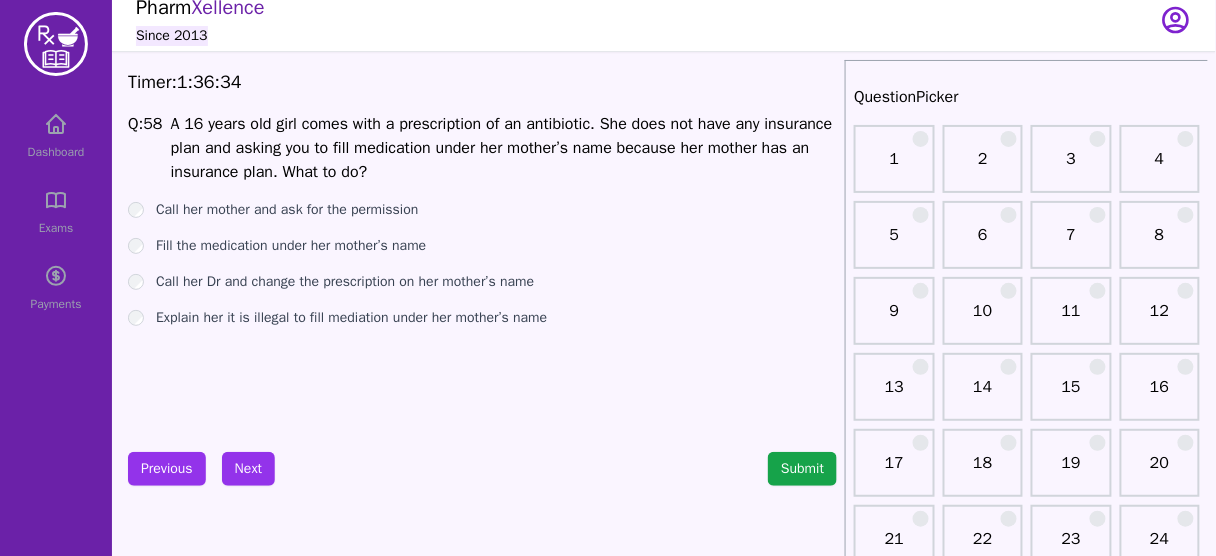 click on "Explain her it is illegal to fill mediation under her mother’s name" at bounding box center [351, 318] 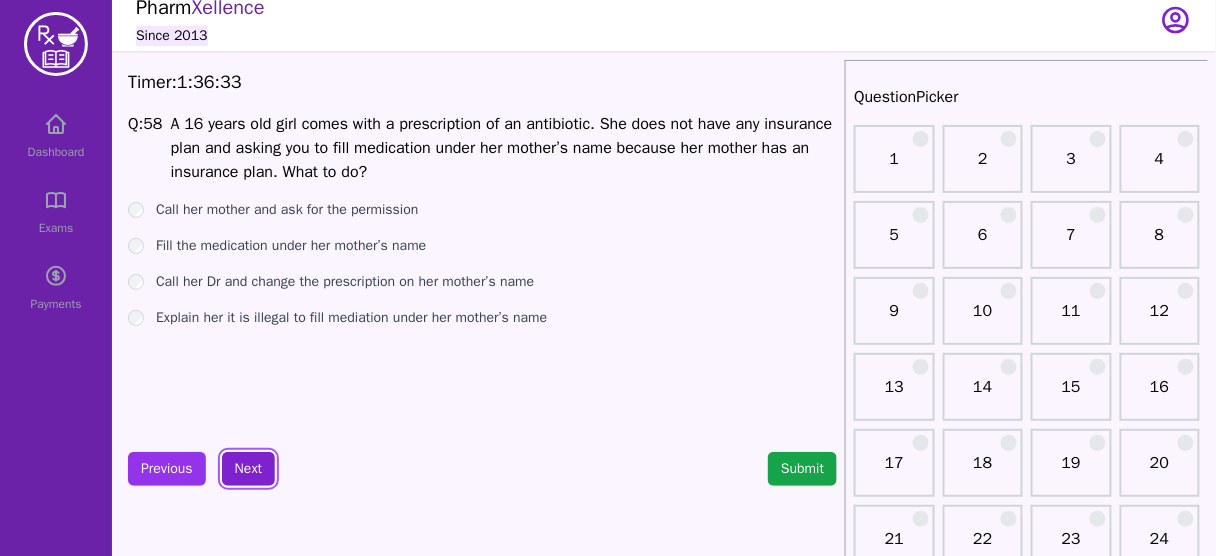 click on "Next" at bounding box center (248, 469) 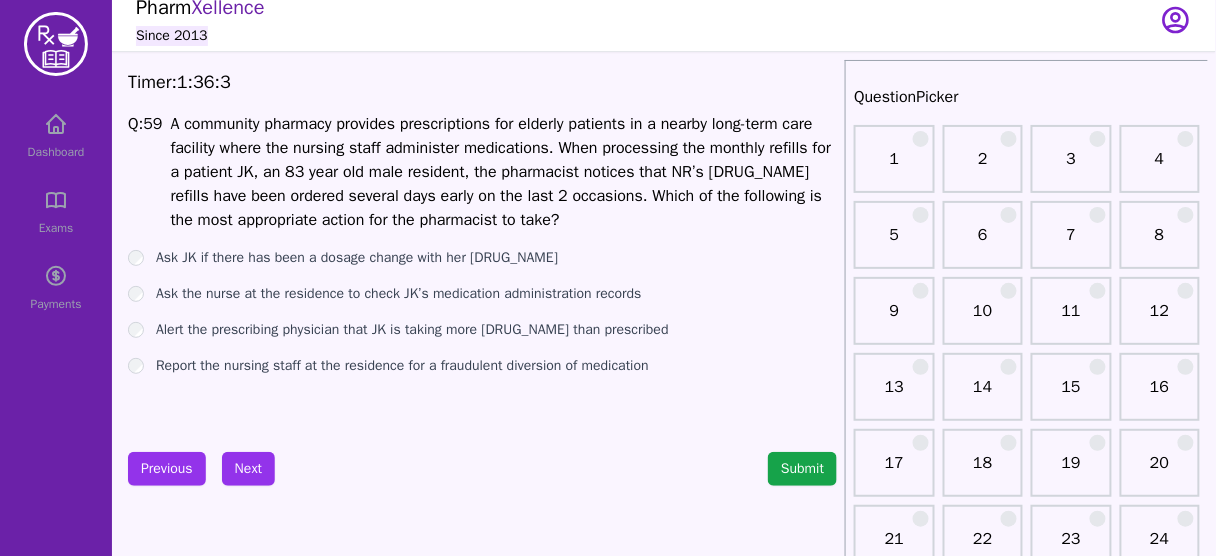 click on "Alert the prescribing physician that JK is taking more [DRUG_NAME] than prescribed" at bounding box center (412, 330) 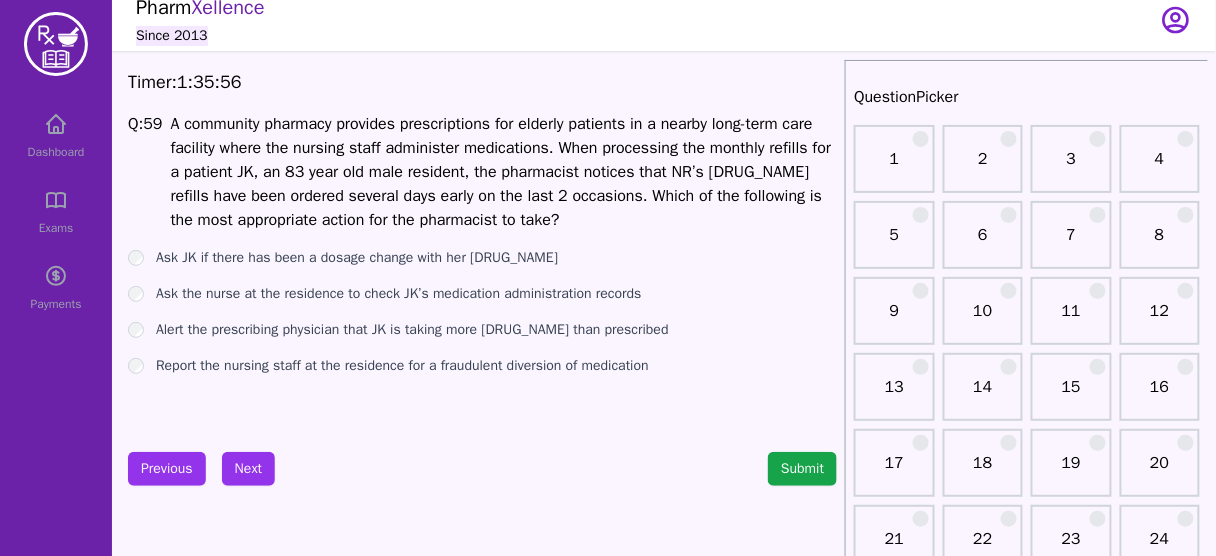 click on "Ask the nurse at the residence to check JK’s medication administration records" at bounding box center (399, 294) 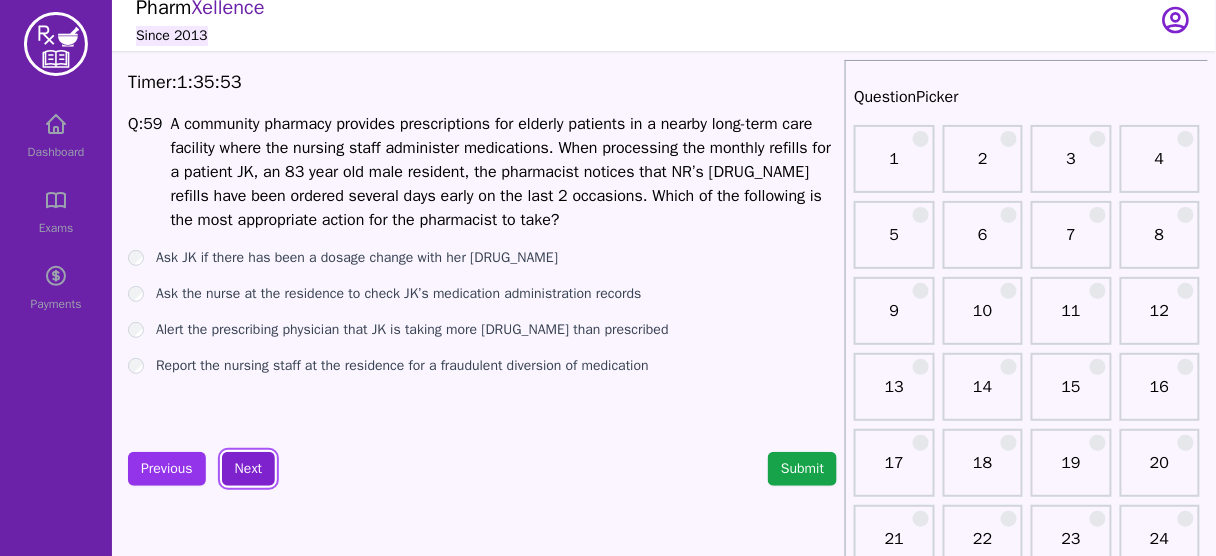 click on "Next" at bounding box center [248, 469] 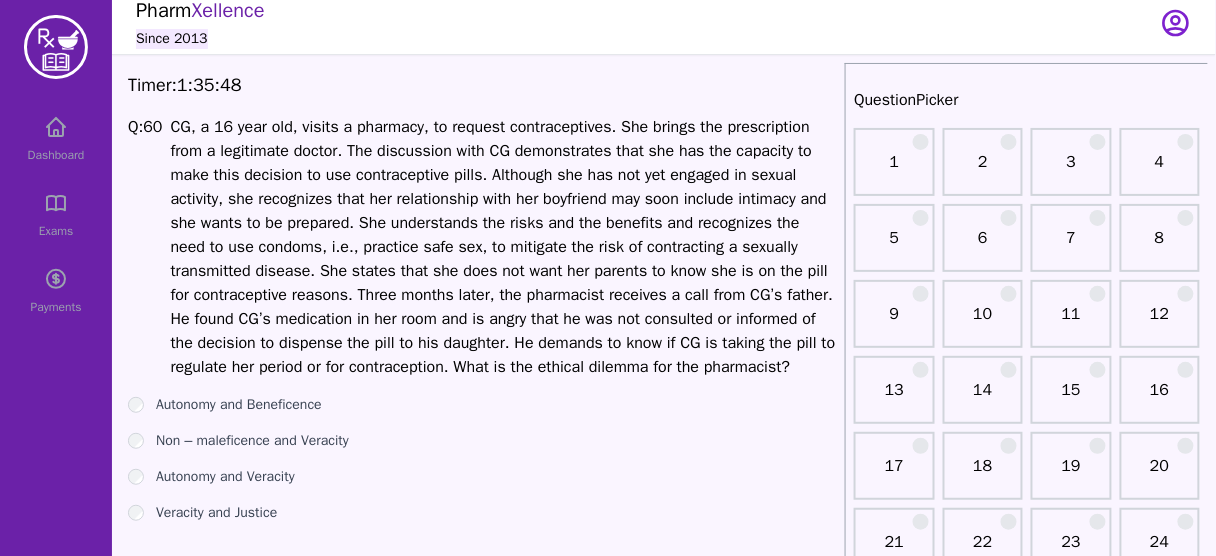 scroll, scrollTop: 5, scrollLeft: 0, axis: vertical 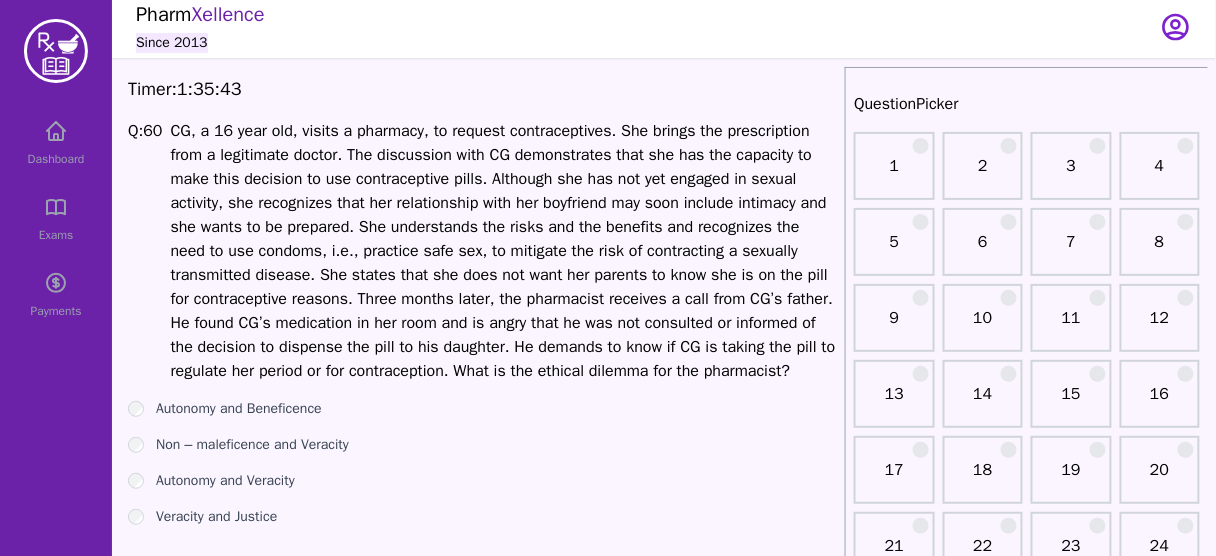 click on "CG, a 16 year old, visits a pharmacy, to request contraceptives. She brings the prescription from a legitimate doctor. The discussion with CG demonstrates that she has the capacity to make this decision to use contraceptive pills. Although she has not yet engaged in sexual activity, she recognizes that her relationship with her boyfriend may soon include intimacy and she wants to be prepared. She understands the risks and the benefits and recognizes the need to use condoms, i.e., practice safe sex, to mitigate the risk of contracting a sexually transmitted disease. She states that she does not want her parents to know she is on the pill for contraceptive reasons. Three months later, the pharmacist receives a call from CG’s father. He found CG’s medication in her room and is angry that he was not consulted or informed of the decision to dispense the pill to his daughter. He demands to know if CG is taking the pill to regulate her period or for contraception. What is the ethical dilemma for the pharmacist?" at bounding box center [503, 251] 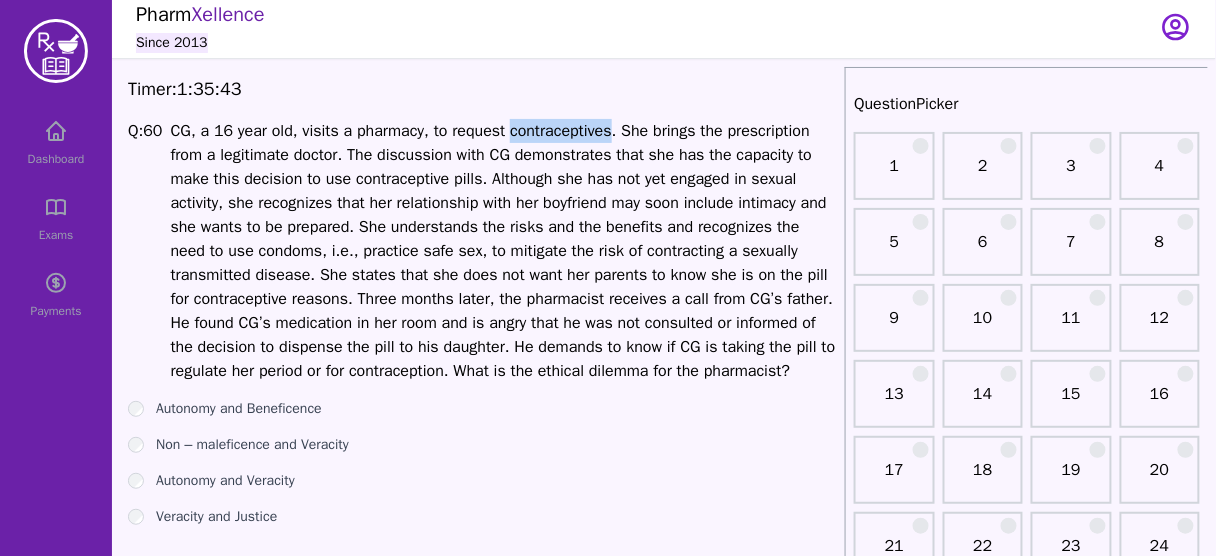 click on "CG, a 16 year old, visits a pharmacy, to request contraceptives. She brings the prescription from a legitimate doctor. The discussion with CG demonstrates that she has the capacity to make this decision to use contraceptive pills. Although she has not yet engaged in sexual activity, she recognizes that her relationship with her boyfriend may soon include intimacy and she wants to be prepared. She understands the risks and the benefits and recognizes the need to use condoms, i.e., practice safe sex, to mitigate the risk of contracting a sexually transmitted disease. She states that she does not want her parents to know she is on the pill for contraceptive reasons. Three months later, the pharmacist receives a call from CG’s father. He found CG’s medication in her room and is angry that he was not consulted or informed of the decision to dispense the pill to his daughter. He demands to know if CG is taking the pill to regulate her period or for contraception. What is the ethical dilemma for the pharmacist?" at bounding box center (503, 251) 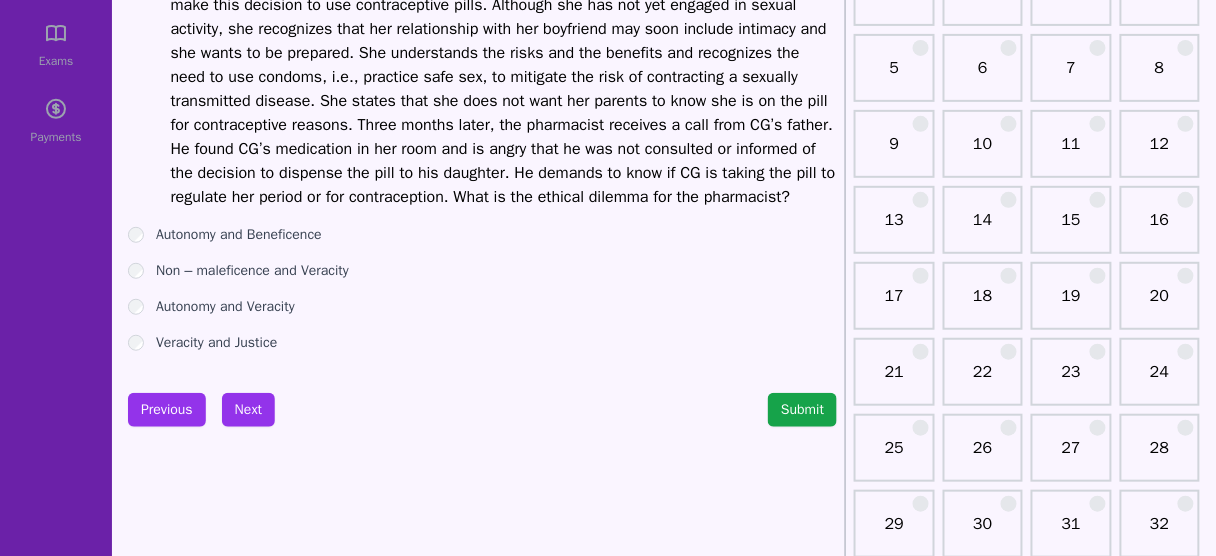scroll, scrollTop: 181, scrollLeft: 0, axis: vertical 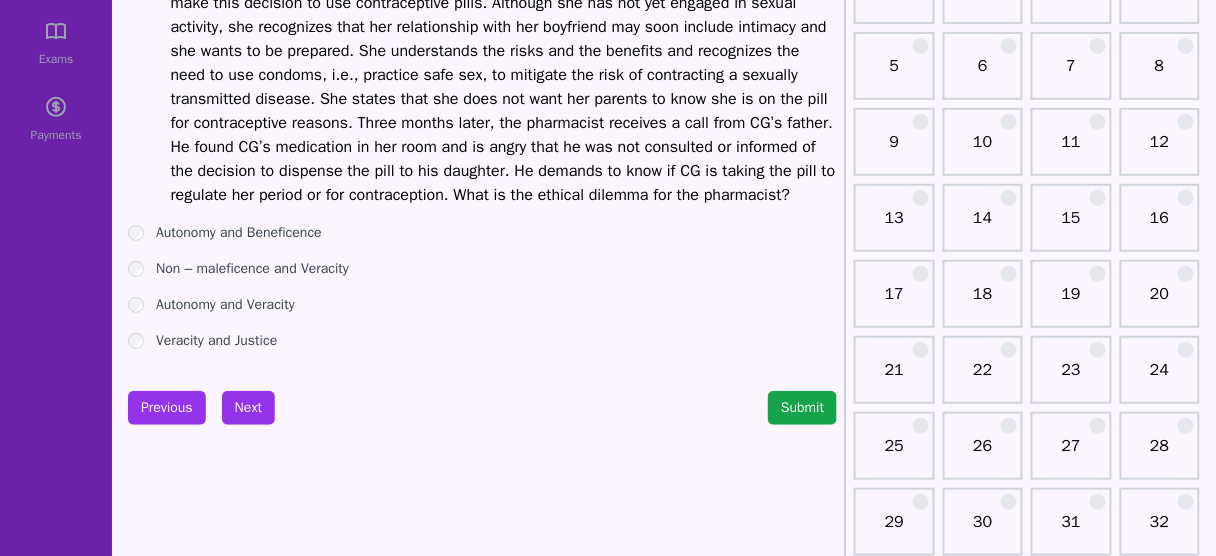 click on "Autonomy and Veracity" at bounding box center [225, 305] 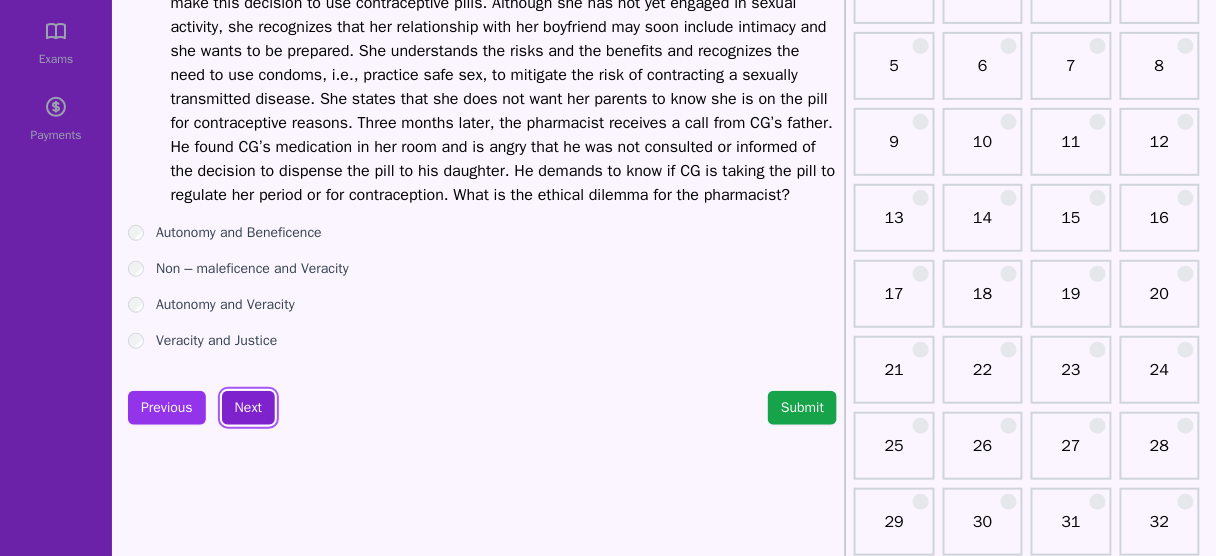 click on "Next" at bounding box center [248, 408] 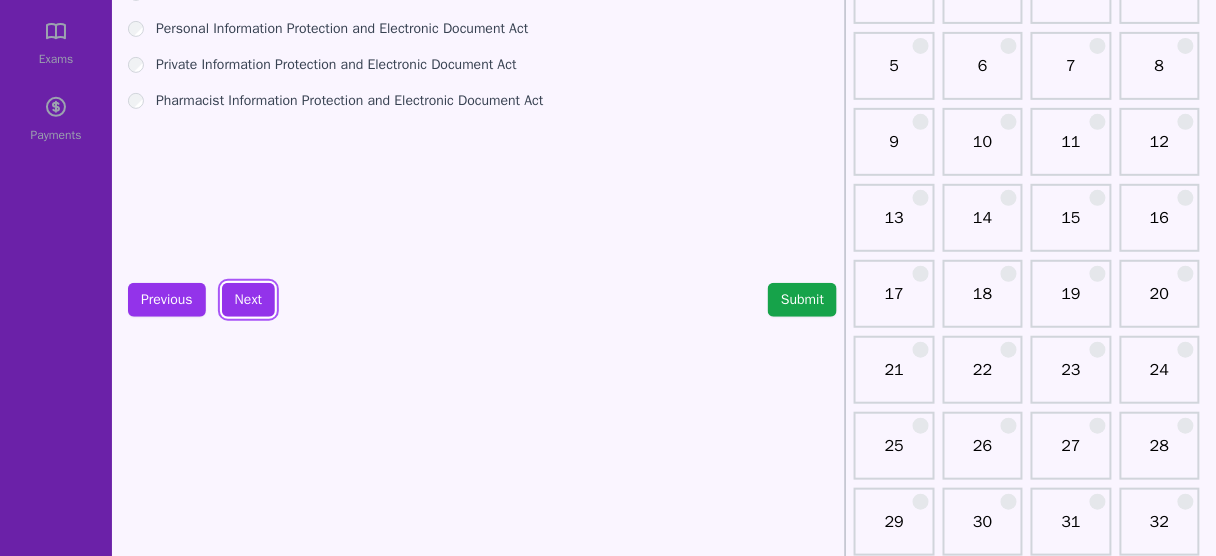 scroll, scrollTop: 0, scrollLeft: 0, axis: both 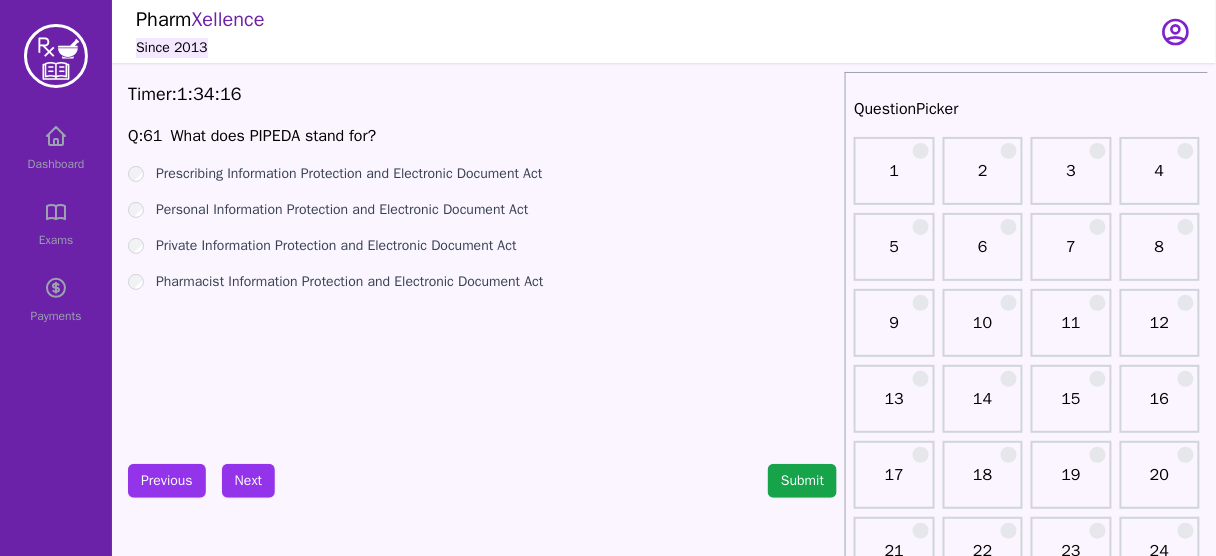 click on "Private Information Protection and Electronic Document Act" at bounding box center [336, 246] 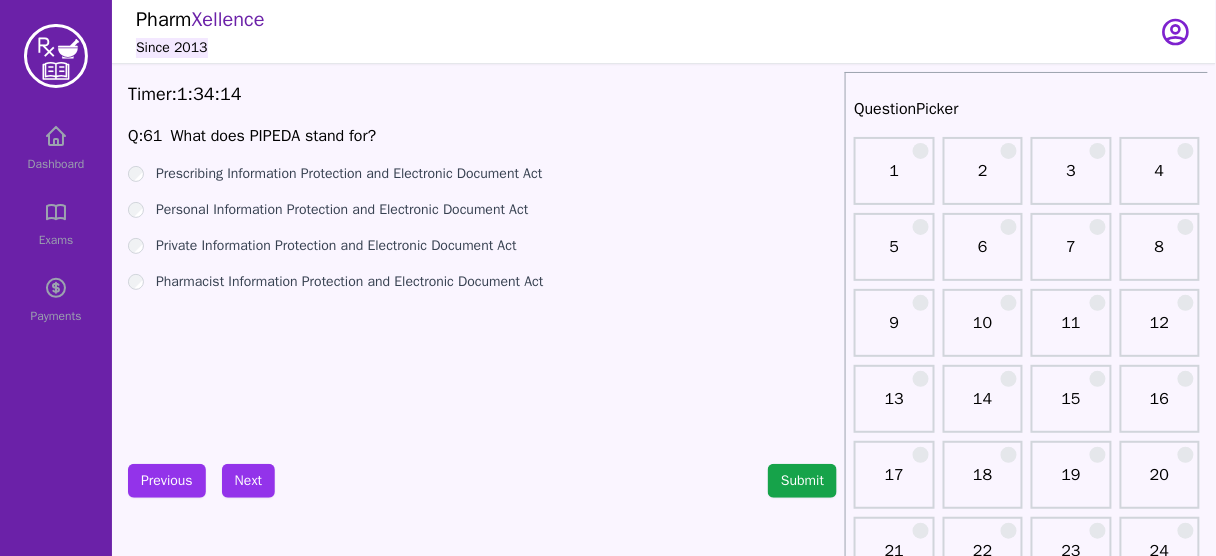 click on "Personal Information Protection and Electronic Document Act" at bounding box center [342, 210] 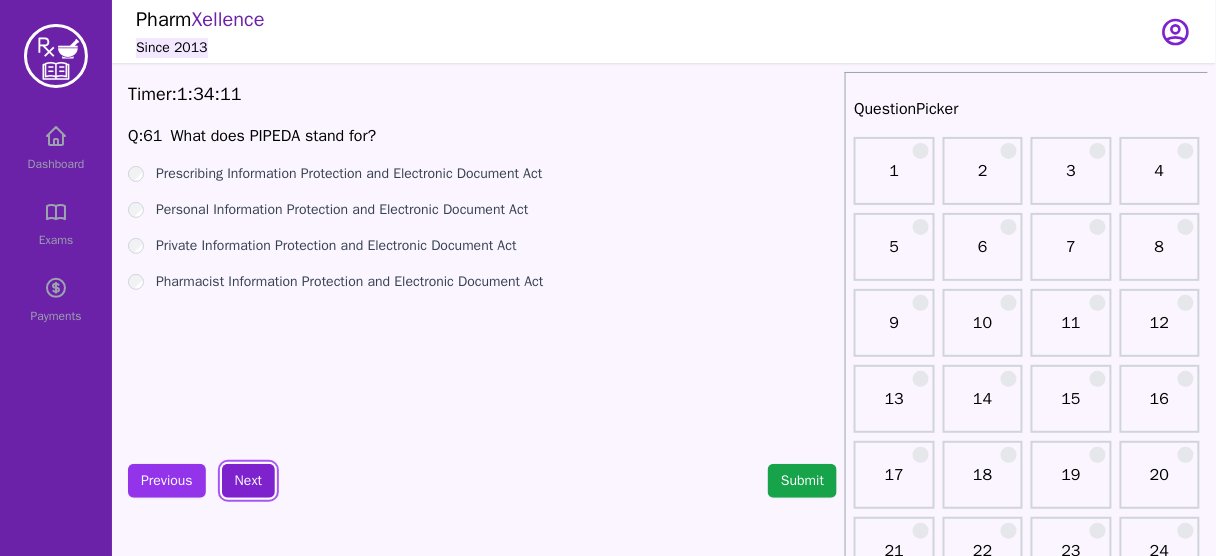 click on "Next" at bounding box center [248, 481] 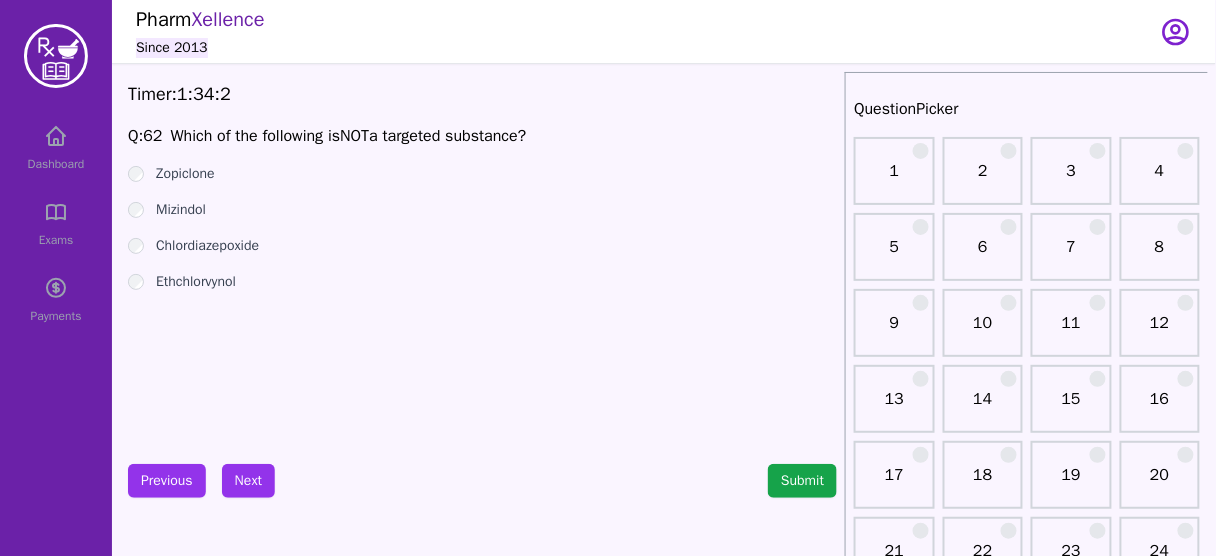 click on "Zopiclone" at bounding box center (185, 174) 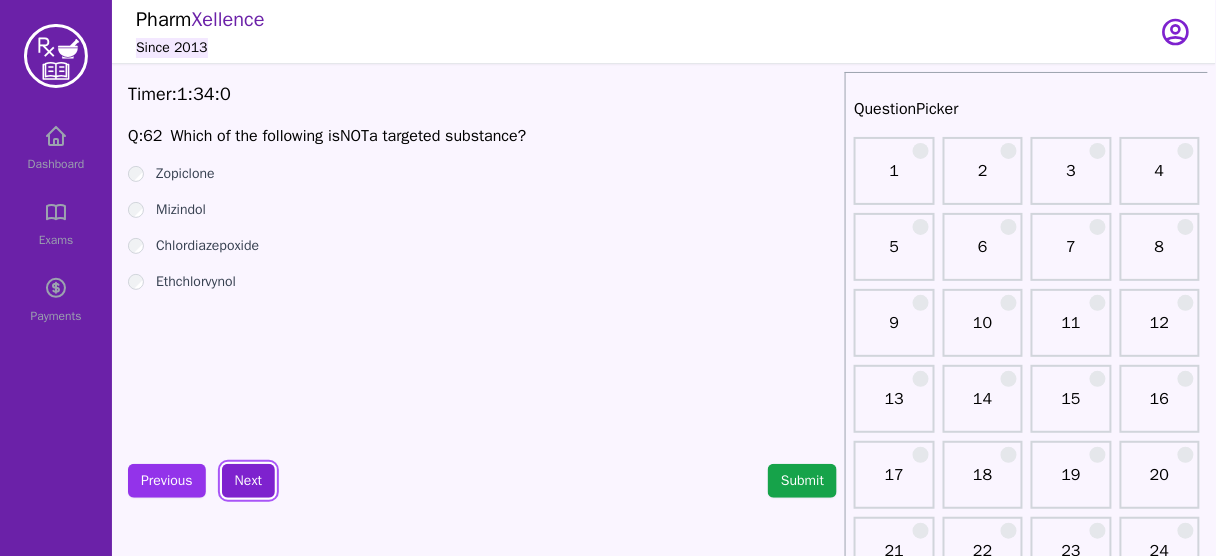 click on "Next" at bounding box center [248, 481] 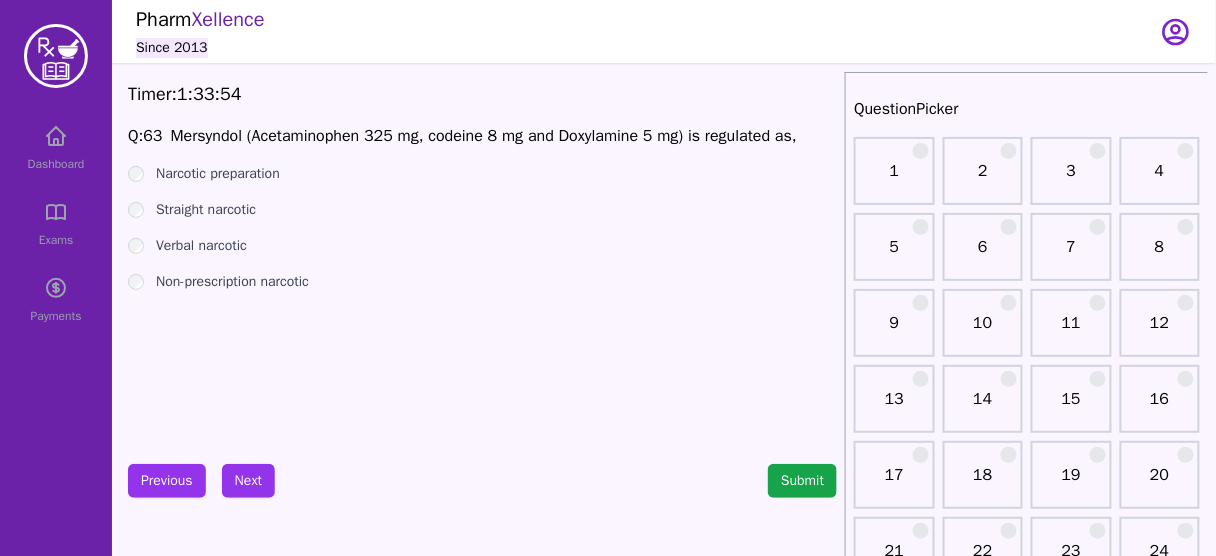 click on "Narcotic preparation" at bounding box center [218, 174] 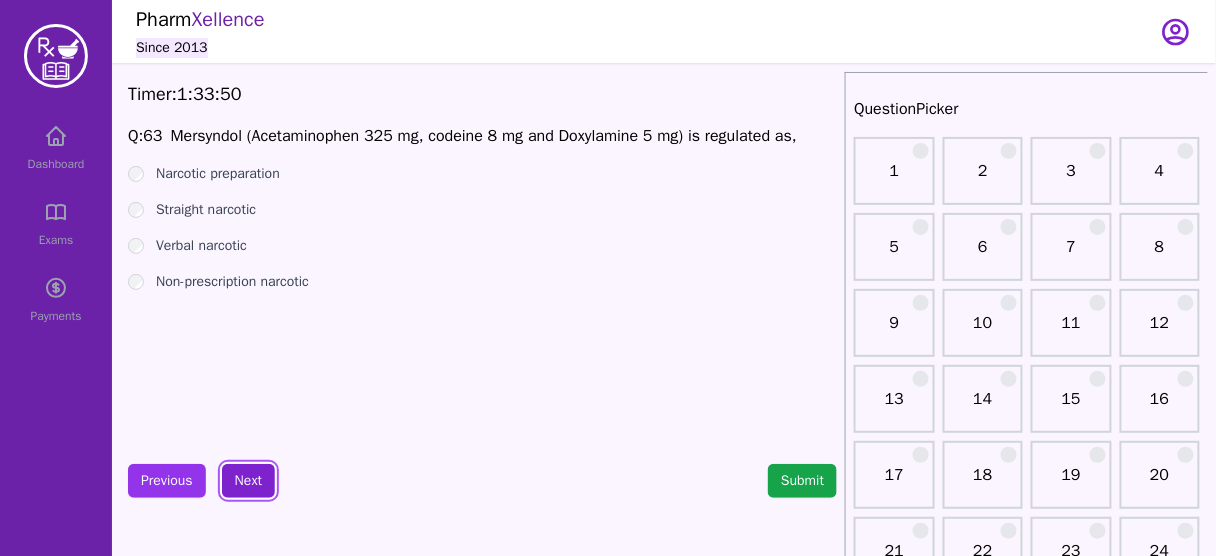 click on "Next" at bounding box center (248, 481) 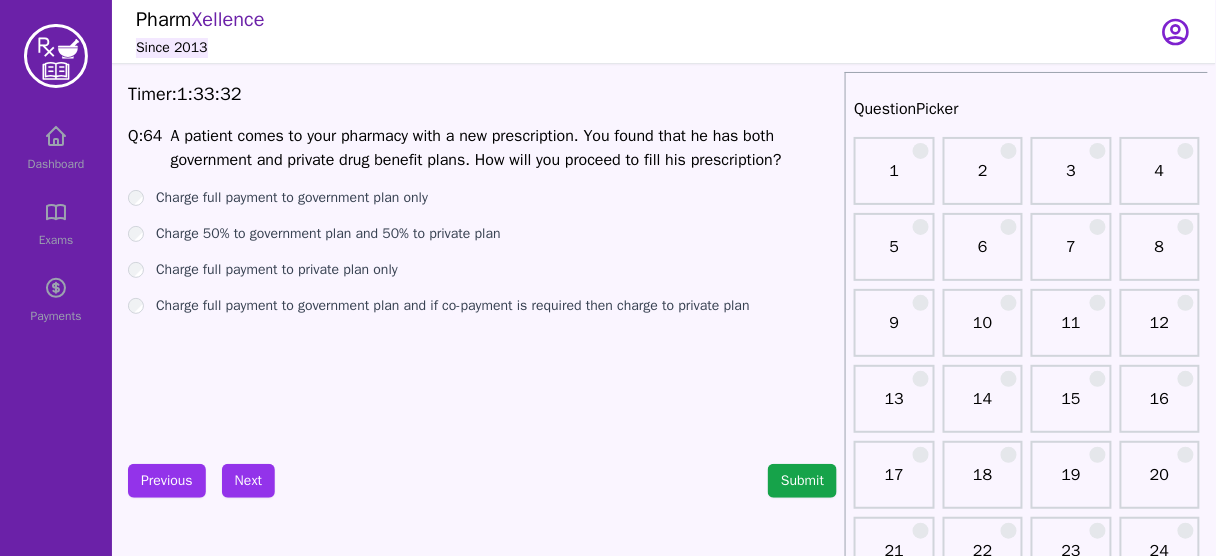 click on "Charge full payment to government plan and if co-payment is required then charge to private plan" at bounding box center [453, 306] 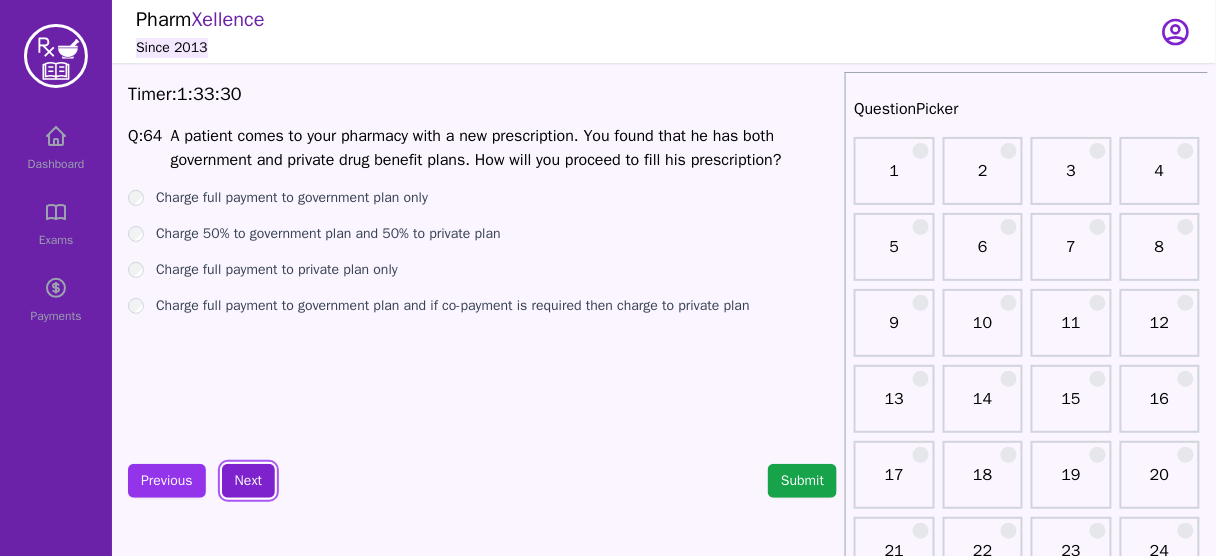 click on "Next" at bounding box center (248, 481) 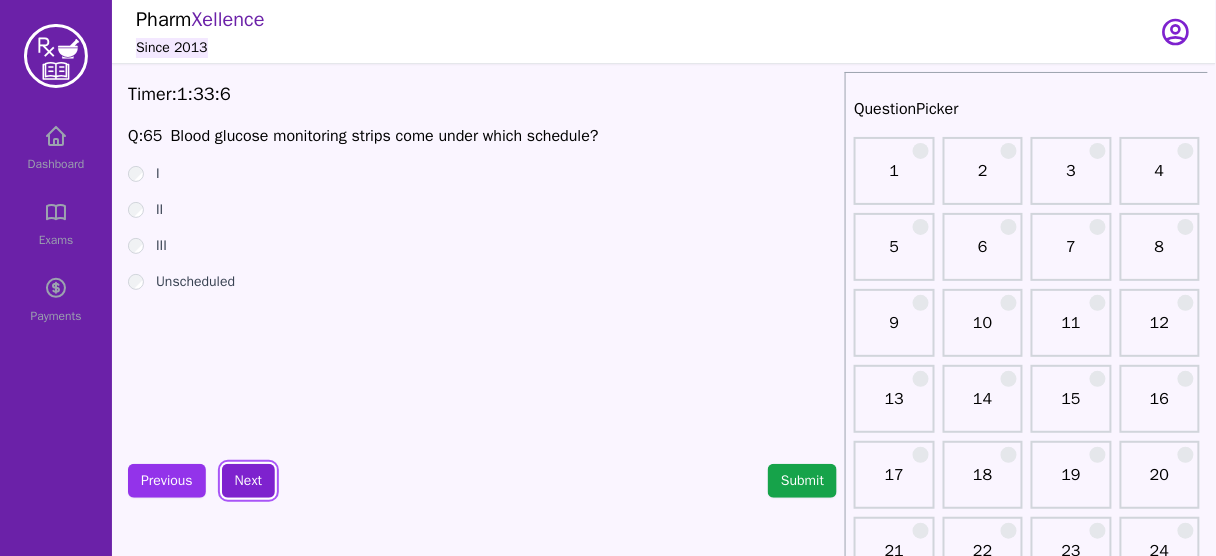 click on "Next" at bounding box center (248, 481) 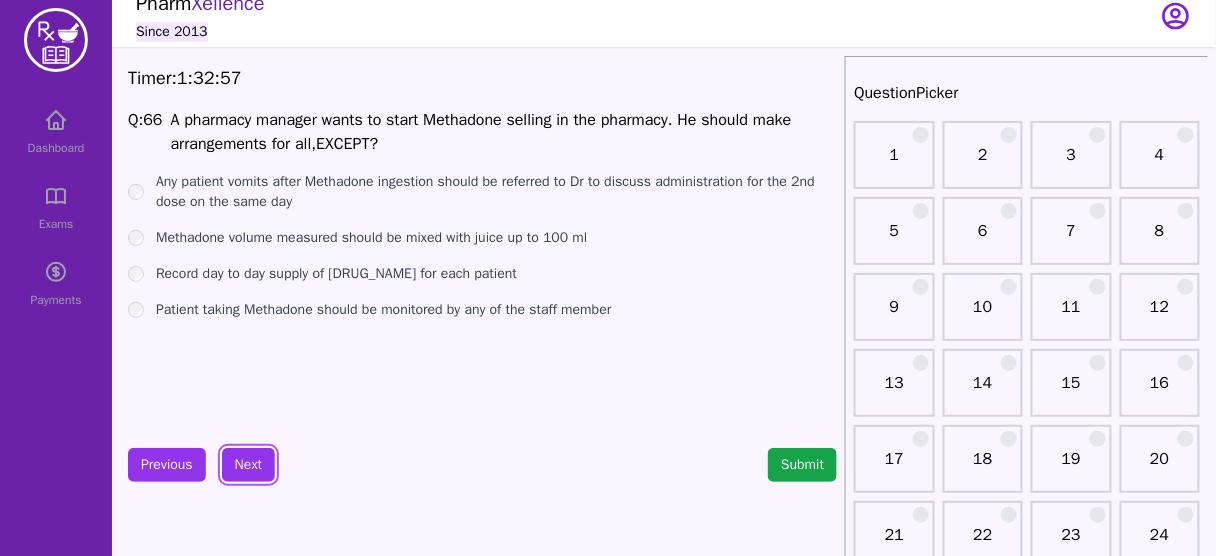 scroll, scrollTop: 17, scrollLeft: 0, axis: vertical 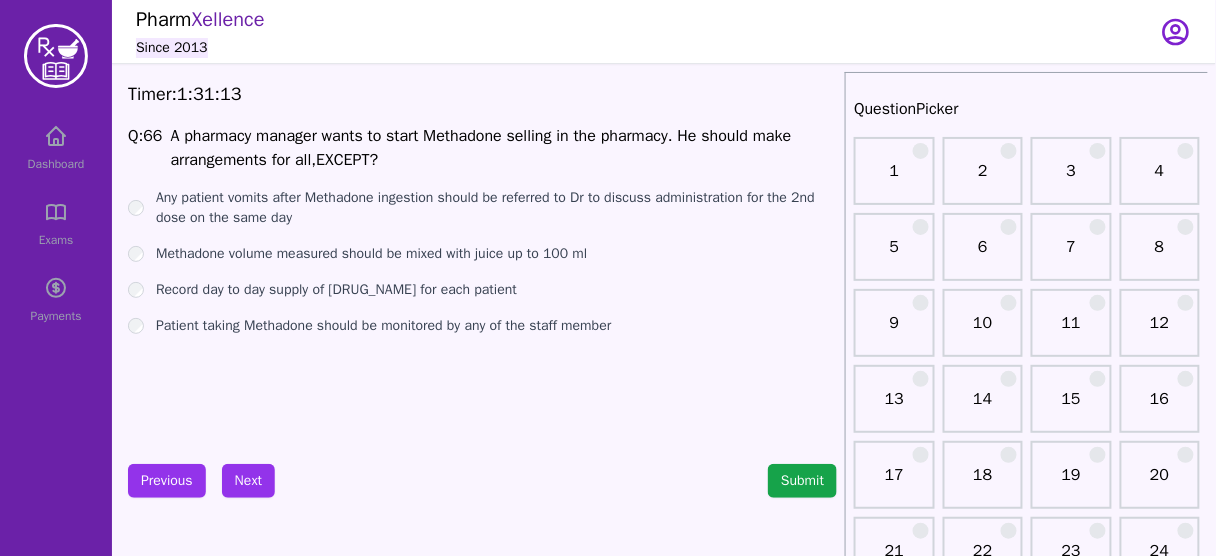 click on "Patient taking Methadone should be monitored by any of the staff member" at bounding box center [383, 326] 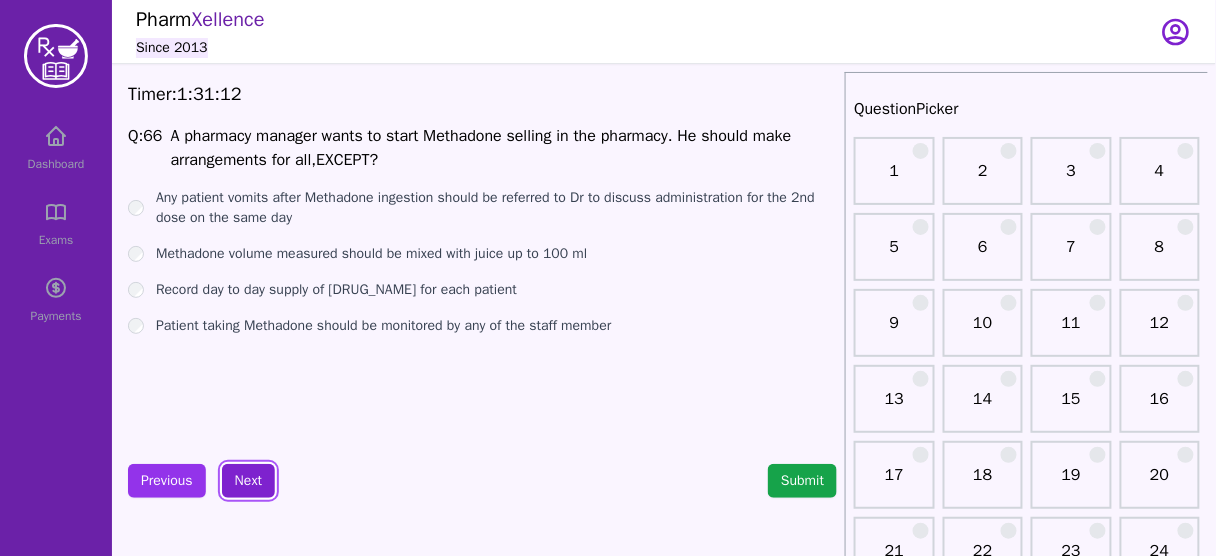 click on "Next" at bounding box center (248, 481) 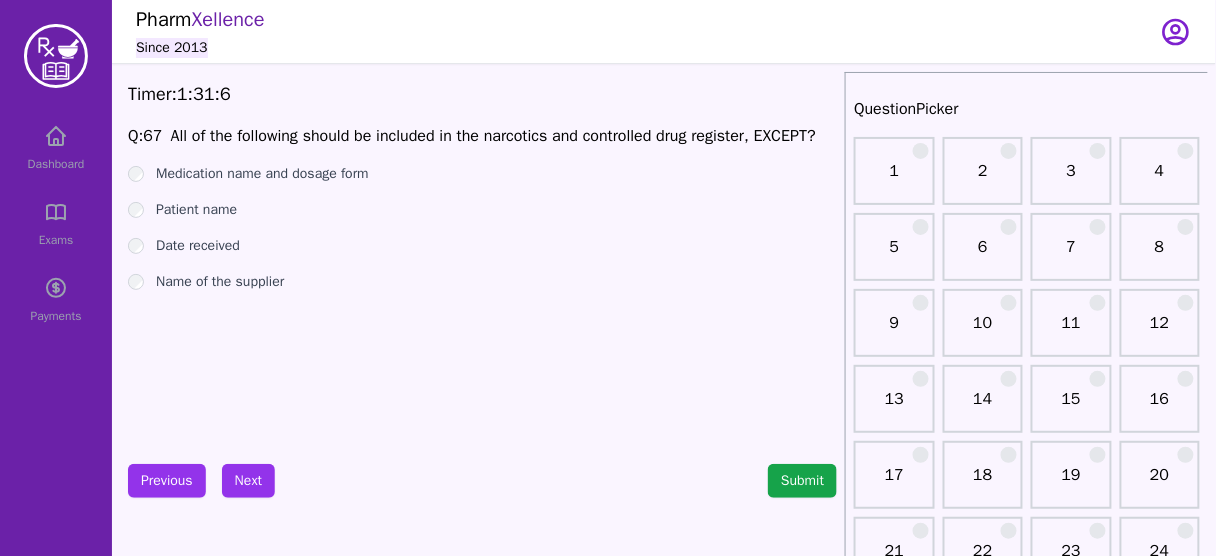 click on "Patient name" at bounding box center [482, 210] 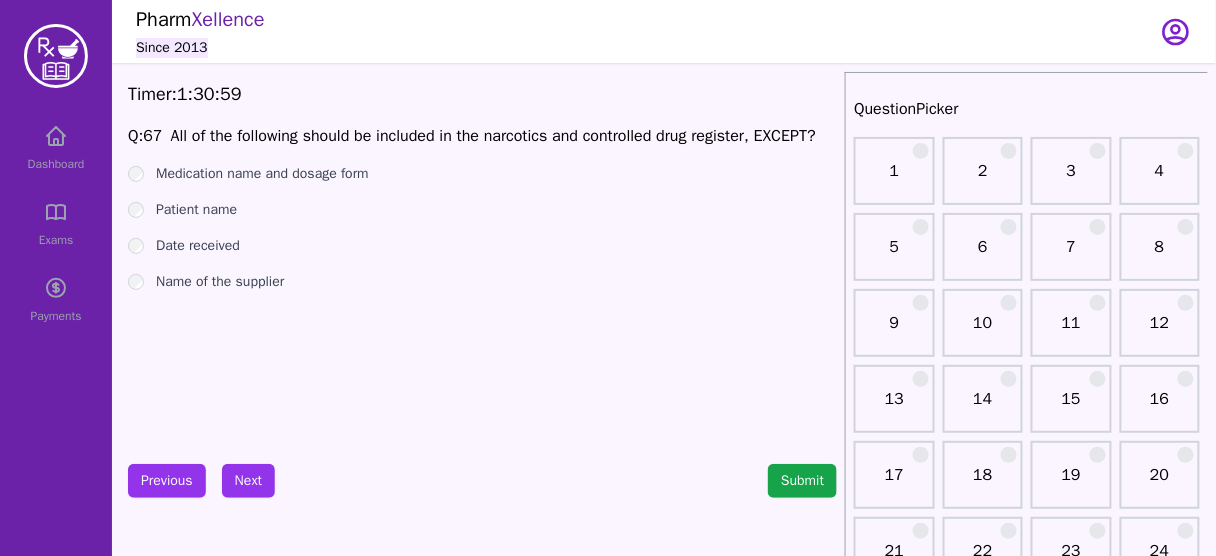 click on "Name of the supplier" at bounding box center (220, 282) 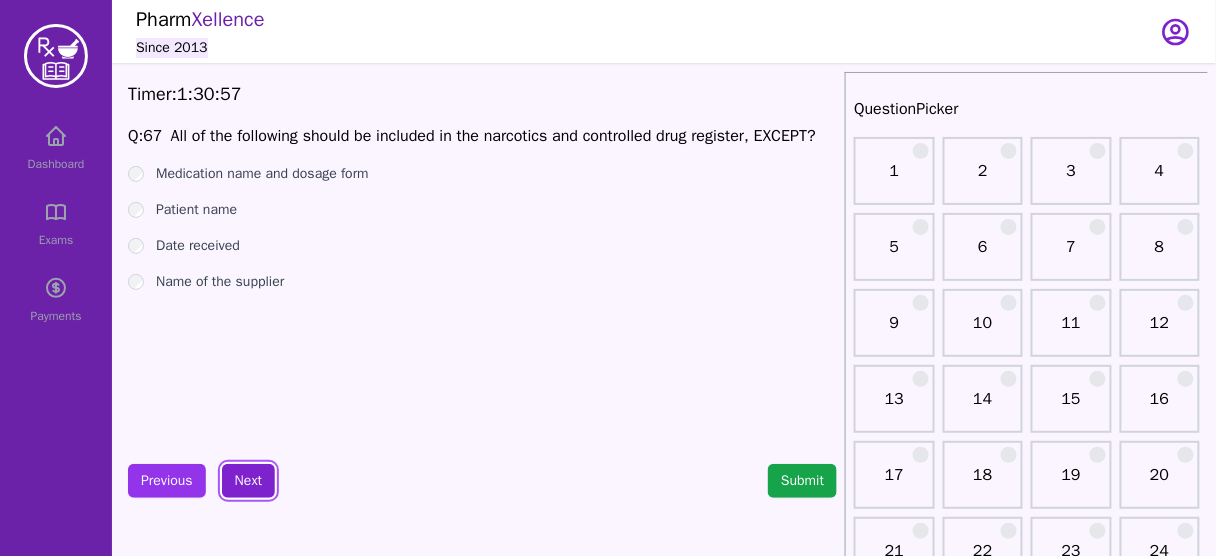 click on "Next" at bounding box center [248, 481] 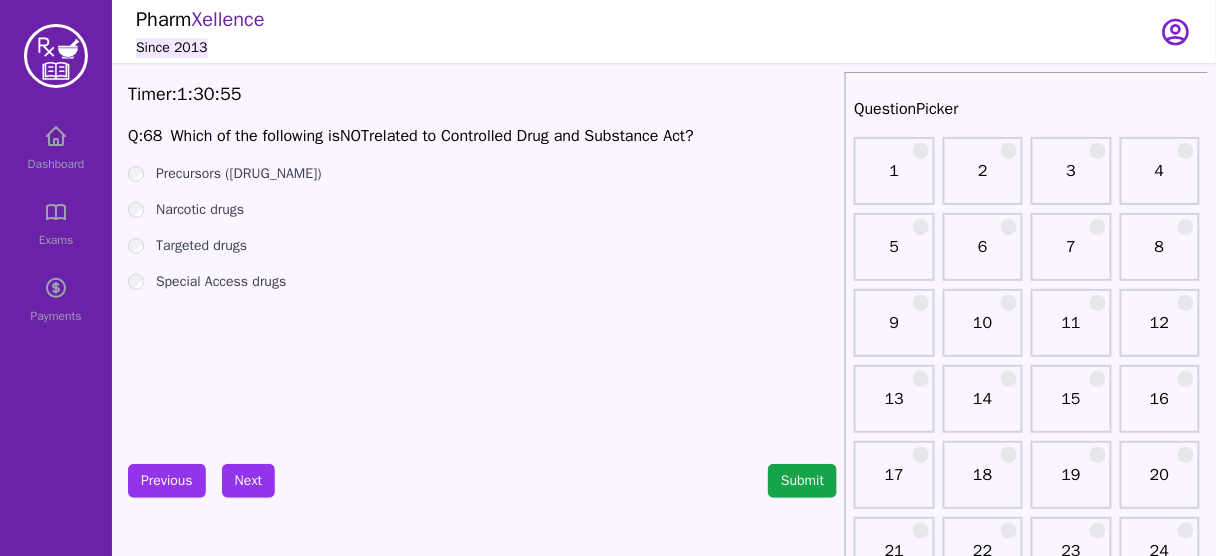 click on "NOT" at bounding box center [354, 136] 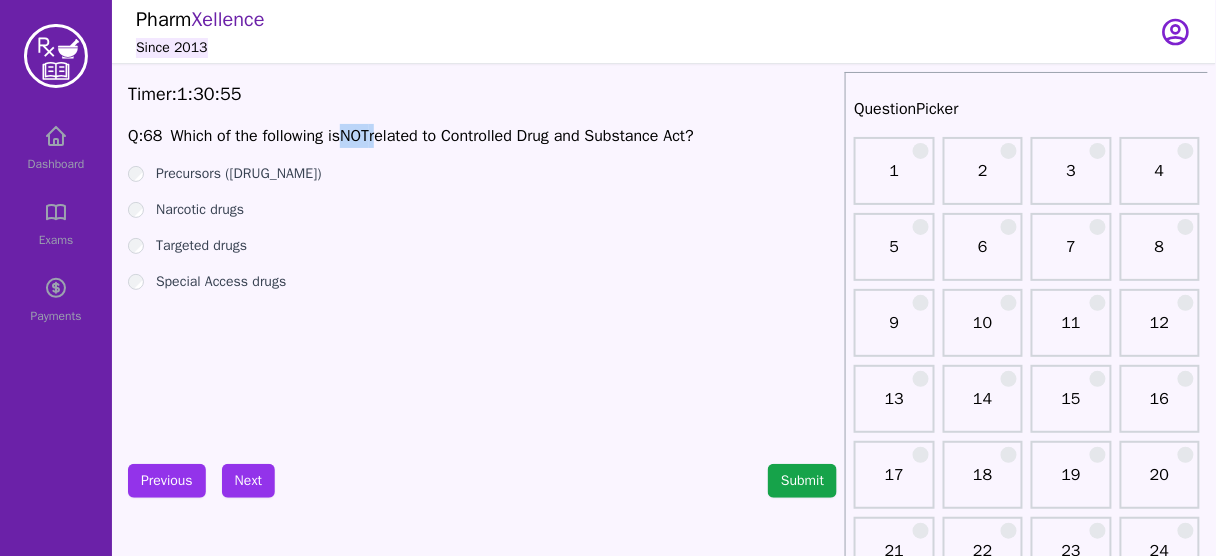 click on "NOT" at bounding box center [354, 136] 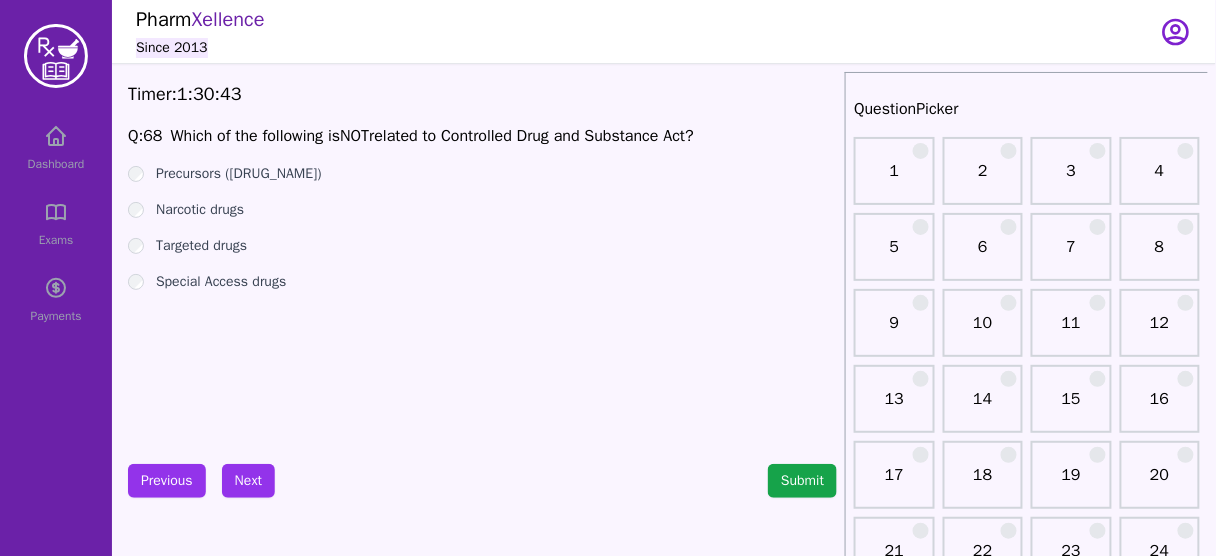 click on "Special Access drugs" at bounding box center (221, 282) 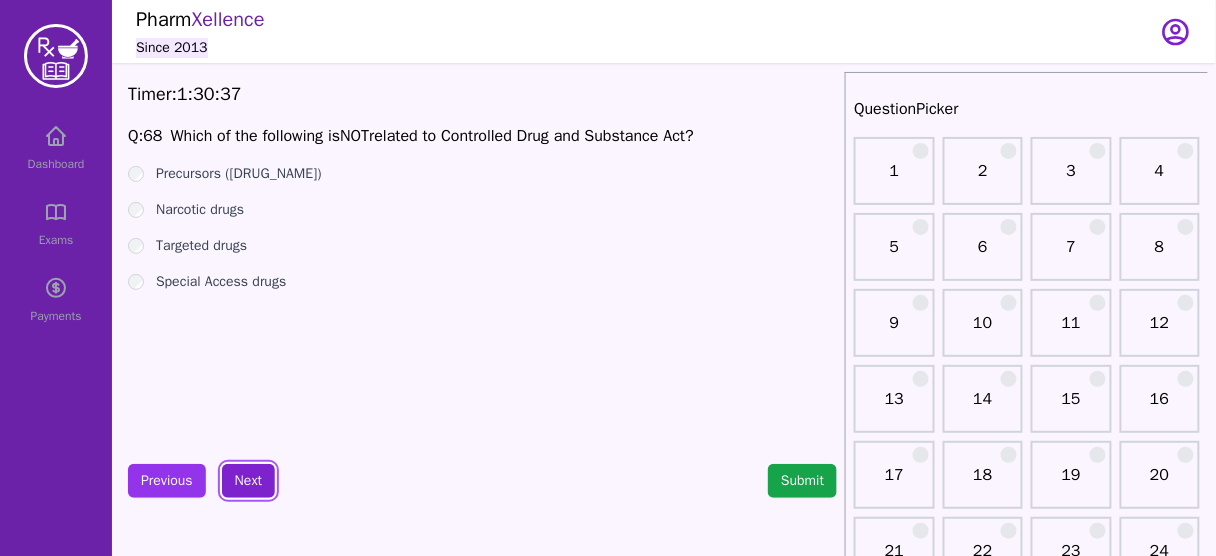 click on "Next" at bounding box center (248, 481) 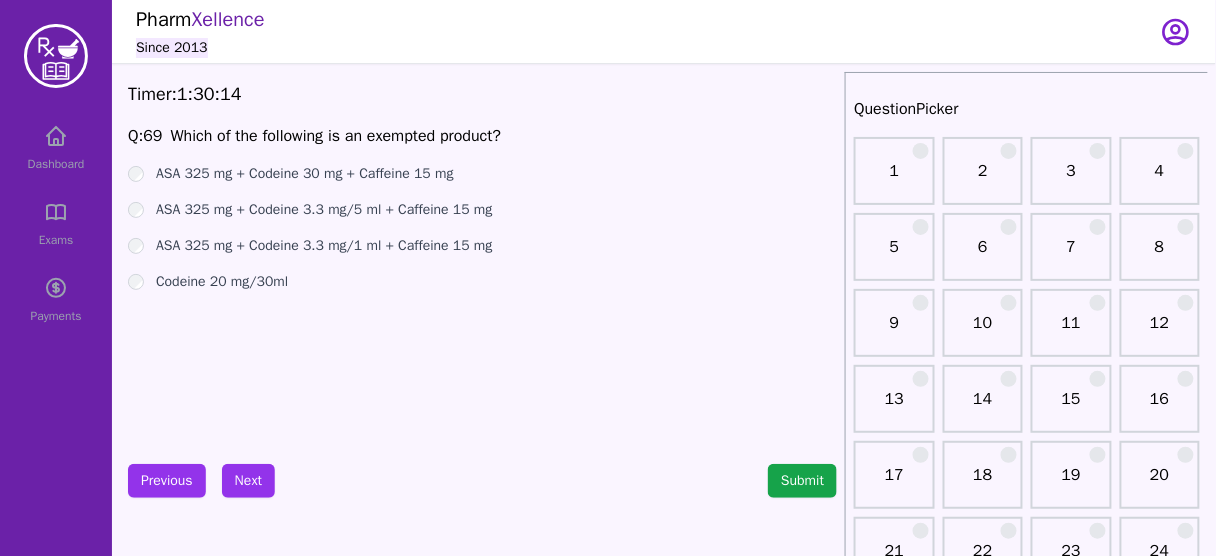 click on "ASA 325 mg + Codeine 3.3 mg/1 ml + Caffeine 15 mg" at bounding box center (324, 246) 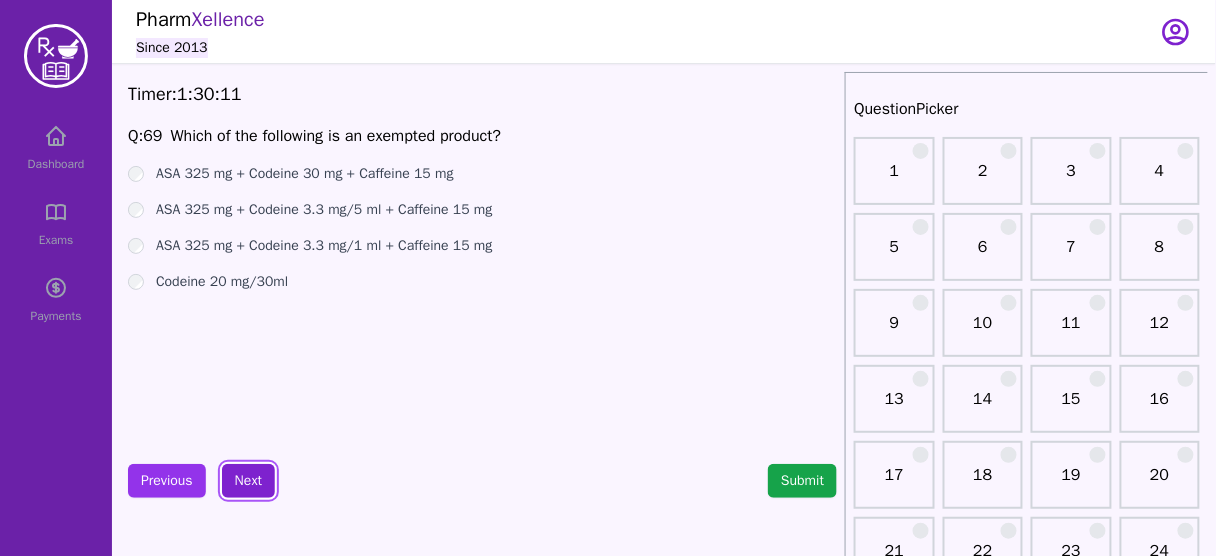 click on "Next" at bounding box center [248, 481] 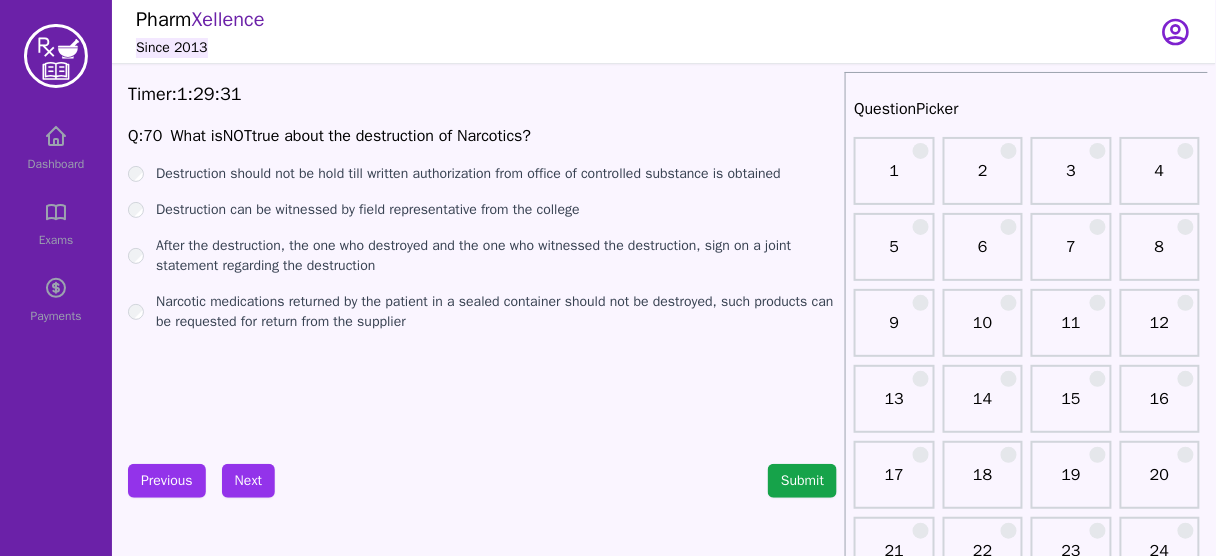 click on "NOT" at bounding box center [237, 136] 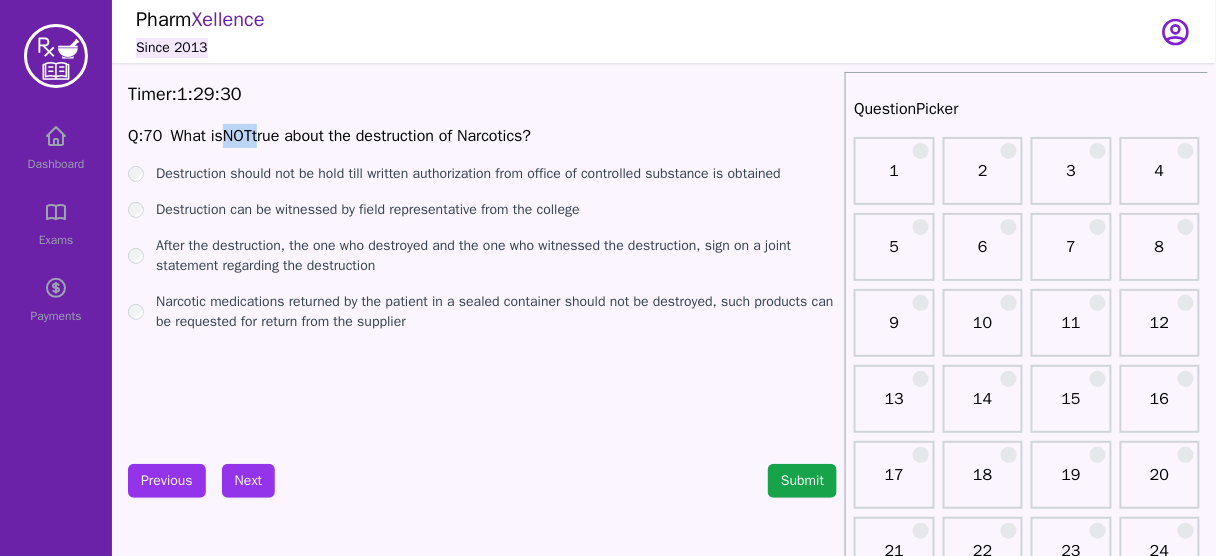 click on "NOT" at bounding box center [237, 136] 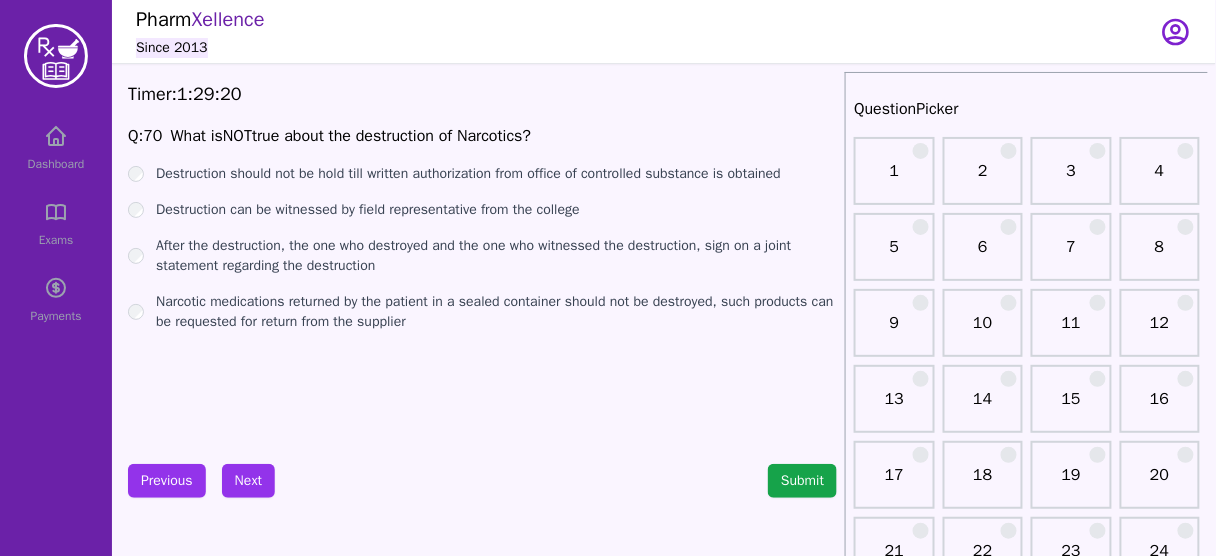 click on "Destruction should not be hold till written authorization from office of controlled substance is obtained" at bounding box center [468, 174] 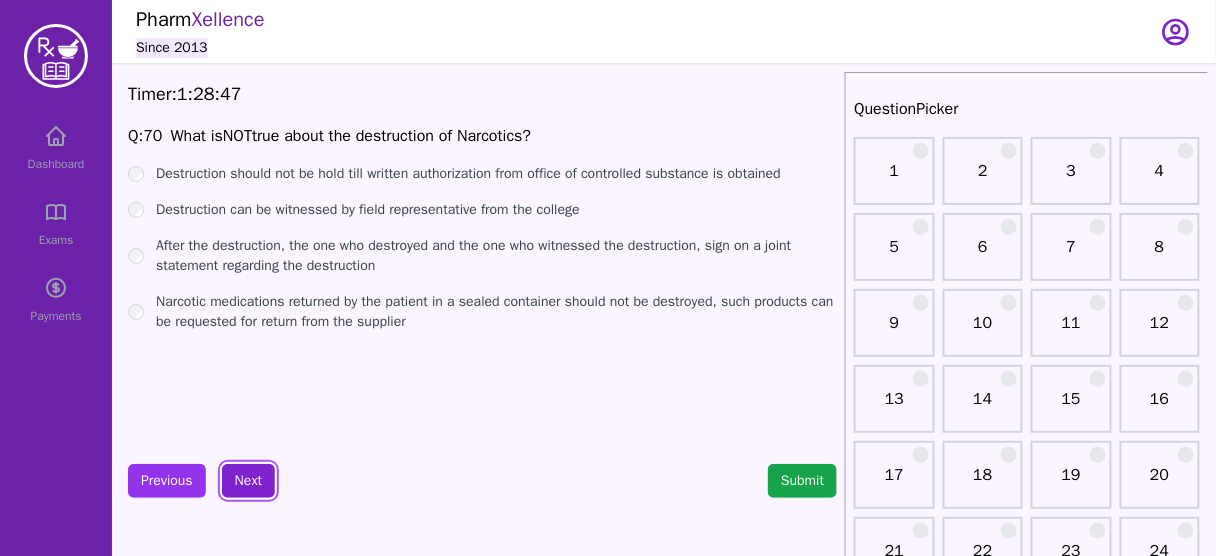 click on "Next" at bounding box center [248, 481] 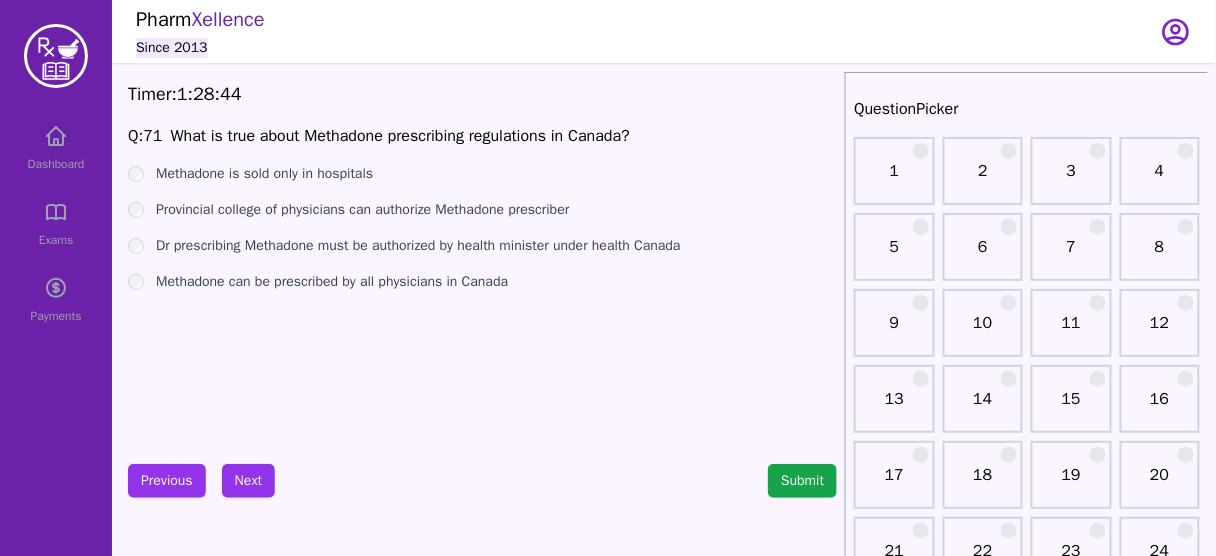 click on "What is true about Methadone prescribing regulations in Canada?" at bounding box center [400, 136] 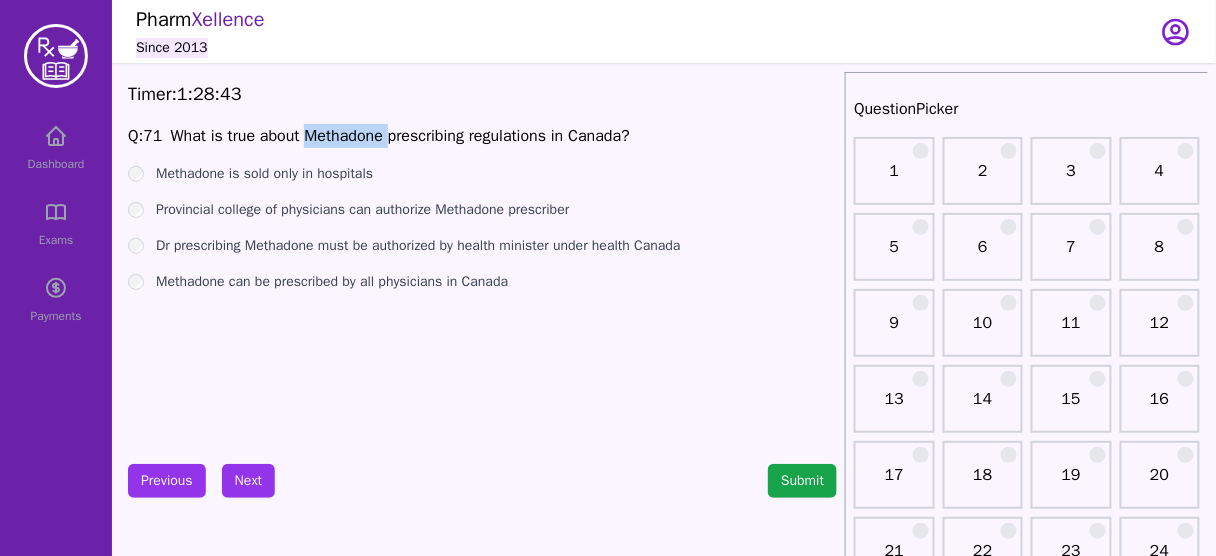 click on "What is true about Methadone prescribing regulations in Canada?" at bounding box center [400, 136] 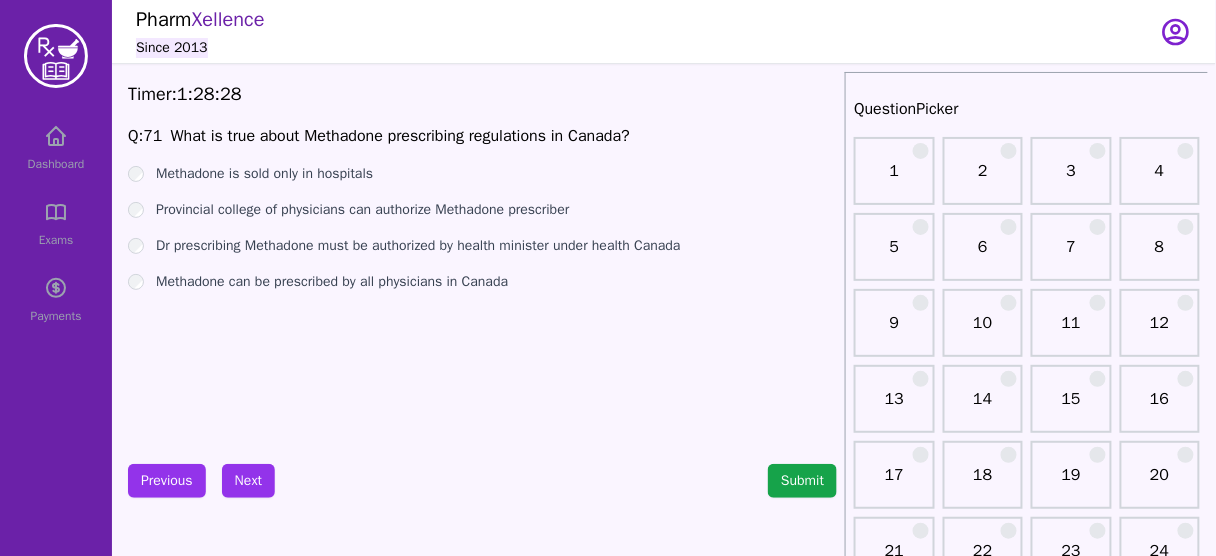 click on "Dr prescribing Methadone must be authorized by health minister under health Canada" at bounding box center (418, 246) 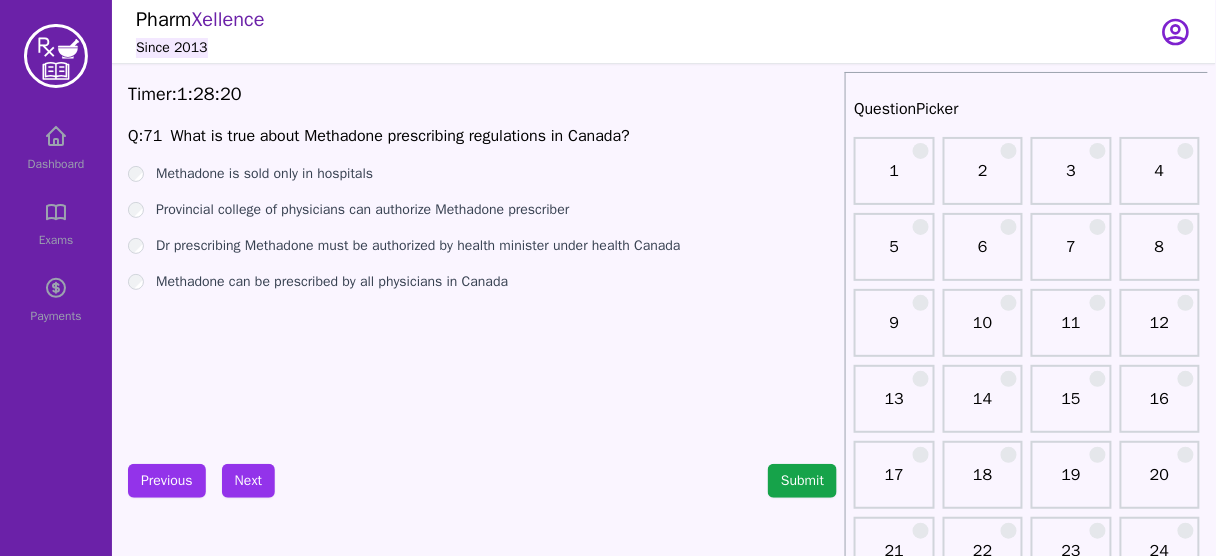 click on "Methadone can be prescribed by all physicians in Canada" at bounding box center [332, 282] 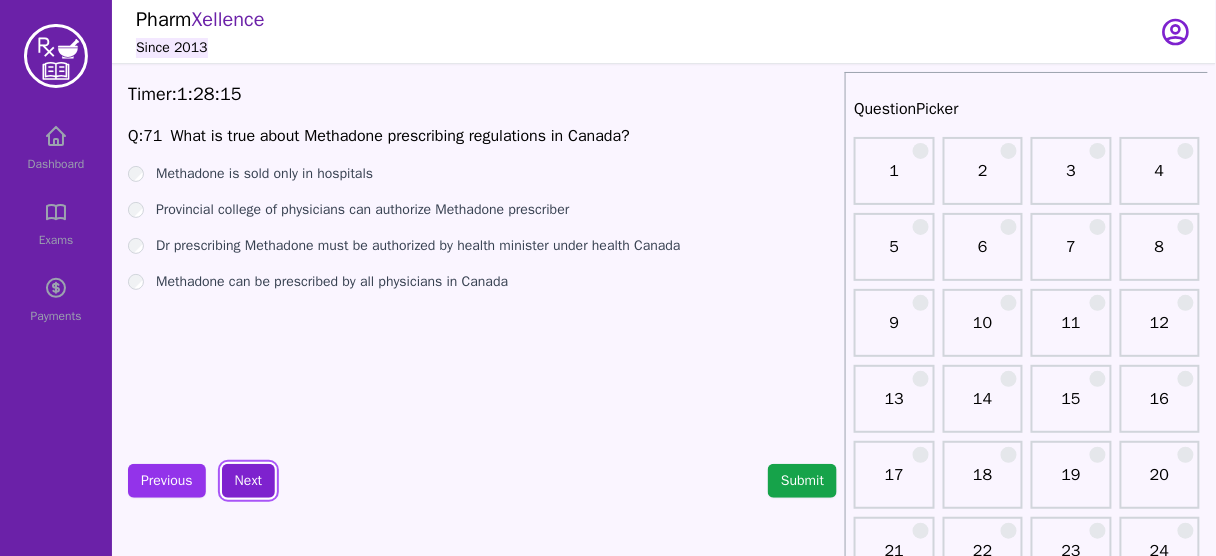 click on "Next" at bounding box center [248, 481] 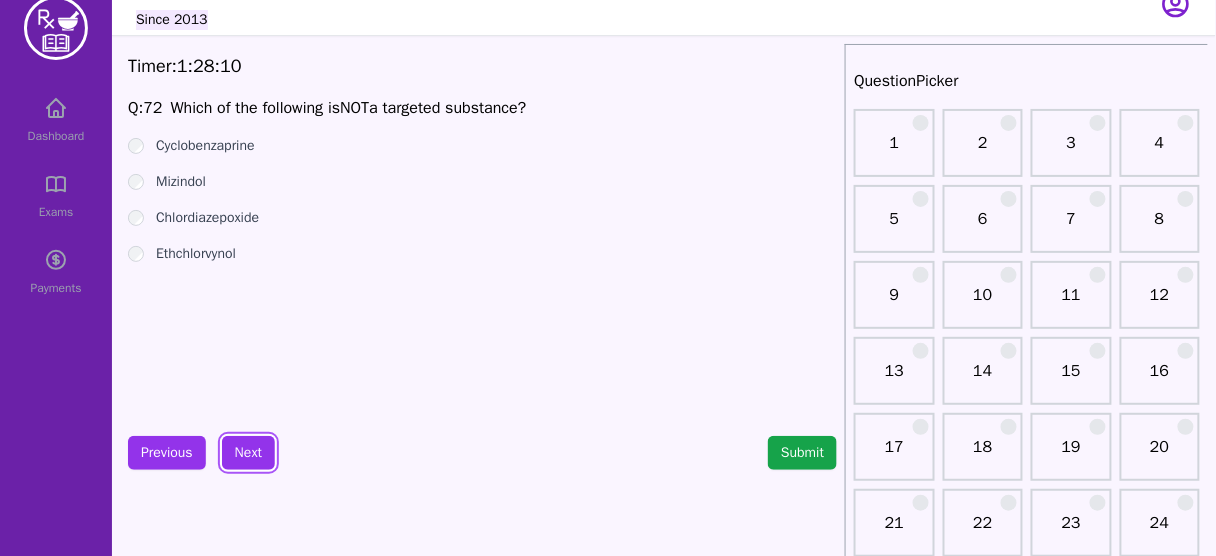 scroll, scrollTop: 0, scrollLeft: 0, axis: both 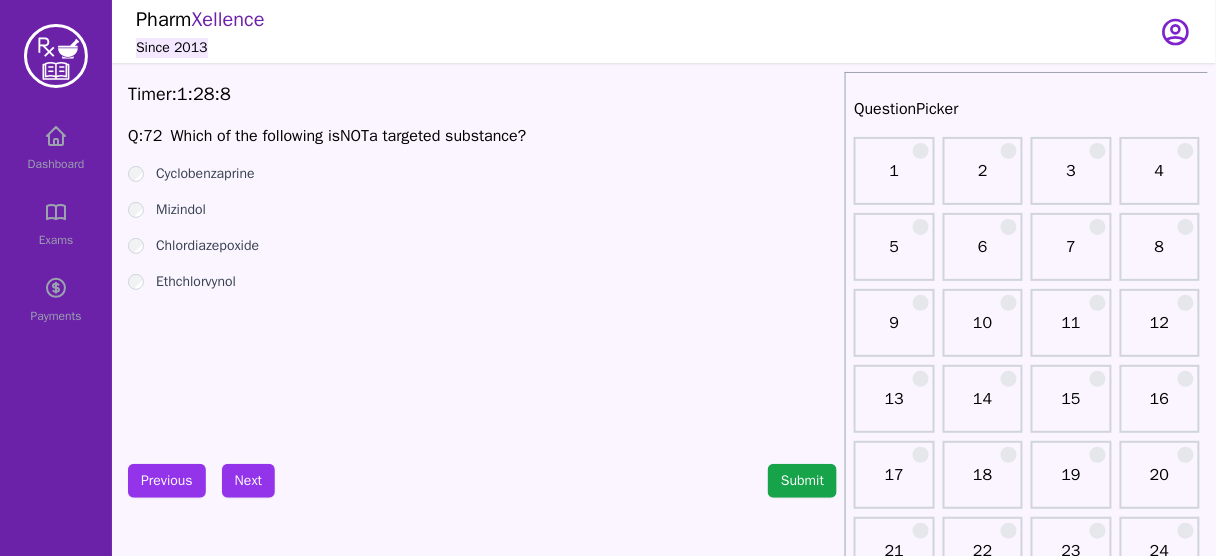 click on "Cyclobenzaprine" at bounding box center (205, 174) 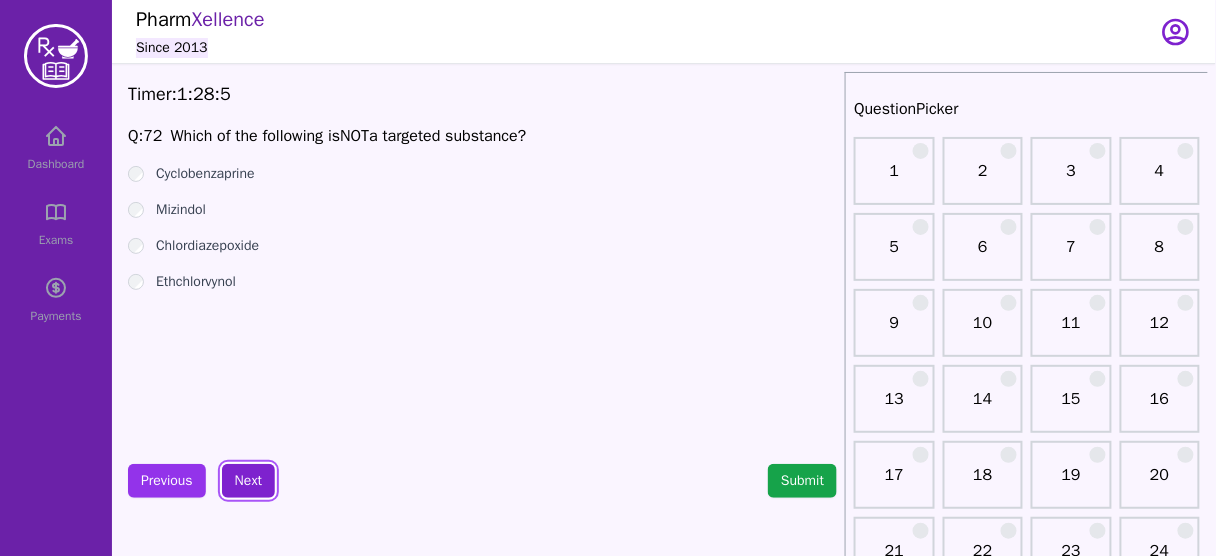 click on "Next" at bounding box center [248, 481] 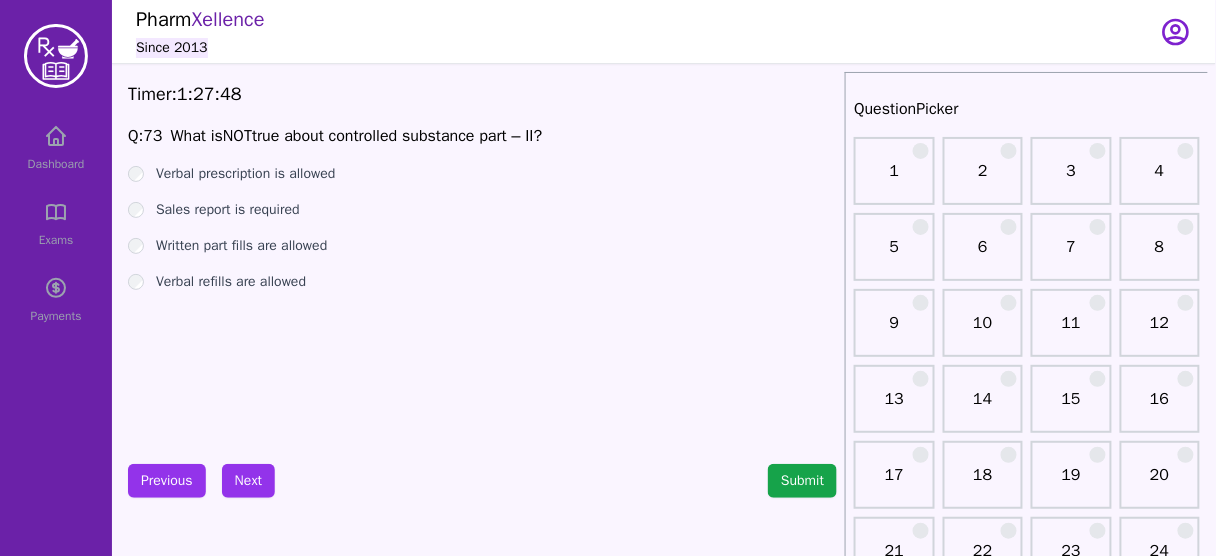 click on "Q: 73 What is NOT true about controlled substance part – II? Verbal prescription is allowed
Sales report is required
Written part fills are allowed
Verbal refills are allowed" at bounding box center [482, 274] 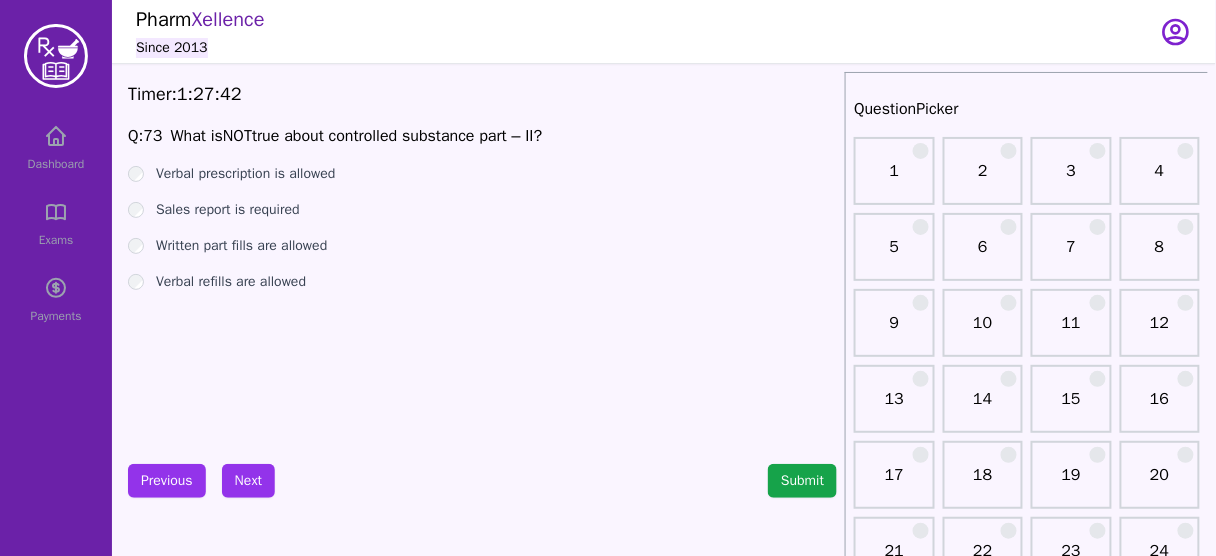 click on "Sales report is required" at bounding box center (228, 210) 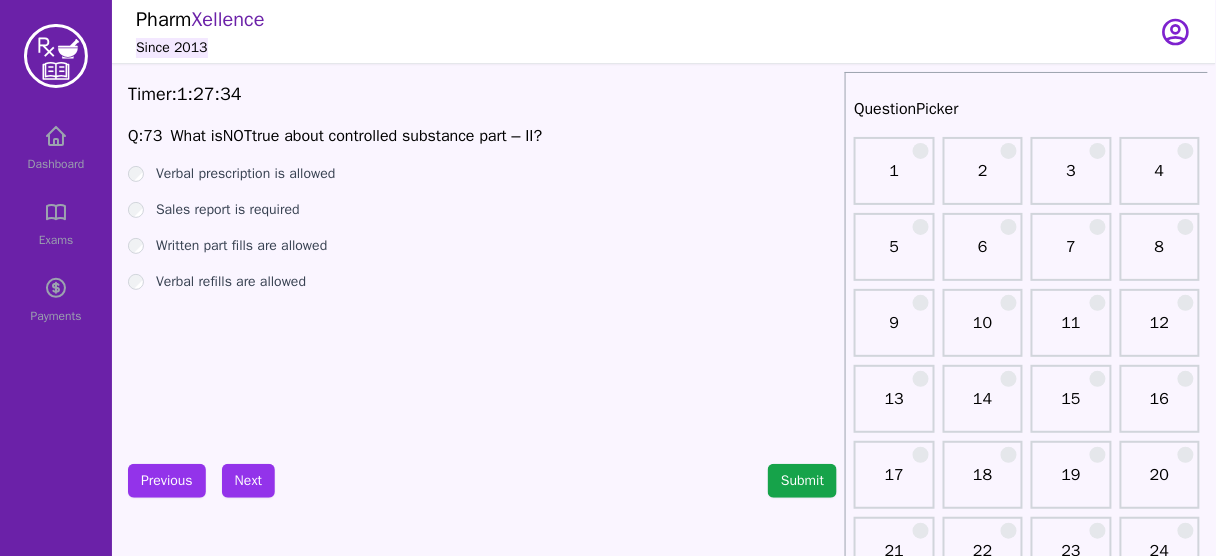 click on "Verbal refills are allowed" at bounding box center [231, 282] 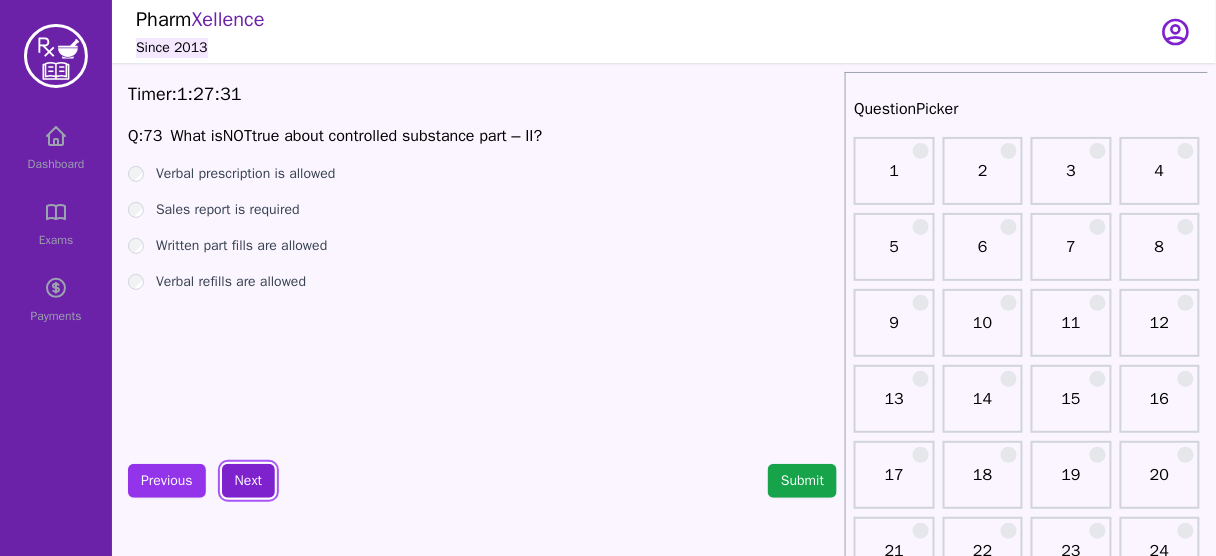 click on "Next" at bounding box center [248, 481] 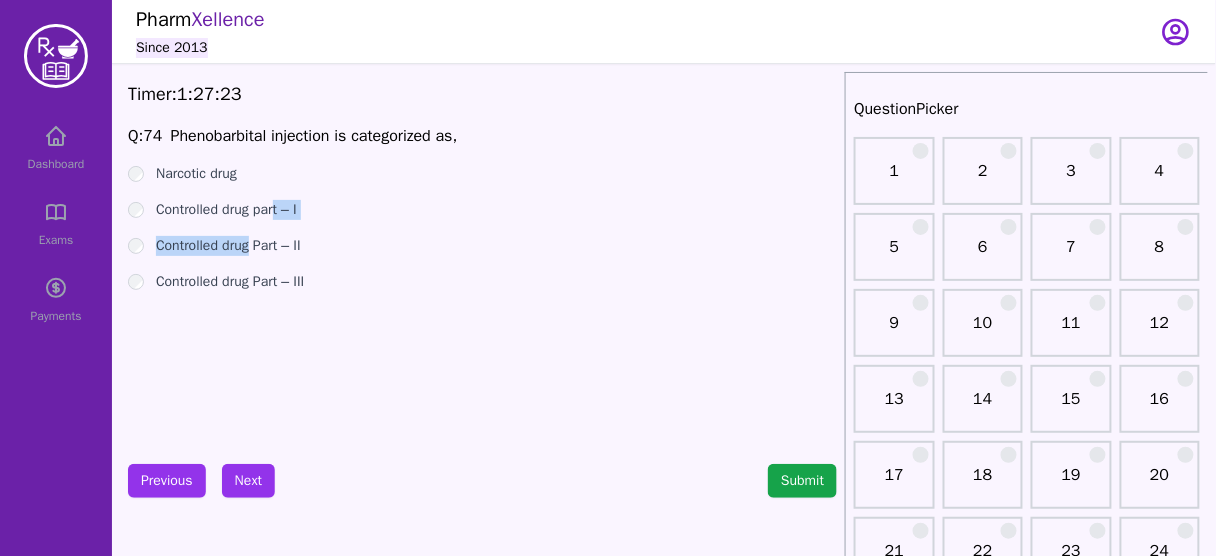 drag, startPoint x: 282, startPoint y: 209, endPoint x: 256, endPoint y: 245, distance: 44.407207 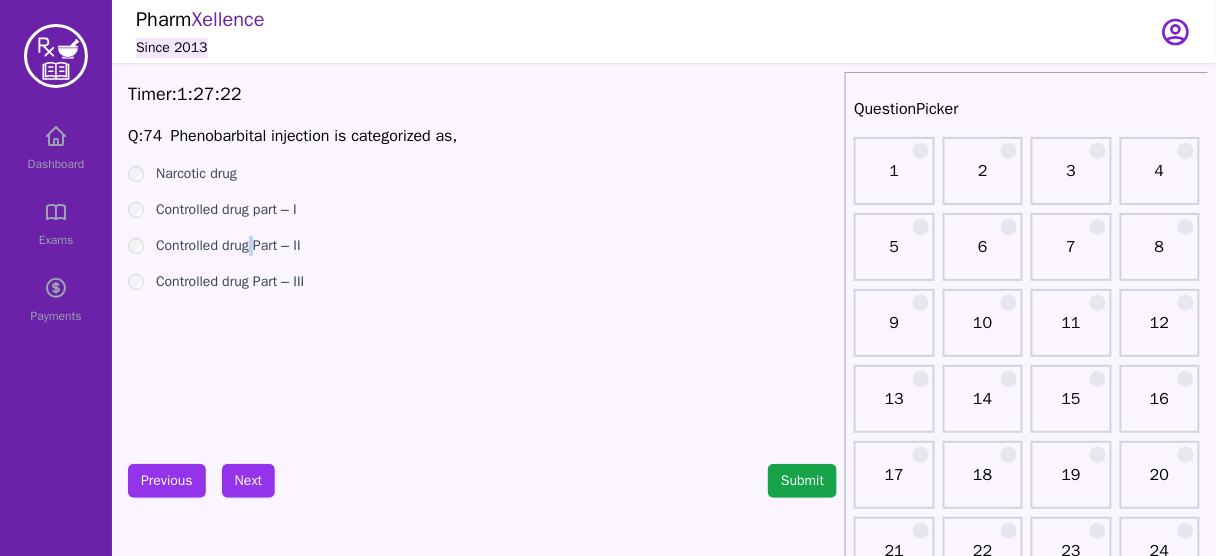 click on "Controlled drug Part – II" at bounding box center [228, 246] 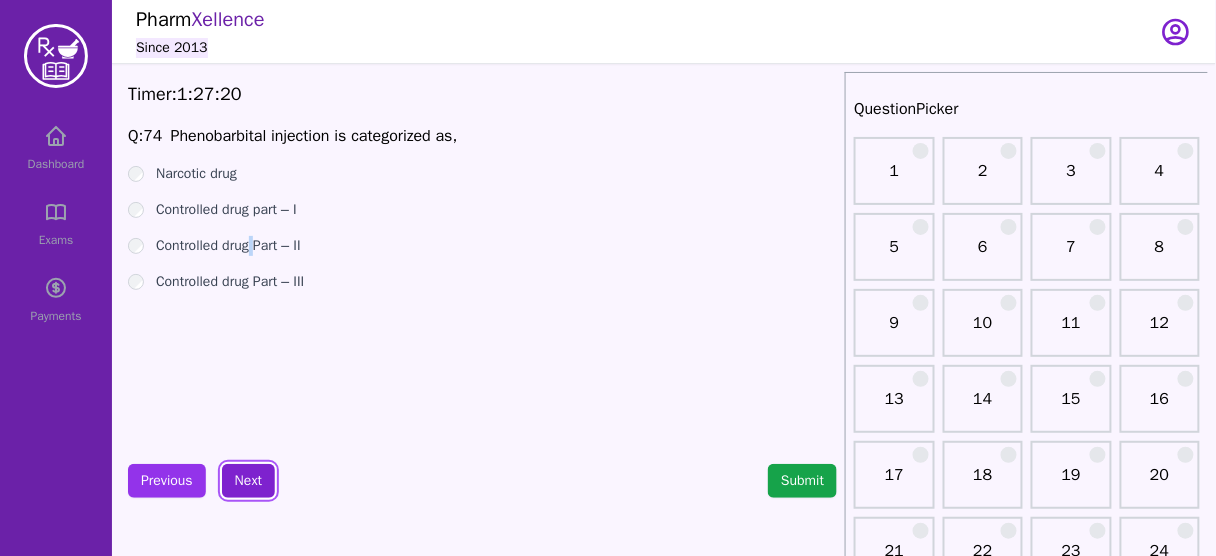 click on "Next" at bounding box center (248, 481) 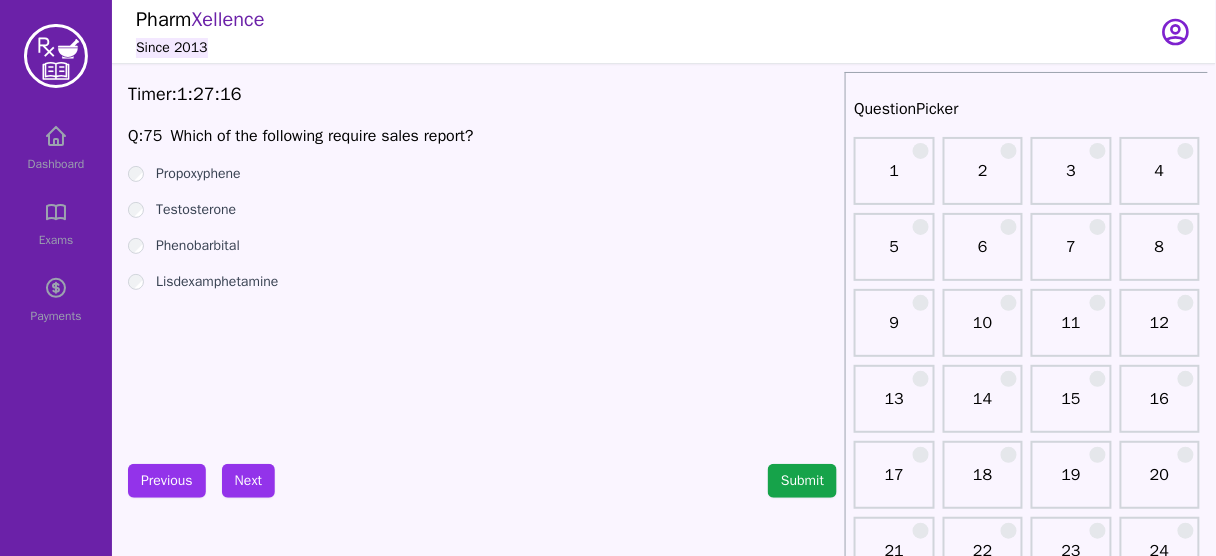 click on "Testosterone" at bounding box center (196, 210) 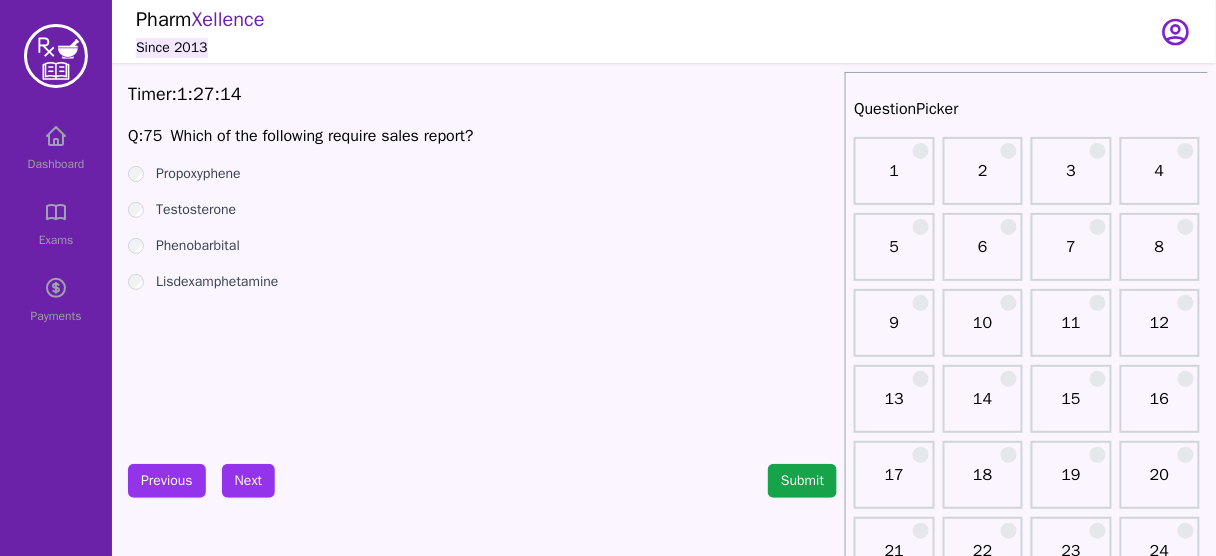 click on "Phenobarbital" at bounding box center (198, 246) 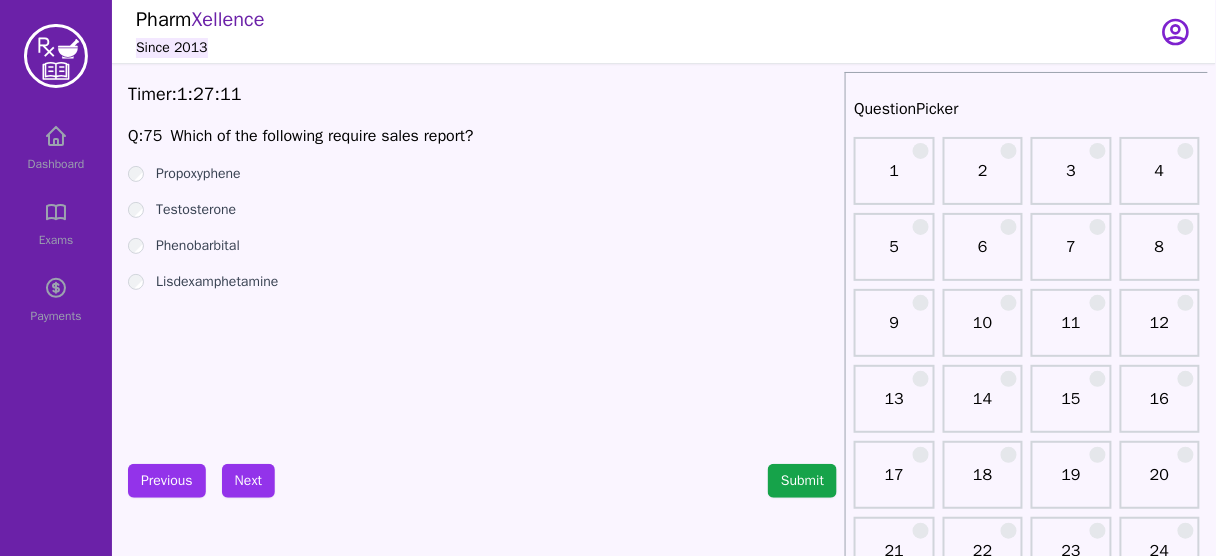 click on "Lisdexamphetamine" at bounding box center (217, 282) 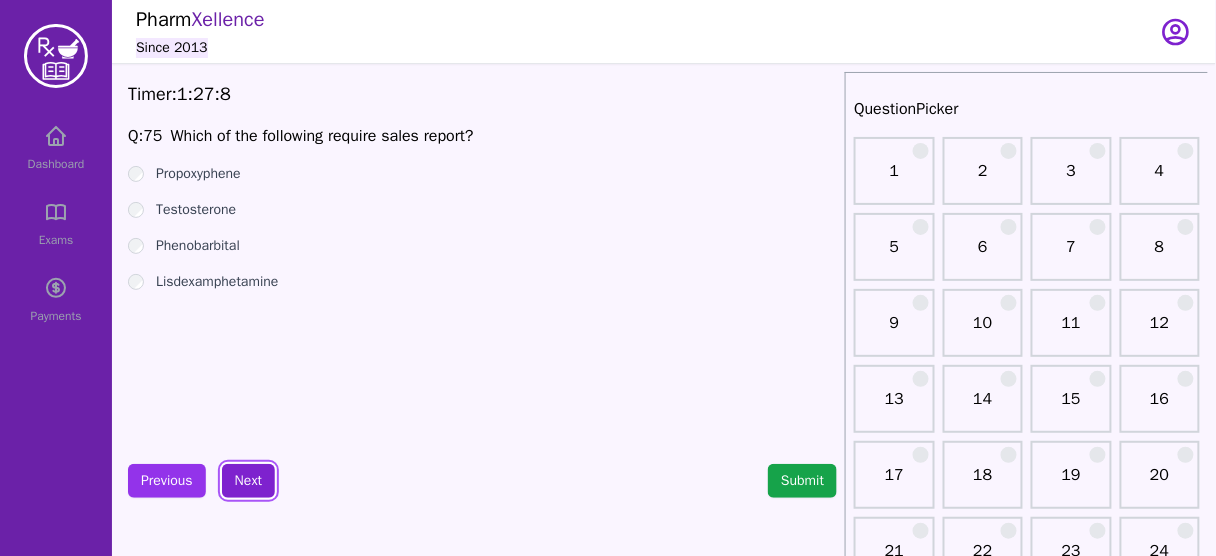 click on "Next" at bounding box center (248, 481) 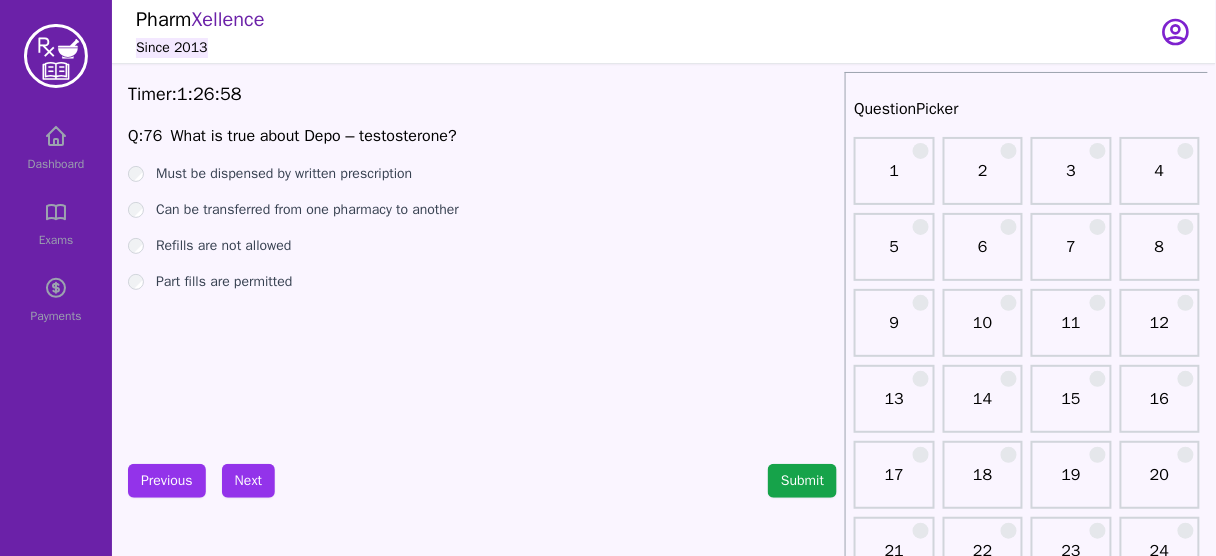 click on "Part fills are permitted" at bounding box center [224, 282] 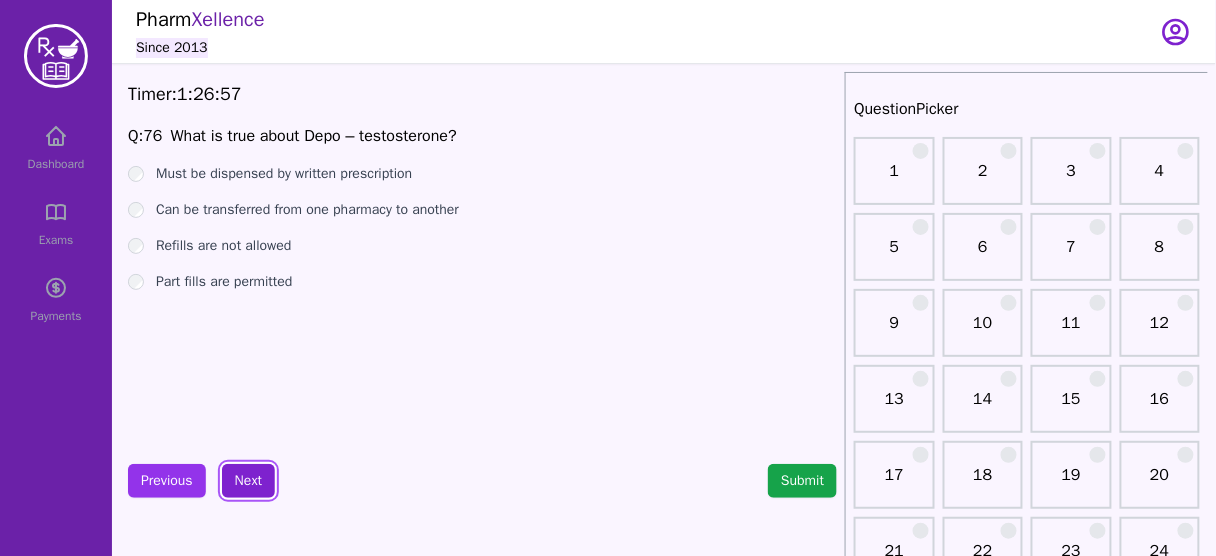click on "Next" at bounding box center (248, 481) 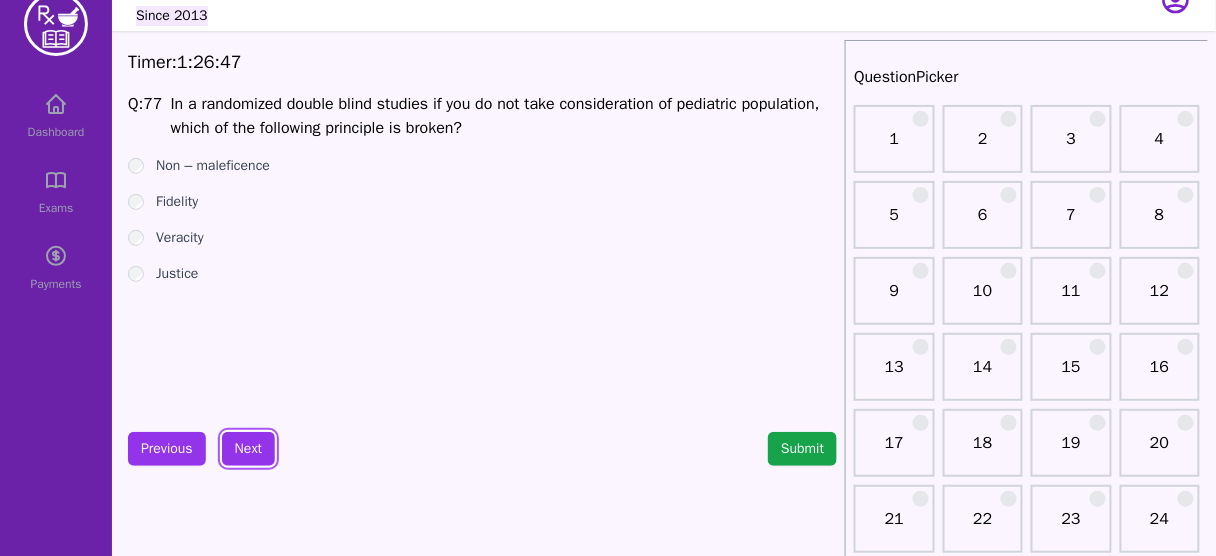 scroll, scrollTop: 0, scrollLeft: 0, axis: both 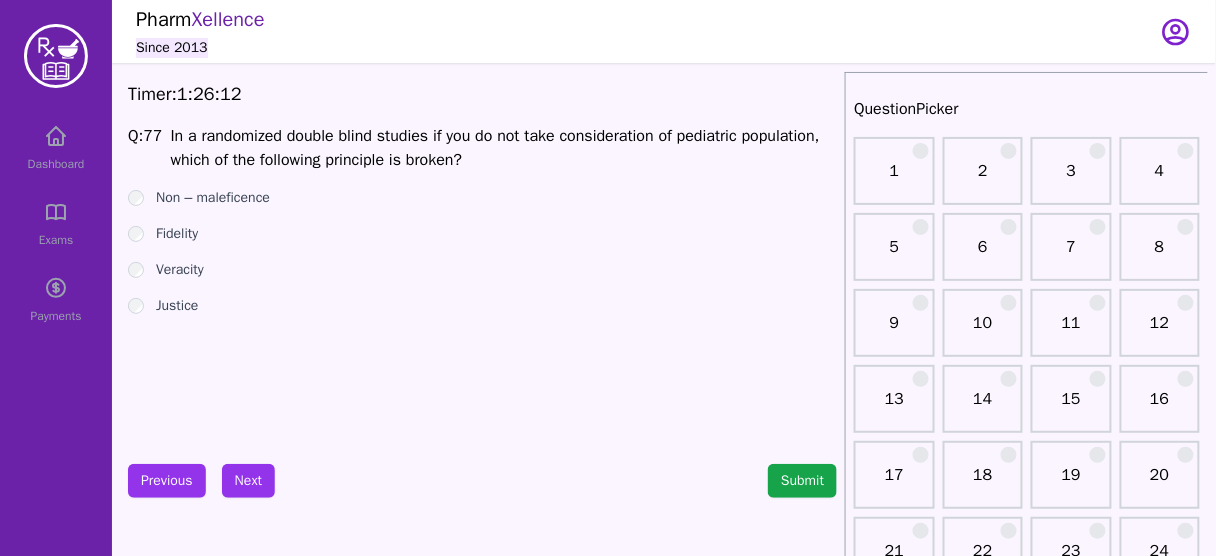 click on "In a randomized double blind studies if you do not take consideration of pediatric population, which of the following principle is broken?" at bounding box center [495, 148] 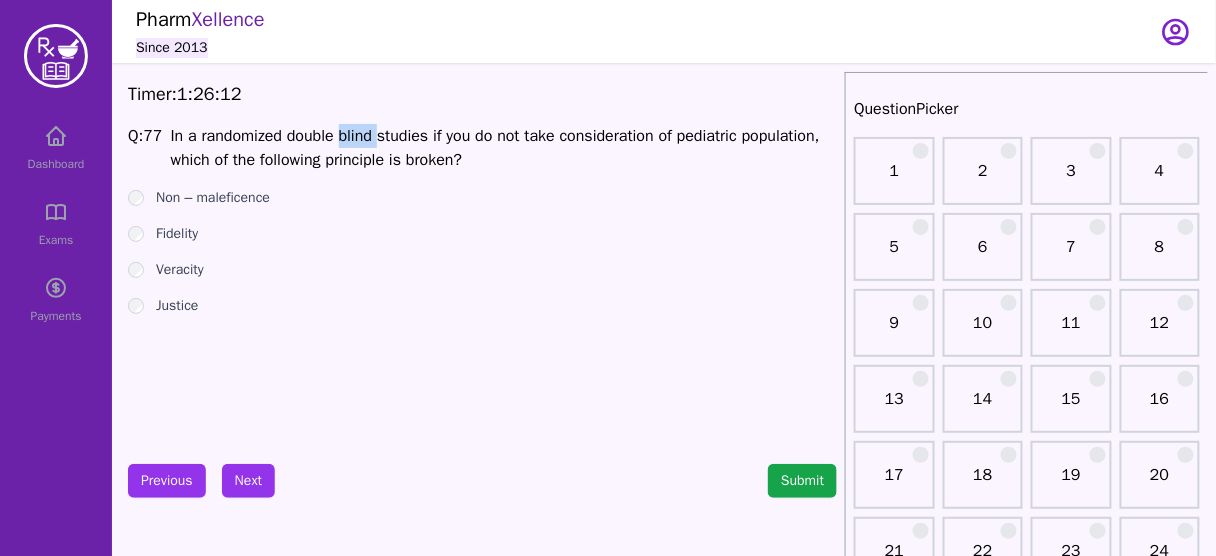 click on "In a randomized double blind studies if you do not take consideration of pediatric population, which of the following principle is broken?" at bounding box center (495, 148) 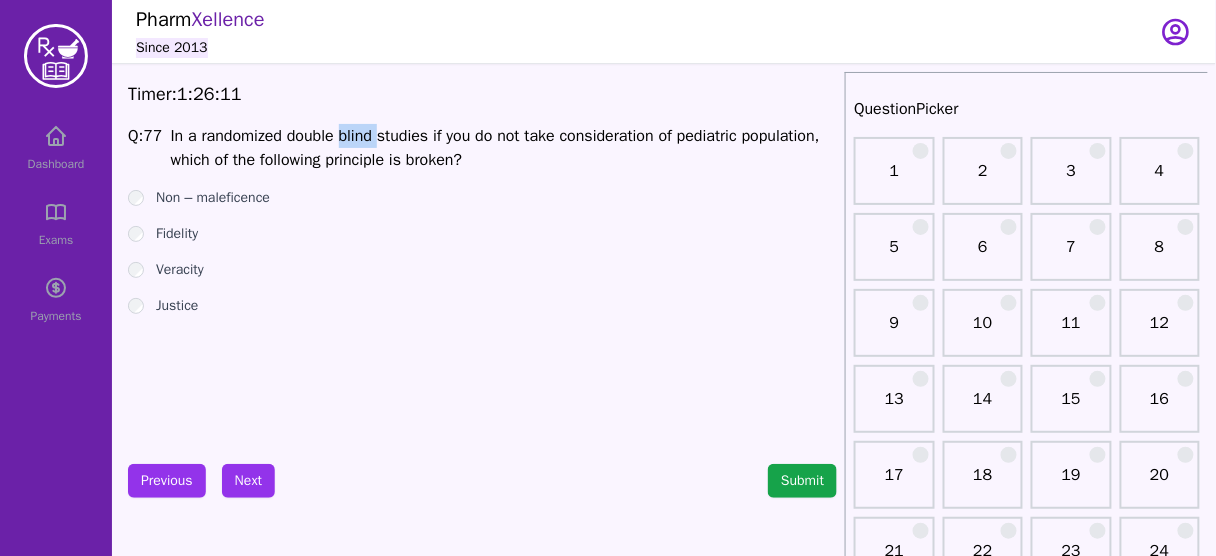 click on "In a randomized double blind studies if you do not take consideration of pediatric population, which of the following principle is broken?" at bounding box center (495, 148) 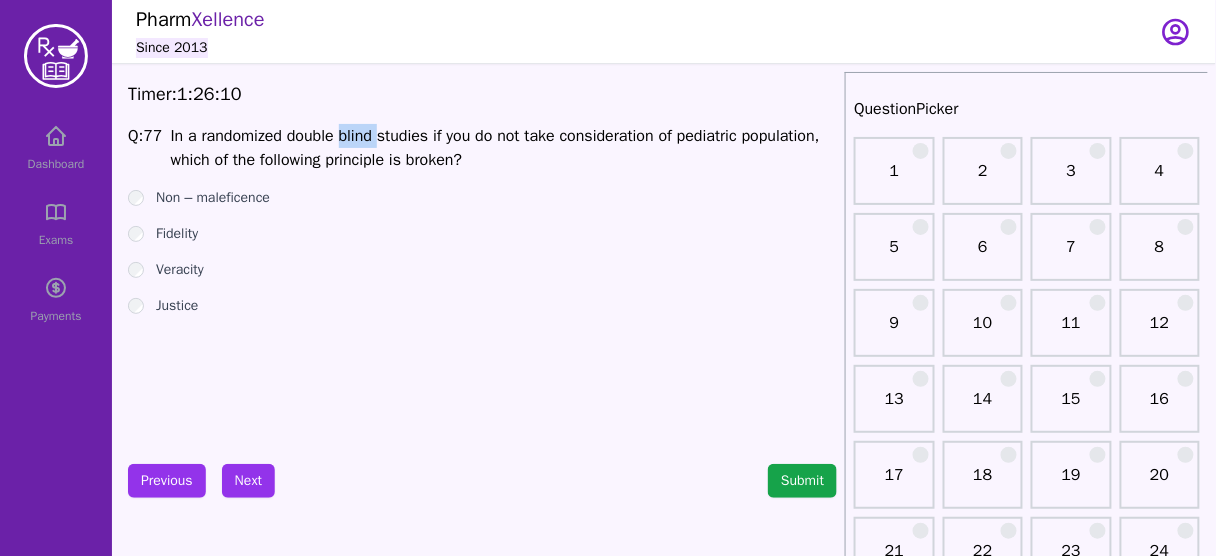 click on "In a randomized double blind studies if you do not take consideration of pediatric population, which of the following principle is broken?" at bounding box center (495, 148) 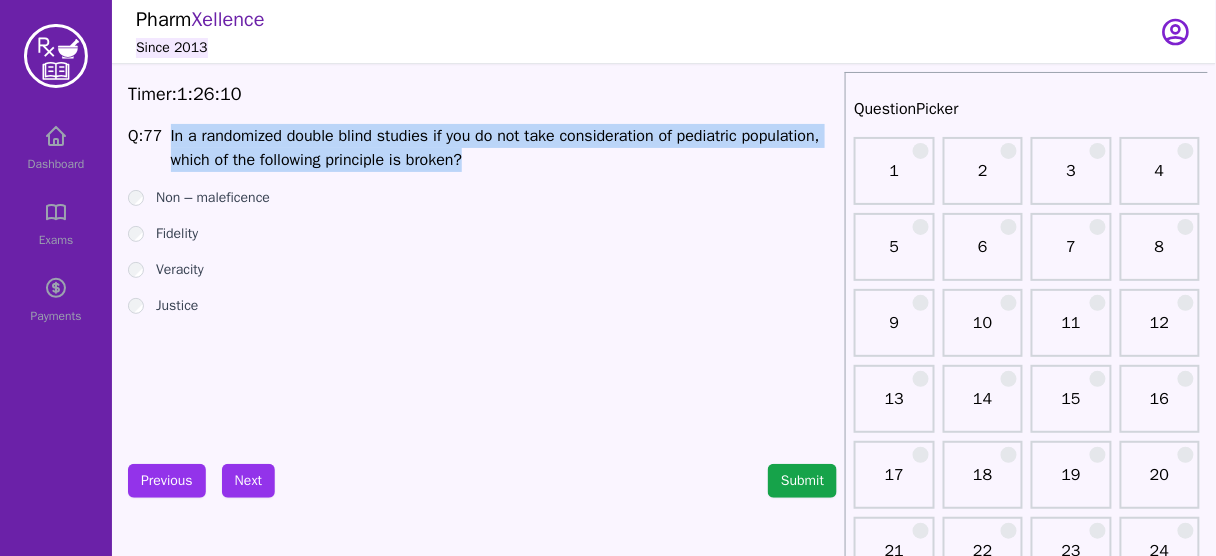 click on "In a randomized double blind studies if you do not take consideration of pediatric population, which of the following principle is broken?" at bounding box center [495, 148] 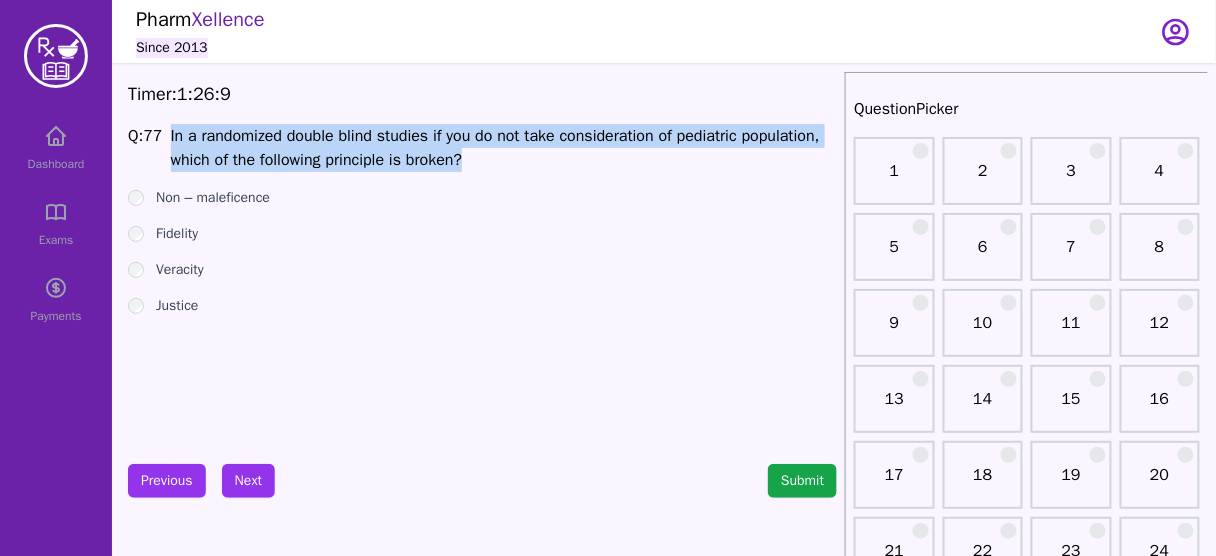 click on "In a randomized double blind studies if you do not take consideration of pediatric population, which of the following principle is broken?" at bounding box center (495, 148) 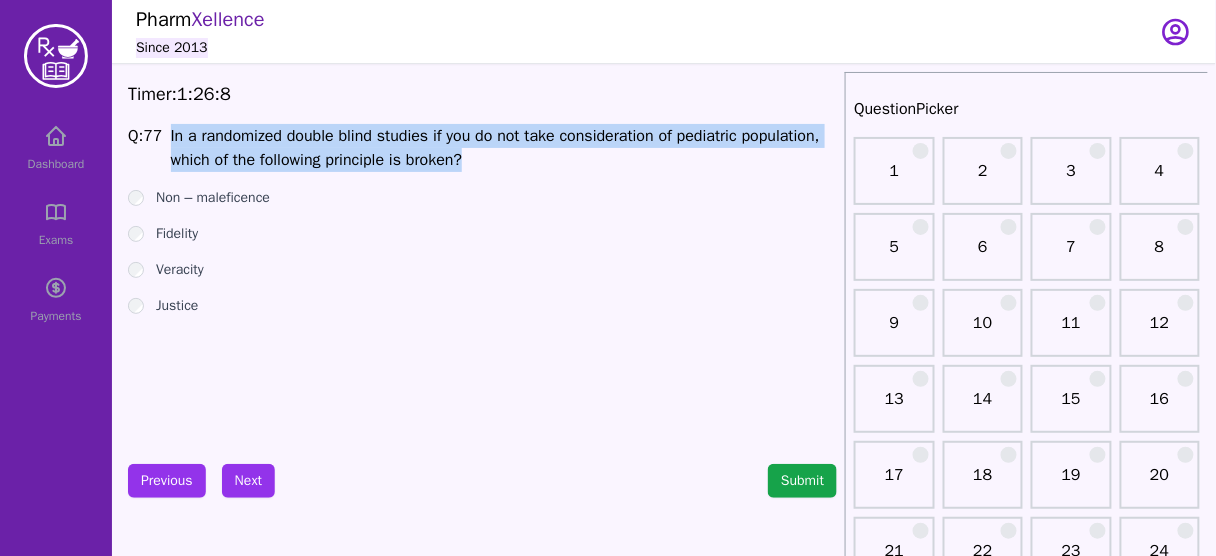 click on "In a randomized double blind studies if you do not take consideration of pediatric population, which of the following principle is broken?" at bounding box center (495, 148) 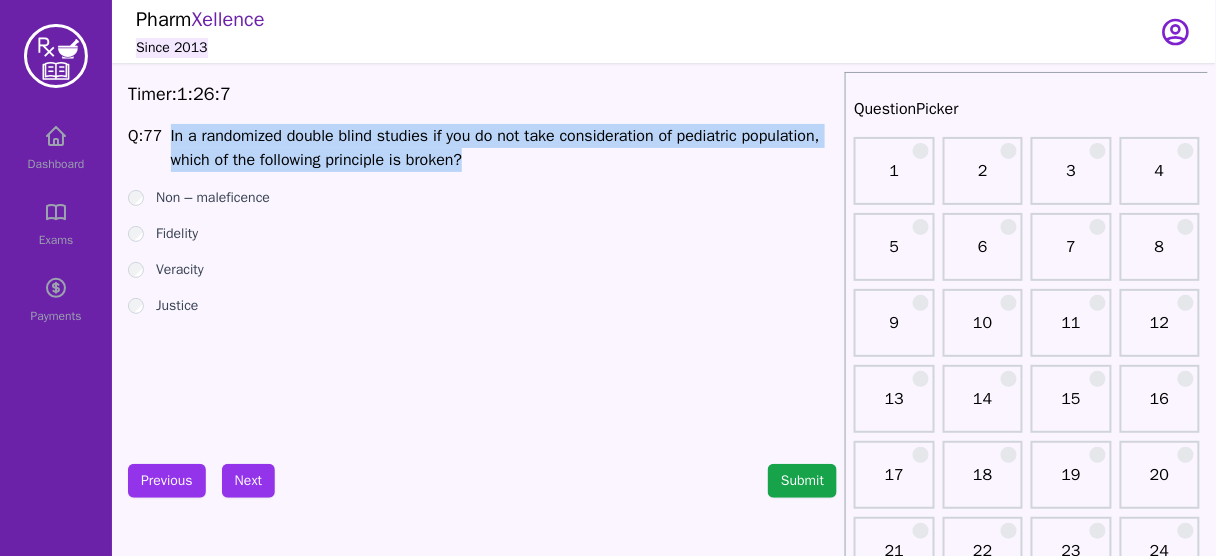 click on "In a randomized double blind studies if you do not take consideration of pediatric population, which of the following principle is broken?" at bounding box center [495, 148] 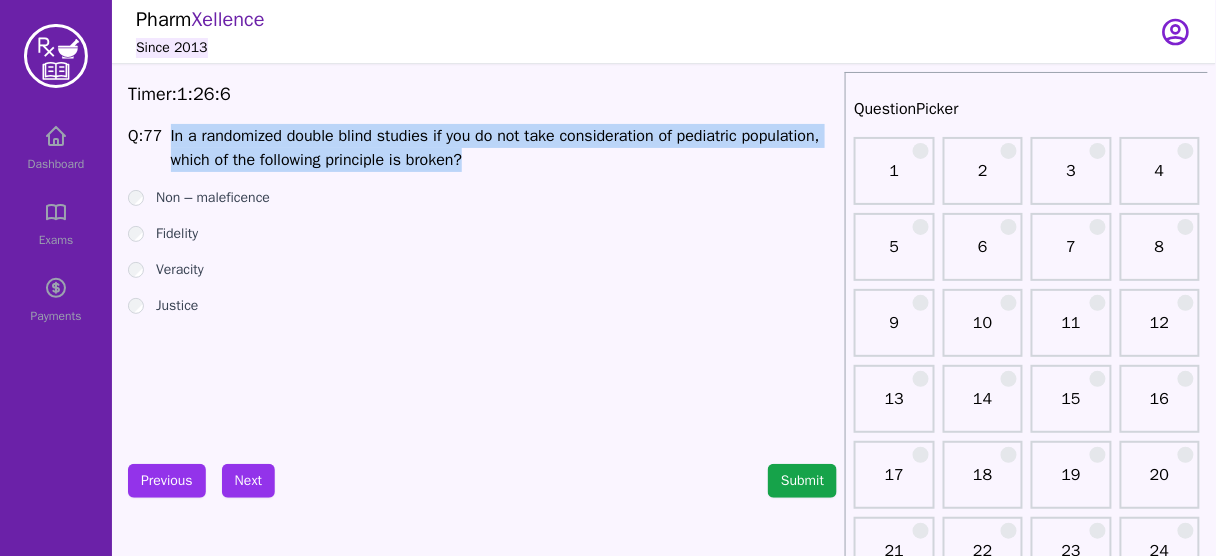 click on "In a randomized double blind studies if you do not take consideration of pediatric population, which of the following principle is broken?" at bounding box center [495, 148] 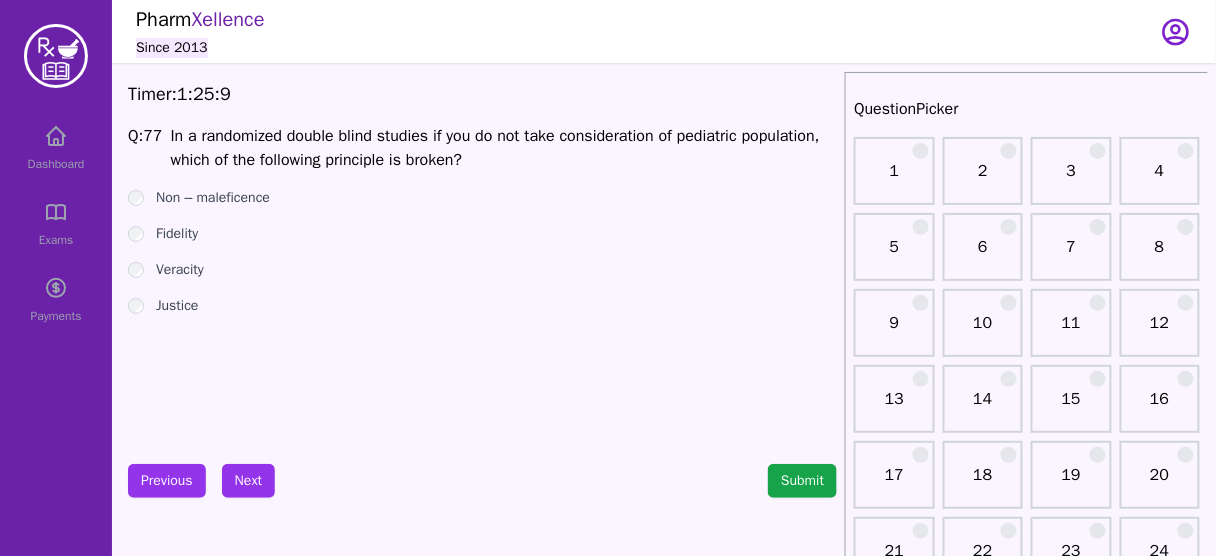 click on "Non – maleficence" at bounding box center [213, 198] 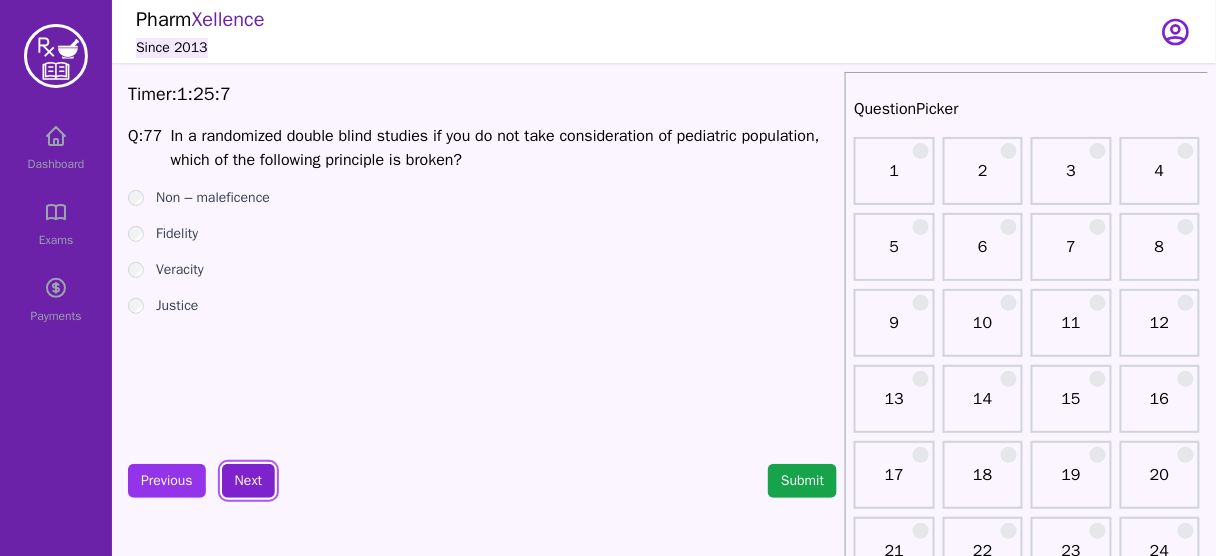 click on "Next" at bounding box center [248, 481] 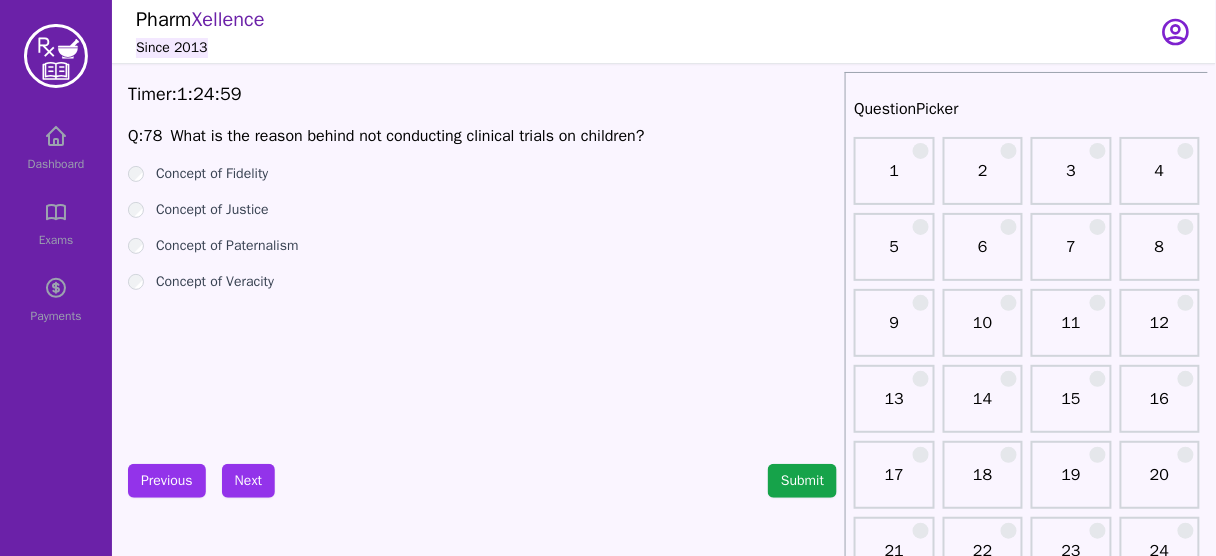 click on "Concept of Paternalism" at bounding box center (227, 246) 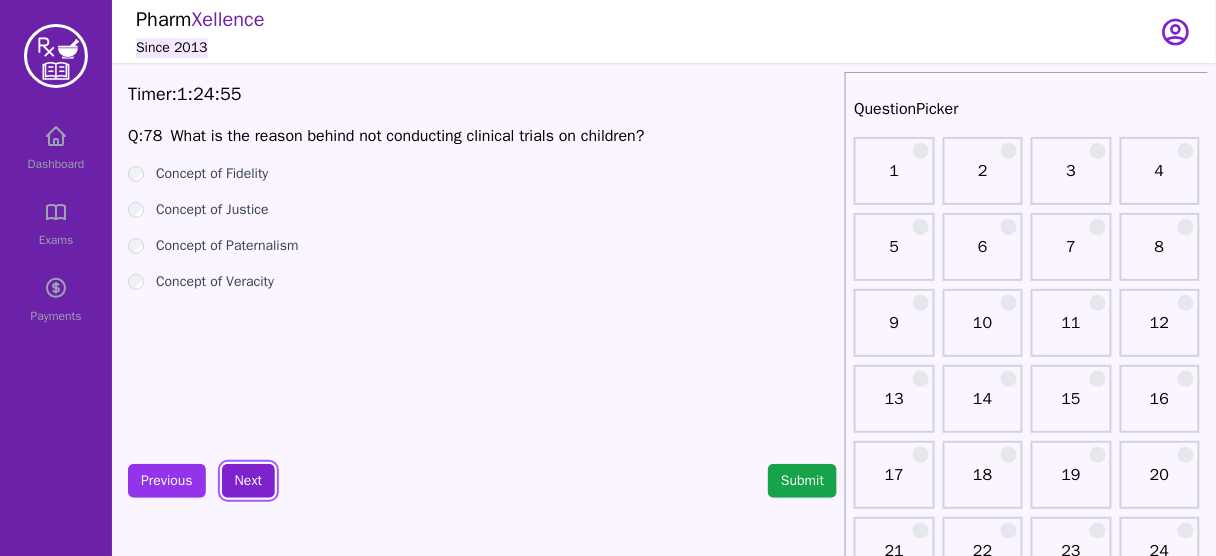 click on "Next" at bounding box center (248, 481) 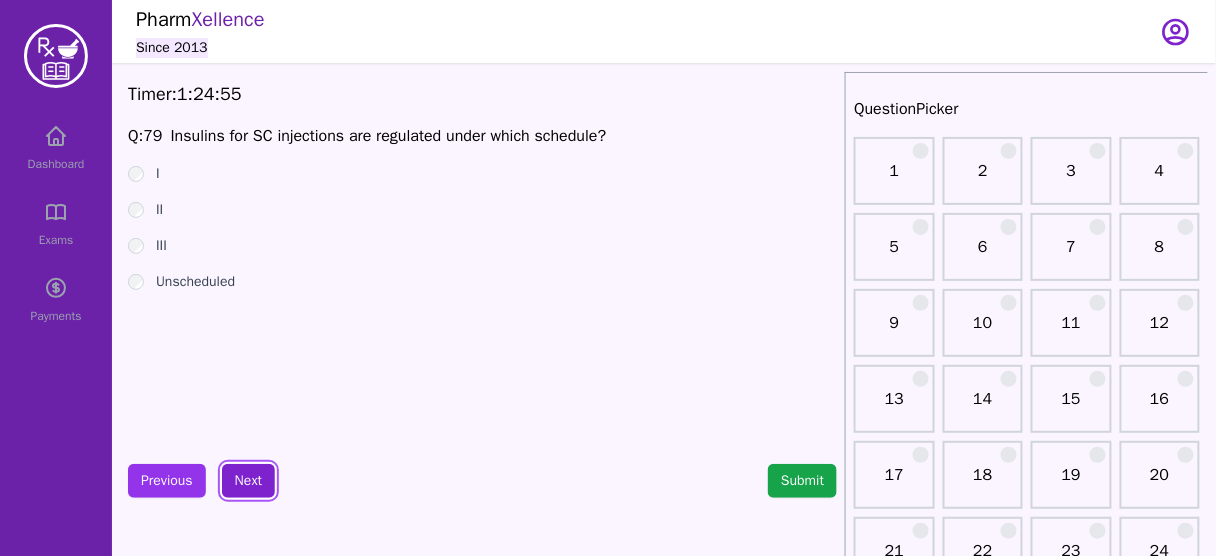 click on "Next" at bounding box center (248, 481) 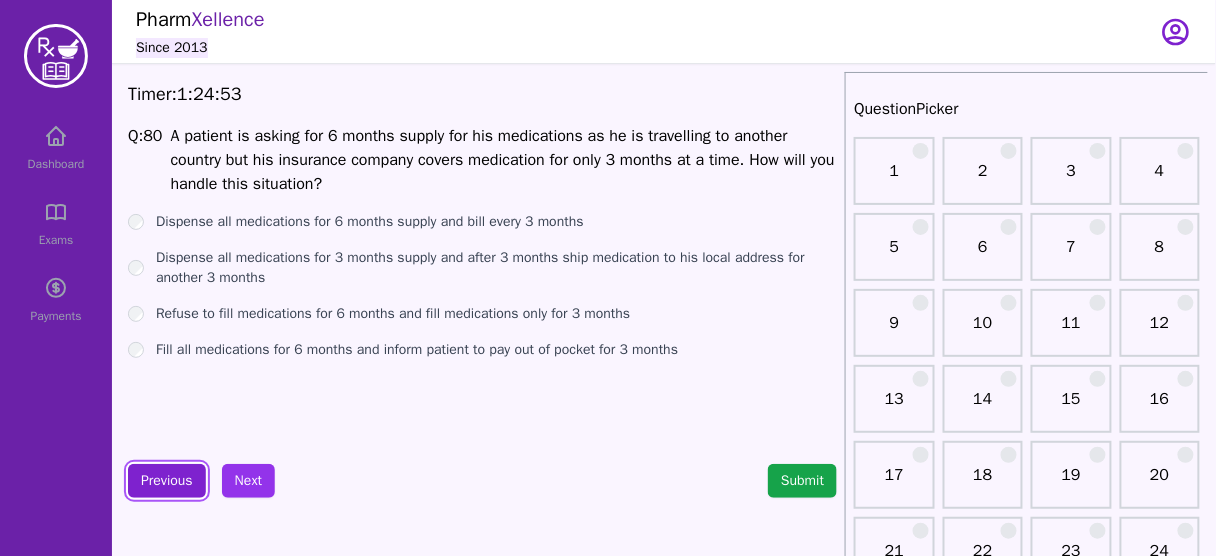 click on "Previous" at bounding box center (167, 481) 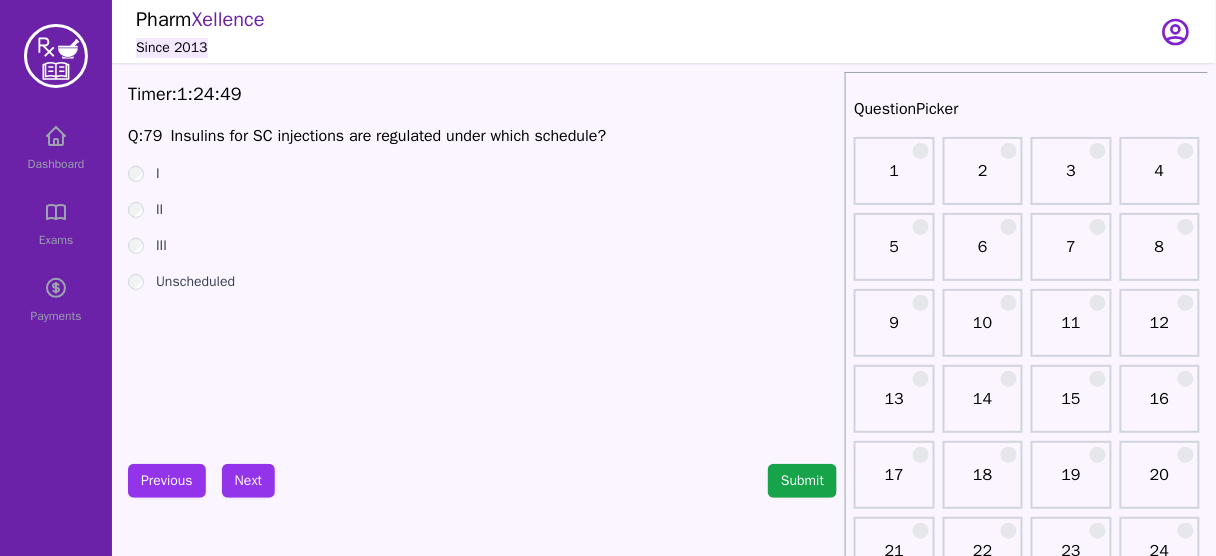 click on "Timer:  1 : 24 : 49 Q: 79 Insulins for SC injections are regulated under which schedule? I
II
III
Unscheduled
Previous Next Submit" at bounding box center [482, 2080] 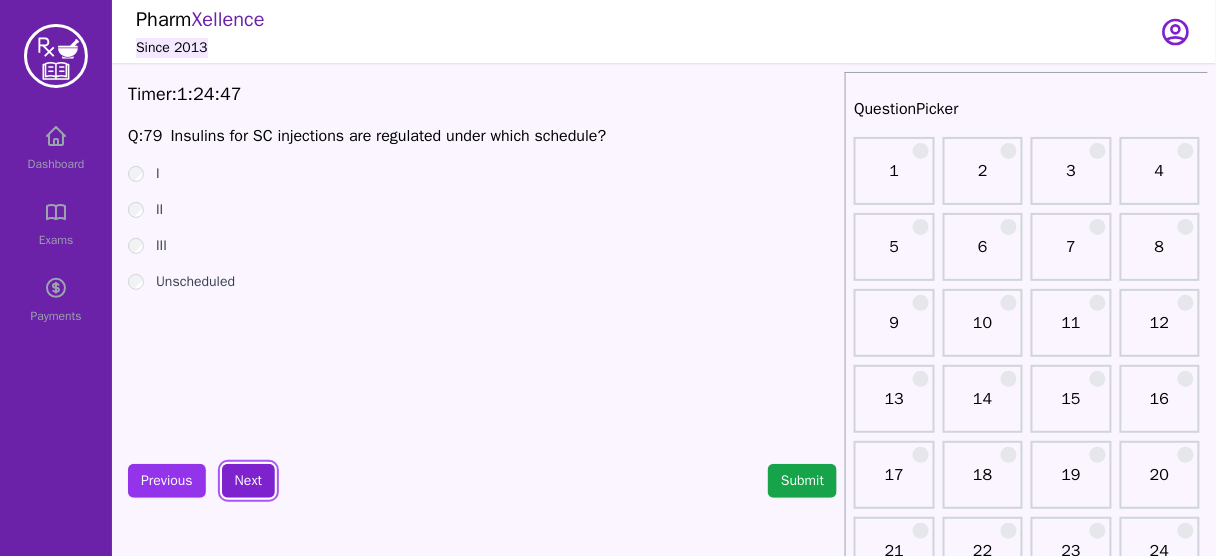 click on "Next" at bounding box center [248, 481] 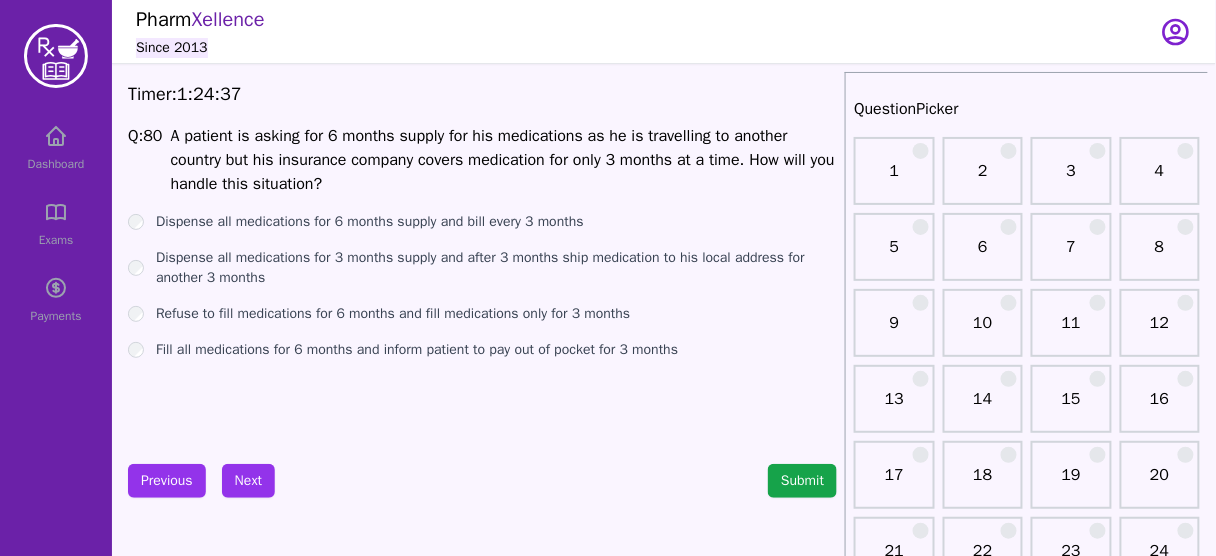 click on "A patient is asking for 6 months supply for his medications as he is travelling to another country but his insurance company covers medication for only 3 months at a time. How will you handle this situation?" at bounding box center [503, 160] 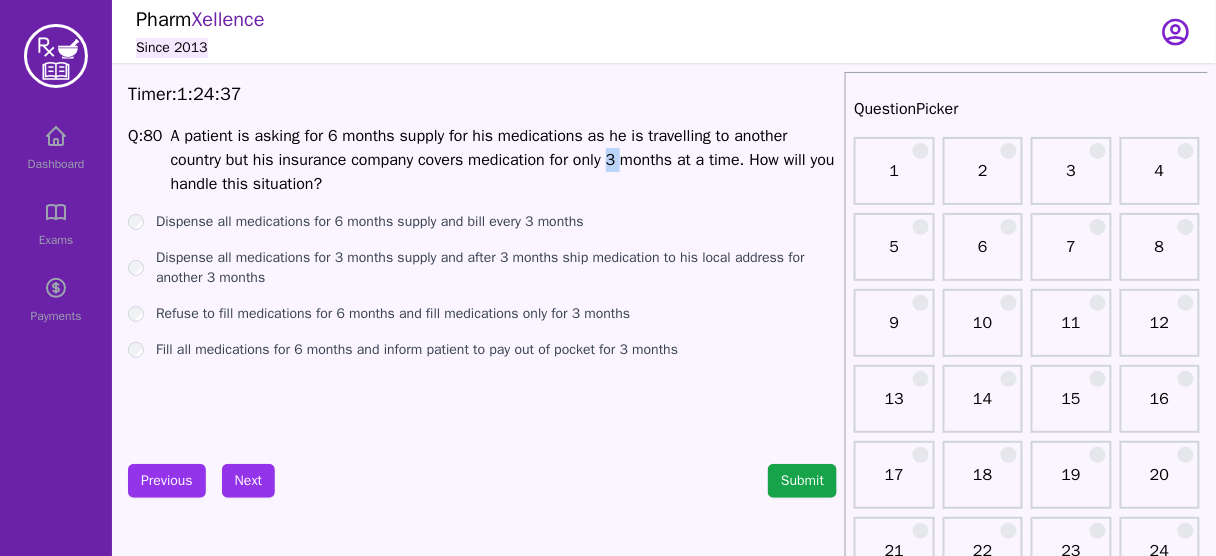 click on "A patient is asking for 6 months supply for his medications as he is travelling to another country but his insurance company covers medication for only 3 months at a time. How will you handle this situation?" at bounding box center [503, 160] 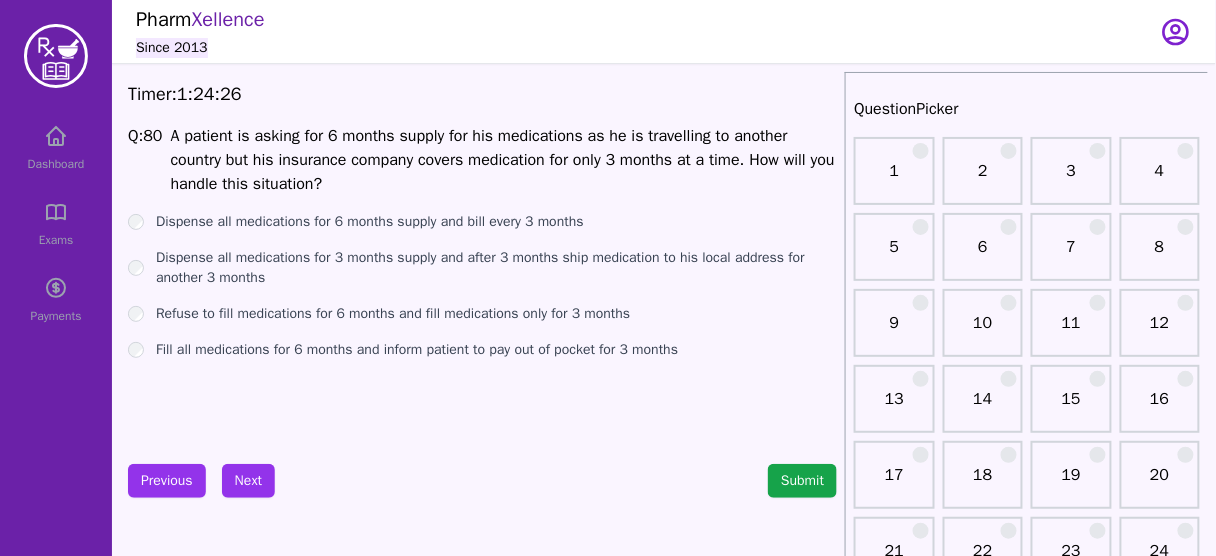 click on "Fill all medications for 6 months and inform patient to pay out of pocket for 3 months" at bounding box center (417, 350) 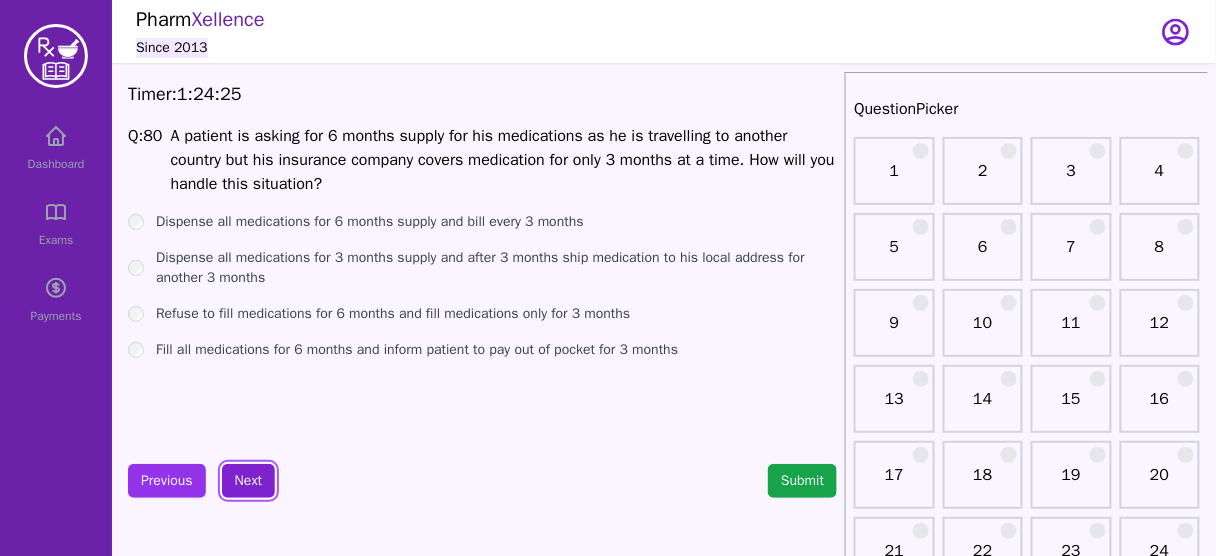 click on "Next" at bounding box center (248, 481) 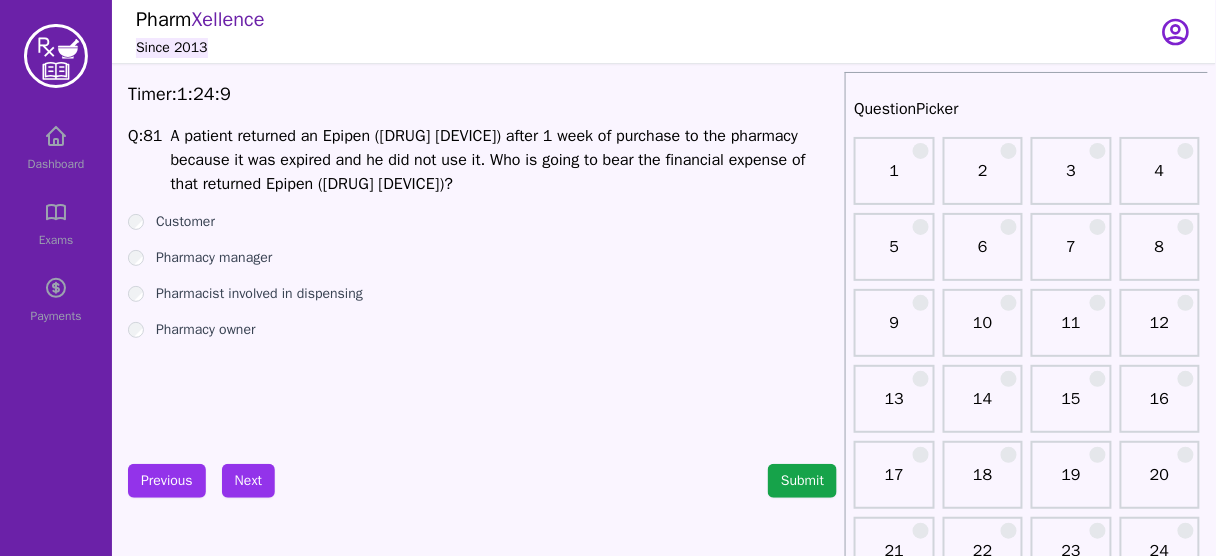 click on "Pharmacy owner" at bounding box center [206, 330] 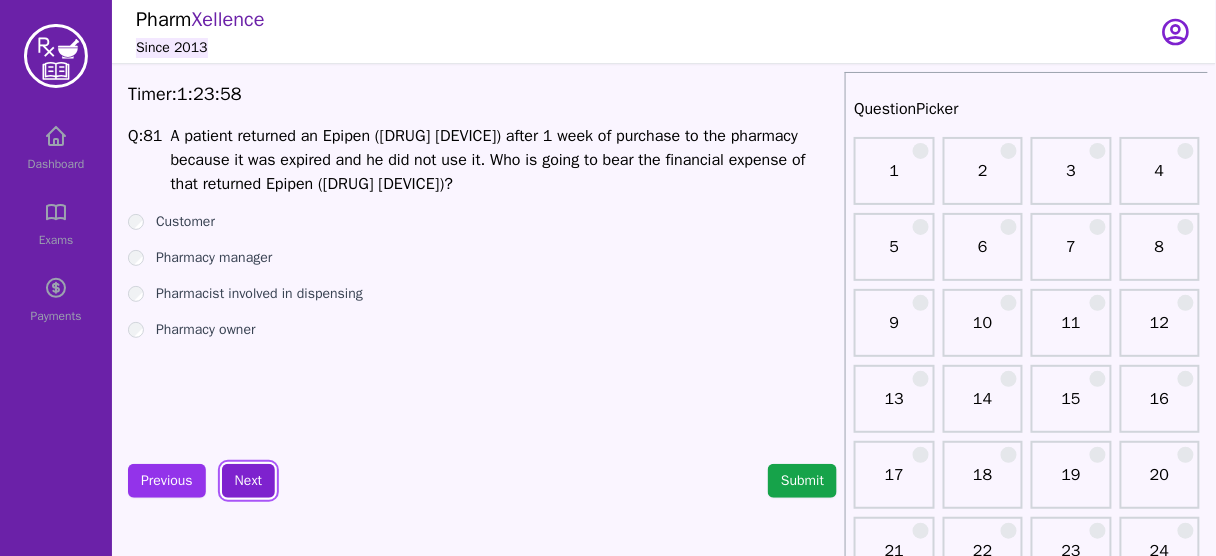 click on "Next" at bounding box center (248, 481) 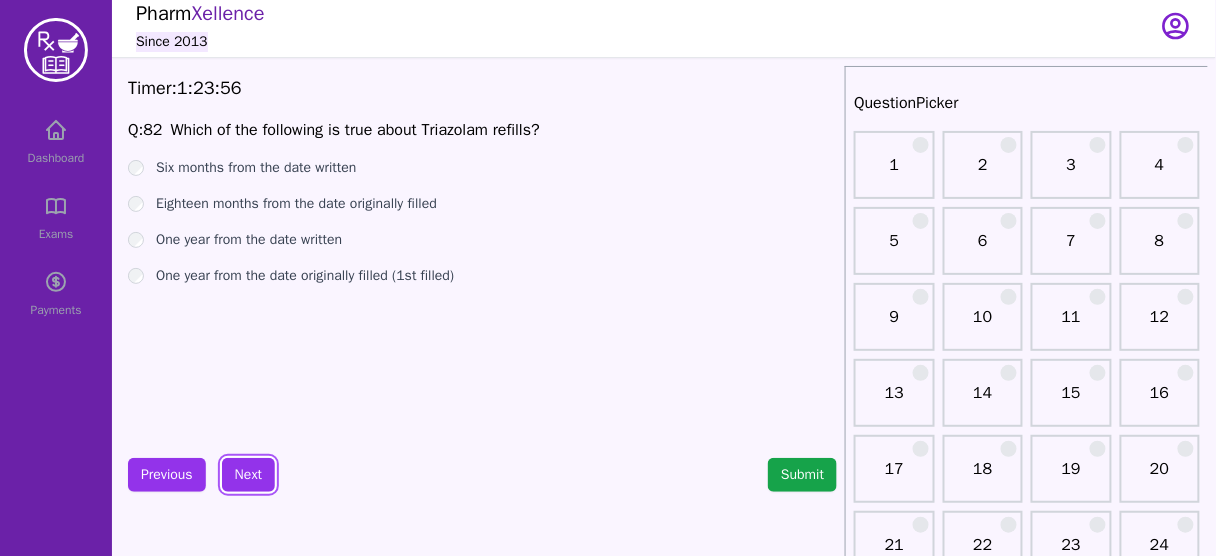 scroll, scrollTop: 7, scrollLeft: 0, axis: vertical 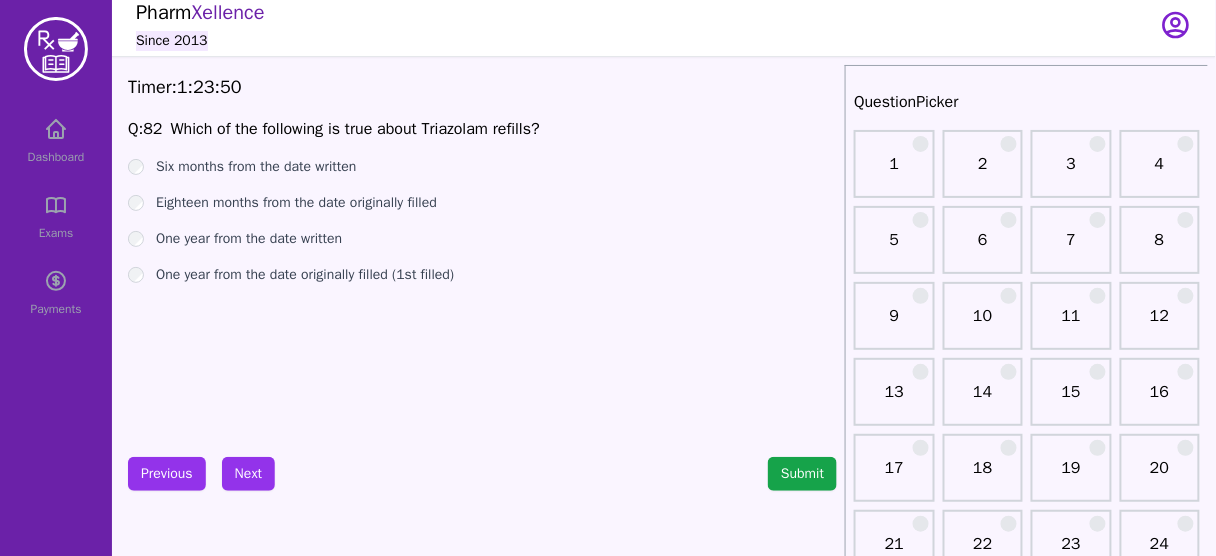 click on "One year from the date written" at bounding box center (249, 239) 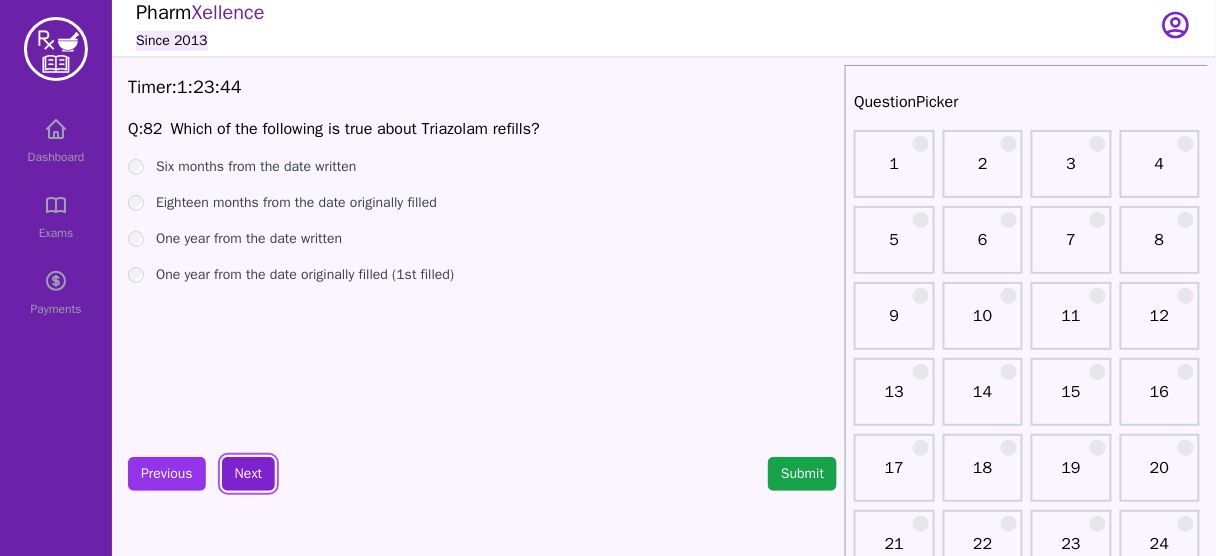 click on "Next" at bounding box center (248, 474) 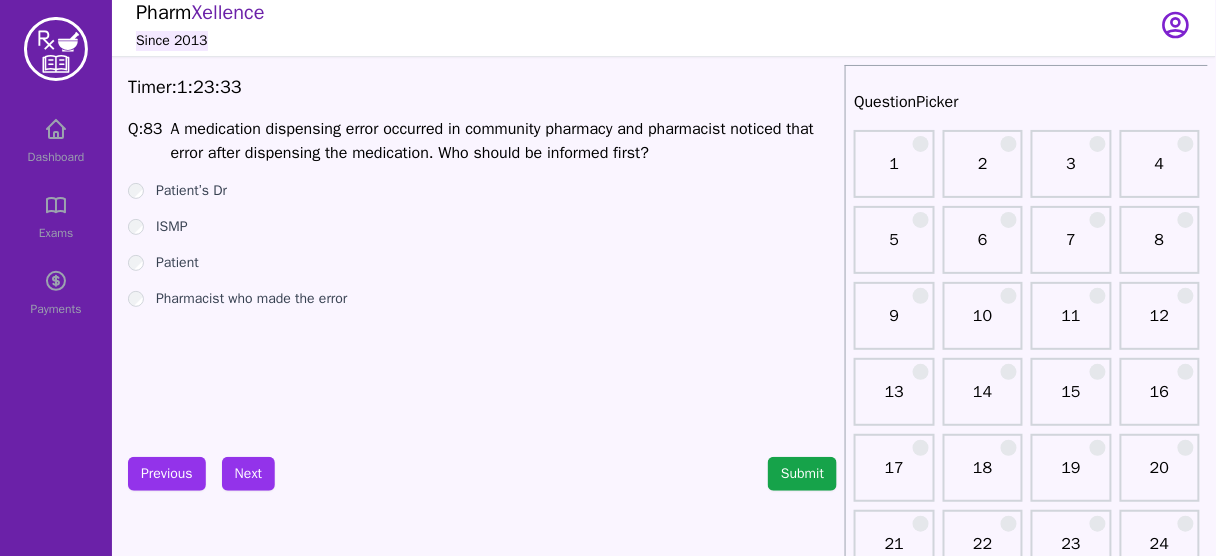 click on "Patient" at bounding box center (177, 263) 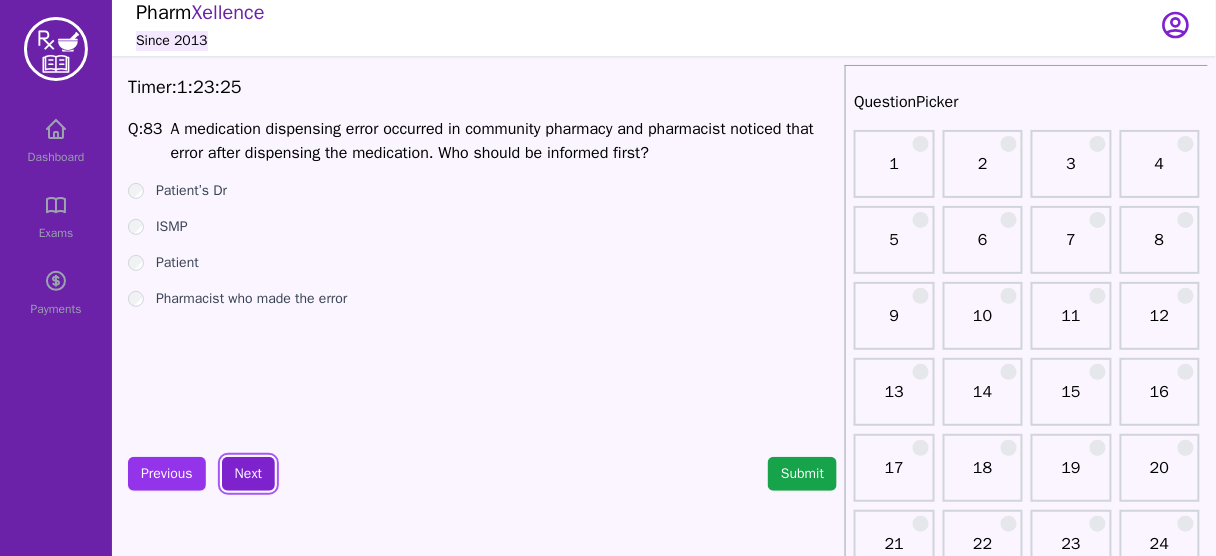 click on "Next" at bounding box center [248, 474] 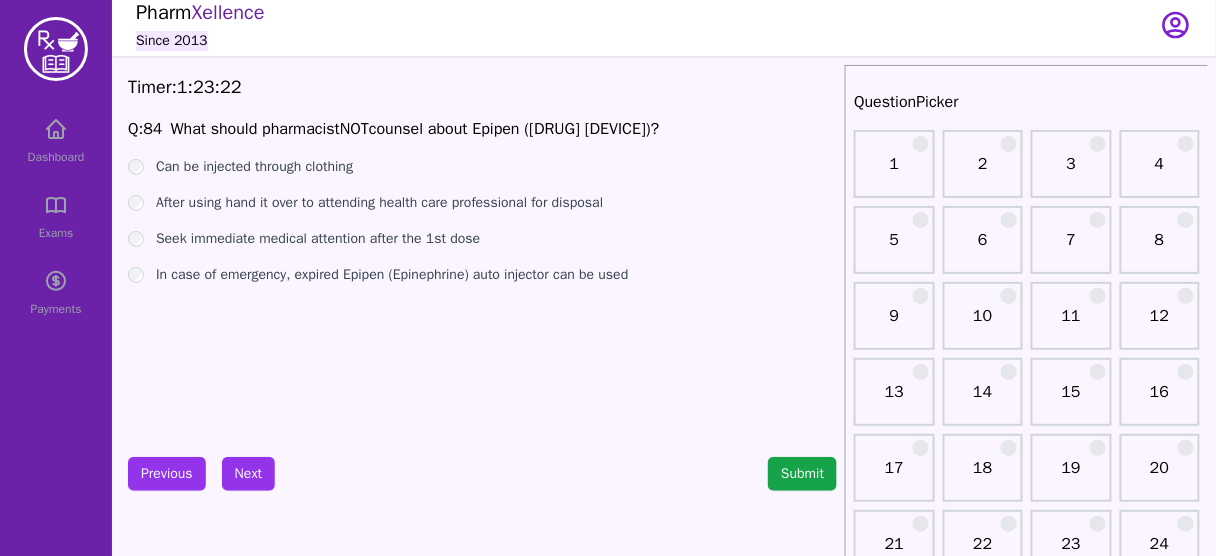 click on "NOT" at bounding box center (354, 129) 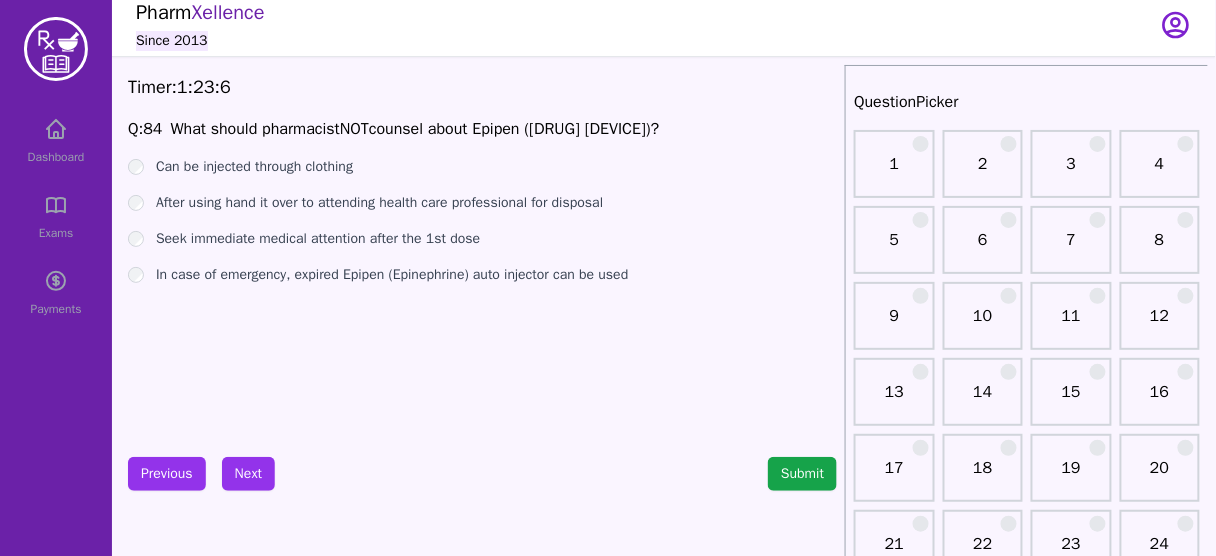 click on "Seek immediate medical attention after the 1st dose" at bounding box center [318, 239] 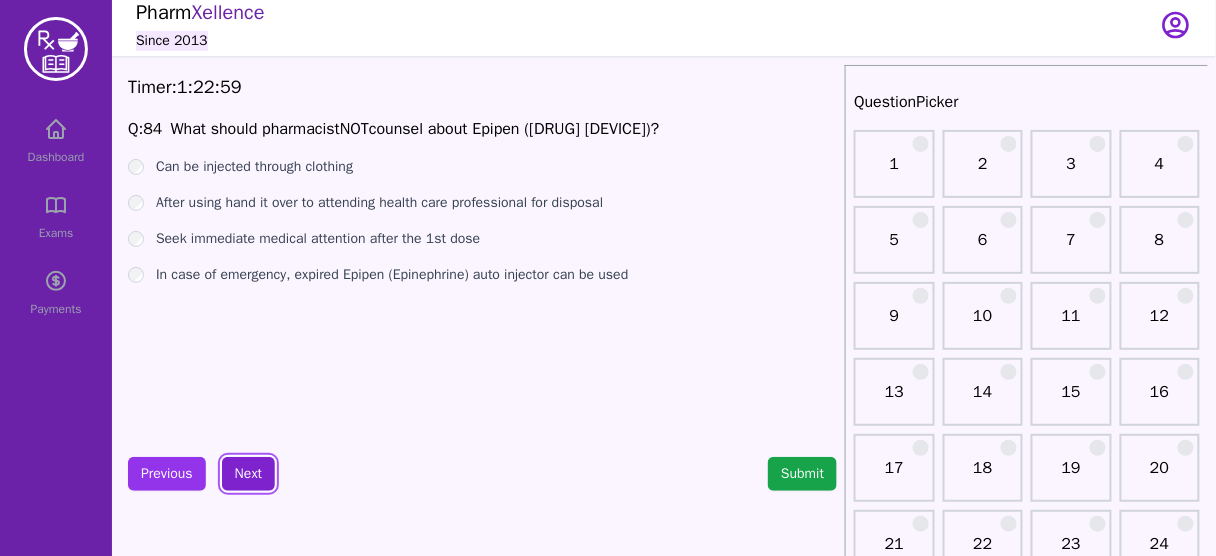 click on "Next" at bounding box center (248, 474) 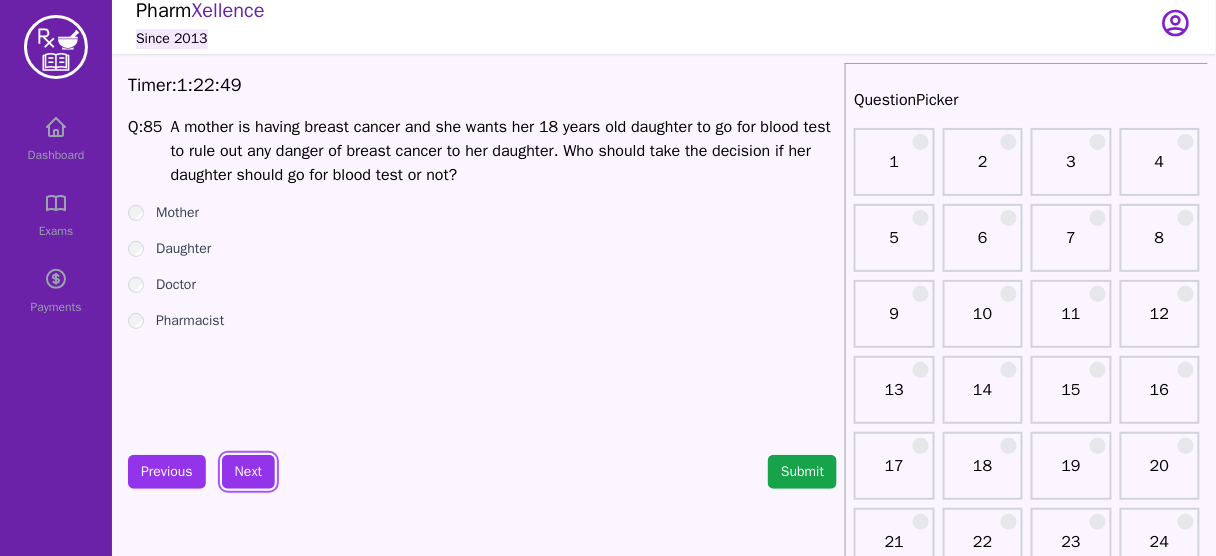 scroll, scrollTop: 11, scrollLeft: 0, axis: vertical 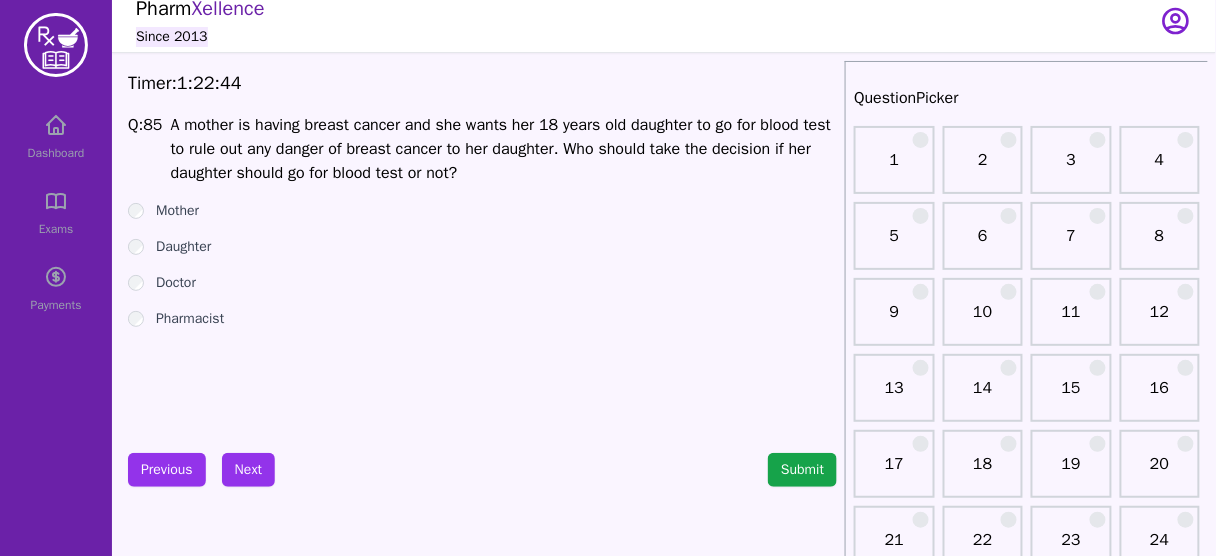 click on "Daughter" at bounding box center (183, 247) 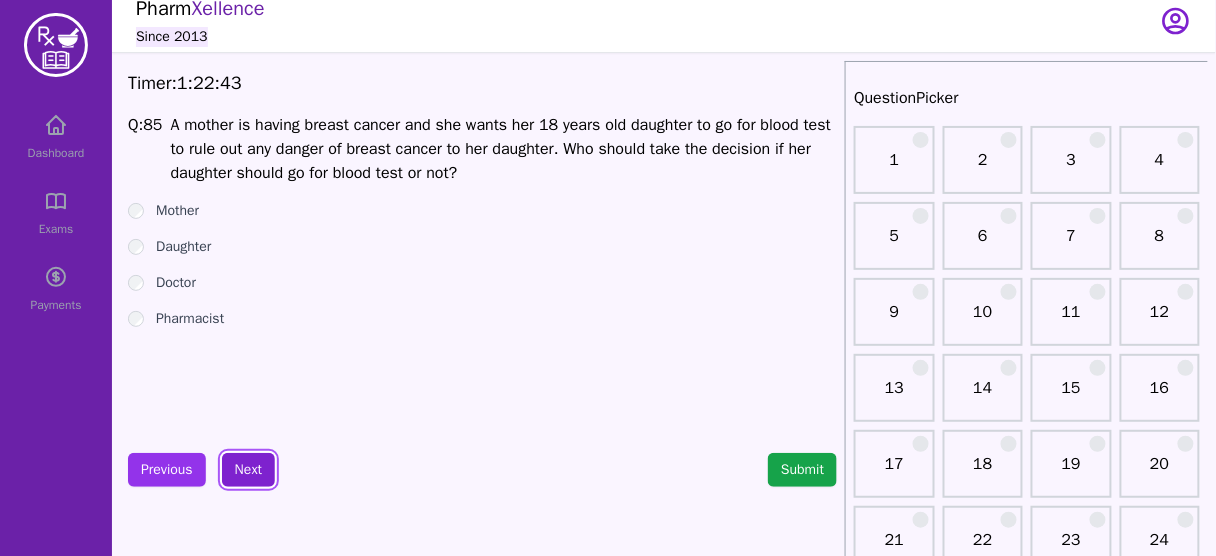 click on "Next" at bounding box center (248, 470) 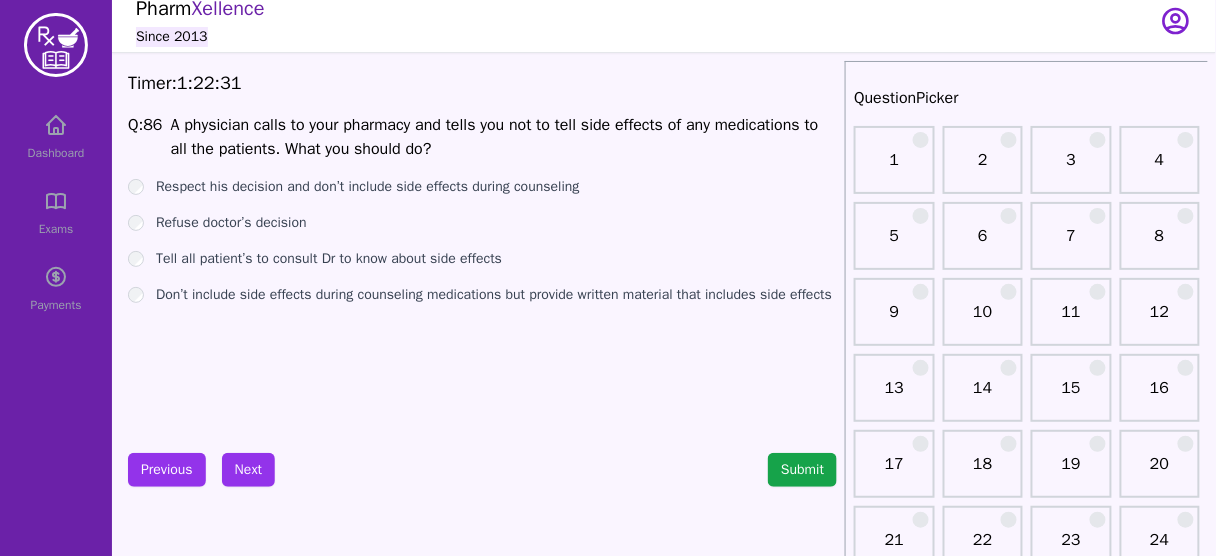 click on "Refuse doctor’s decision" at bounding box center [231, 223] 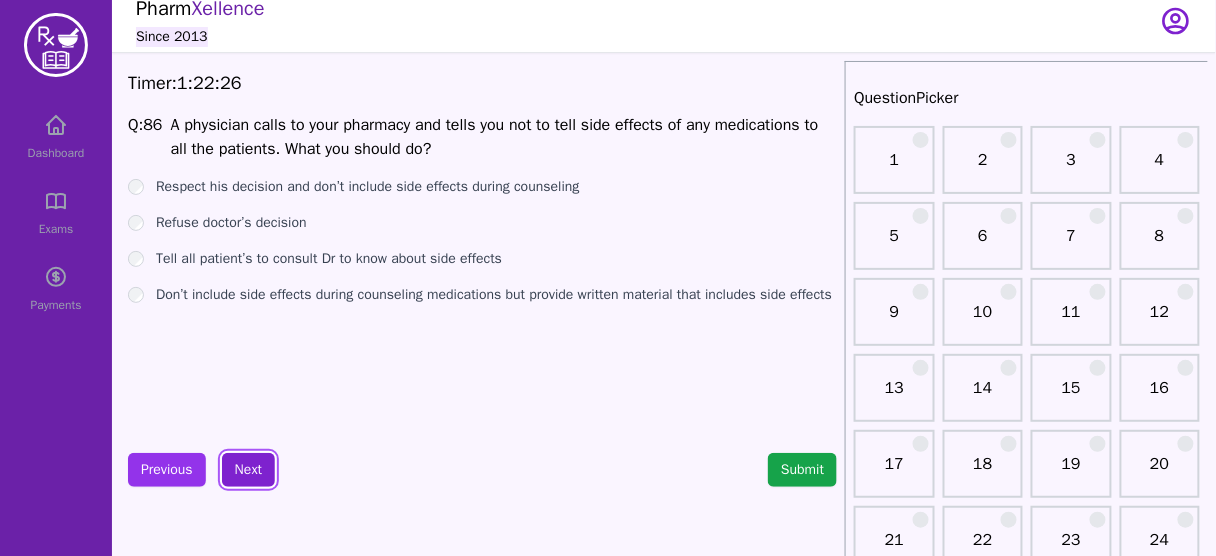 click on "Next" at bounding box center [248, 470] 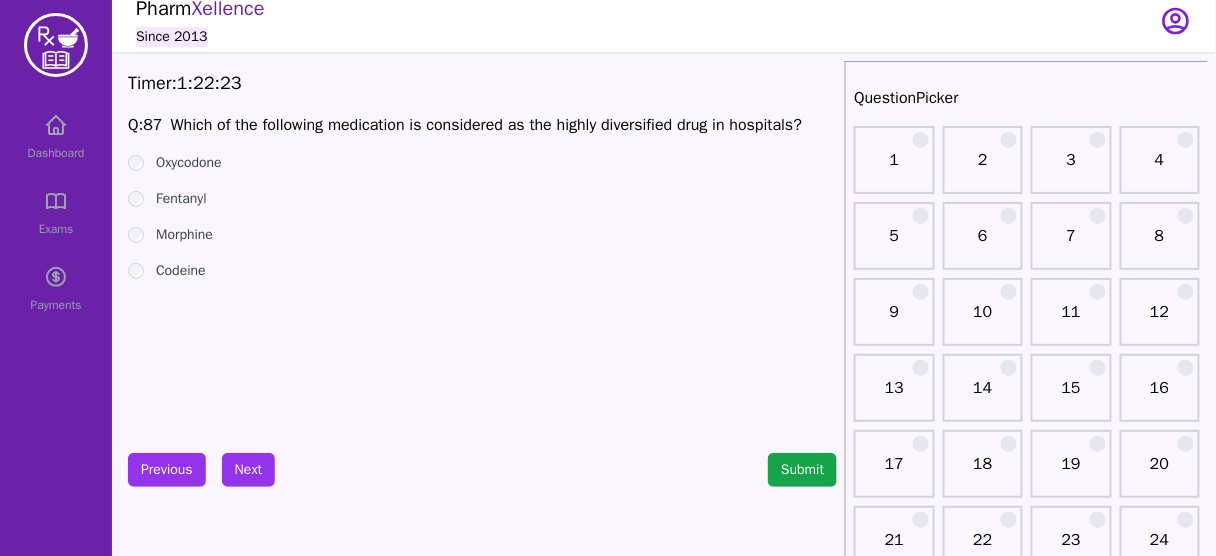 click on "Which of the following medication is considered as the highly diversified drug in hospitals?" at bounding box center (487, 125) 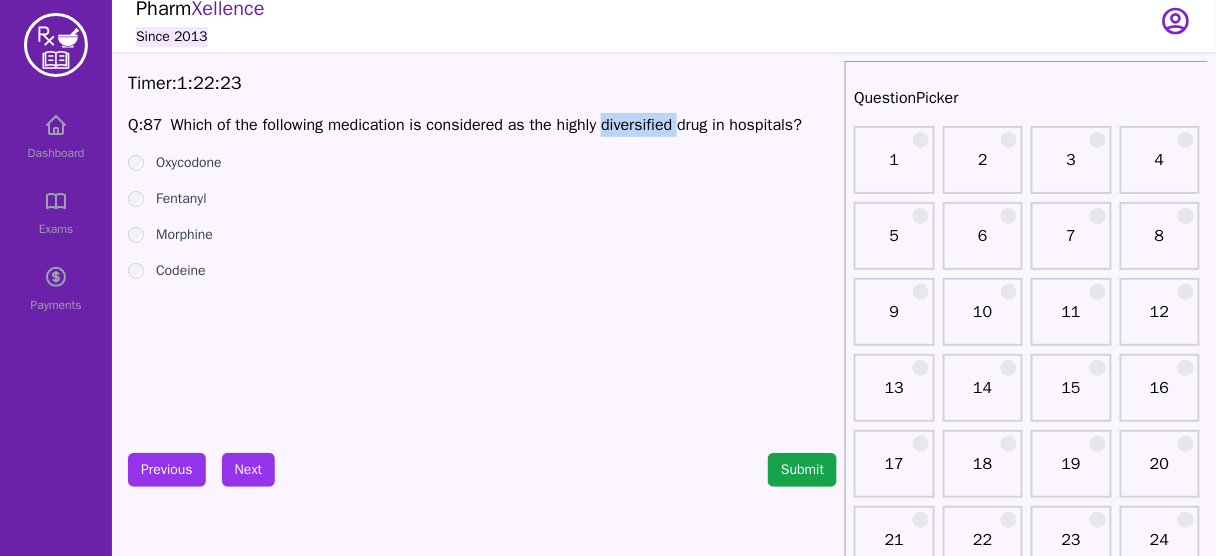 click on "Which of the following medication is considered as the highly diversified drug in hospitals?" at bounding box center [487, 125] 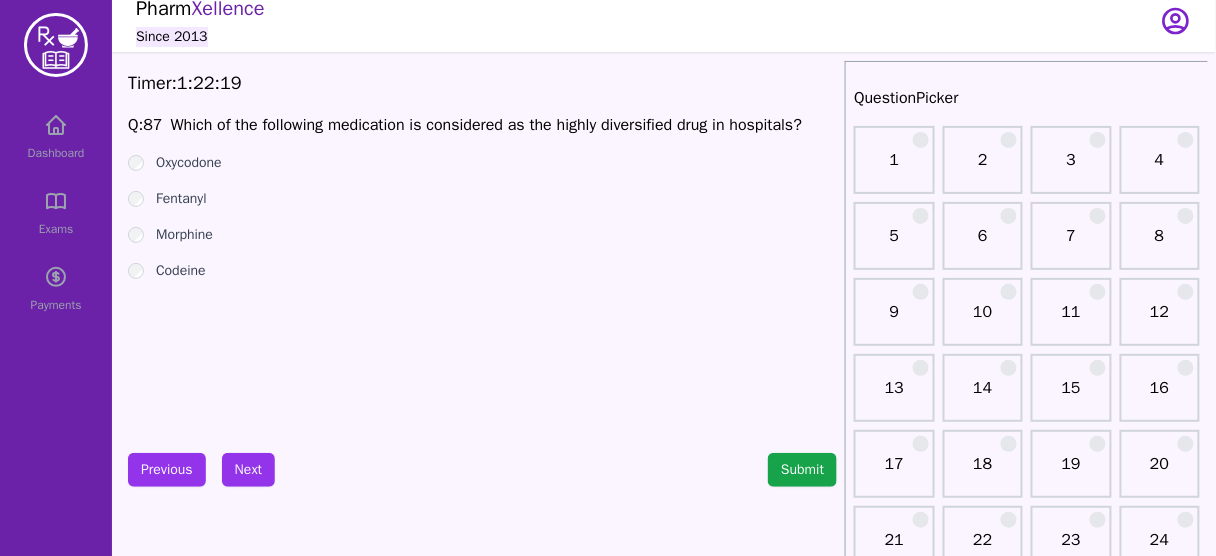 click on "Morphine" at bounding box center (184, 235) 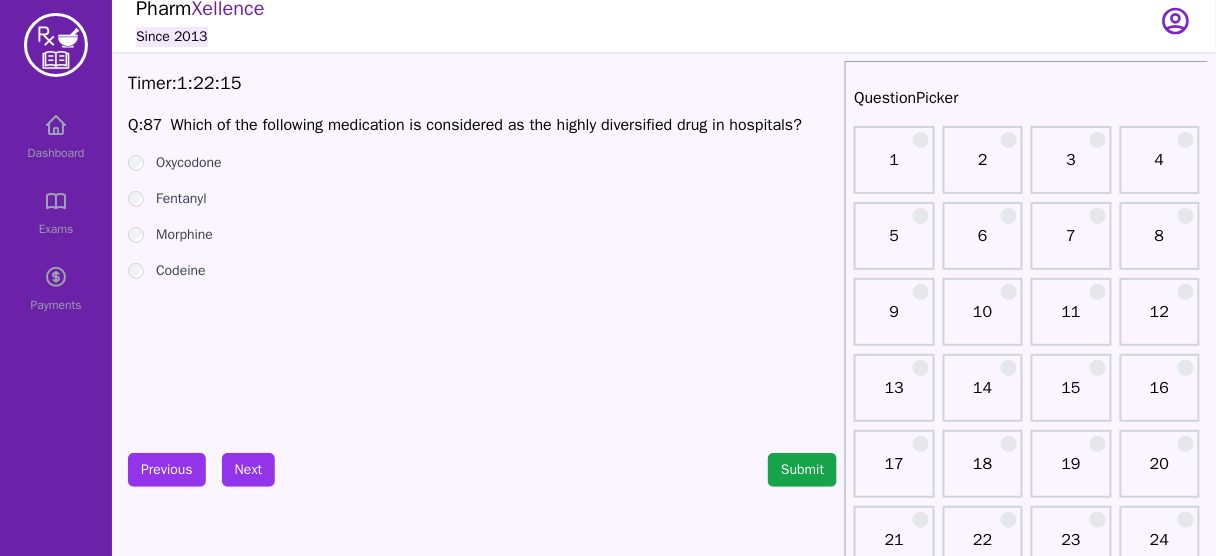 click on "Fentanyl" at bounding box center [181, 199] 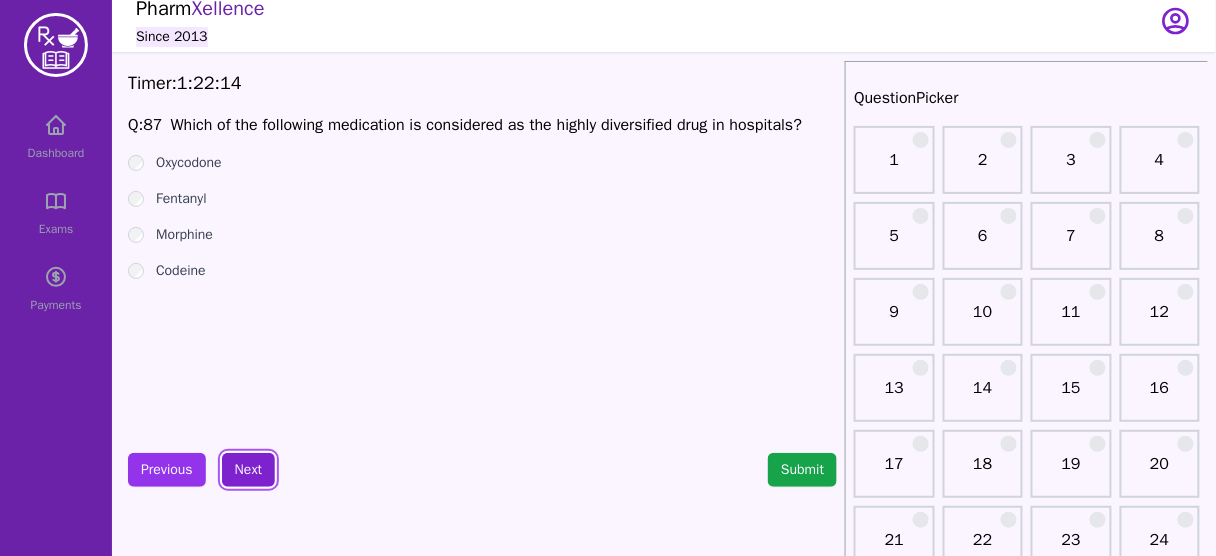 click on "Next" at bounding box center [248, 470] 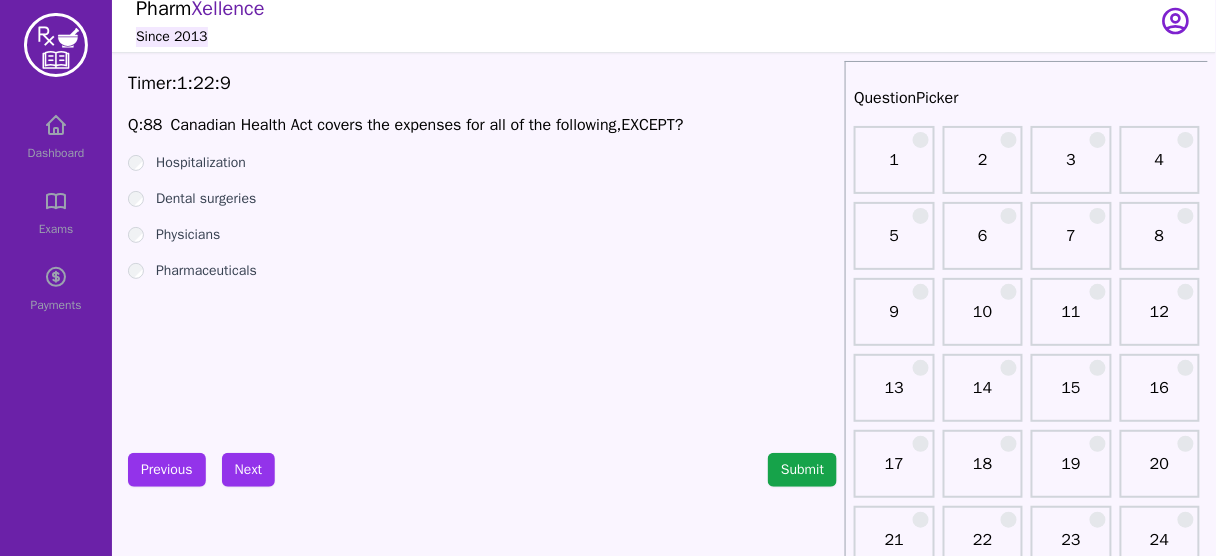 click on "EXCEPT" at bounding box center (648, 125) 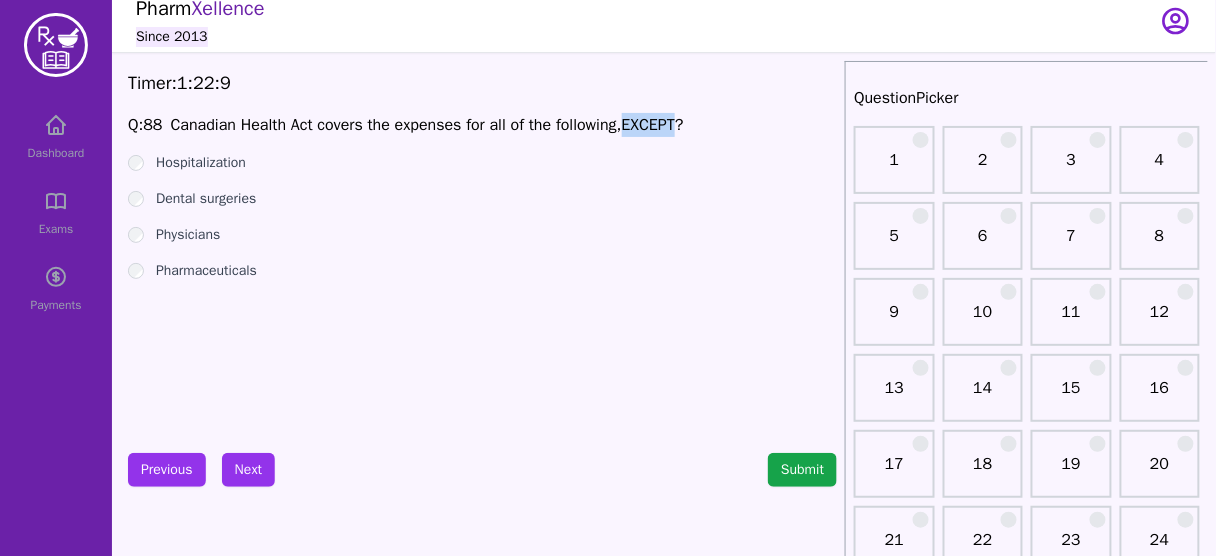 click on "EXCEPT" at bounding box center [648, 125] 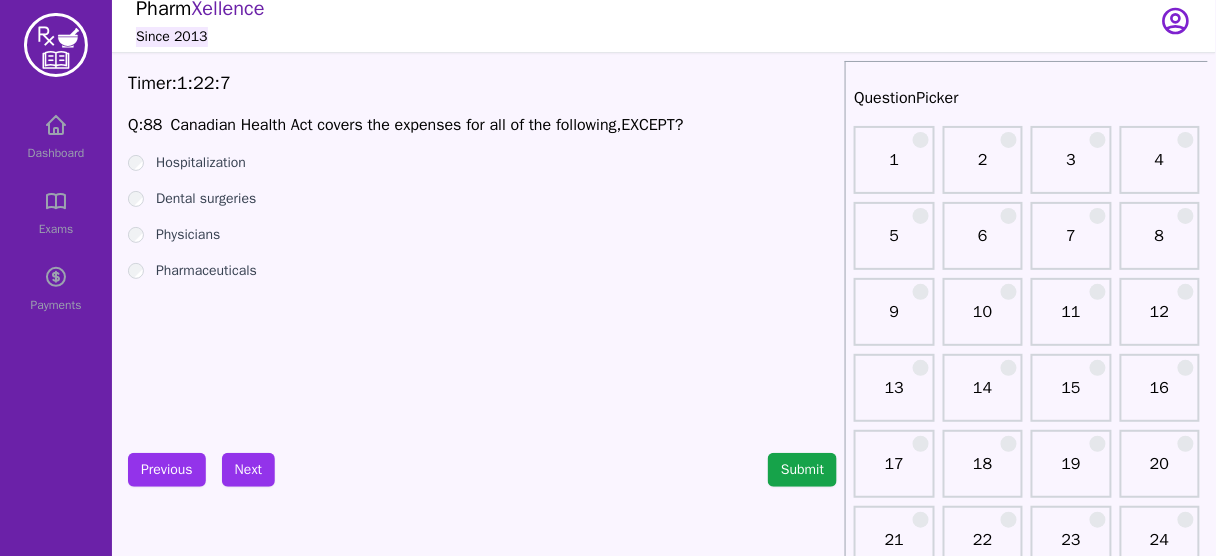 click on "Dental surgeries" at bounding box center (206, 199) 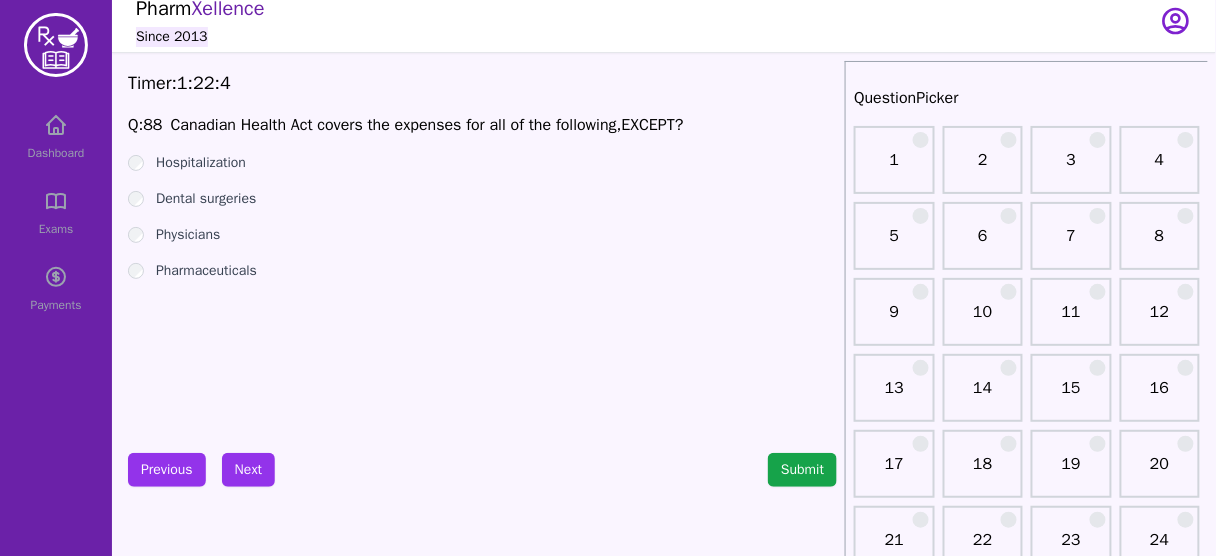 click on "Pharmaceuticals" at bounding box center (206, 271) 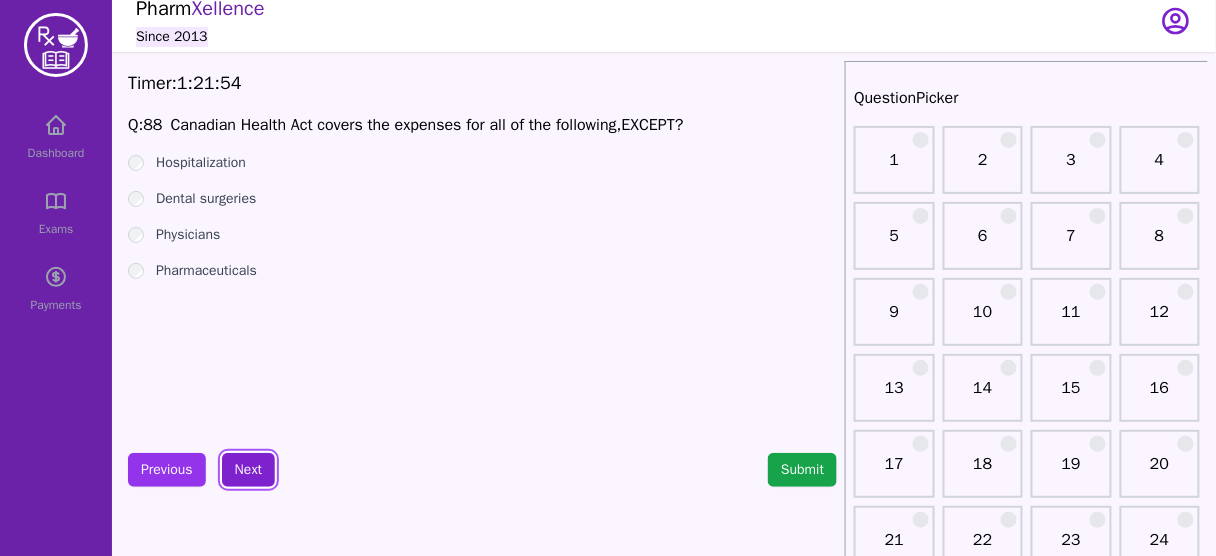 click on "Next" at bounding box center [248, 470] 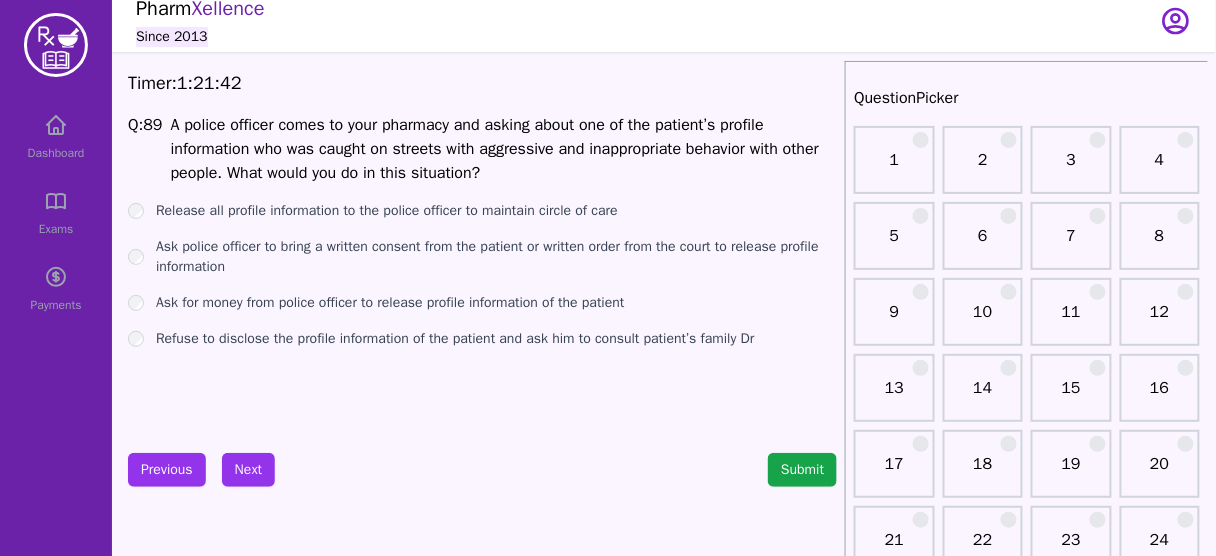 click on "Ask police officer to bring a written consent from the patient or written order from the court to release profile information" at bounding box center [496, 257] 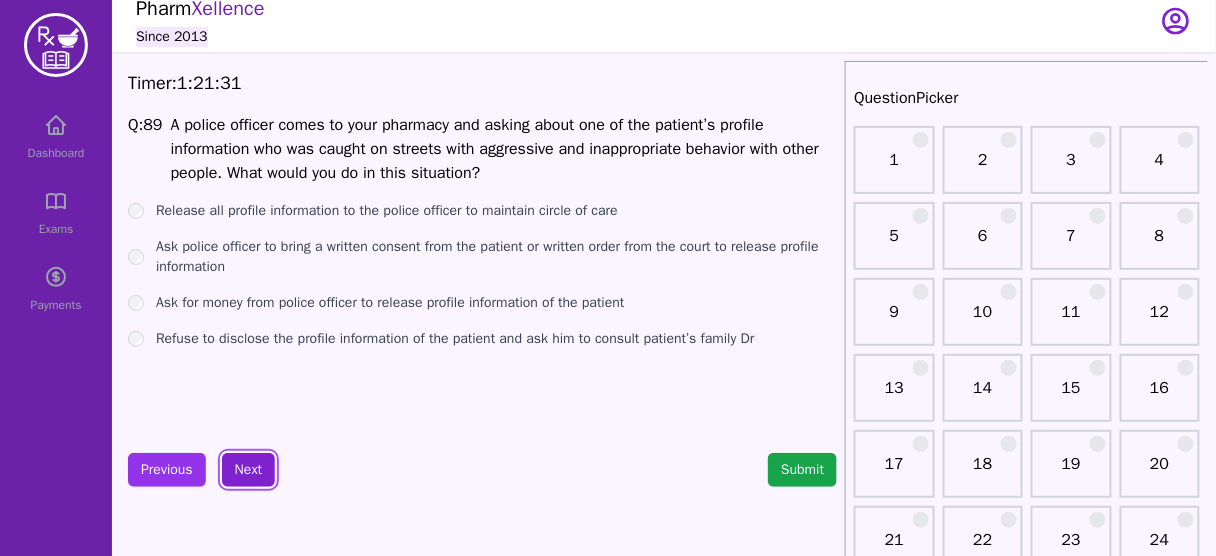 click on "Next" at bounding box center (248, 470) 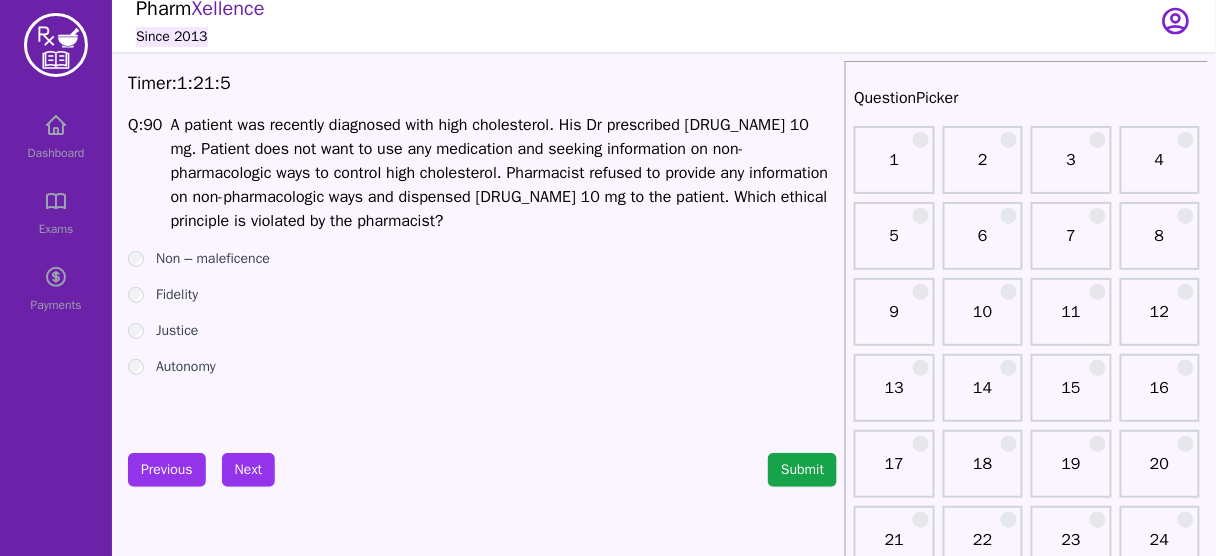 drag, startPoint x: 425, startPoint y: 193, endPoint x: 454, endPoint y: 212, distance: 34.669872 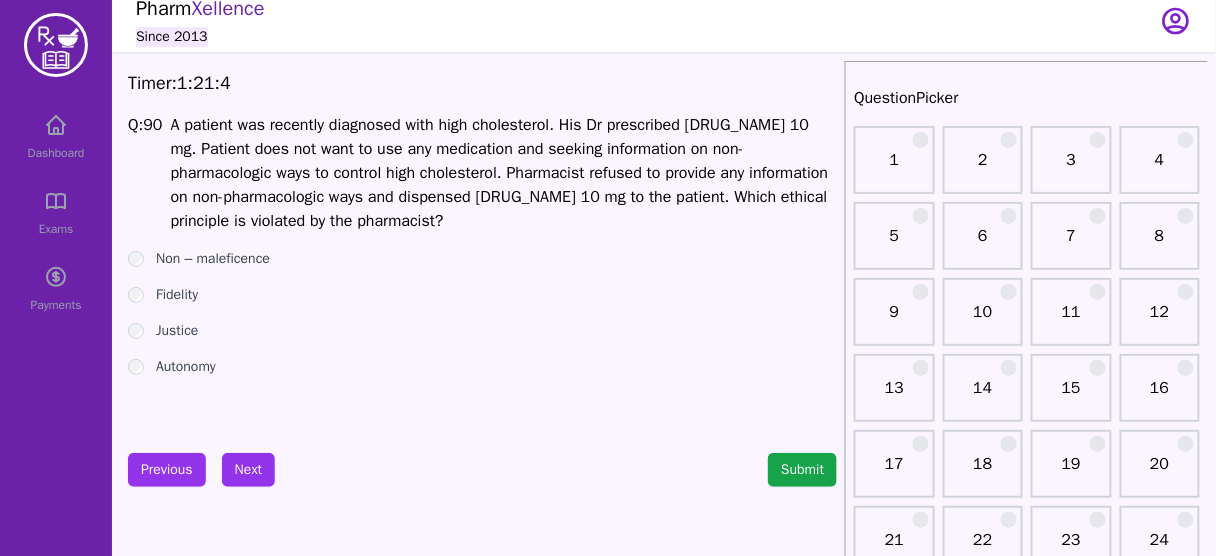 click on "A patient was recently diagnosed with high cholesterol. His Dr prescribed [DRUG_NAME] 10 mg. Patient does not want to use any medication and seeking information on non-pharmacologic ways to control high cholesterol. Pharmacist refused to provide any information on non-pharmacologic ways and dispensed [DRUG_NAME] 10 mg to the patient. Which ethical principle is violated by the pharmacist?" at bounding box center (504, 173) 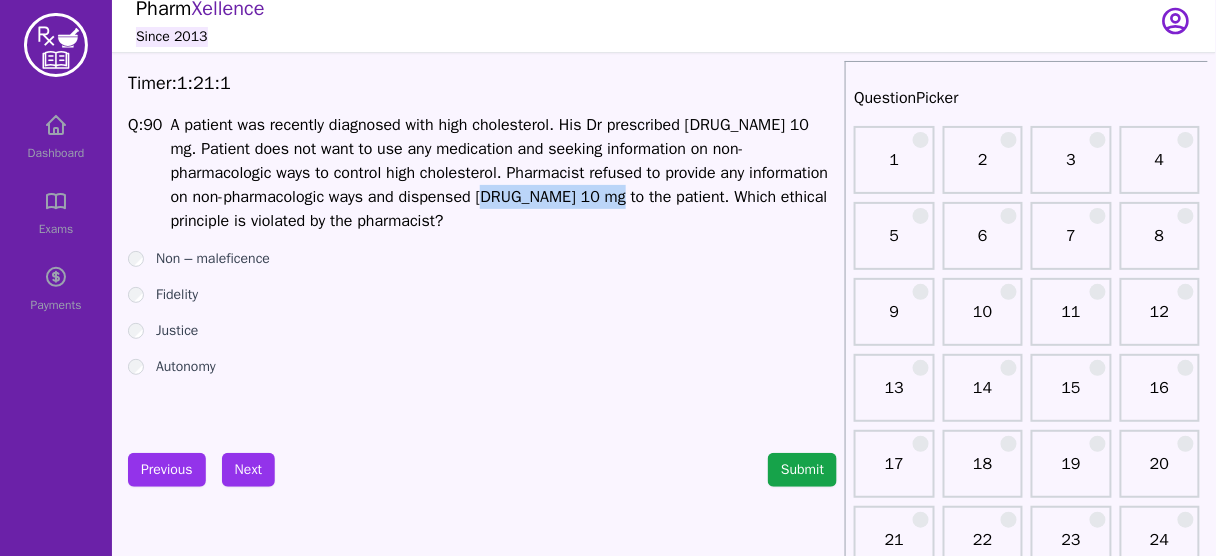 drag, startPoint x: 535, startPoint y: 197, endPoint x: 430, endPoint y: 204, distance: 105.23308 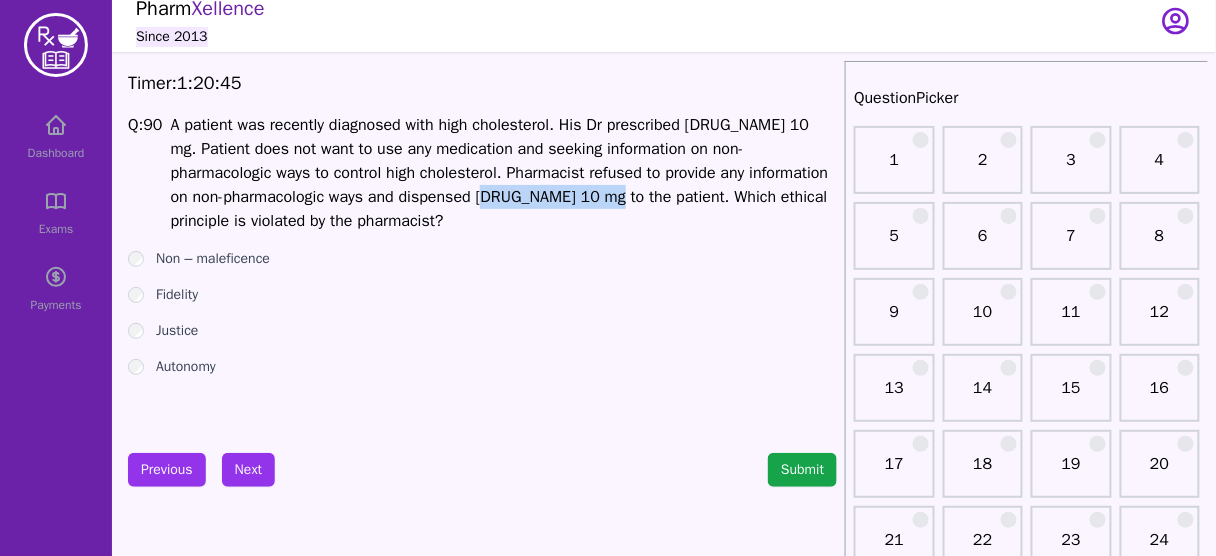 drag, startPoint x: 666, startPoint y: 201, endPoint x: 666, endPoint y: 225, distance: 24 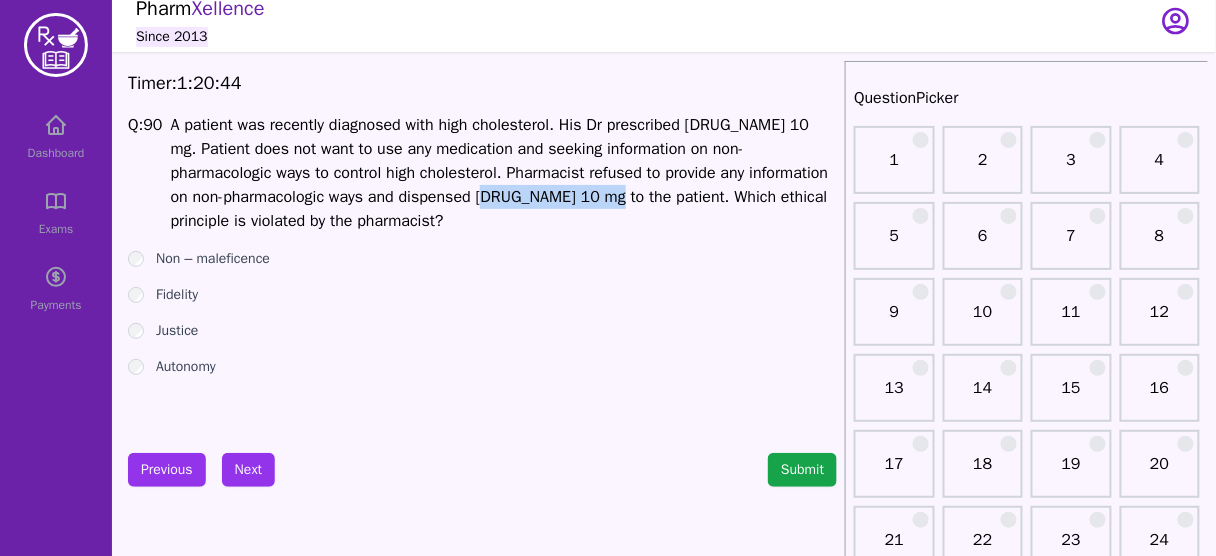 click on "A patient was recently diagnosed with high cholesterol. His Dr prescribed [DRUG_NAME] 10 mg. Patient does not want to use any medication and seeking information on non-pharmacologic ways to control high cholesterol. Pharmacist refused to provide any information on non-pharmacologic ways and dispensed [DRUG_NAME] 10 mg to the patient. Which ethical principle is violated by the pharmacist?" at bounding box center (504, 173) 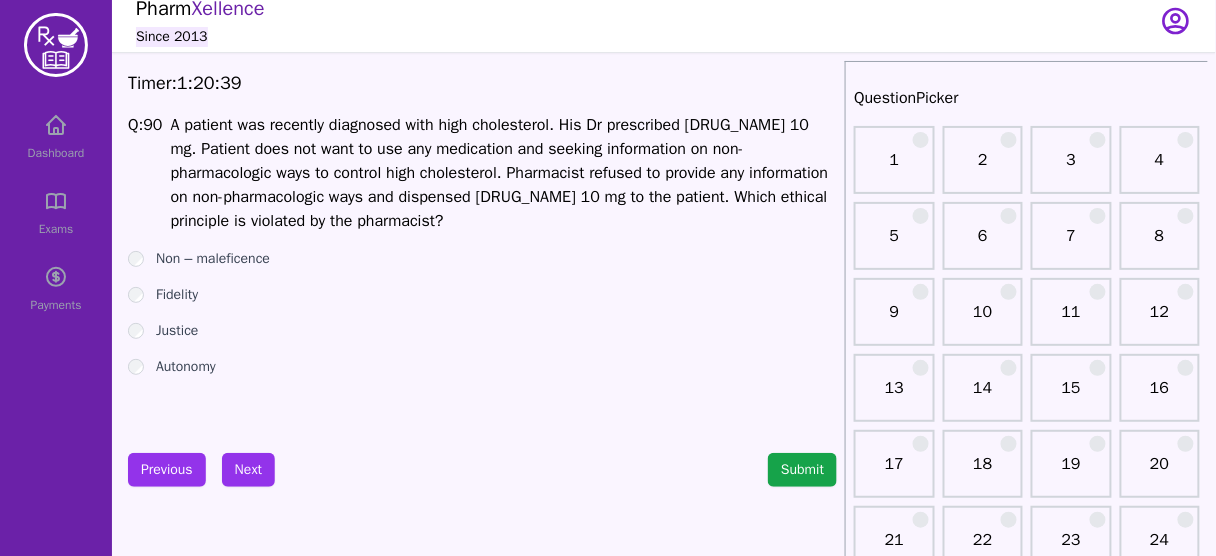 drag, startPoint x: 172, startPoint y: 122, endPoint x: 412, endPoint y: 222, distance: 260 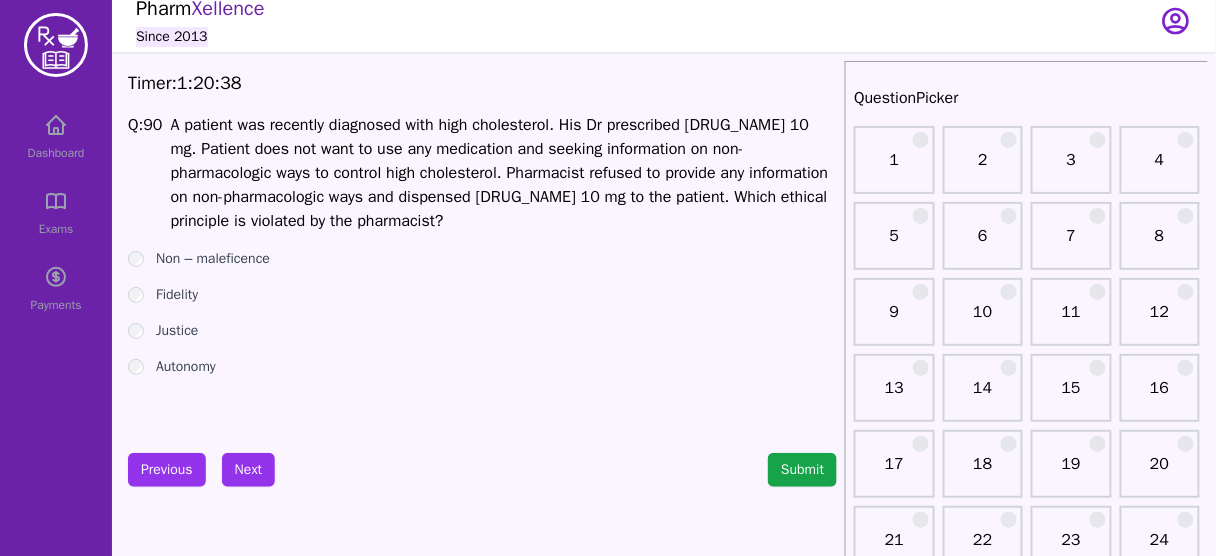 click on "A patient was recently diagnosed with high cholesterol. His Dr prescribed [DRUG_NAME] 10 mg. Patient does not want to use any medication and seeking information on non-pharmacologic ways to control high cholesterol. Pharmacist refused to provide any information on non-pharmacologic ways and dispensed [DRUG_NAME] 10 mg to the patient. Which ethical principle is violated by the pharmacist?" at bounding box center [504, 173] 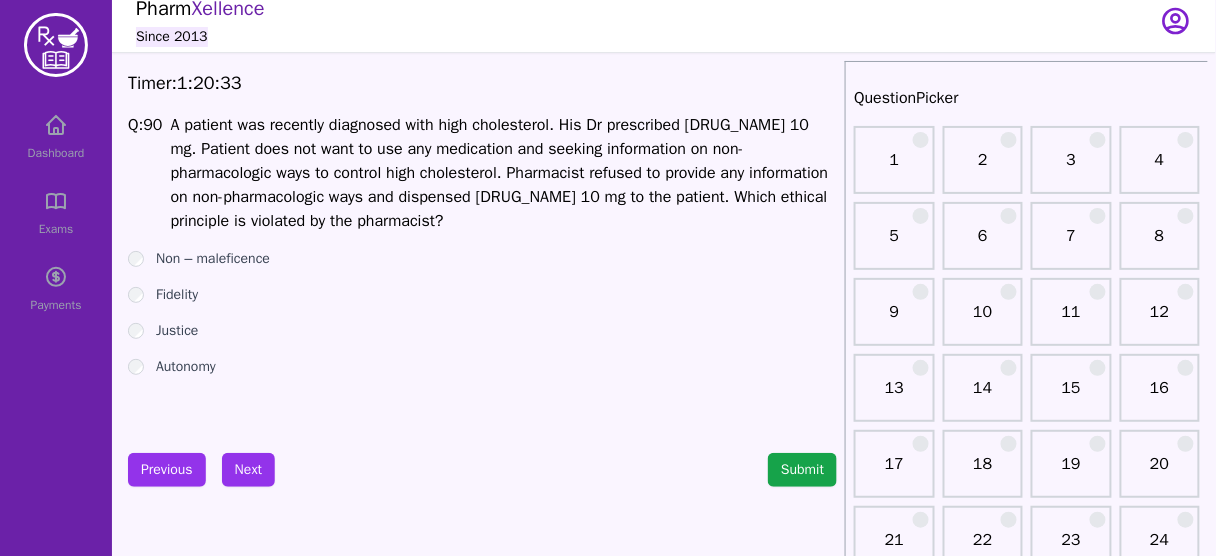 drag, startPoint x: 669, startPoint y: 195, endPoint x: 392, endPoint y: 221, distance: 278.21753 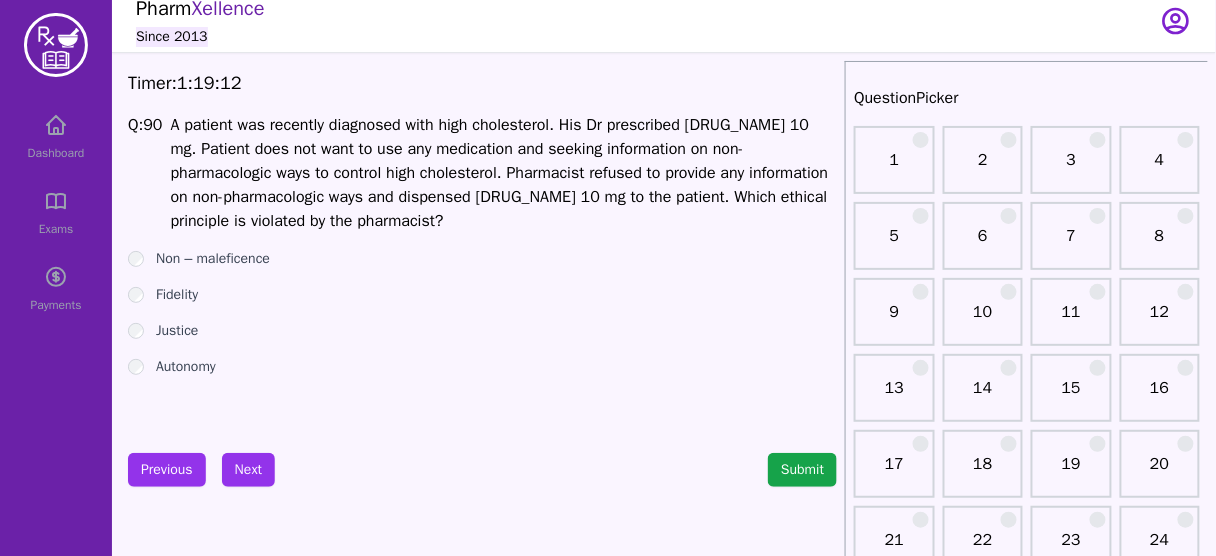 click on "Non – maleficence" at bounding box center [213, 259] 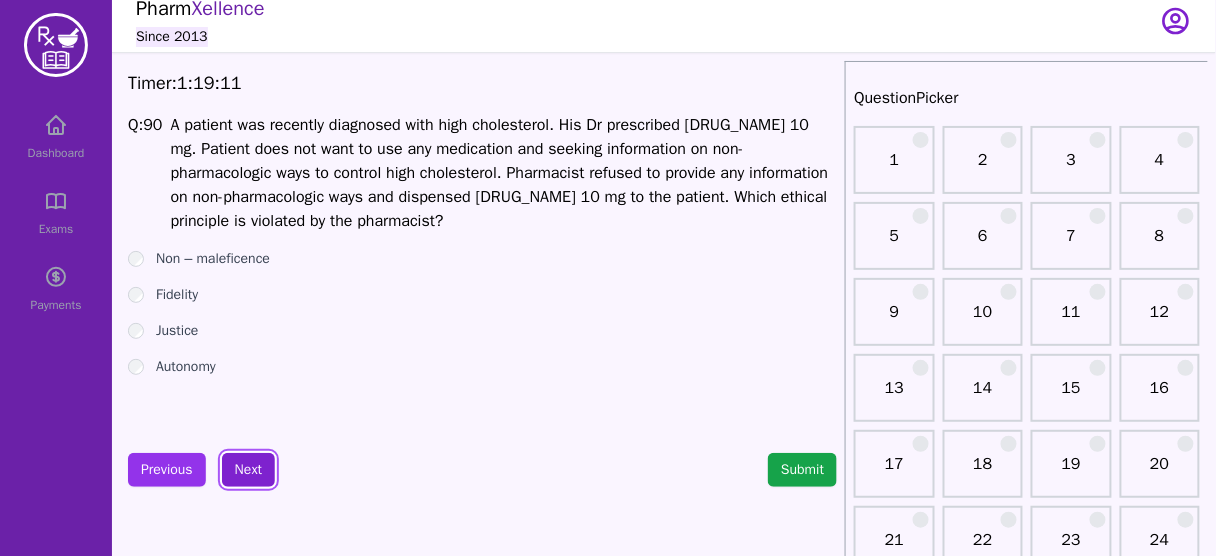 click on "Next" at bounding box center (248, 470) 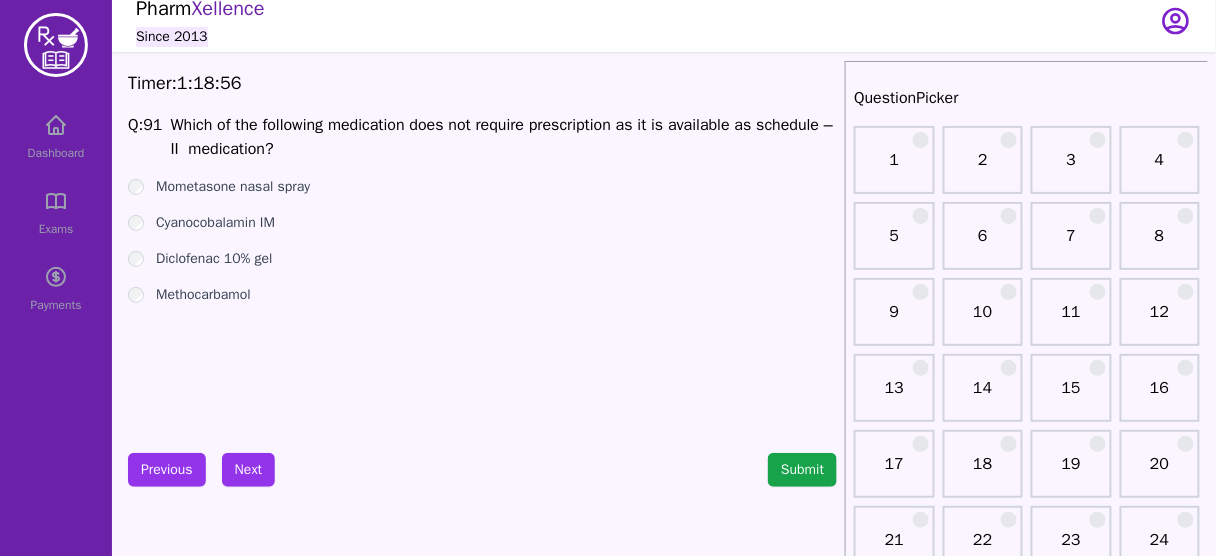 click on "Cyanocobalamin IM" at bounding box center [215, 223] 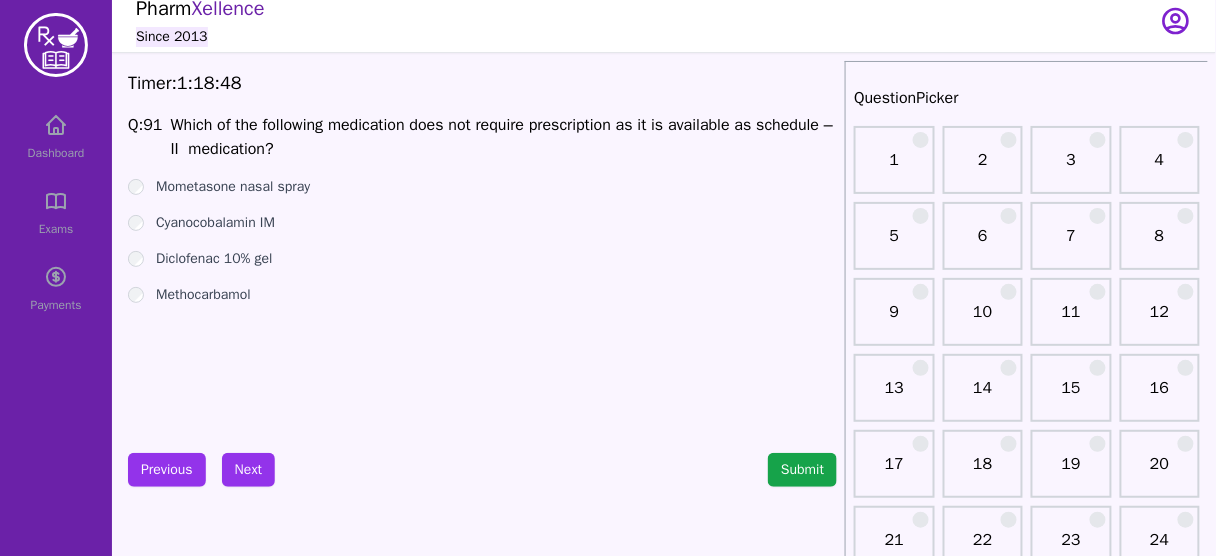 click on "Methocarbamol" at bounding box center [203, 295] 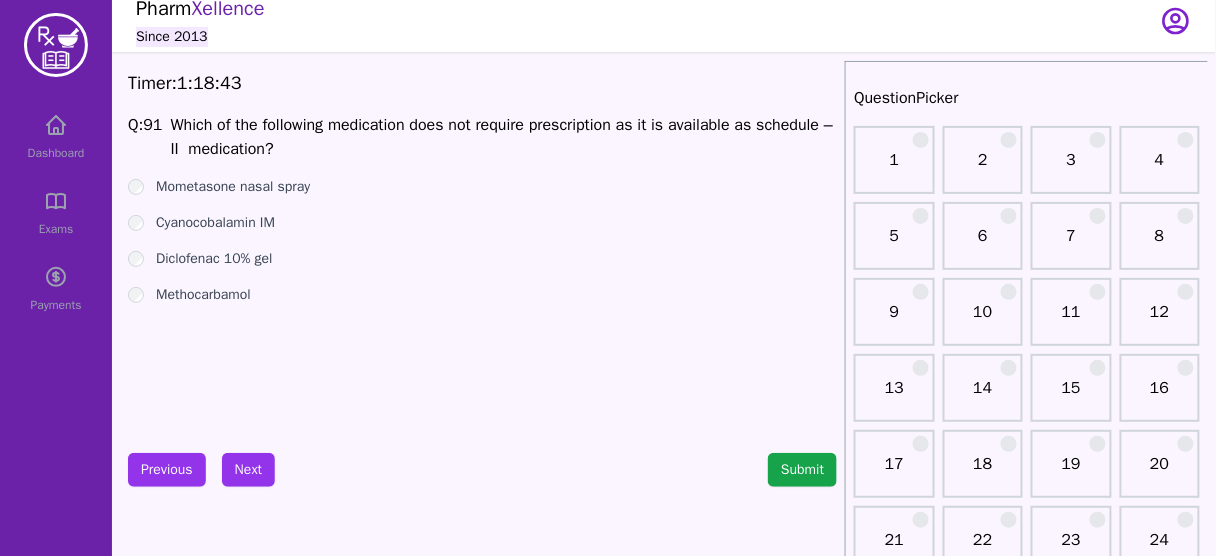 click on "Cyanocobalamin IM" at bounding box center (215, 223) 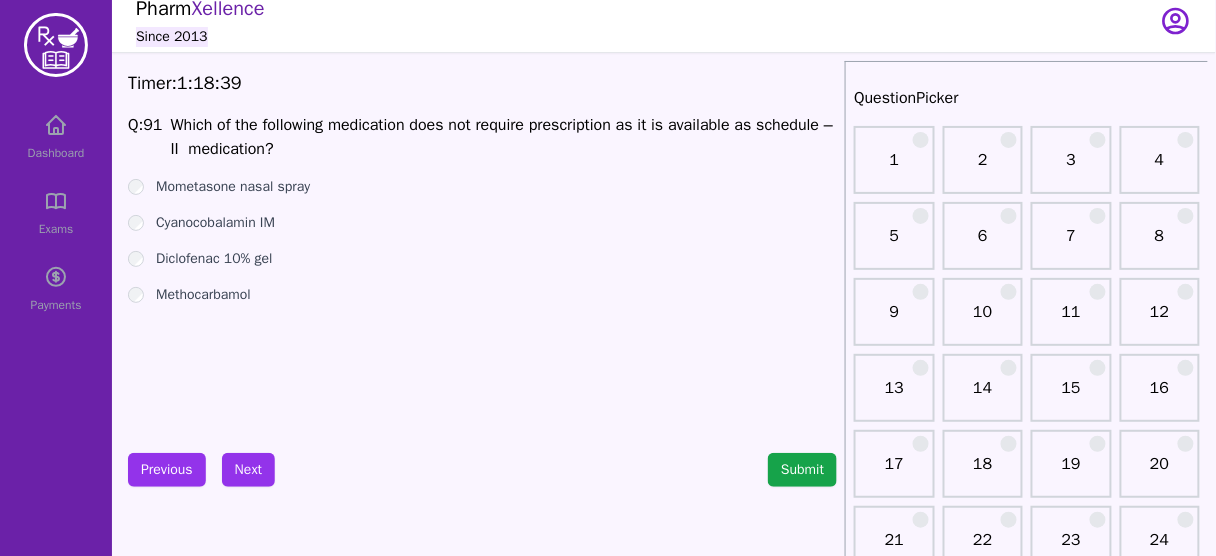 click on "Methocarbamol" at bounding box center [203, 295] 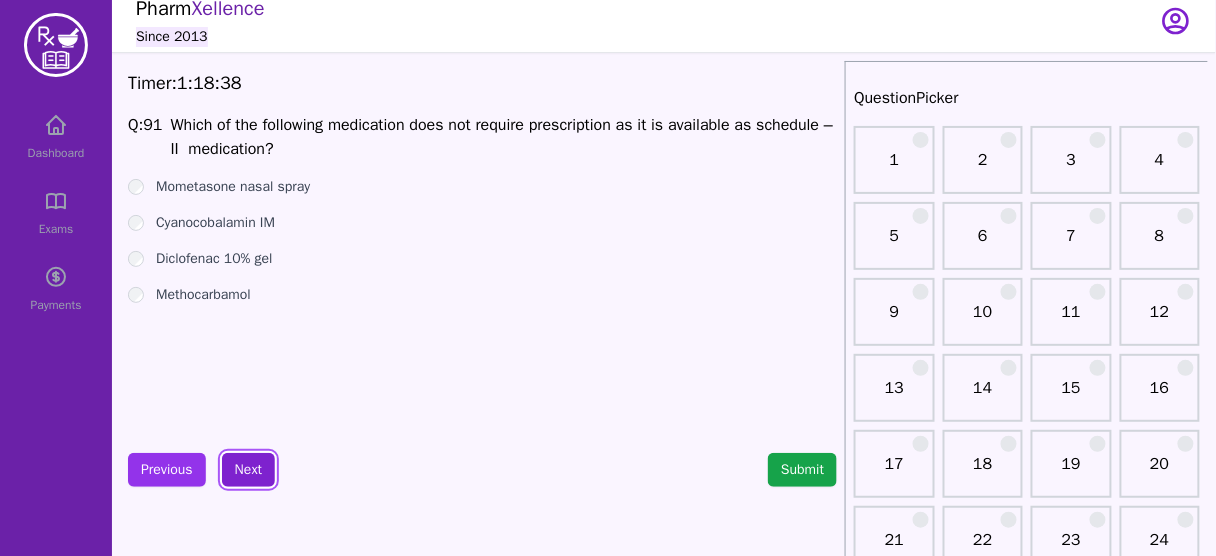 click on "Next" at bounding box center (248, 470) 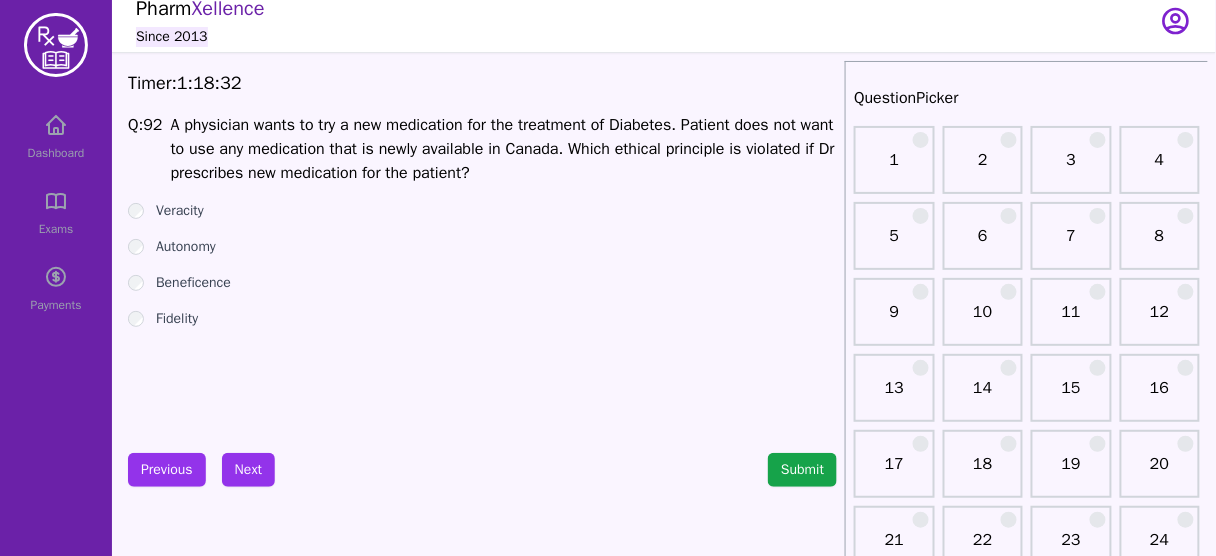 click on "A physician wants to try a new medication for the treatment of Diabetes. Patient does not want to use any medication that is newly available in Canada. Which ethical principle is violated if Dr prescribes new medication for the patient?" at bounding box center (503, 149) 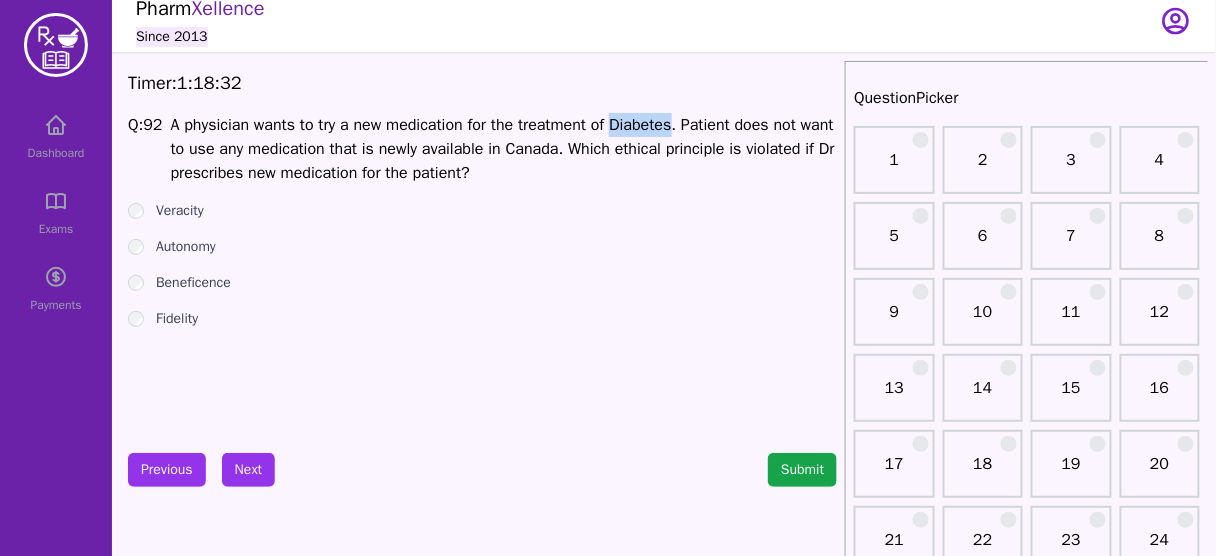 click on "A physician wants to try a new medication for the treatment of Diabetes. Patient does not want to use any medication that is newly available in Canada. Which ethical principle is violated if Dr prescribes new medication for the patient?" at bounding box center (503, 149) 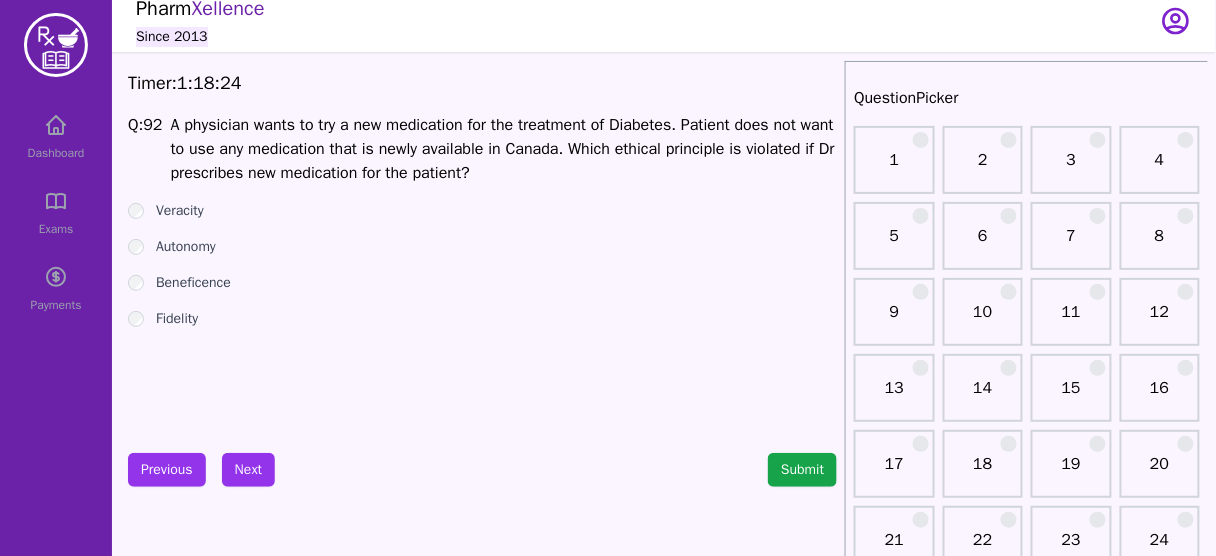 click on "Autonomy" at bounding box center (186, 247) 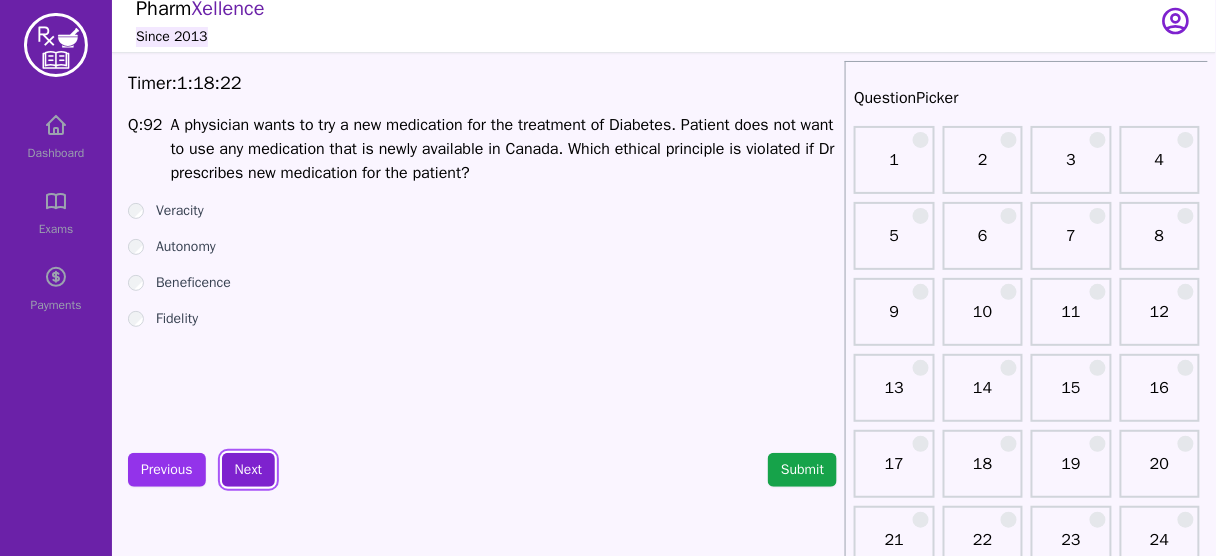 click on "Next" at bounding box center [248, 470] 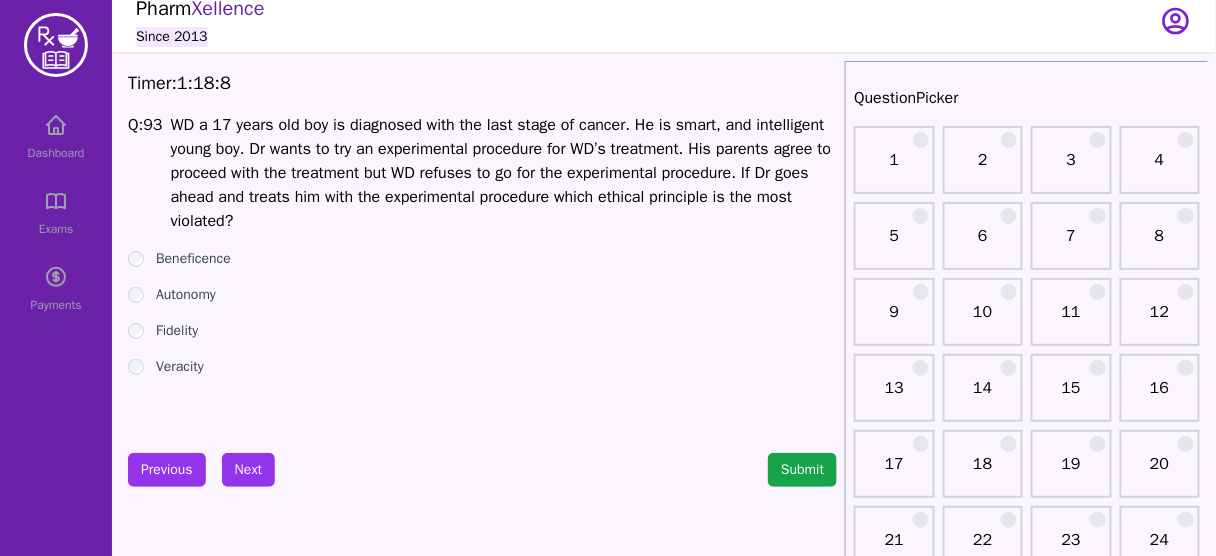 click on "Autonomy" at bounding box center (186, 295) 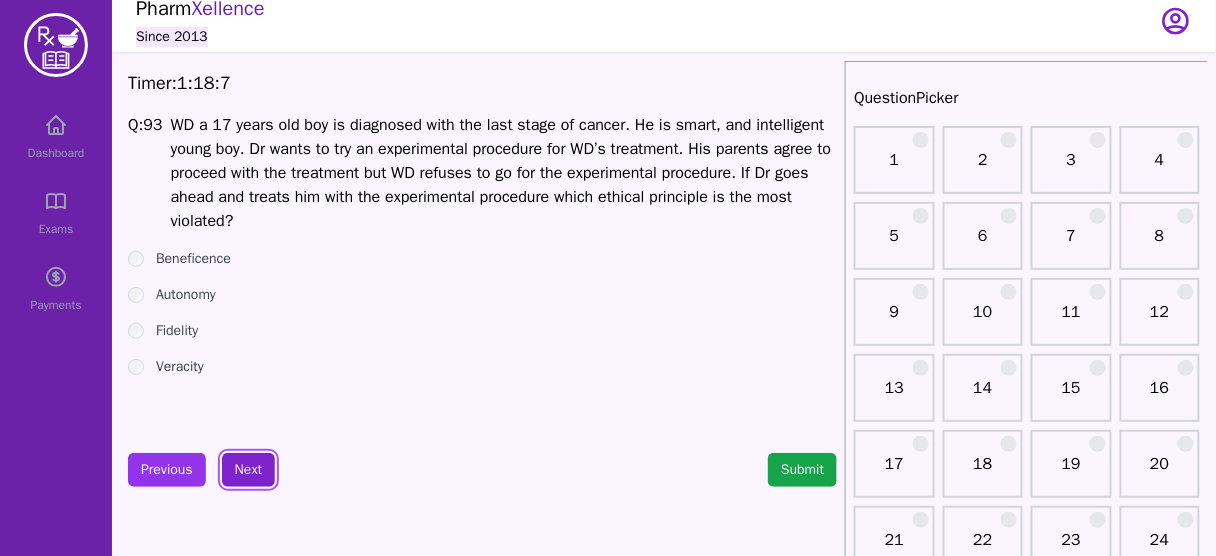click on "Next" at bounding box center [248, 470] 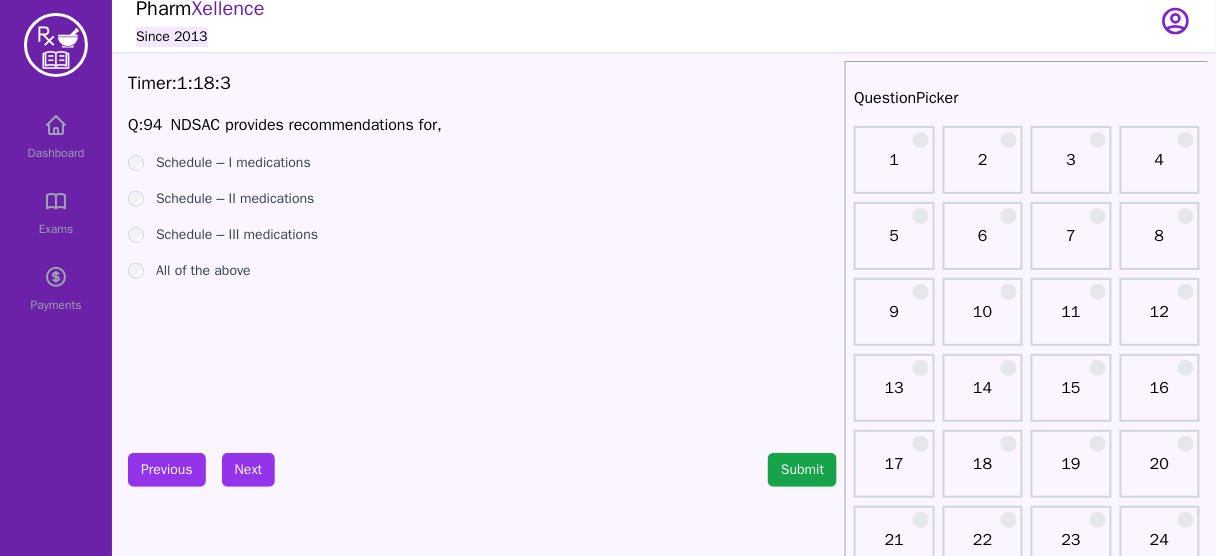 click on "All of the above" at bounding box center [203, 271] 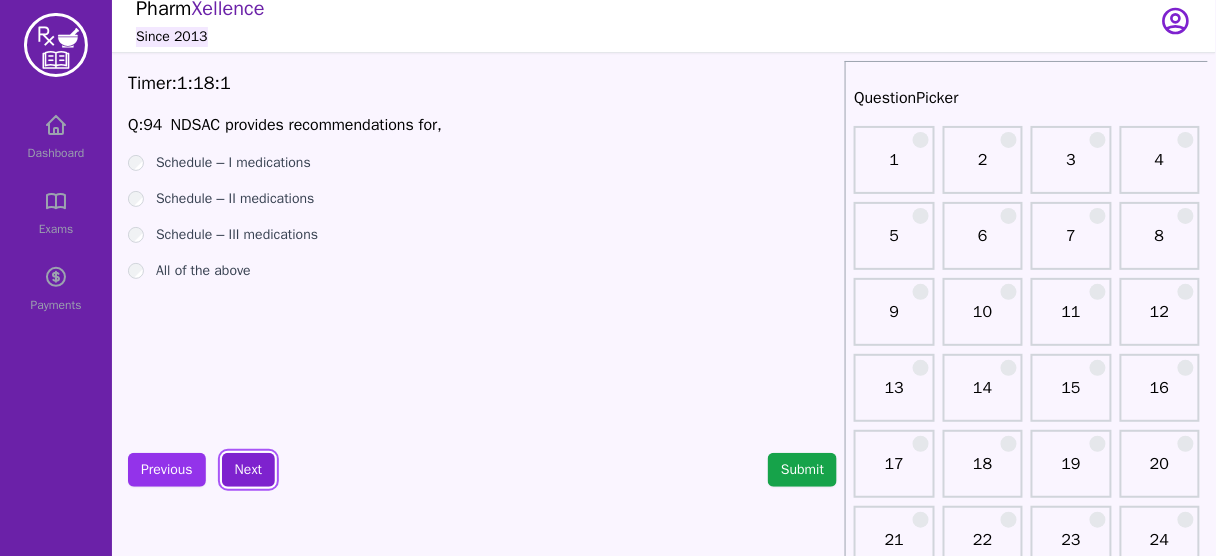 click on "Next" at bounding box center (248, 470) 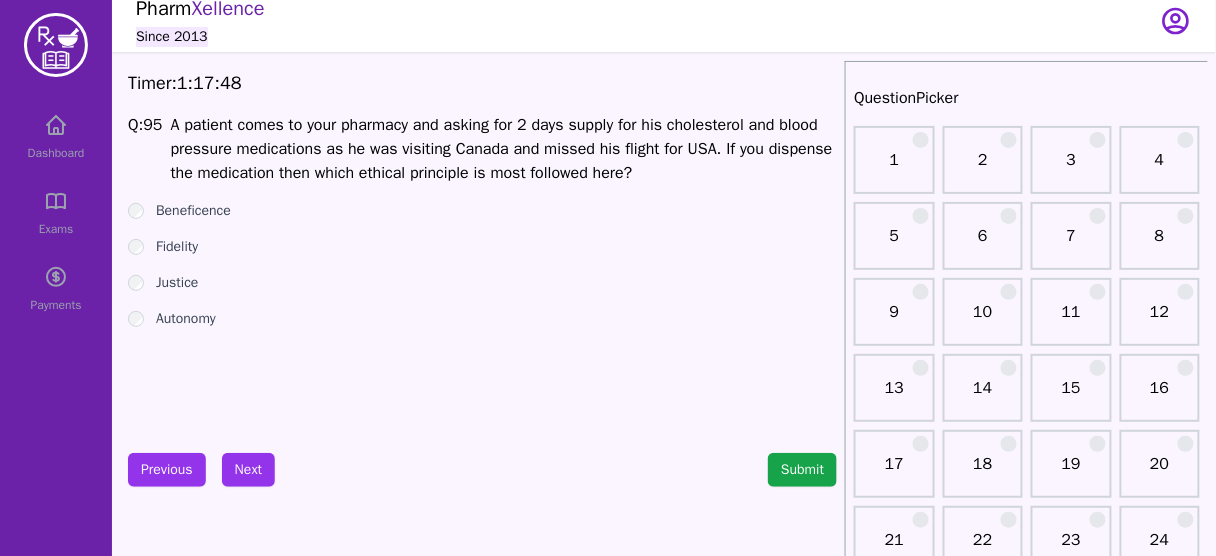 click on "Beneficence" at bounding box center (193, 211) 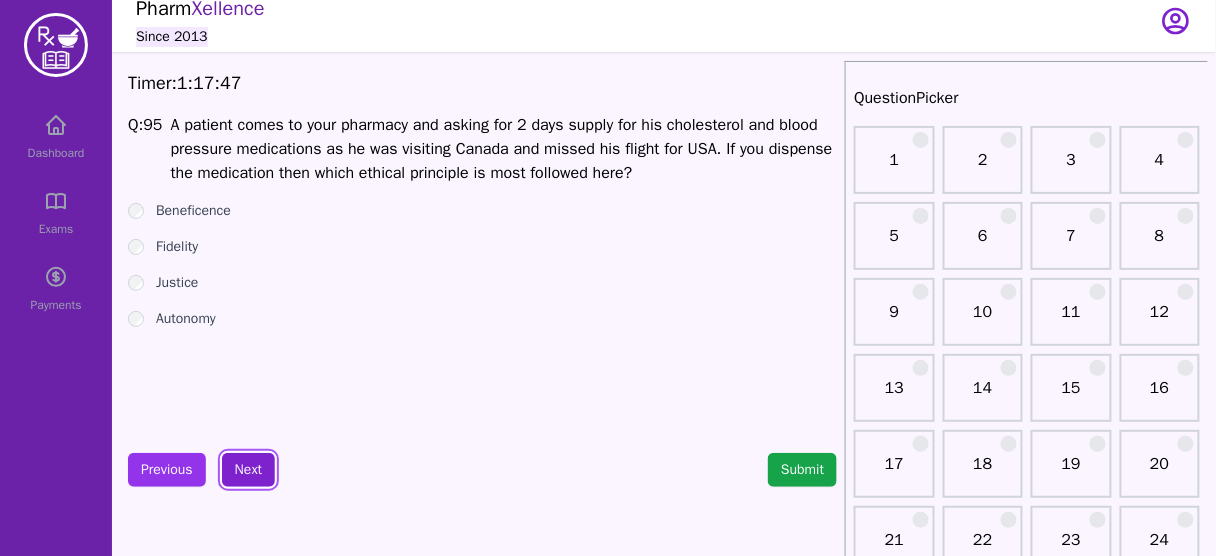 click on "Next" at bounding box center (248, 470) 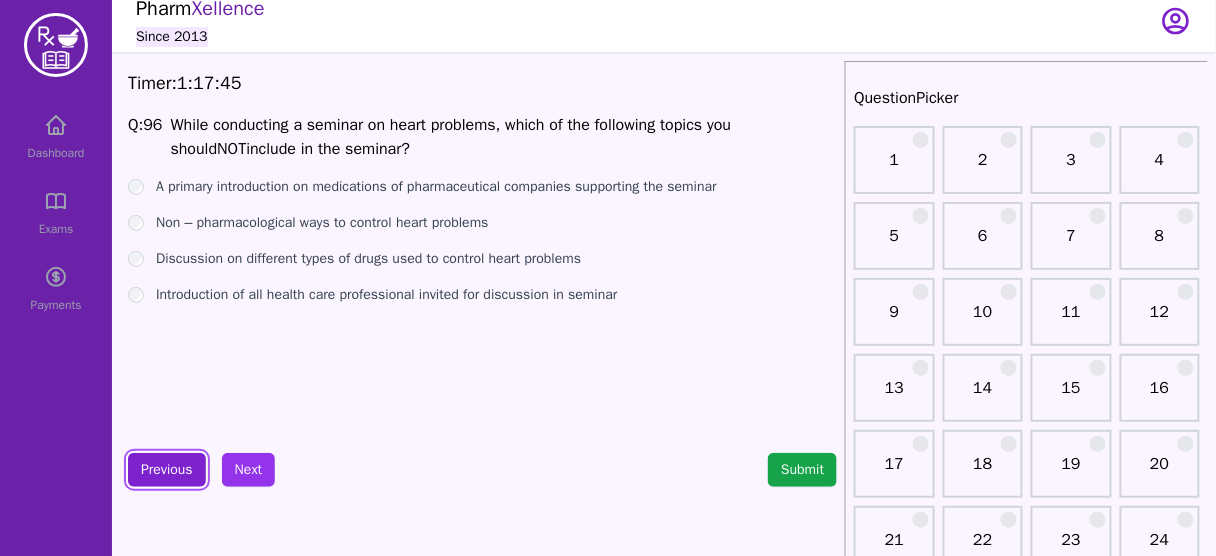 click on "Previous" at bounding box center (167, 470) 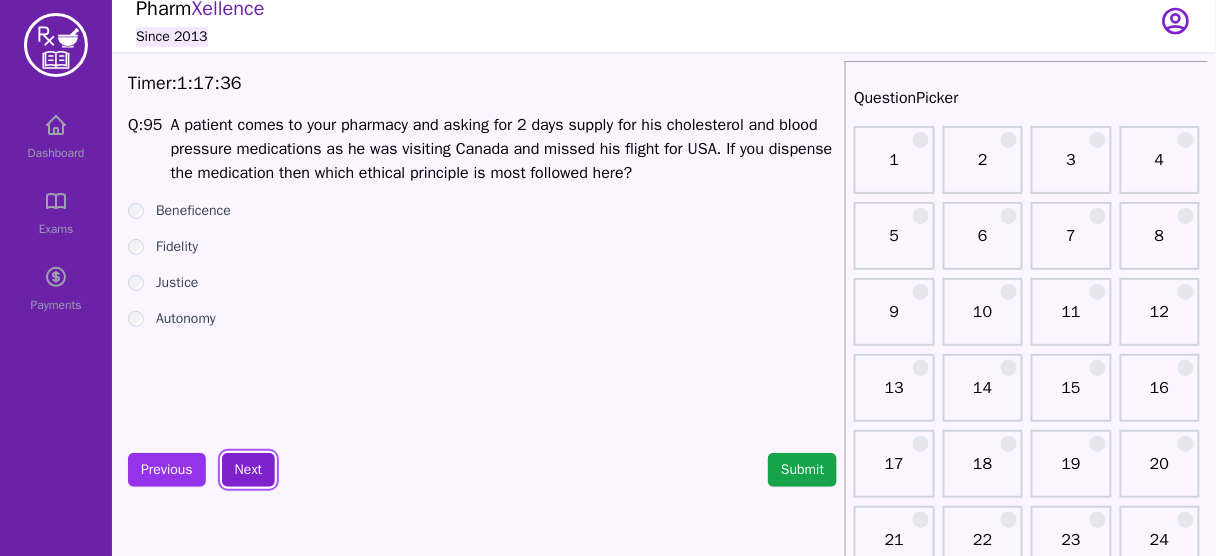 click on "Next" at bounding box center (248, 470) 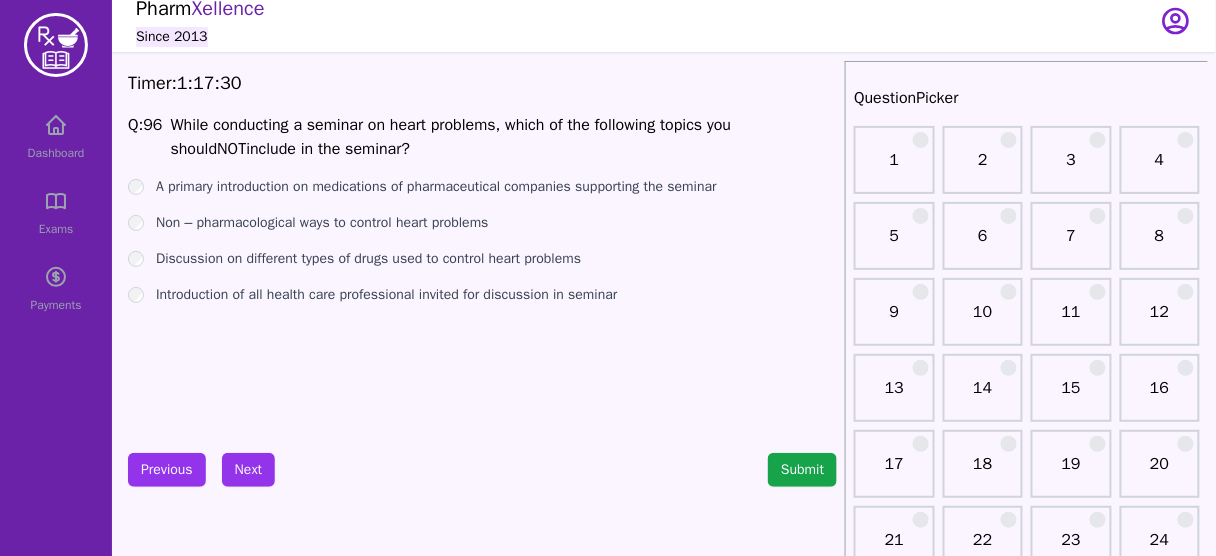 click on "While conducting a seminar on heart problems, which of the following topics you should" at bounding box center [451, 137] 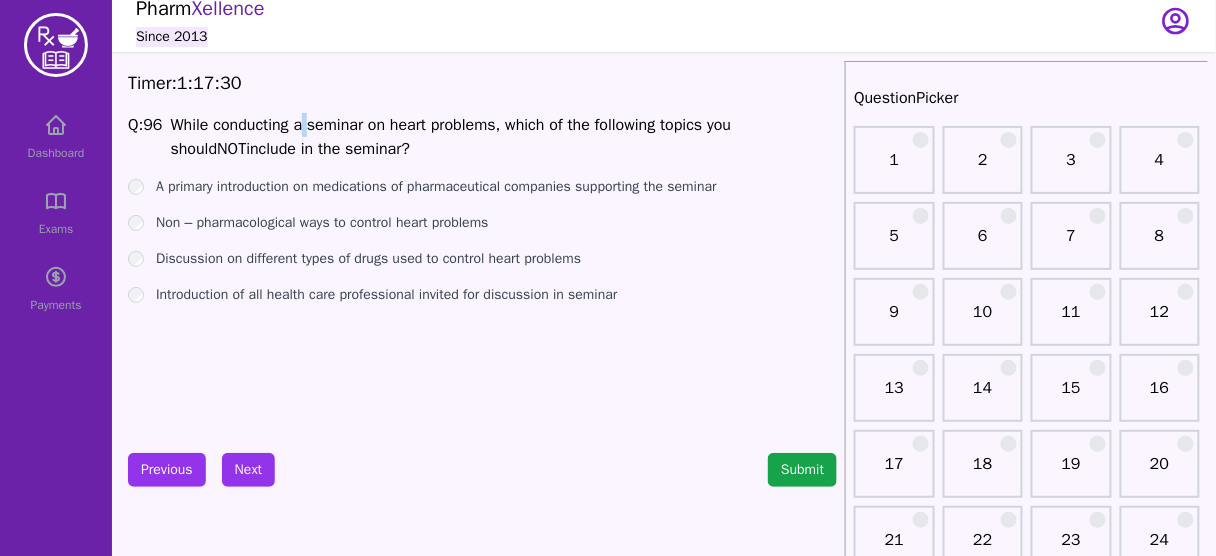click on "While conducting a seminar on heart problems, which of the following topics you should" at bounding box center (451, 137) 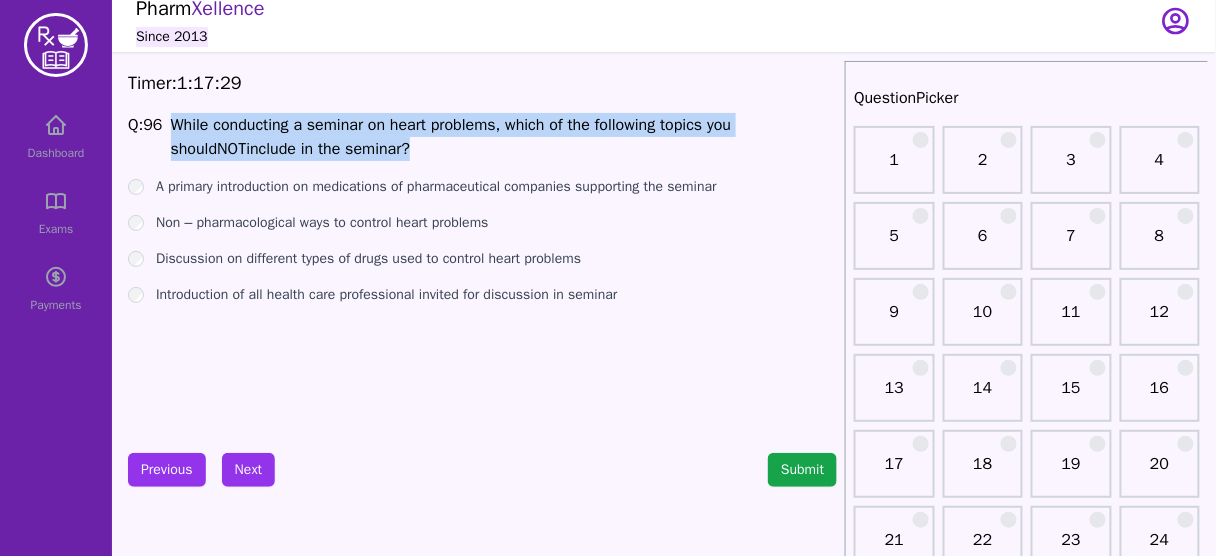 click on "While conducting a seminar on heart problems, which of the following topics you should" at bounding box center (451, 137) 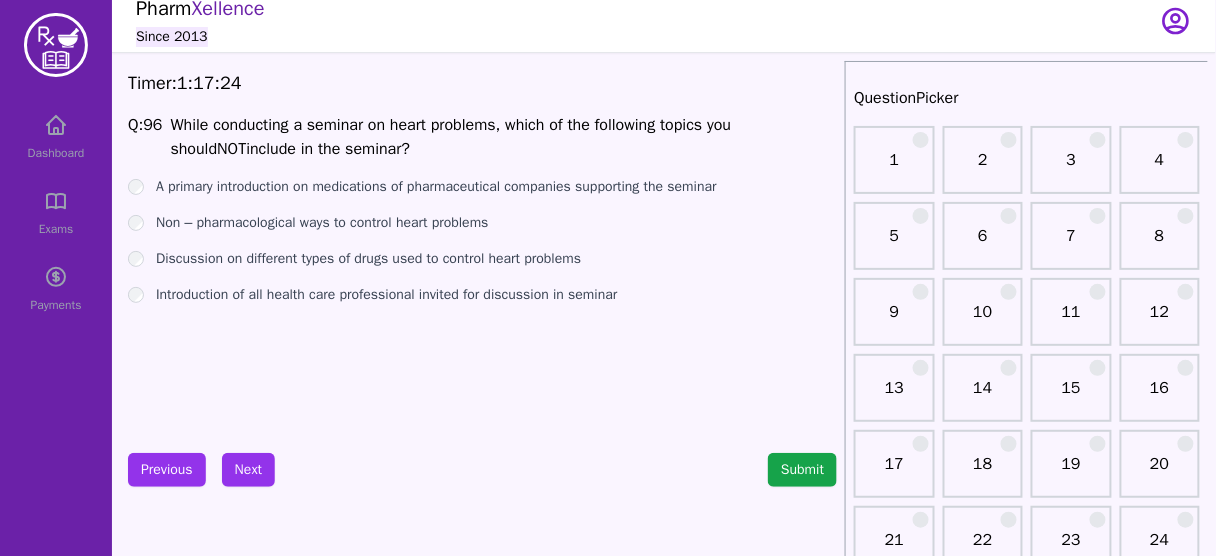 click on "A primary introduction on medications of pharmaceutical companies supporting the seminar" at bounding box center (436, 187) 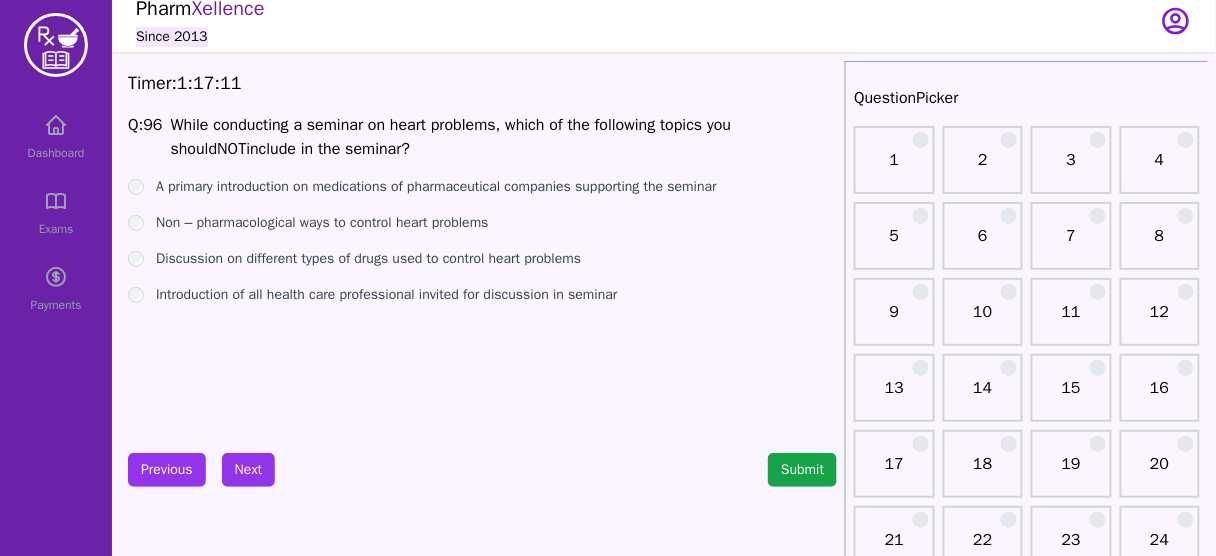 drag, startPoint x: 400, startPoint y: 225, endPoint x: 321, endPoint y: 330, distance: 131.40015 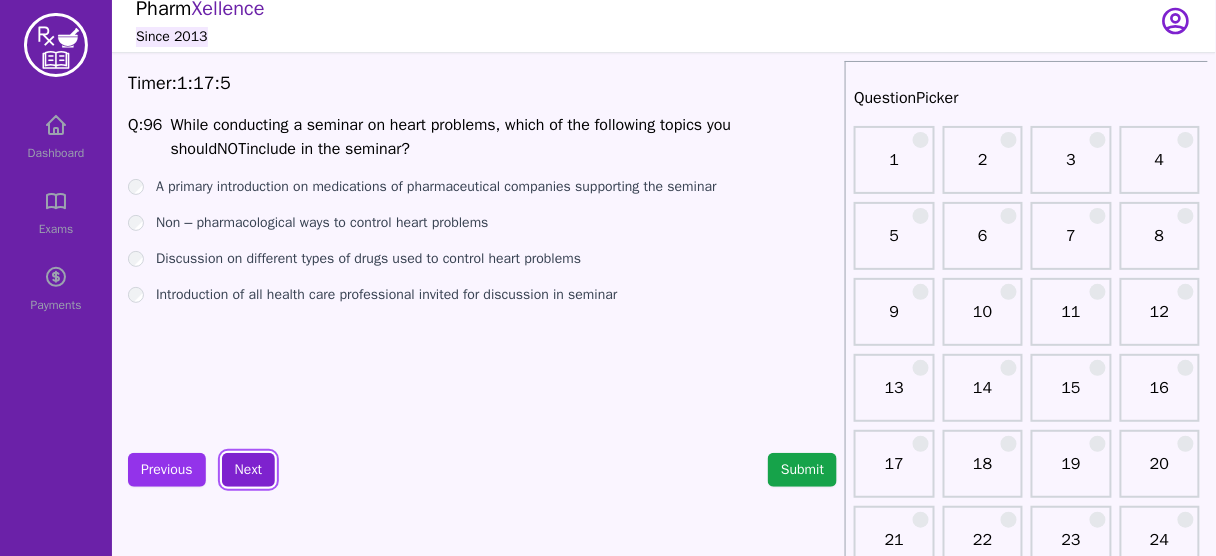 click on "Next" at bounding box center (248, 470) 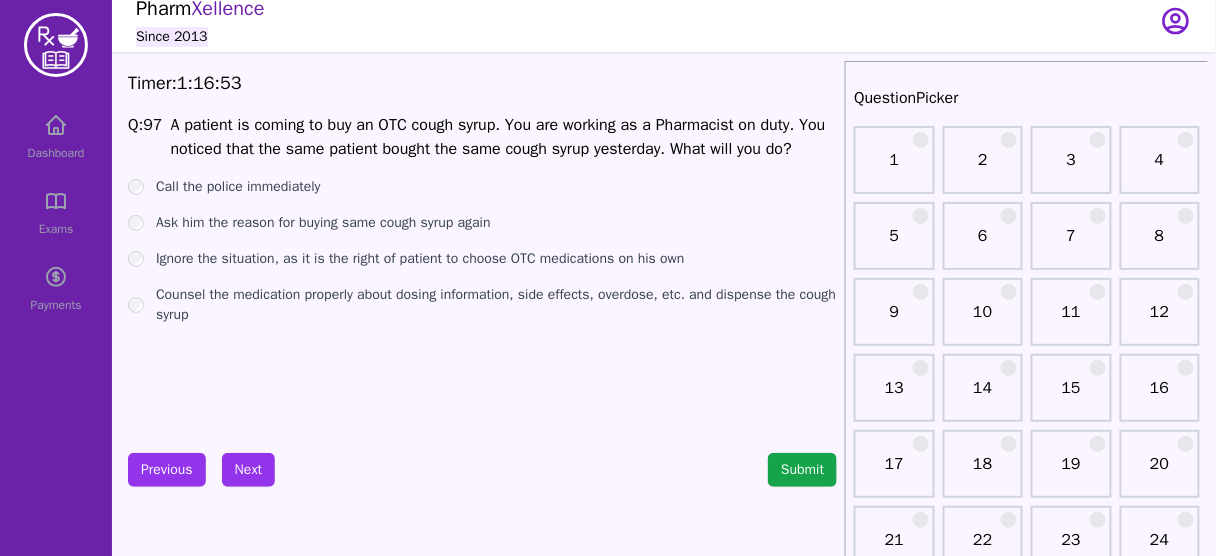 click on "Ask him the reason for buying same cough syrup again" at bounding box center [323, 223] 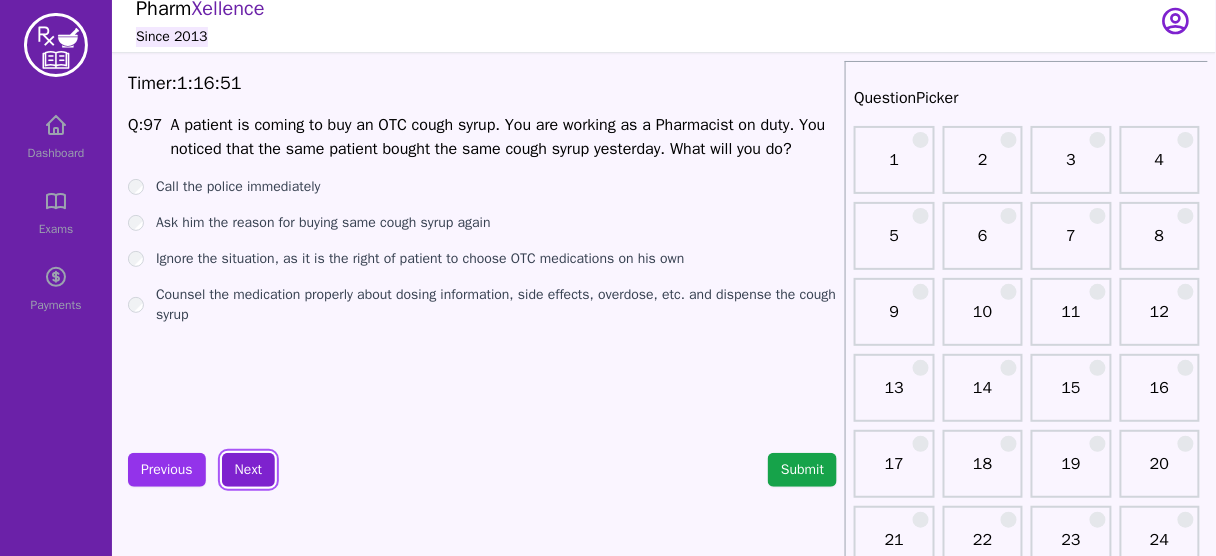 click on "Next" at bounding box center (248, 470) 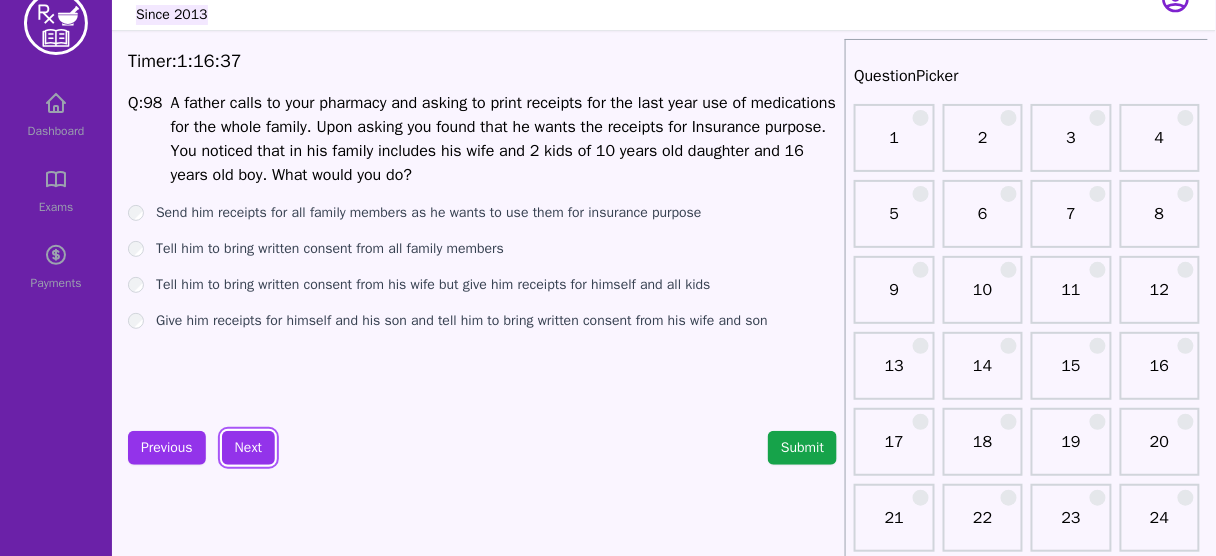 scroll, scrollTop: 0, scrollLeft: 0, axis: both 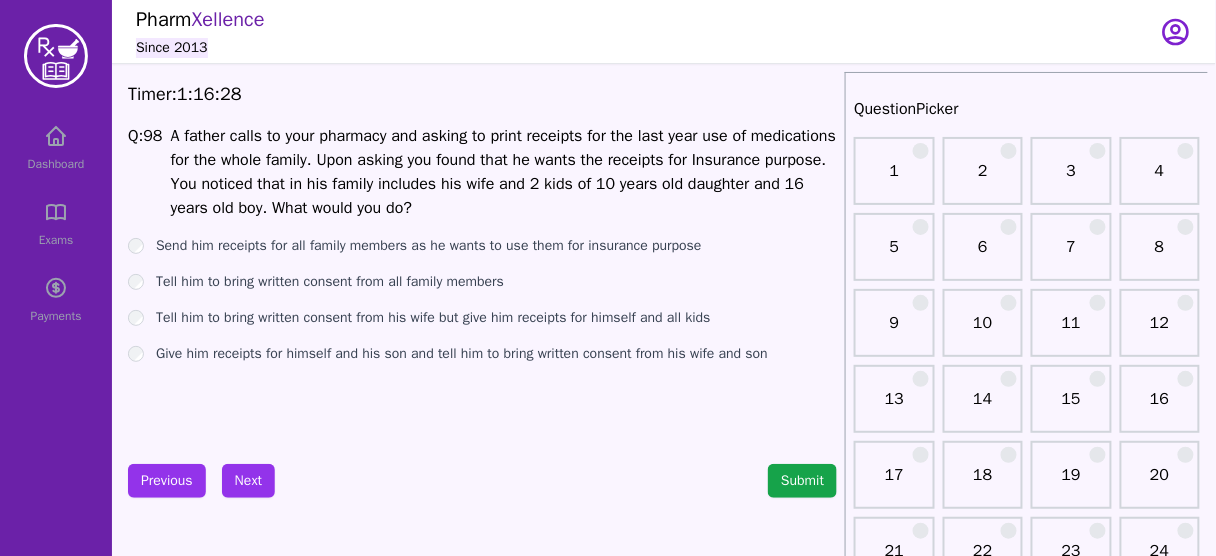 click on "Tell him to bring written consent from his wife but give him receipts for himself and all kids" at bounding box center [433, 318] 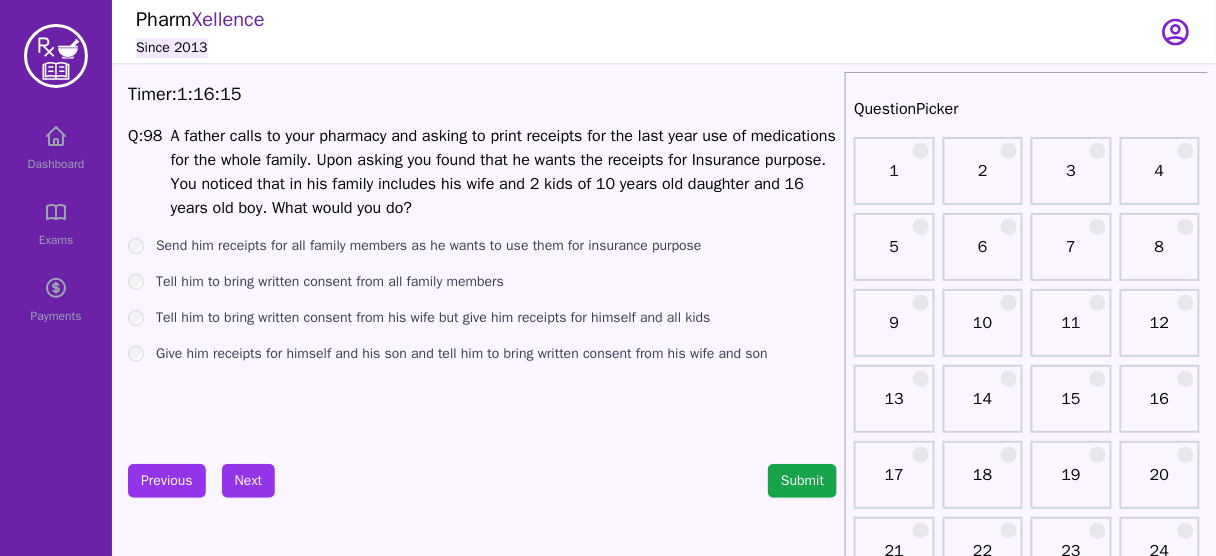 click on "Give him receipts for himself and his son and tell him to bring written consent from his wife and son" at bounding box center [462, 354] 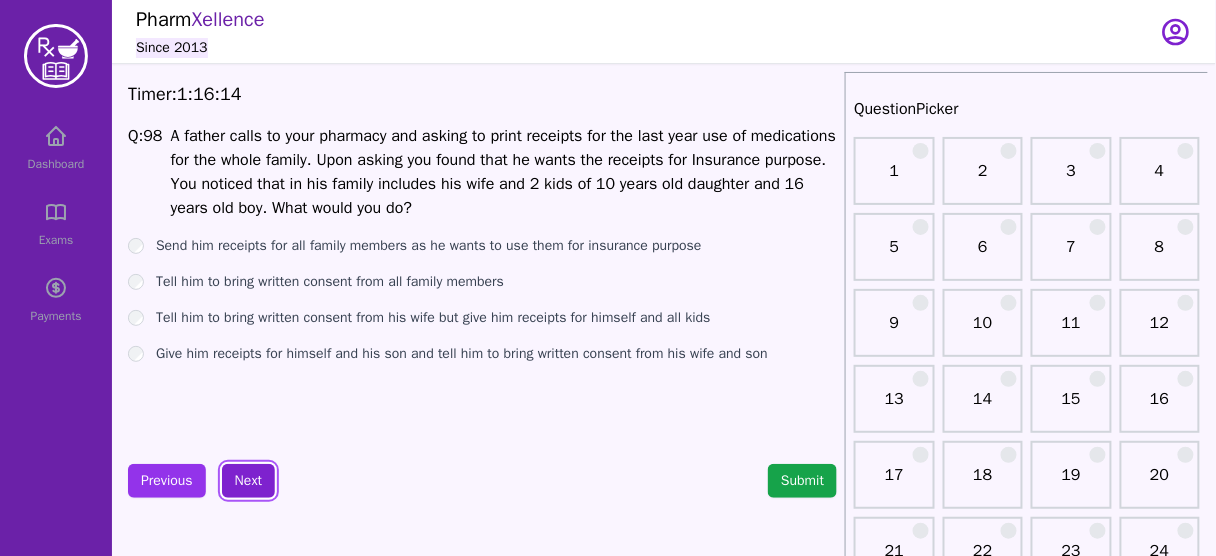 click on "Next" at bounding box center (248, 481) 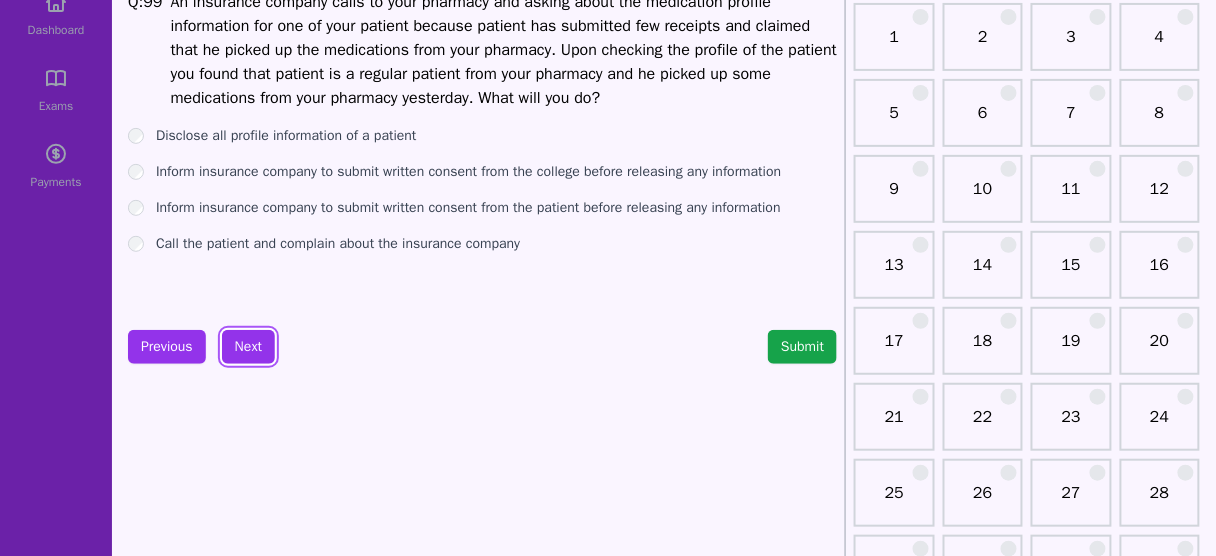scroll, scrollTop: 0, scrollLeft: 0, axis: both 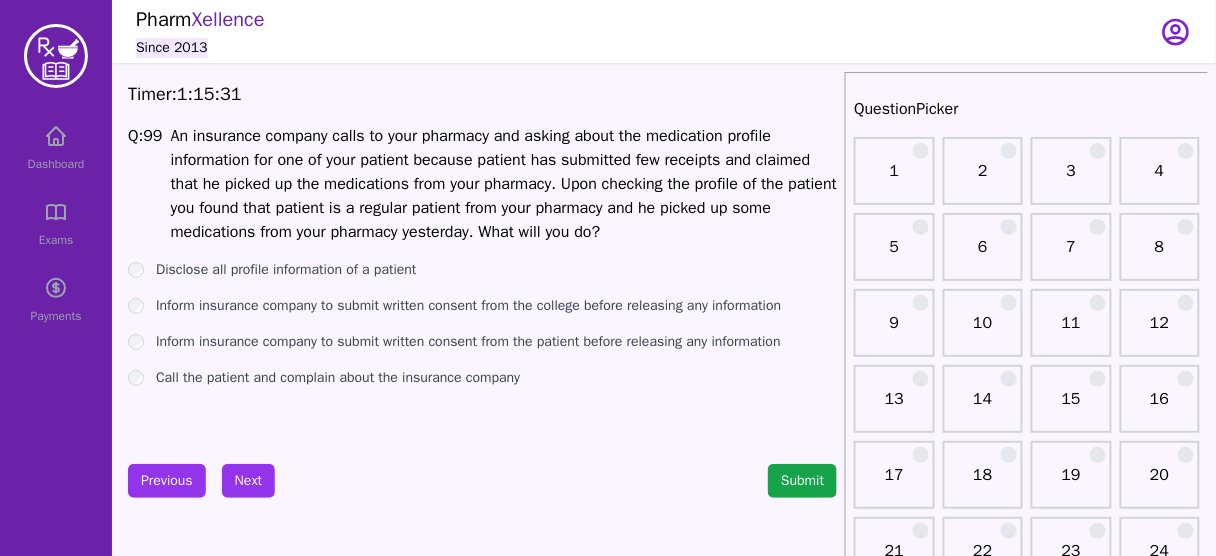 click on "Inform insurance company to submit written consent from the patient before releasing any information" at bounding box center [468, 342] 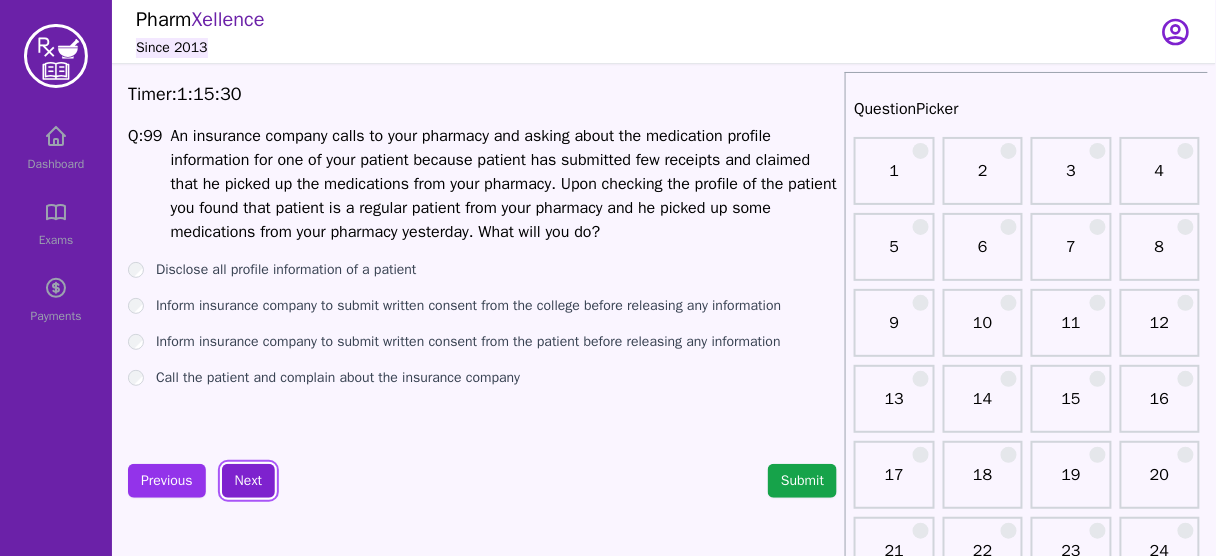 click on "Next" at bounding box center (248, 481) 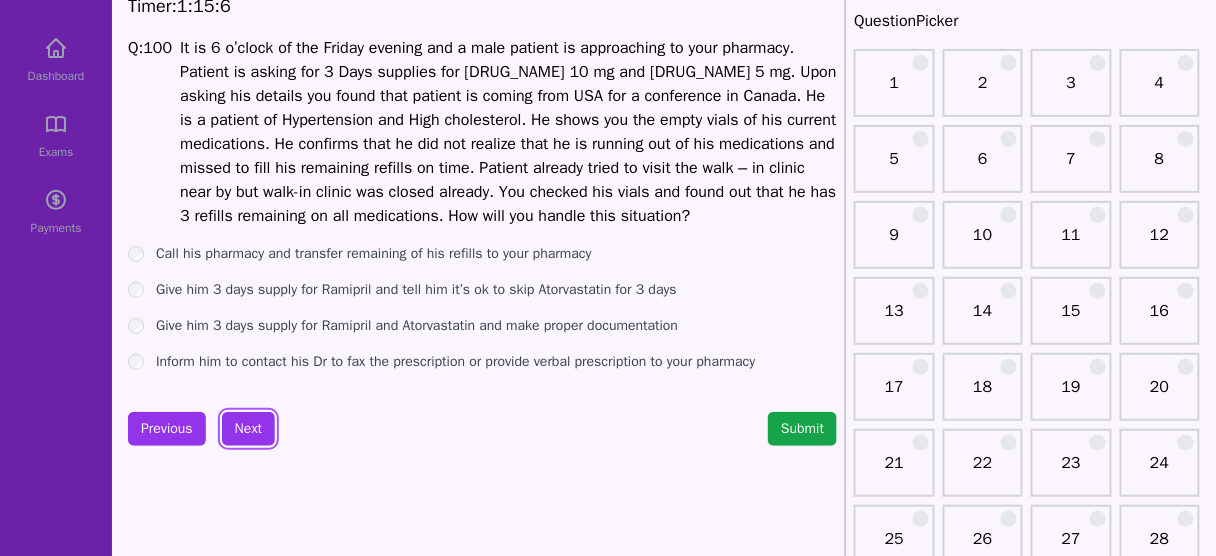 scroll, scrollTop: 88, scrollLeft: 0, axis: vertical 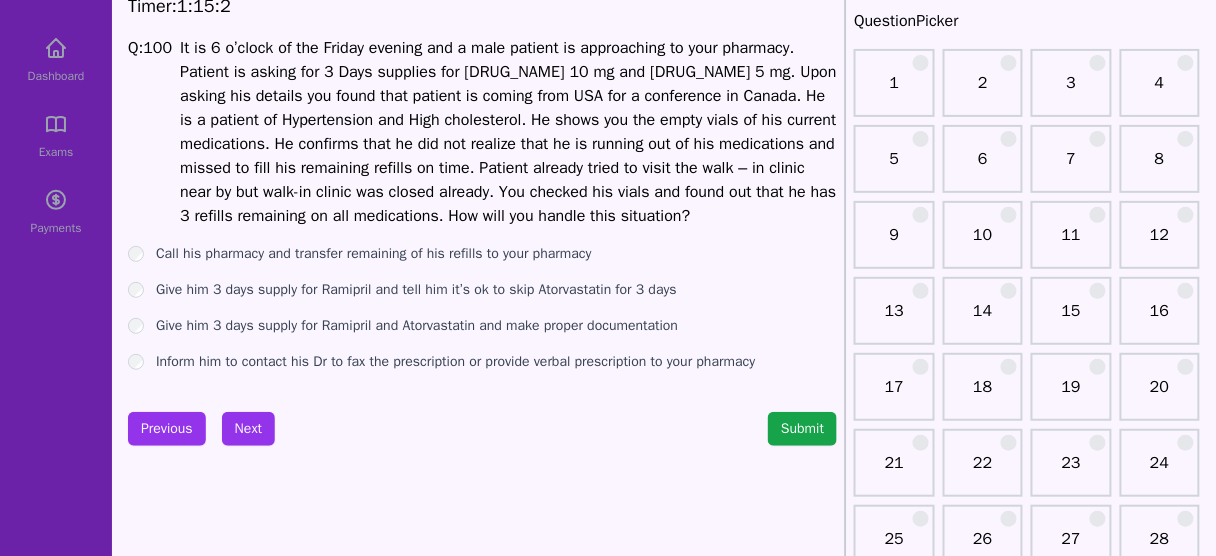 click on "Give him 3 days supply for Ramipril and tell him it’s ok to skip Atorvastatin for 3 days" at bounding box center (416, 290) 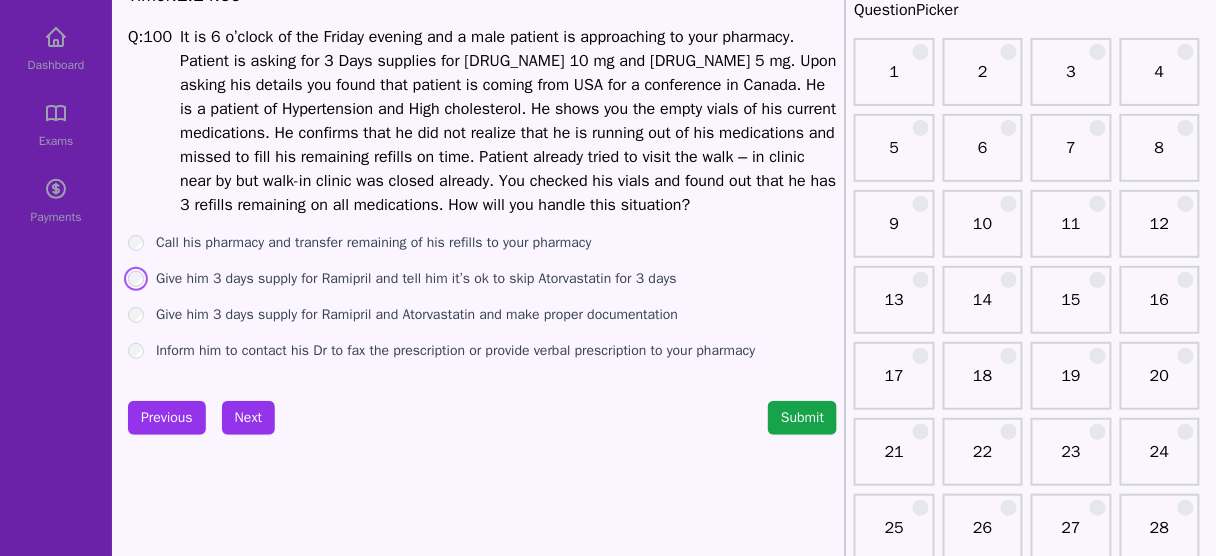 scroll, scrollTop: 109, scrollLeft: 0, axis: vertical 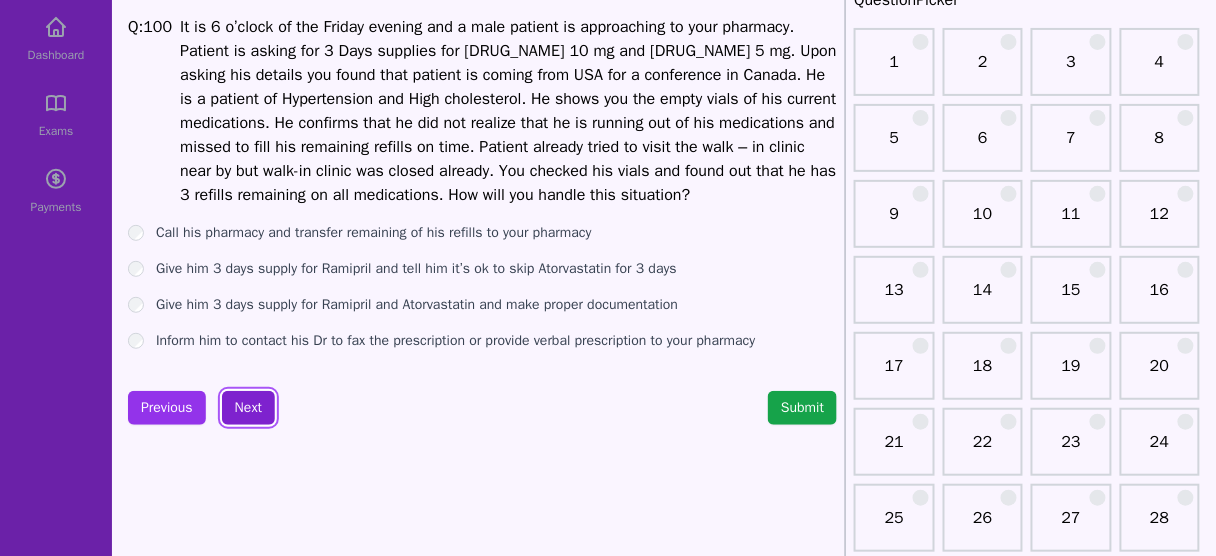 click on "Next" at bounding box center [248, 408] 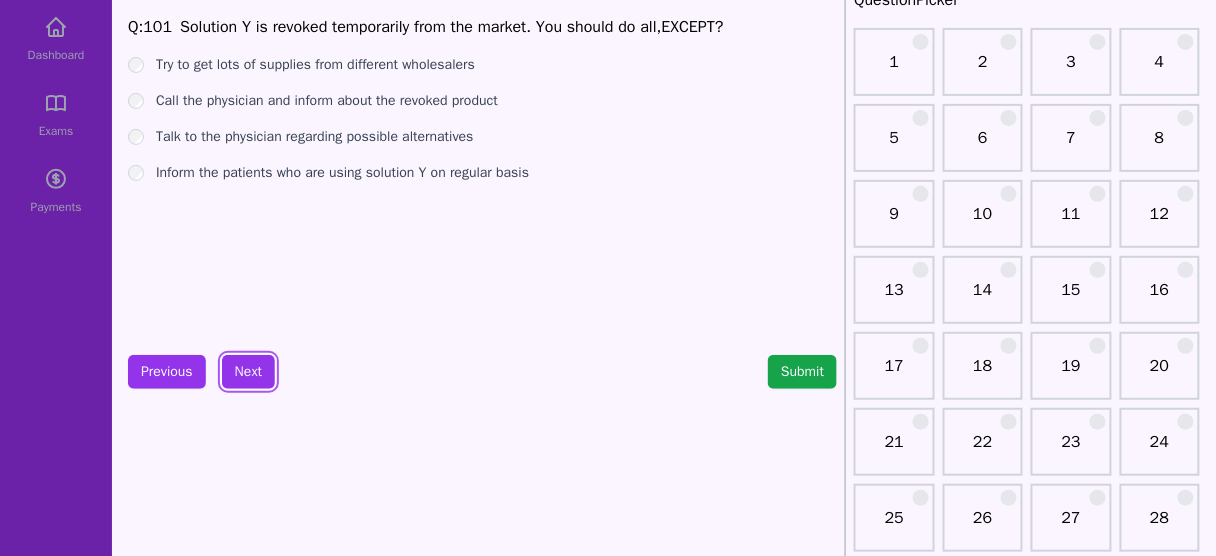 scroll, scrollTop: 0, scrollLeft: 0, axis: both 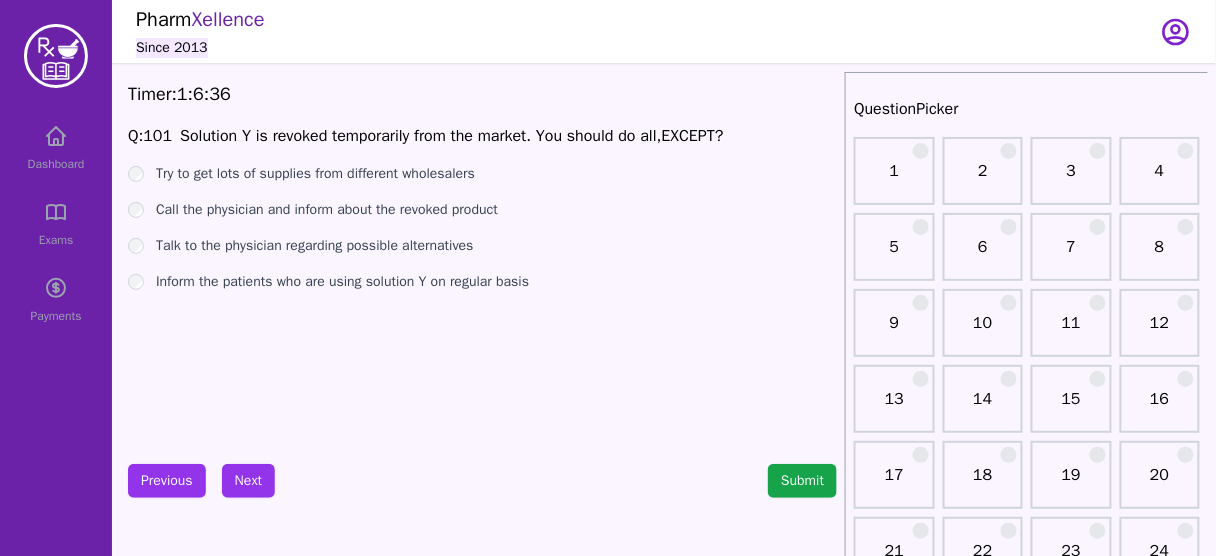 click on "Q: 101 Solution Y is revoked temporarily from the market. You should do all, EXCEPT ? Try to get lots of supplies from different wholesalers
Call the physician and inform about the revoked product
Talk to the physician regarding possible alternatives
Inform the patients who are using solution Y on regular basis" at bounding box center [482, 274] 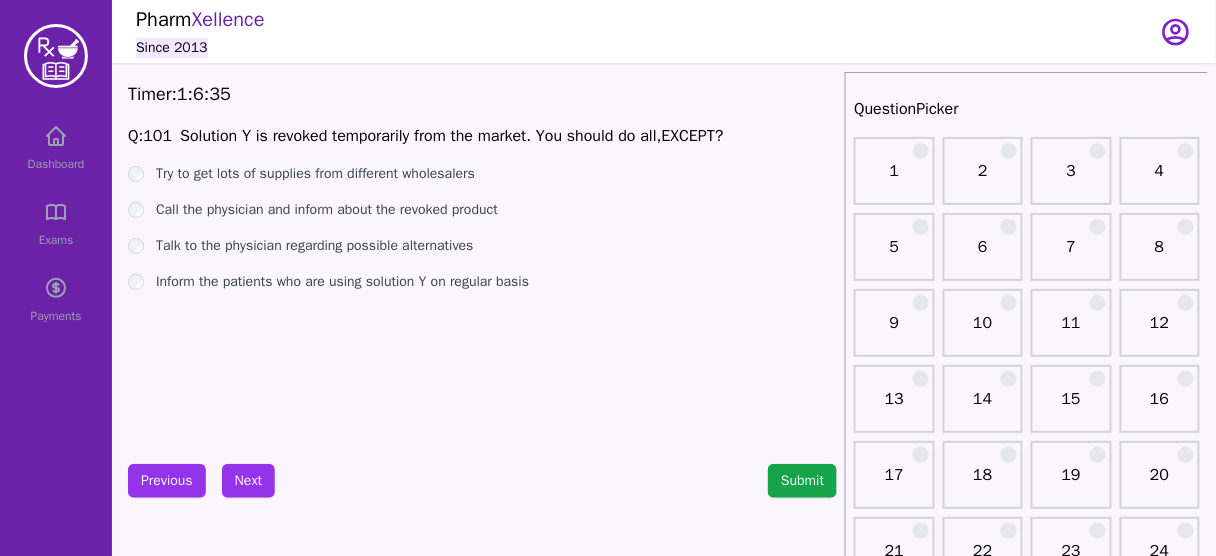 click on "Solution Y is revoked temporarily from the market. You should do all," at bounding box center (421, 136) 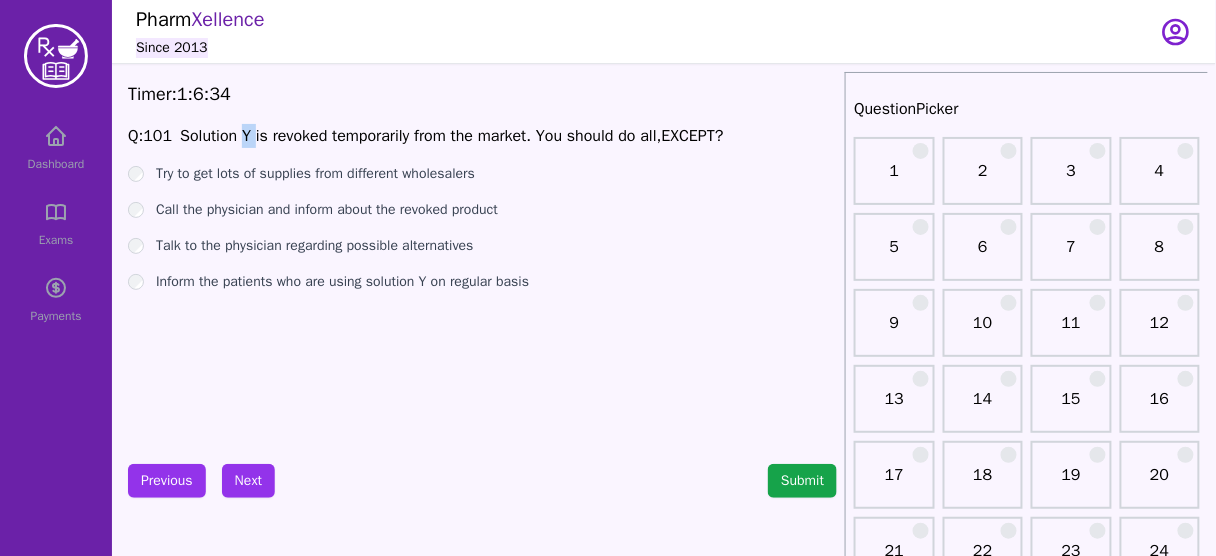 click on "Solution Y is revoked temporarily from the market. You should do all," at bounding box center (421, 136) 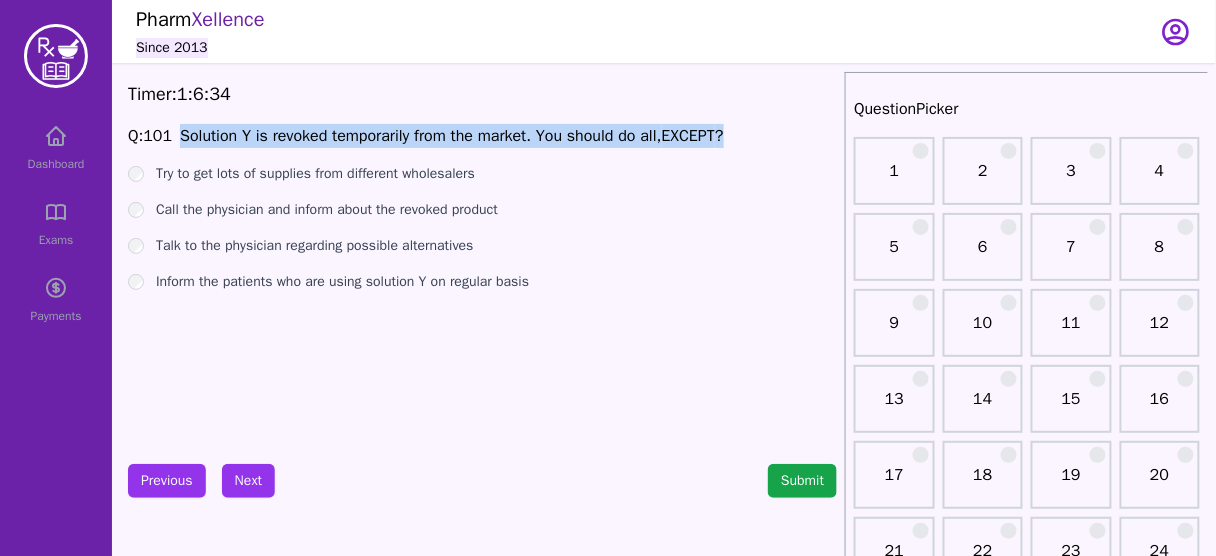 click on "Solution Y is revoked temporarily from the market. You should do all," at bounding box center (421, 136) 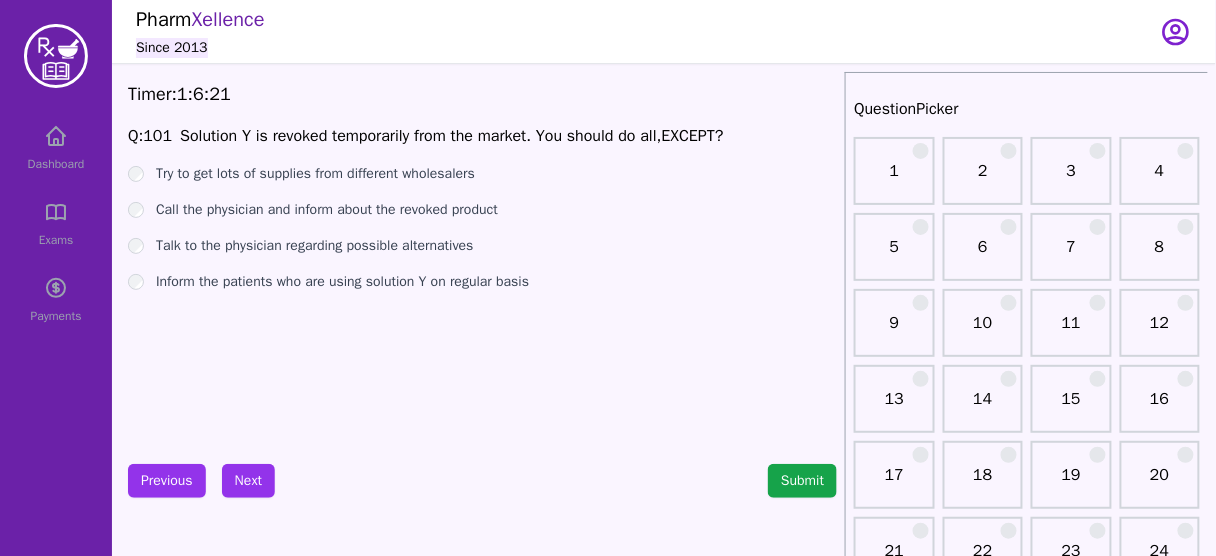 click on "Talk to the physician regarding possible alternatives" at bounding box center (315, 246) 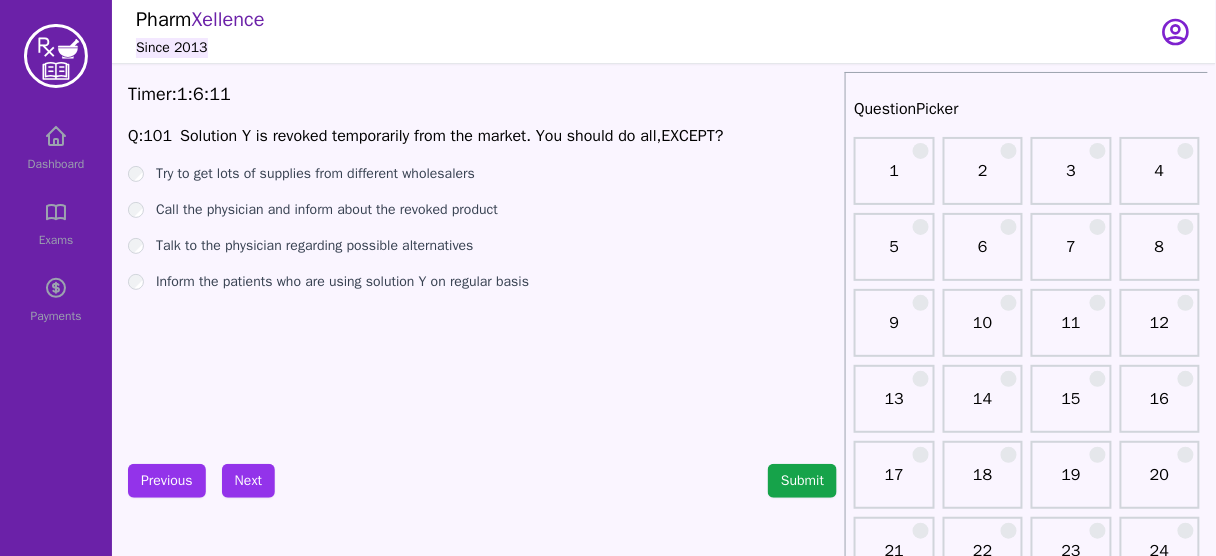 click on "Call the physician and inform about the revoked product" at bounding box center [327, 210] 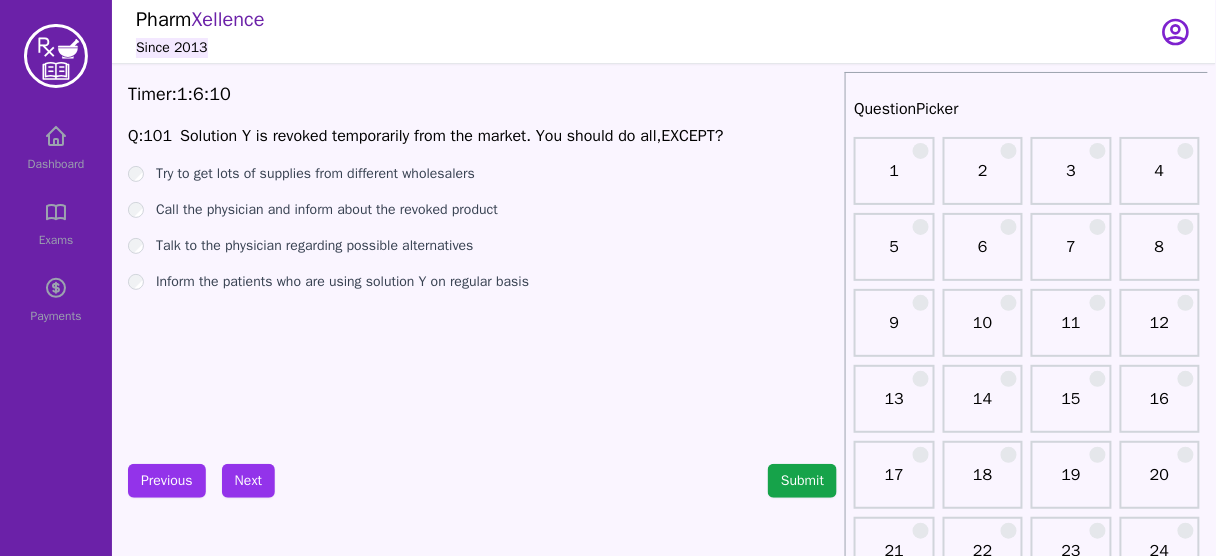 click on "Try to get lots of supplies from different wholesalers" at bounding box center [315, 174] 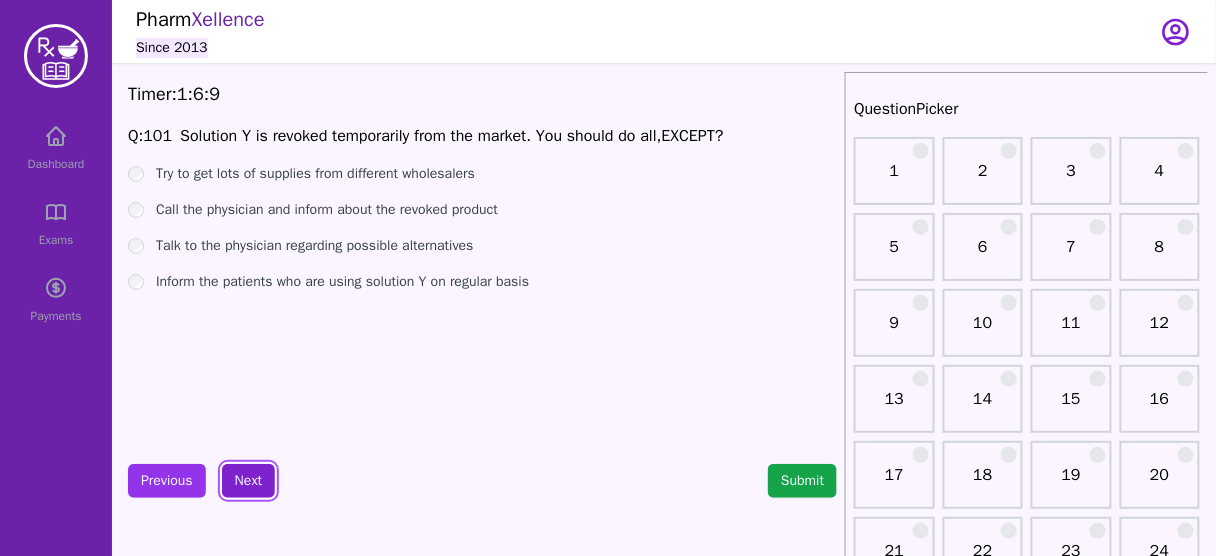 click on "Next" at bounding box center (248, 481) 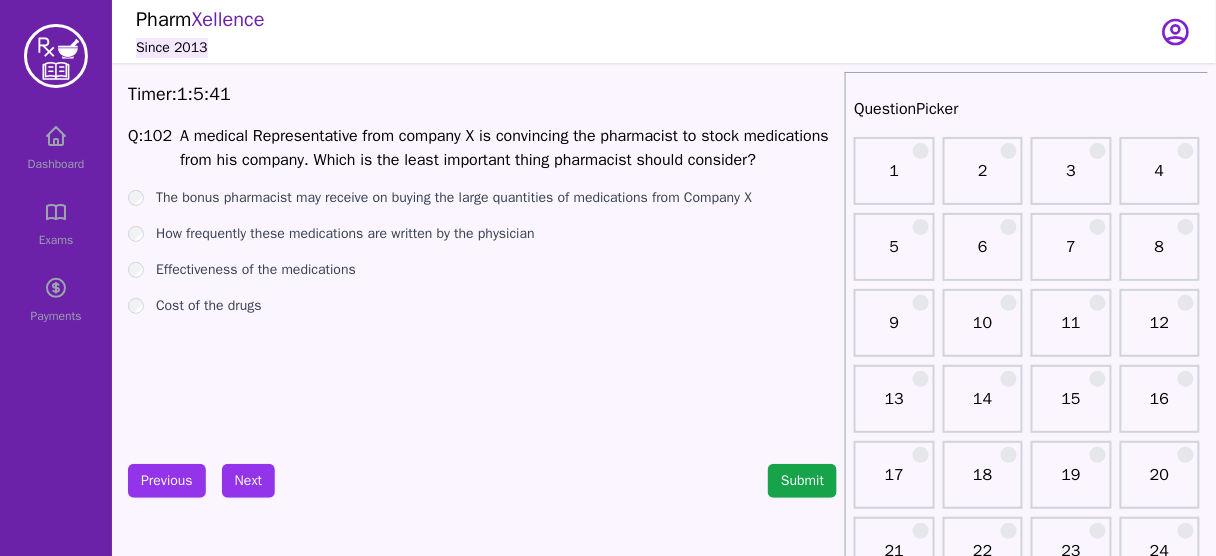 click on "The bonus pharmacist may receive on buying the large quantities of medications from Company X" at bounding box center [454, 198] 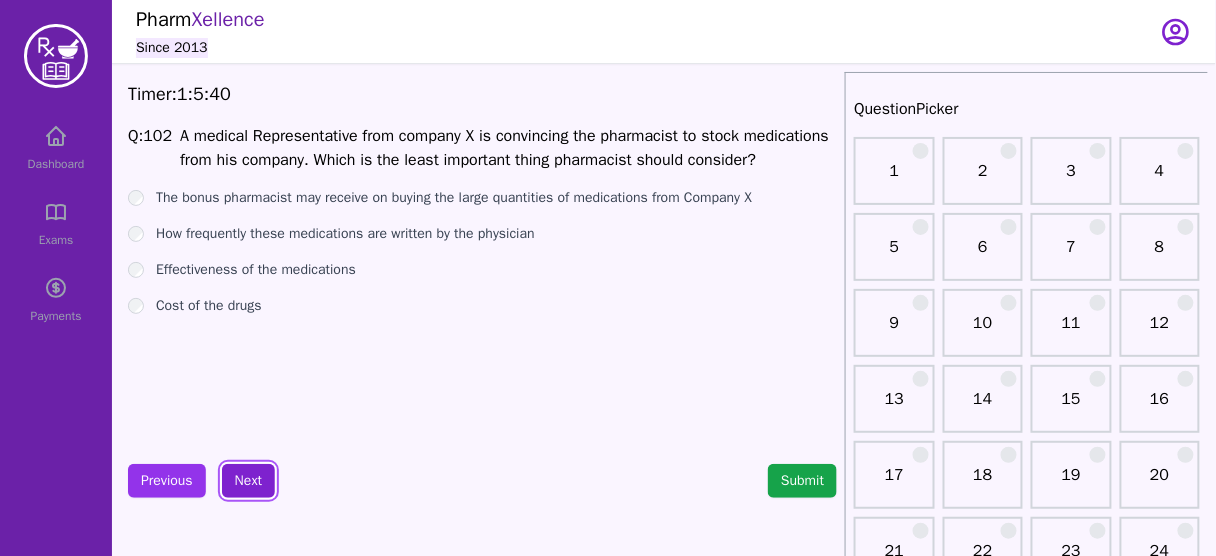 click on "Next" at bounding box center [248, 481] 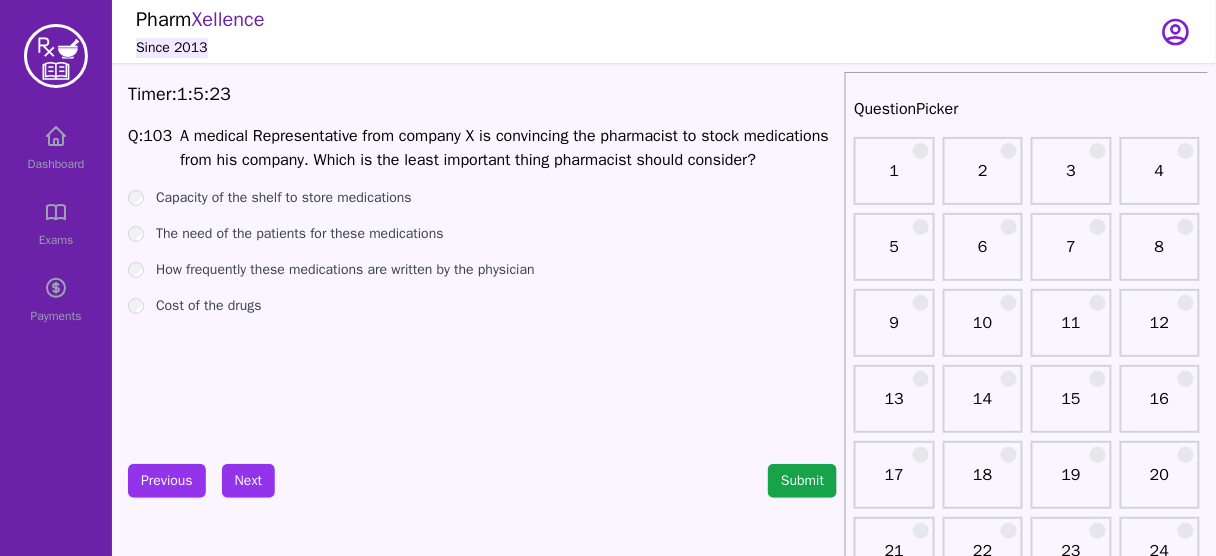 click on "Capacity of the shelf to store medications" at bounding box center [284, 198] 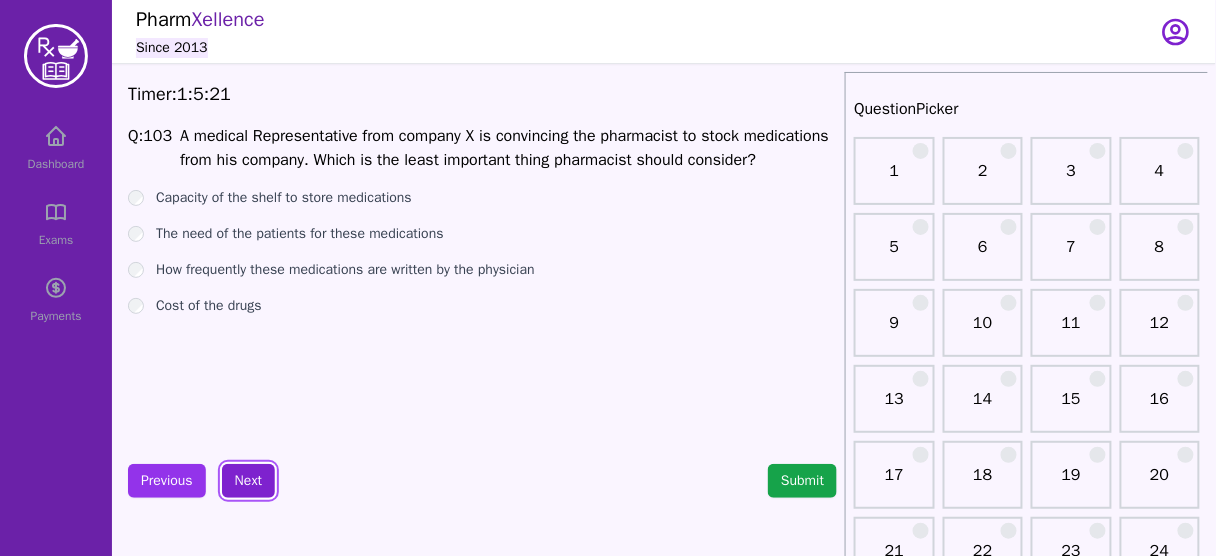 click on "Next" at bounding box center [248, 481] 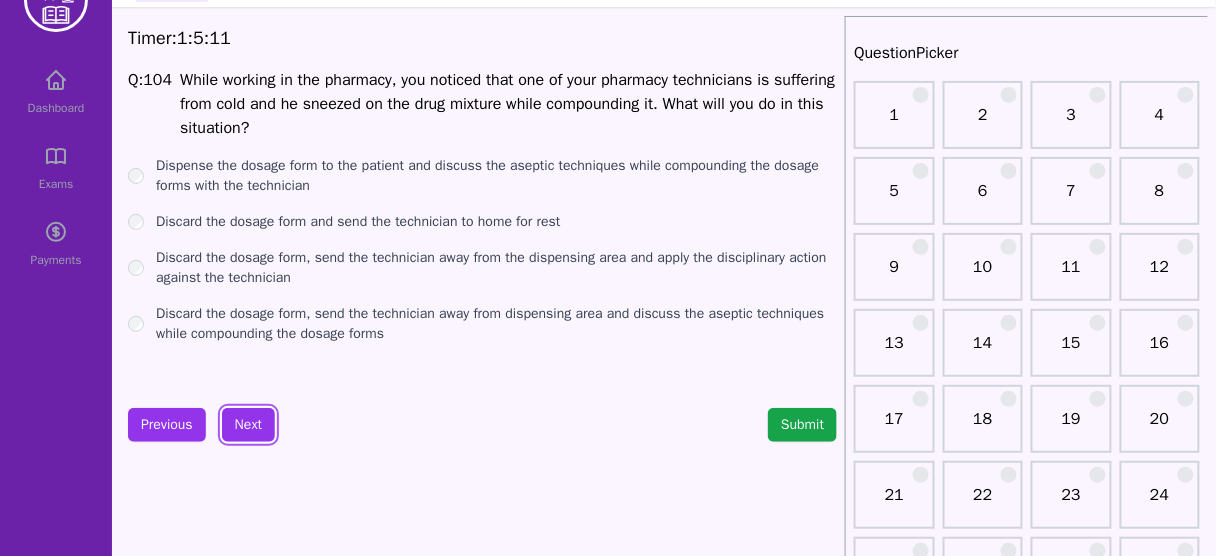 scroll, scrollTop: 57, scrollLeft: 0, axis: vertical 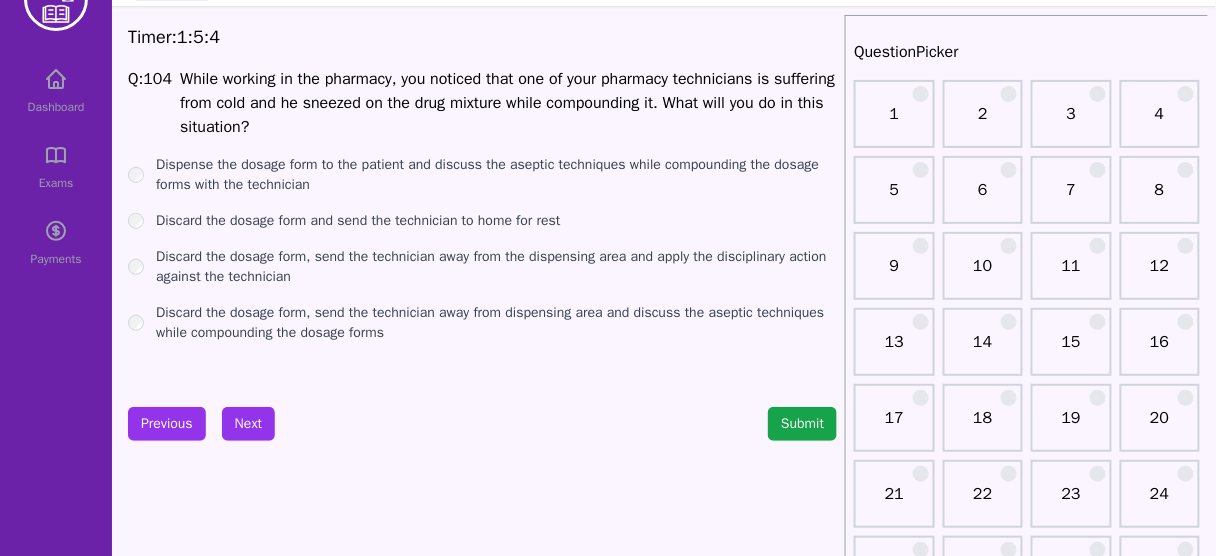 click on "Discard the dosage form and send the technician to home for rest" at bounding box center [358, 221] 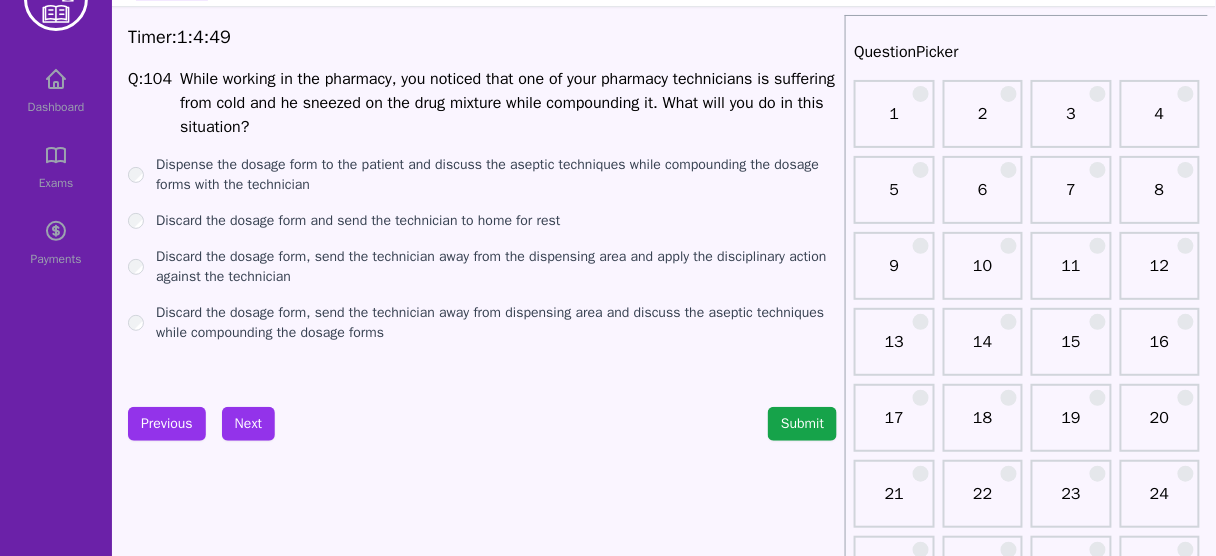 click on "Discard the dosage form, send the technician away from dispensing area and discuss the aseptic techniques while compounding the dosage forms" at bounding box center [496, 323] 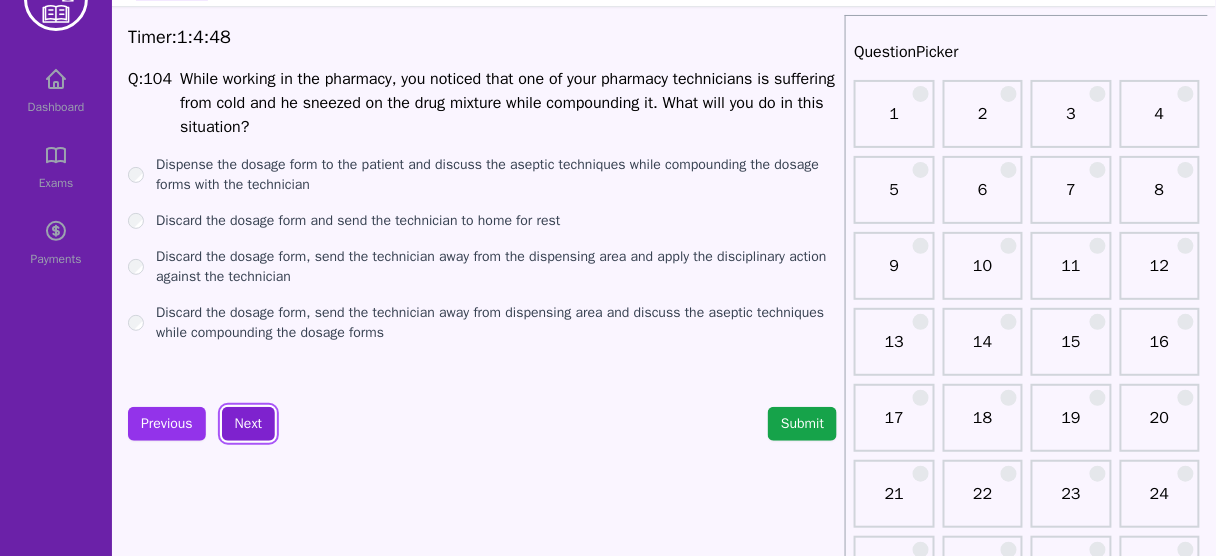 click on "Next" at bounding box center (248, 424) 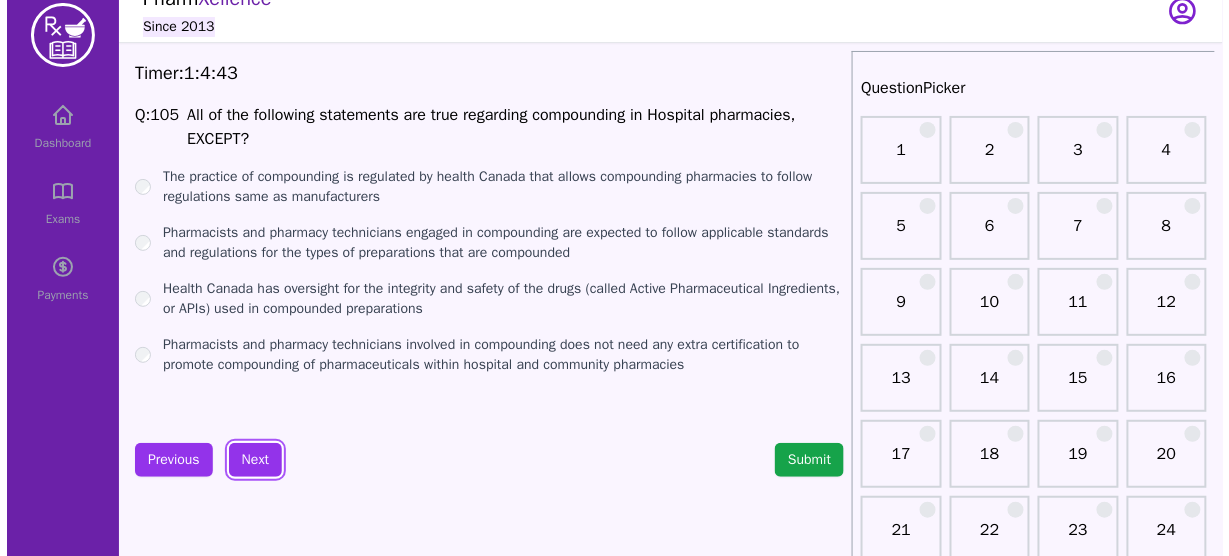 scroll, scrollTop: 12, scrollLeft: 0, axis: vertical 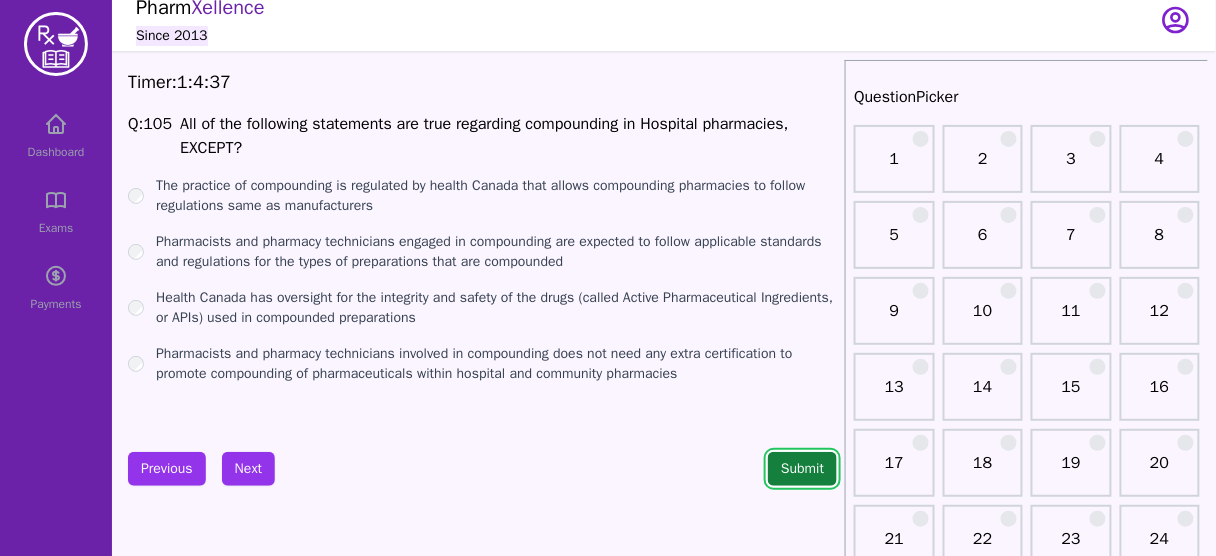click on "Submit" at bounding box center (802, 469) 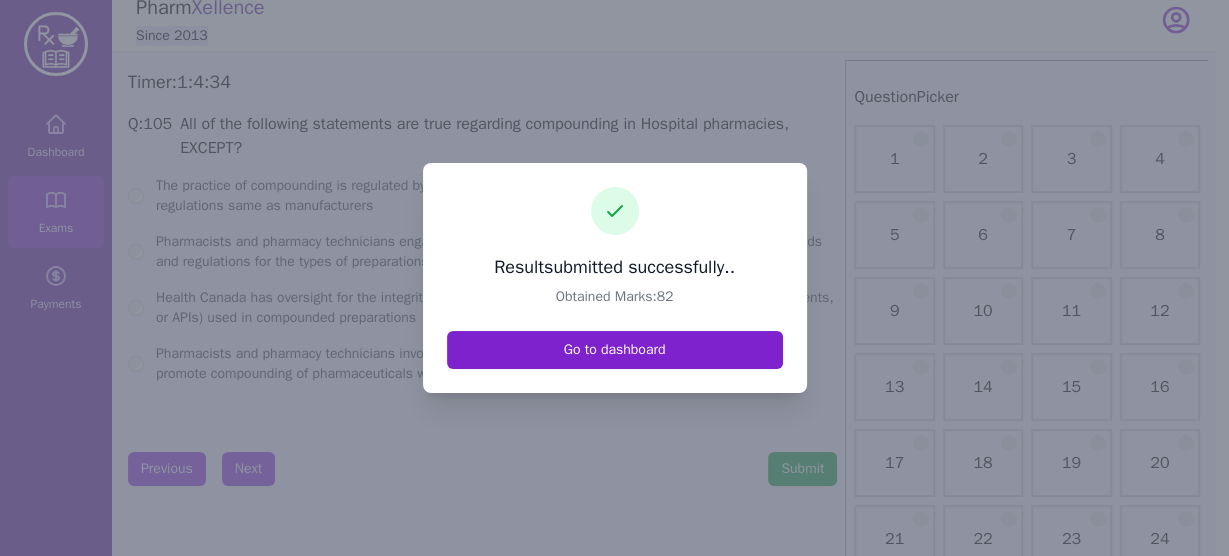 click on "Go to dashboard" at bounding box center (615, 350) 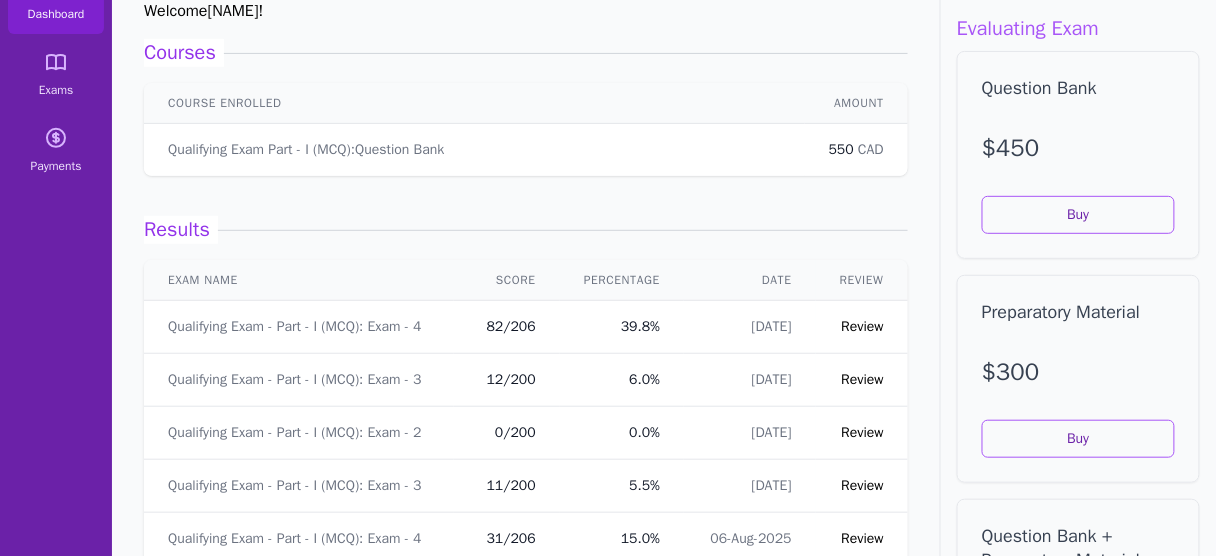 scroll, scrollTop: 151, scrollLeft: 0, axis: vertical 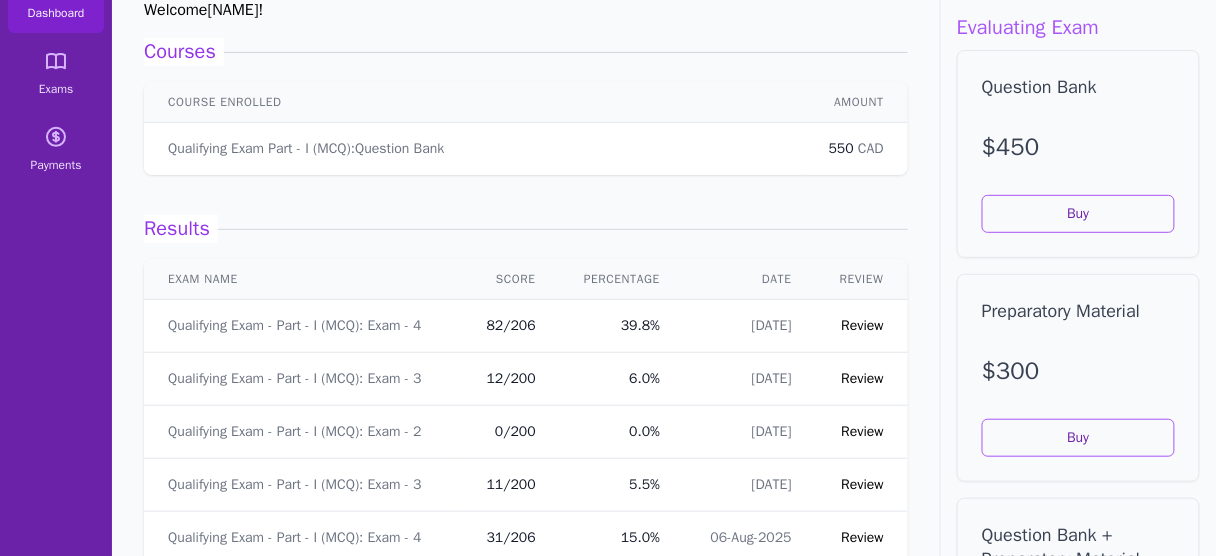 click on "Review" at bounding box center [863, 325] 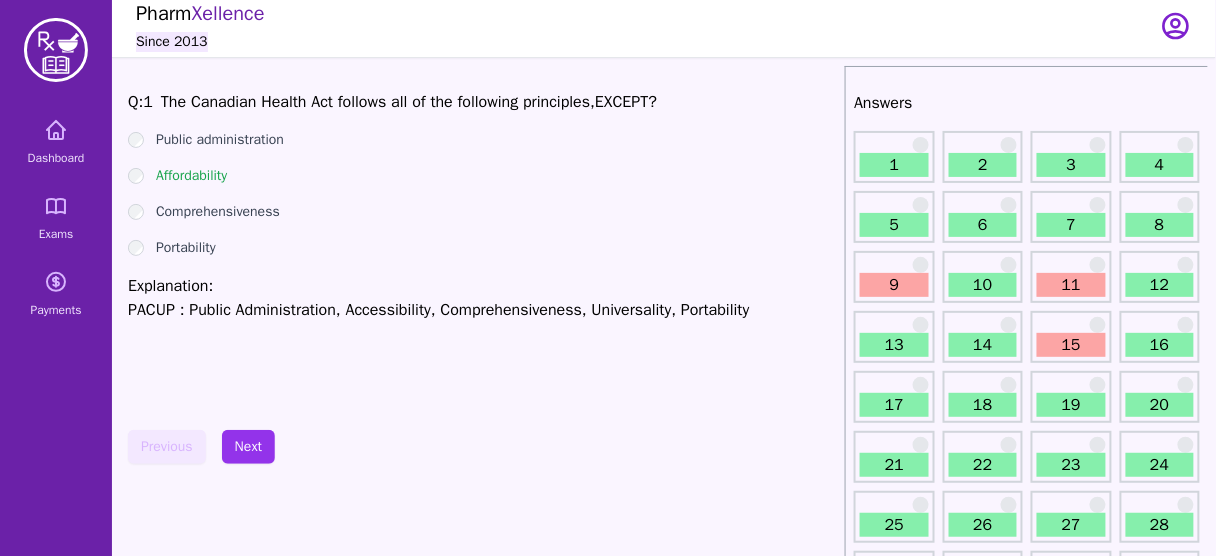 scroll, scrollTop: 0, scrollLeft: 0, axis: both 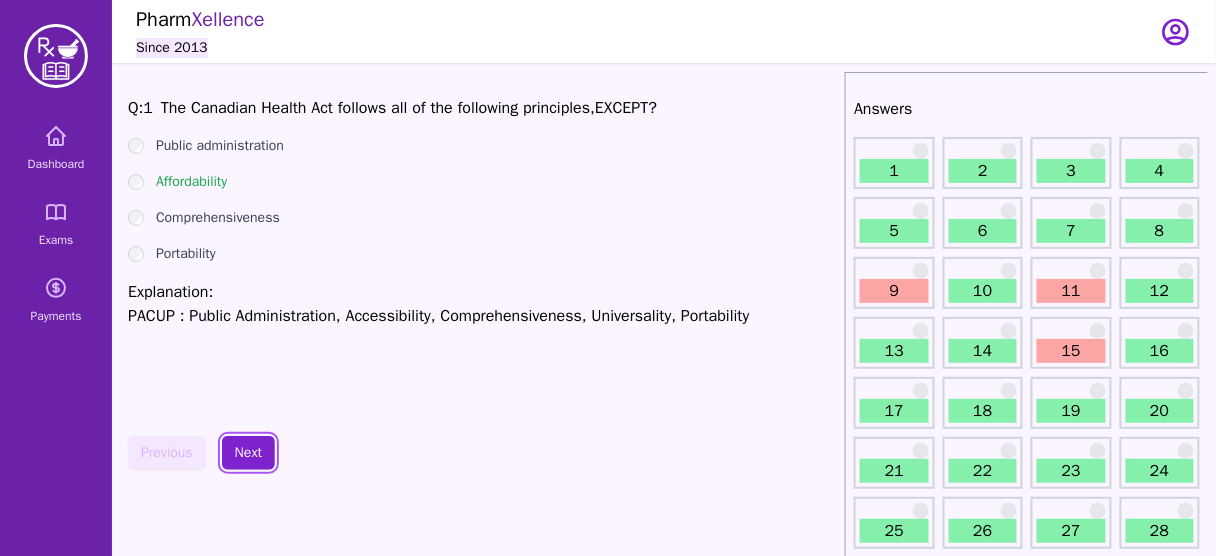 click on "Next" at bounding box center [248, 453] 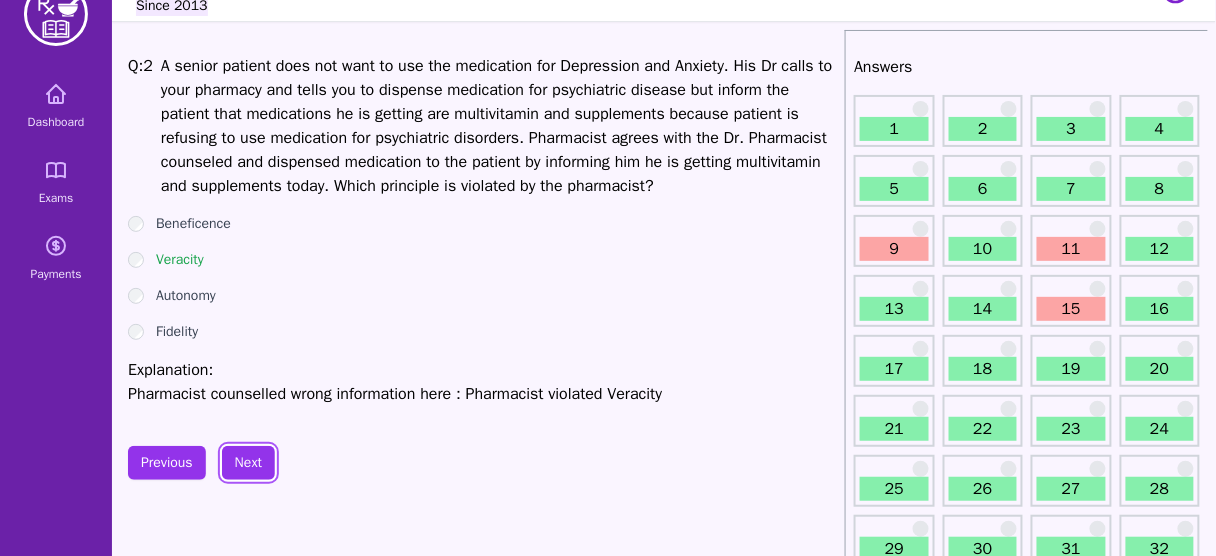 scroll, scrollTop: 58, scrollLeft: 0, axis: vertical 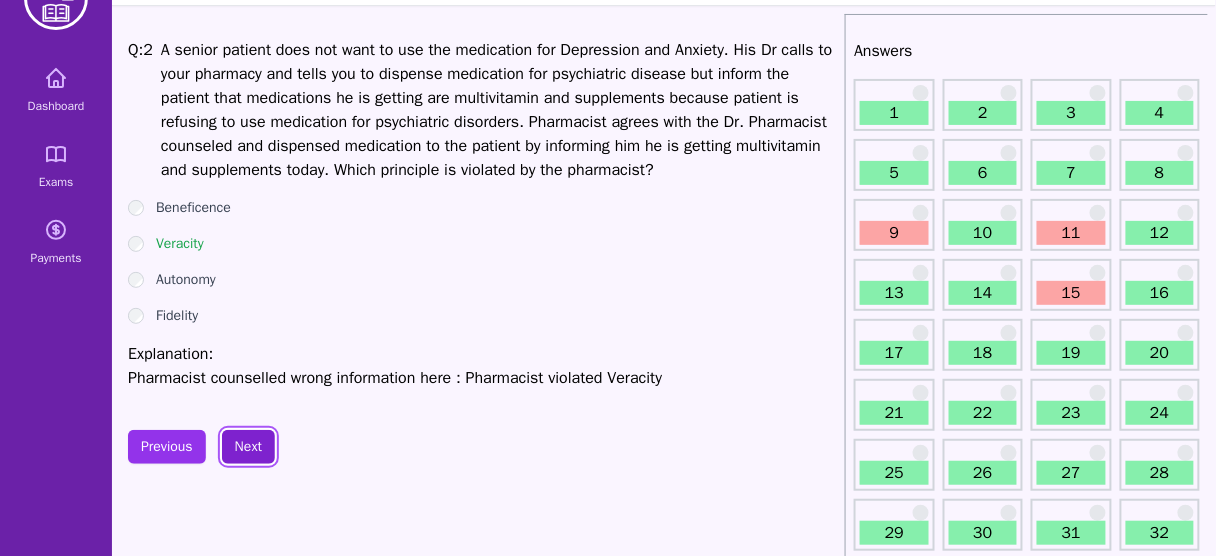 click on "Next" at bounding box center [248, 447] 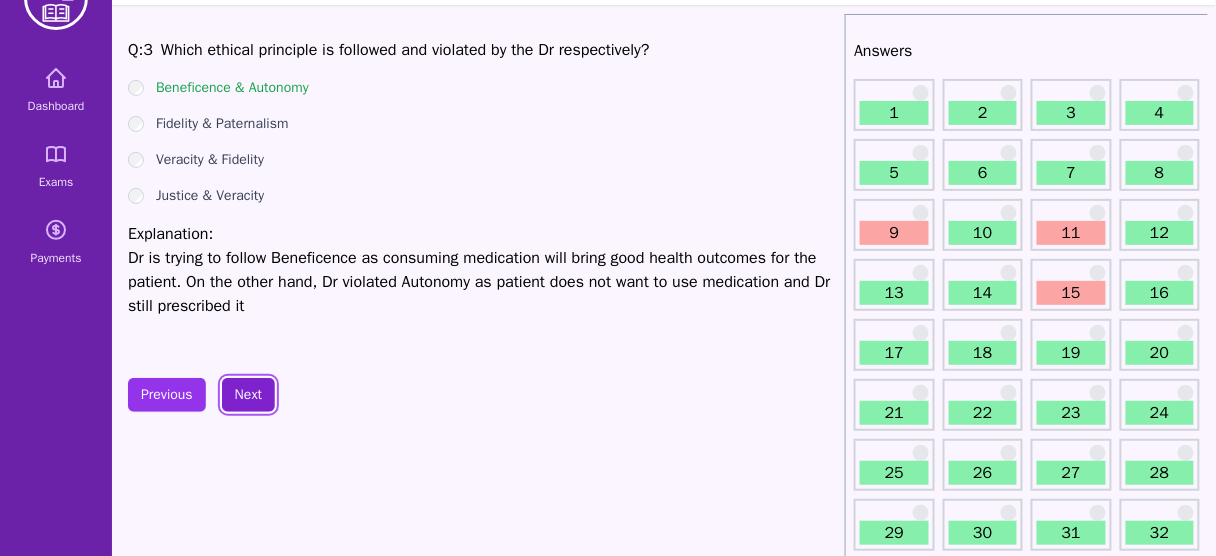 click on "Next" at bounding box center [248, 395] 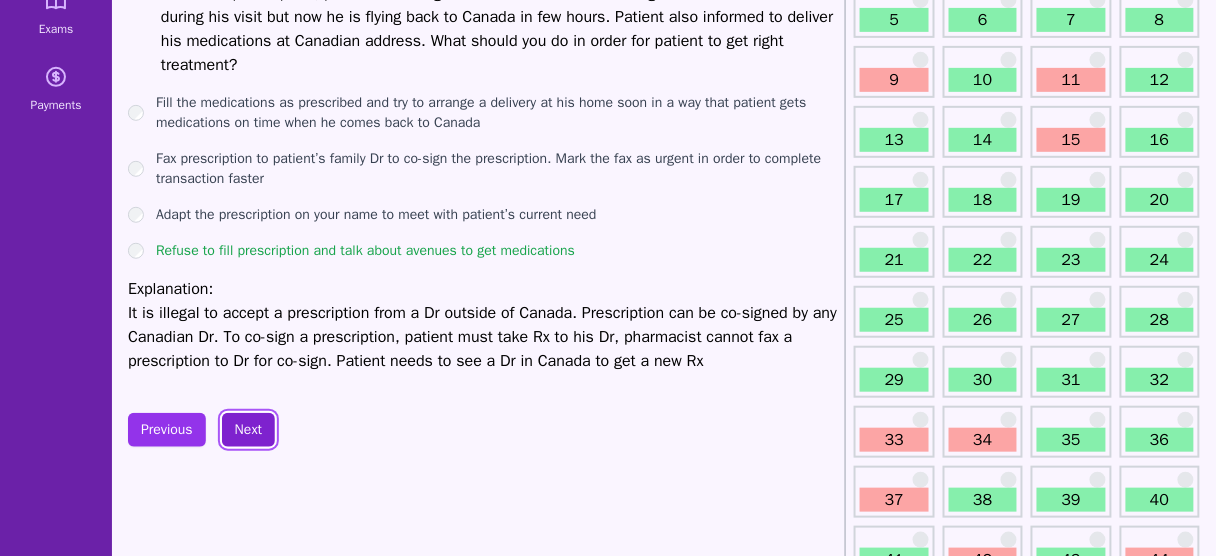 scroll, scrollTop: 211, scrollLeft: 0, axis: vertical 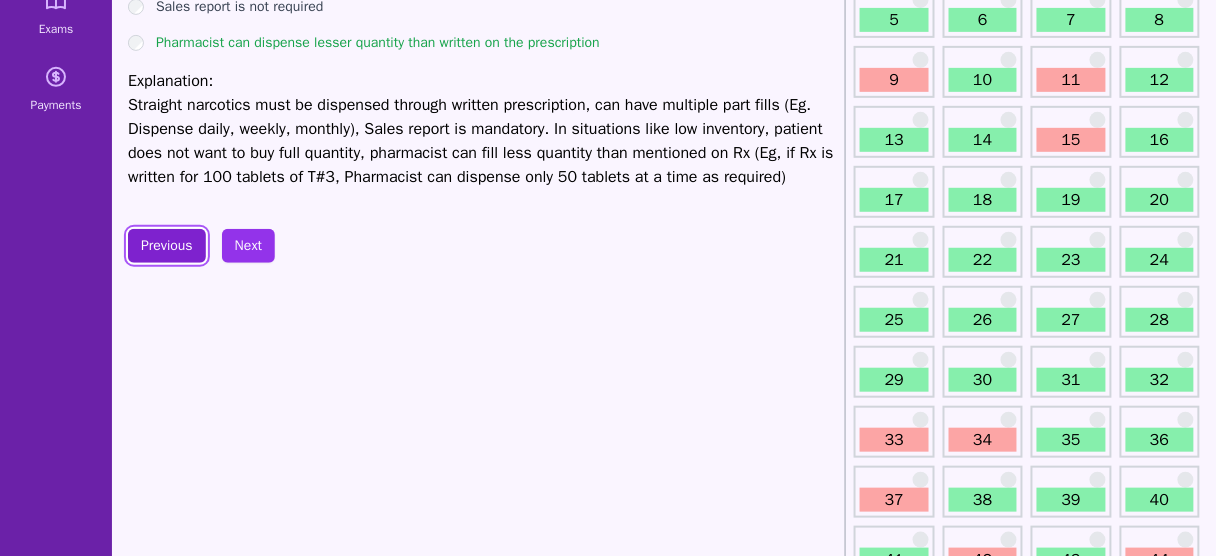 click on "Previous" at bounding box center (167, 246) 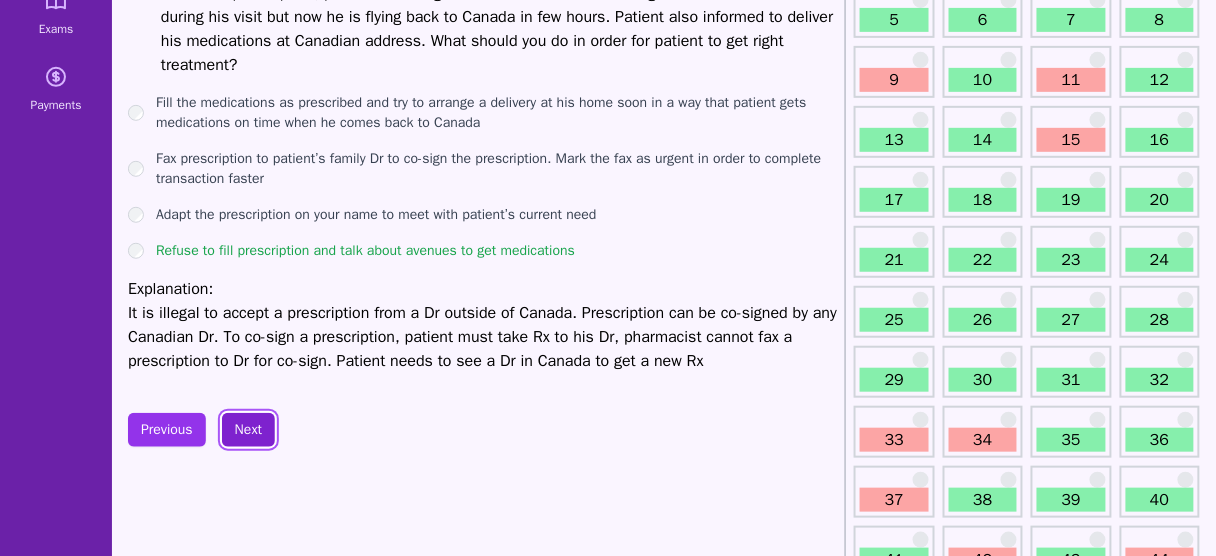 click on "Next" at bounding box center (248, 430) 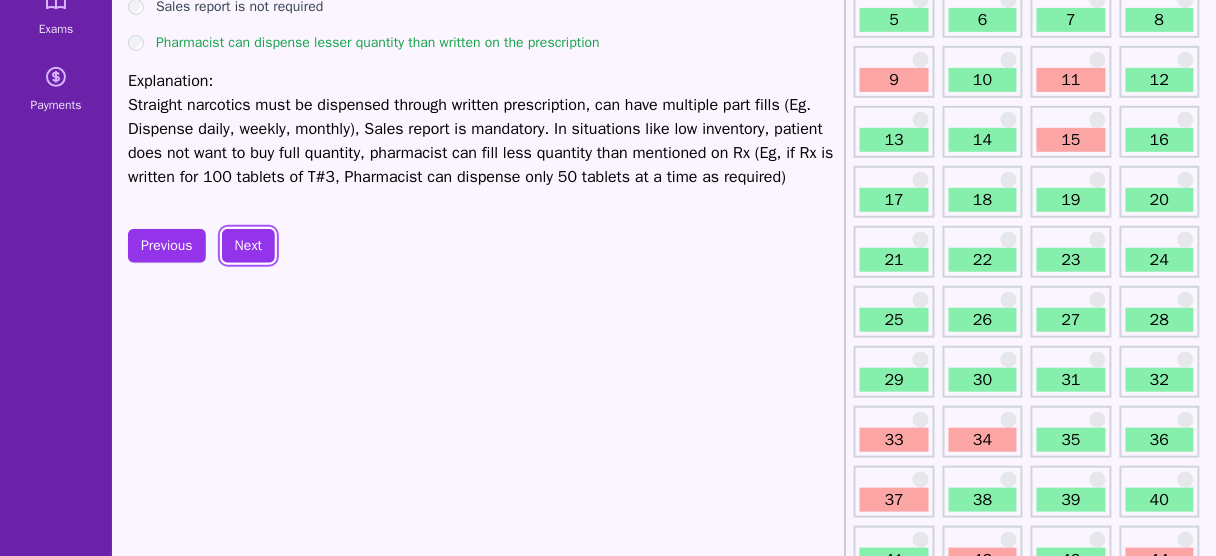 scroll, scrollTop: 134, scrollLeft: 0, axis: vertical 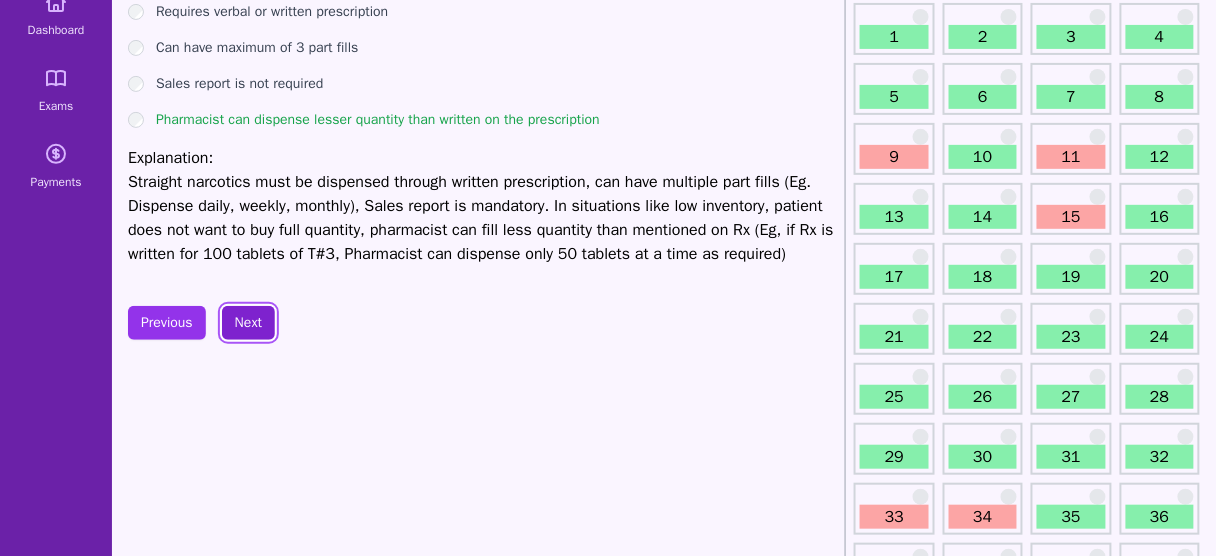 click on "Next" at bounding box center (248, 323) 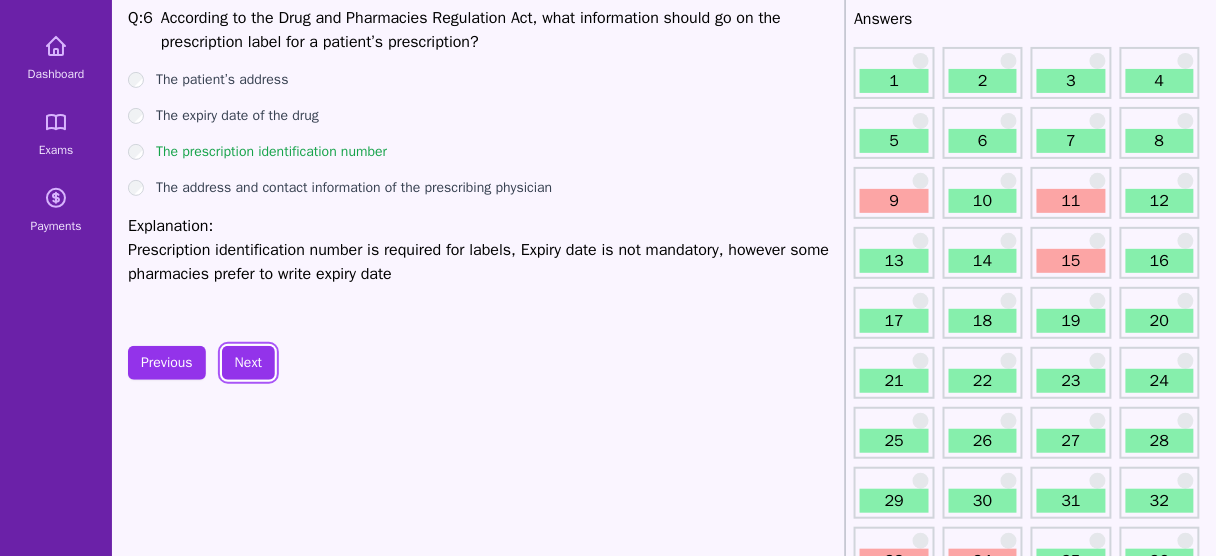 scroll, scrollTop: 88, scrollLeft: 0, axis: vertical 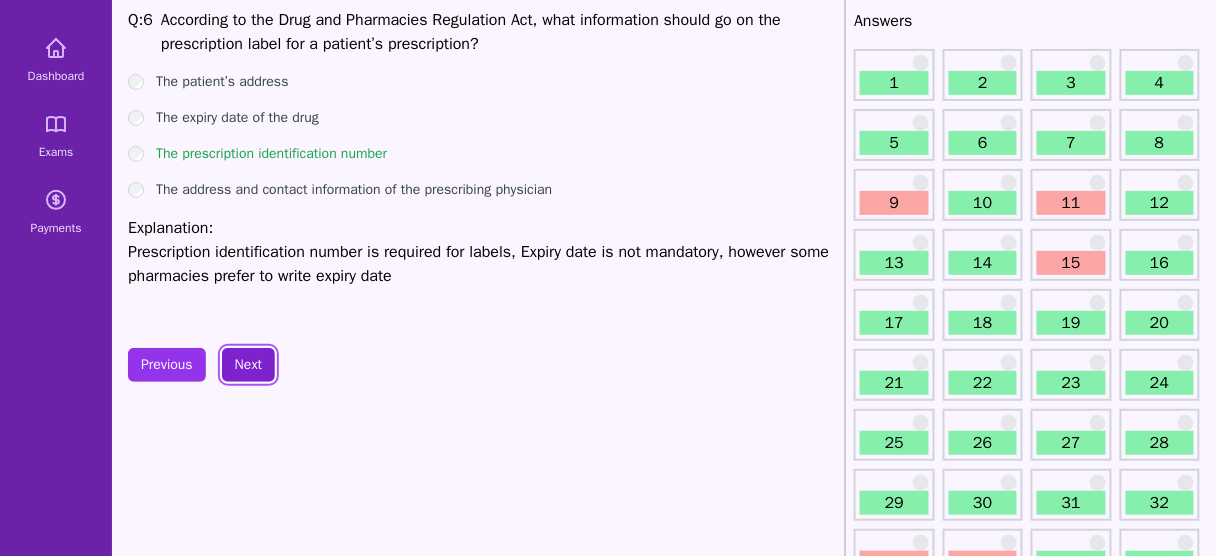 click on "Next" at bounding box center [248, 365] 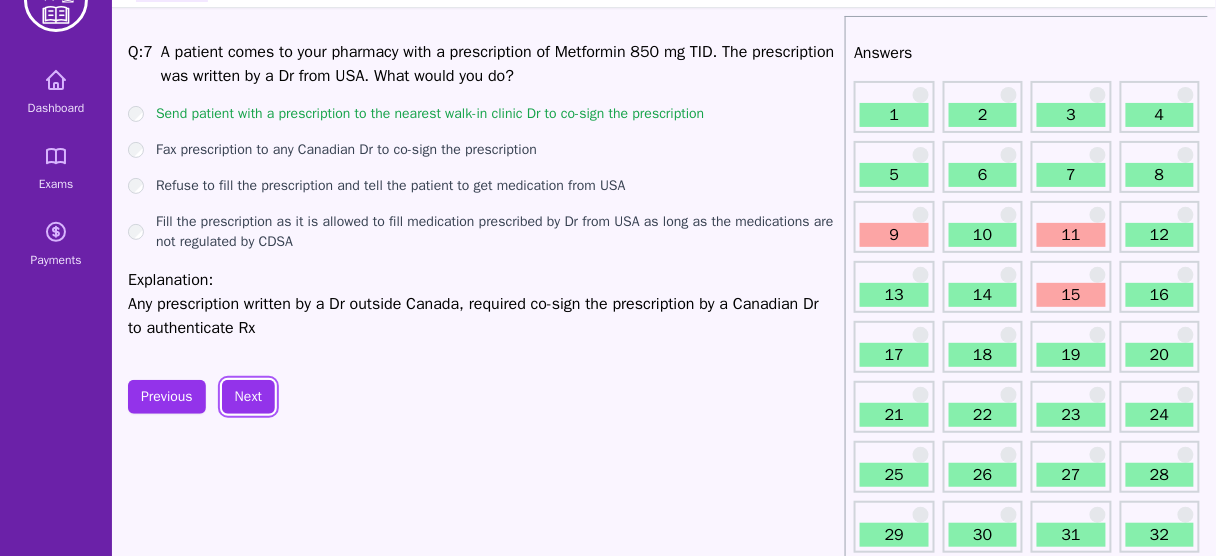 scroll, scrollTop: 53, scrollLeft: 0, axis: vertical 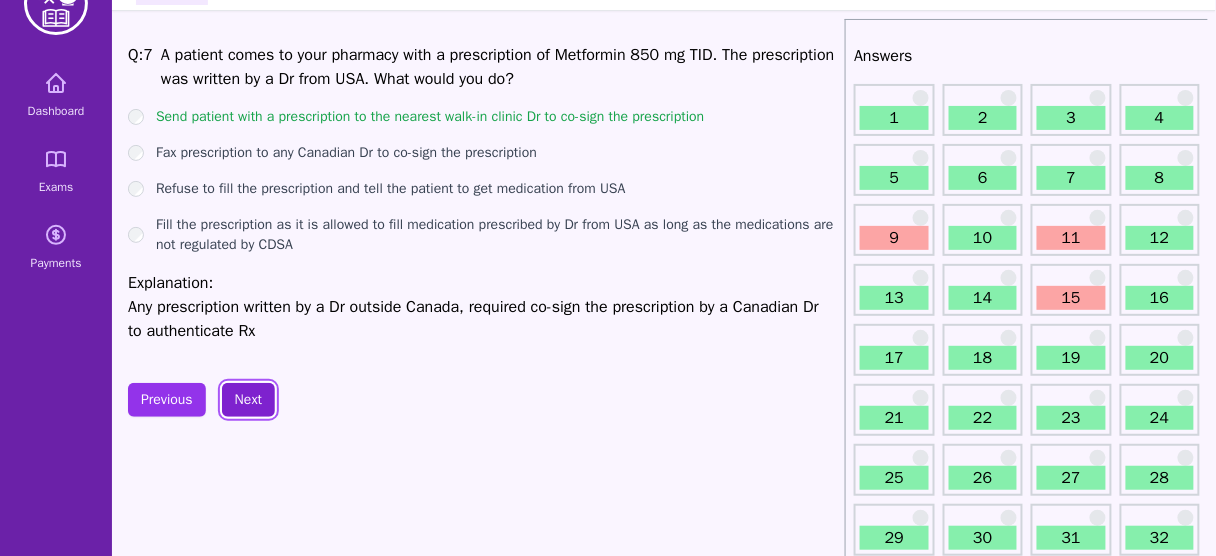 click on "Next" at bounding box center (248, 400) 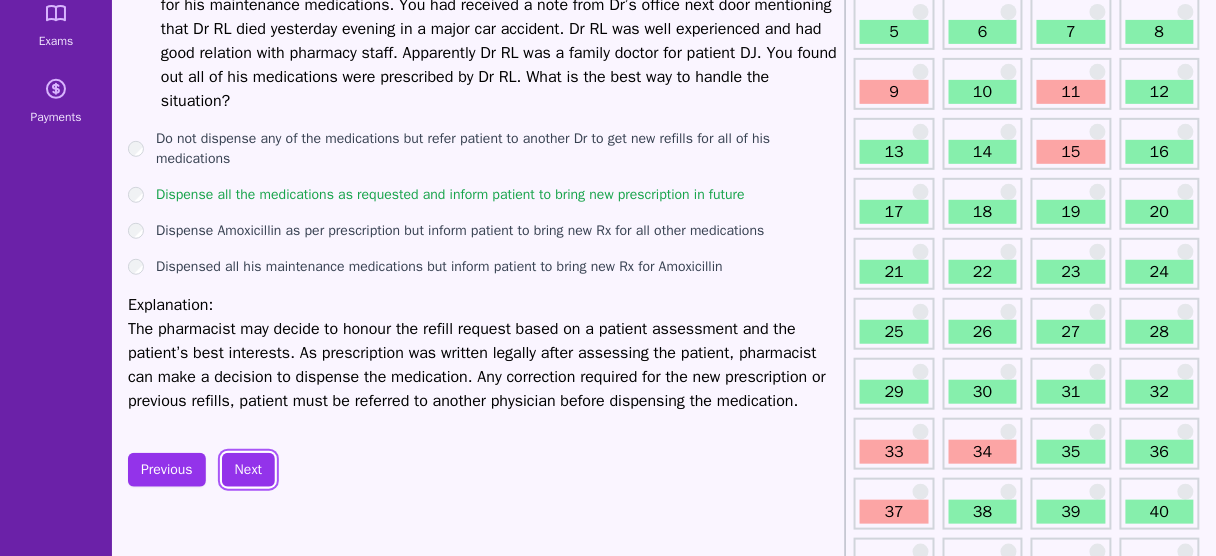 scroll, scrollTop: 211, scrollLeft: 0, axis: vertical 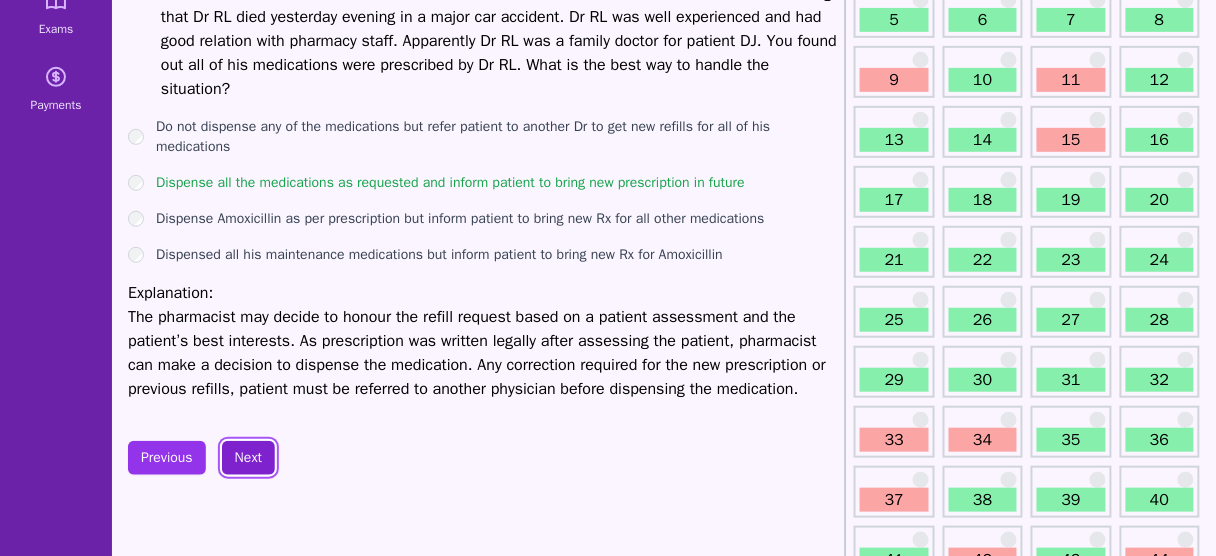 click on "Next" at bounding box center (248, 458) 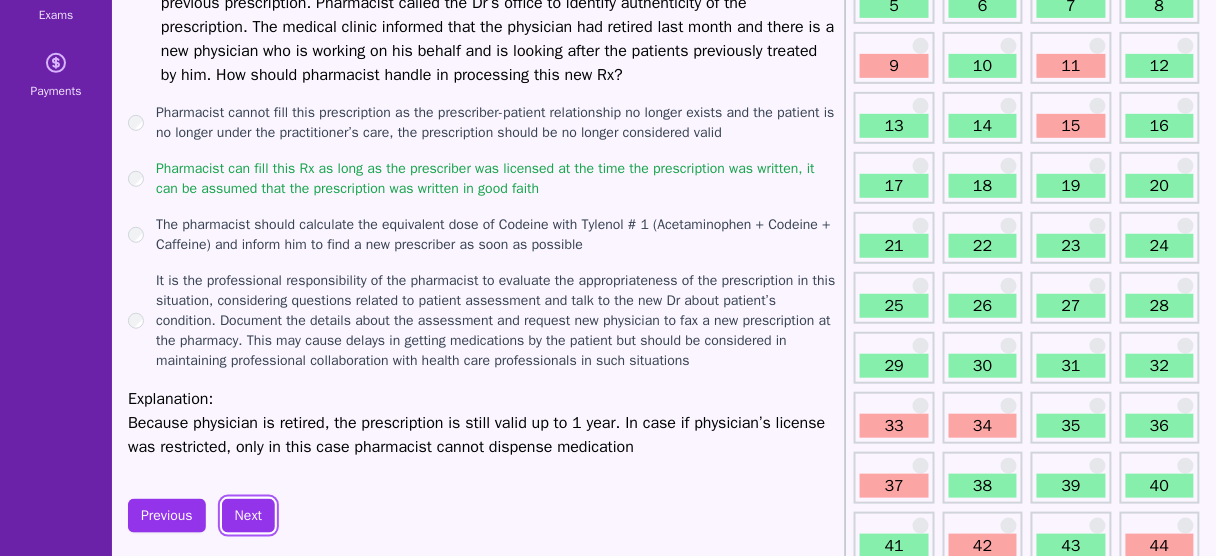 scroll, scrollTop: 226, scrollLeft: 0, axis: vertical 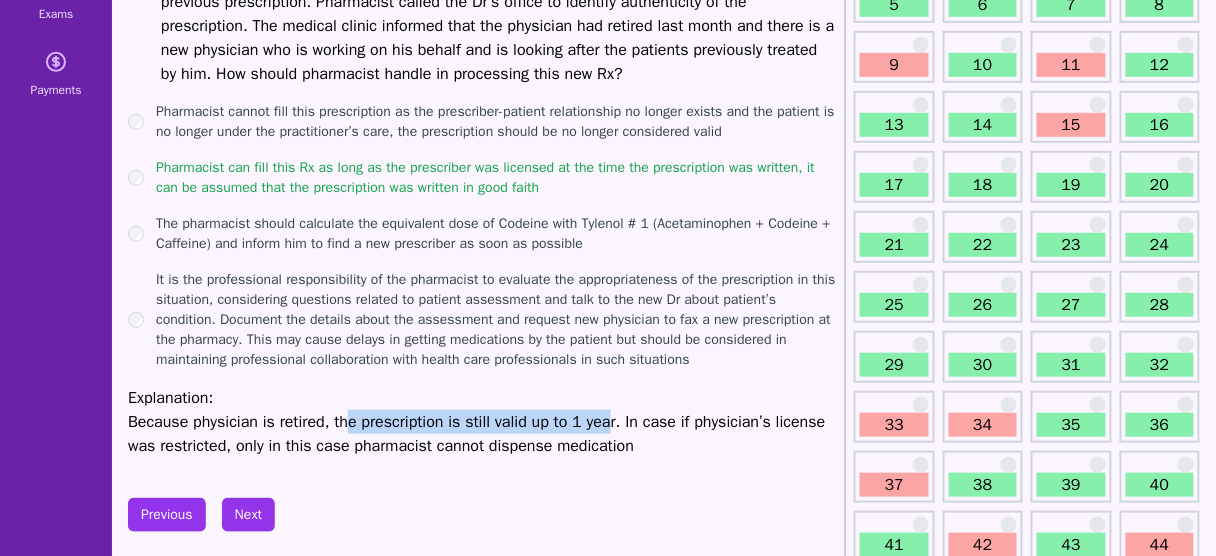 drag, startPoint x: 346, startPoint y: 413, endPoint x: 606, endPoint y: 418, distance: 260.04807 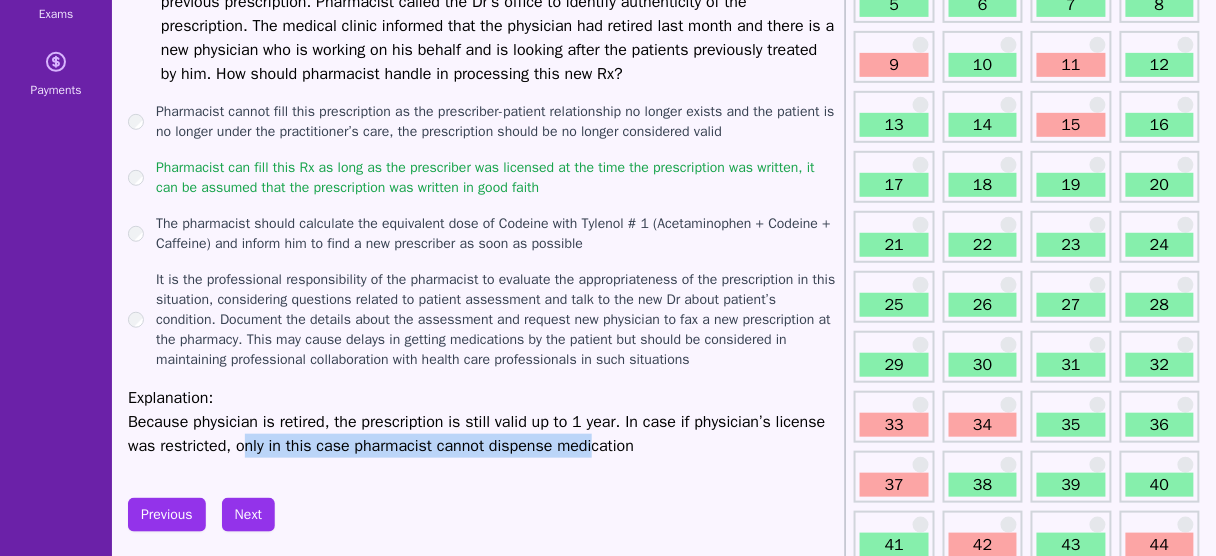 drag, startPoint x: 240, startPoint y: 447, endPoint x: 589, endPoint y: 456, distance: 349.11603 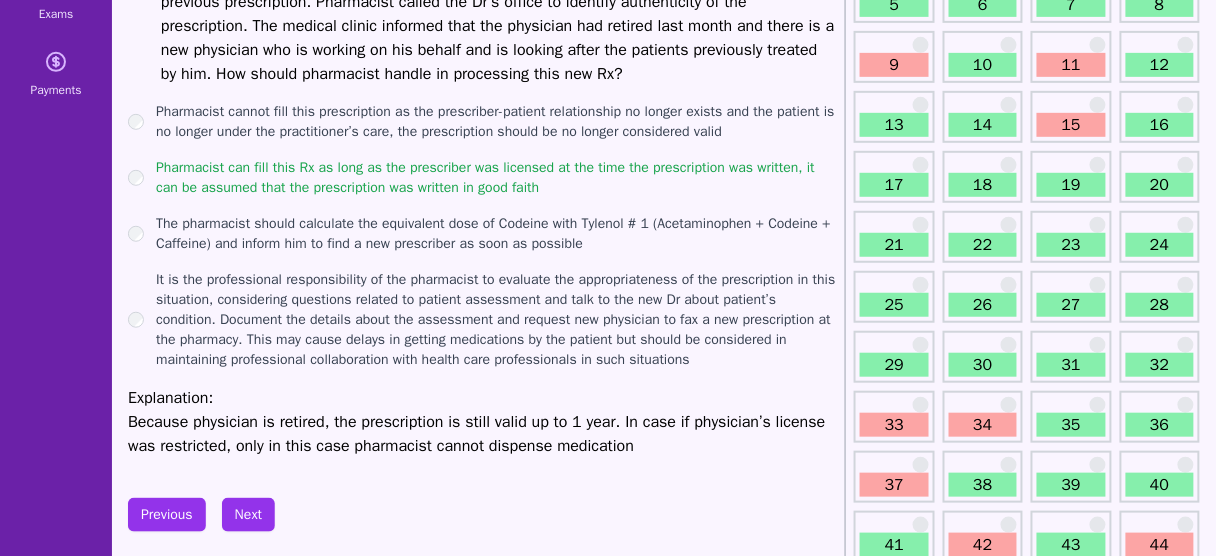 click on "Pharmacist can fill this Rx as long as the prescriber was licensed at the time the prescription was written, it can be assumed that the prescription was written in good faith" at bounding box center [496, 178] 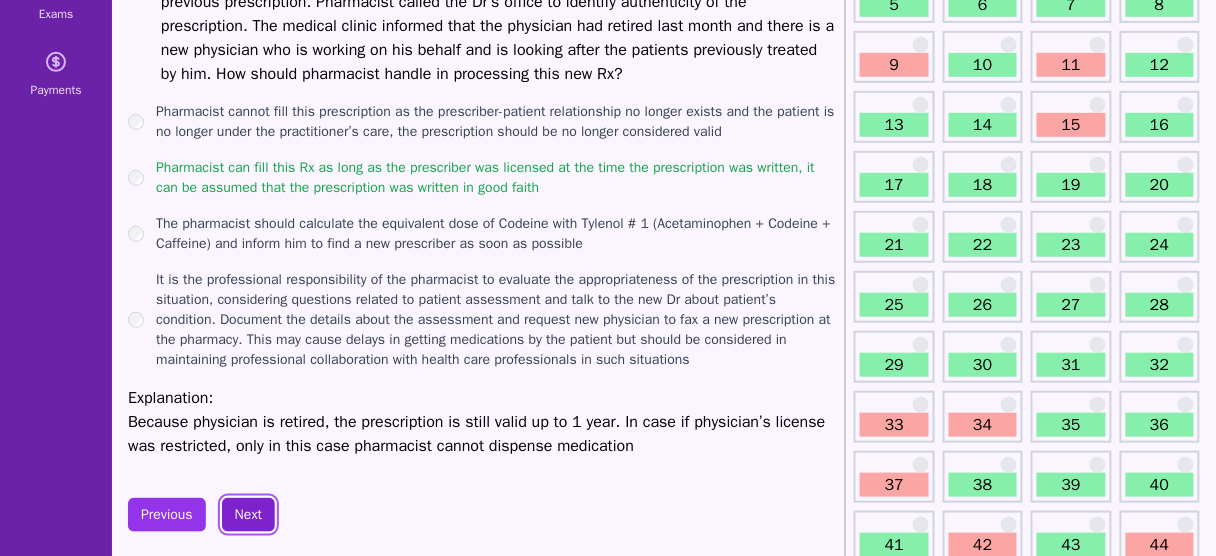 click on "Next" at bounding box center [248, 515] 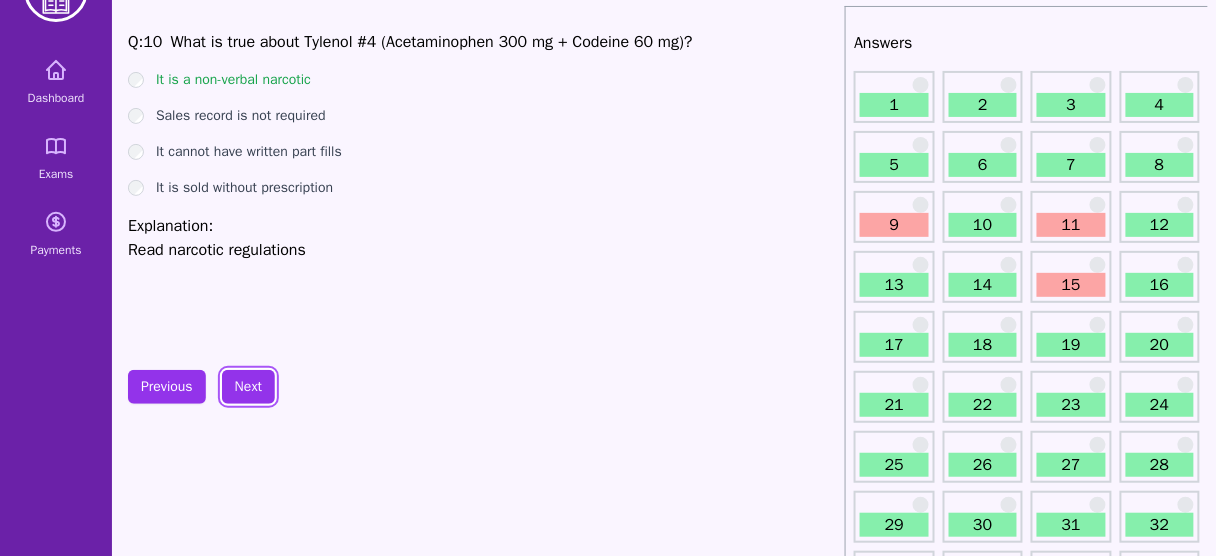 scroll, scrollTop: 18, scrollLeft: 0, axis: vertical 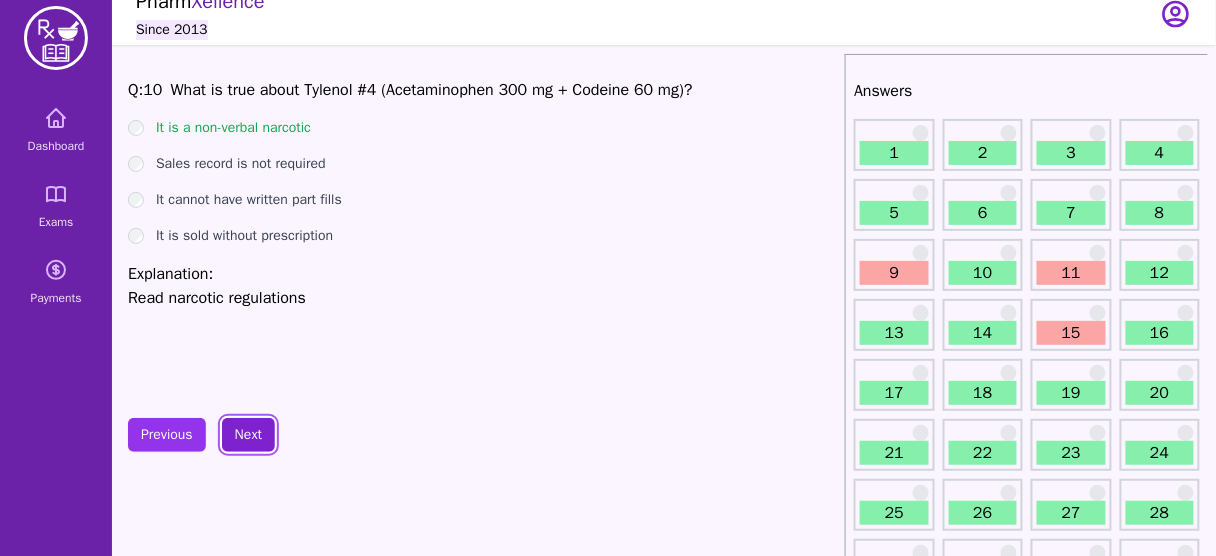click on "Next" at bounding box center (248, 435) 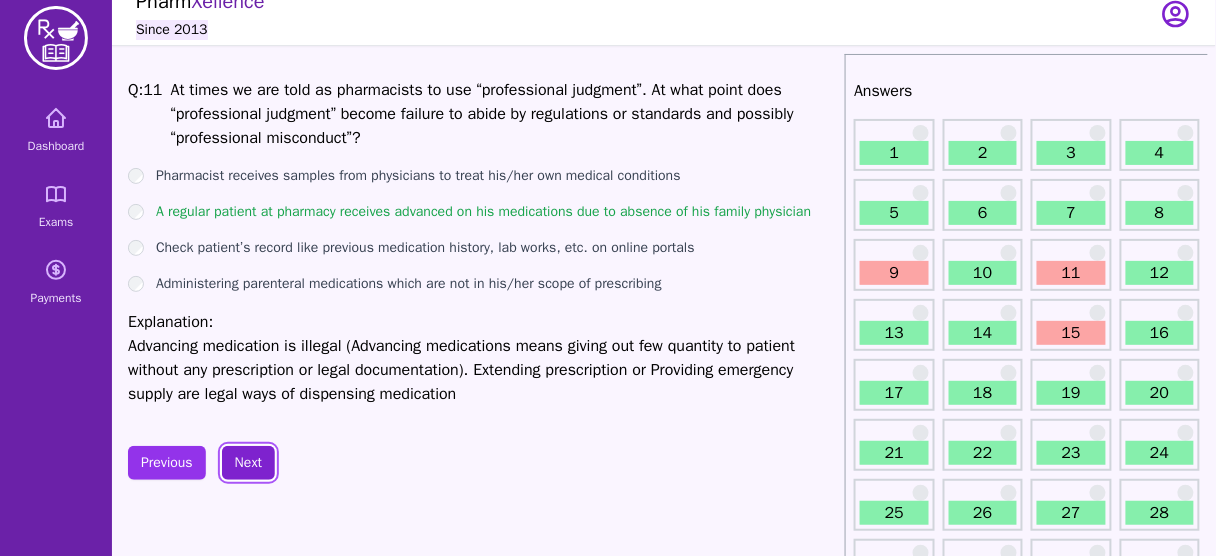 click on "Next" at bounding box center [248, 463] 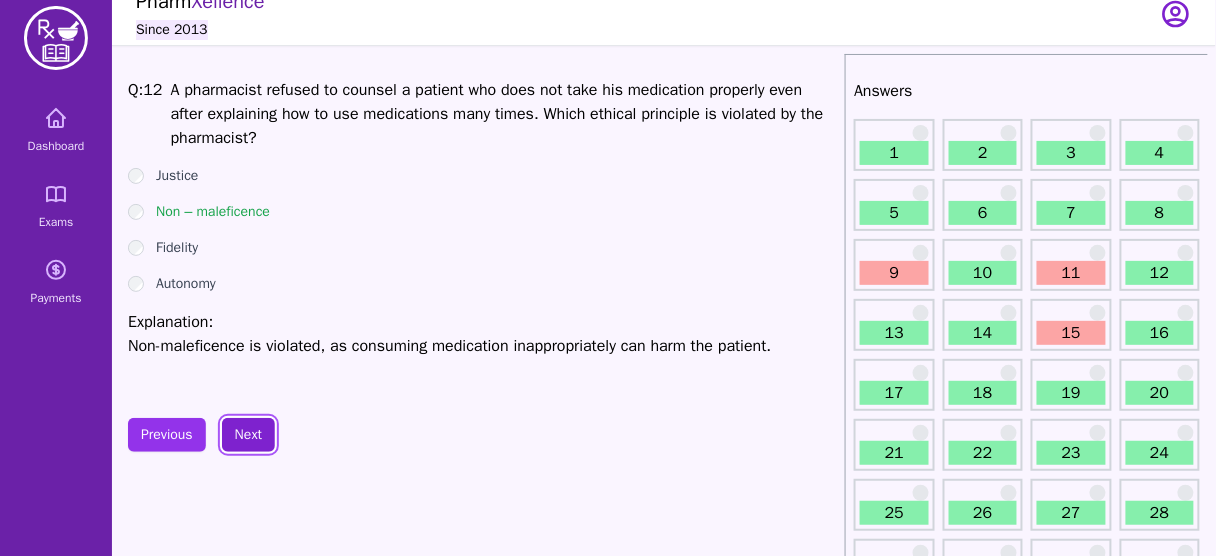 click on "Next" at bounding box center [248, 435] 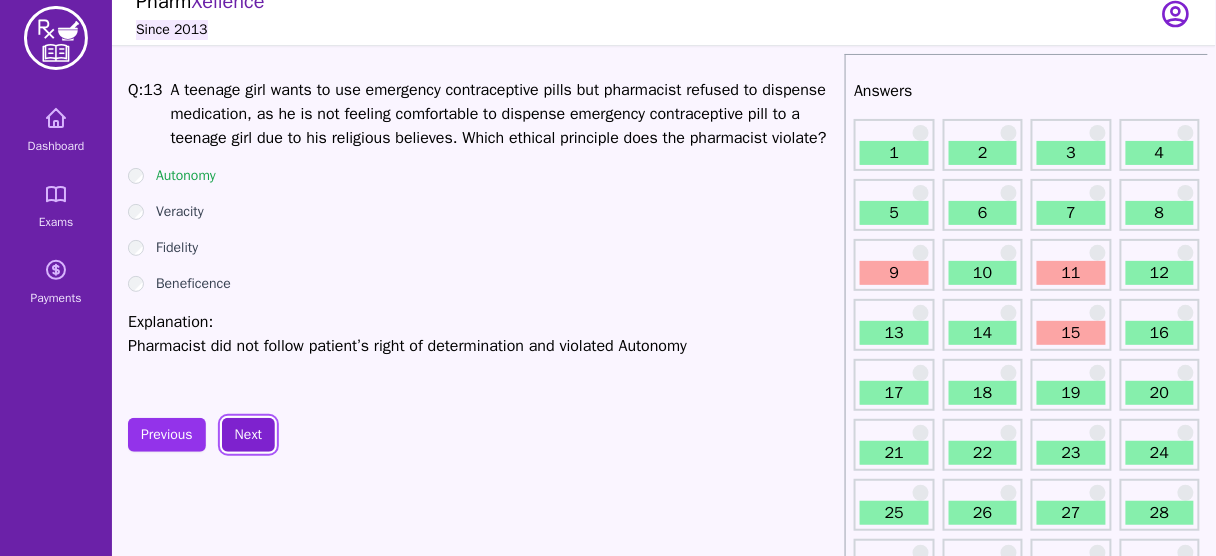 click on "Next" at bounding box center [248, 435] 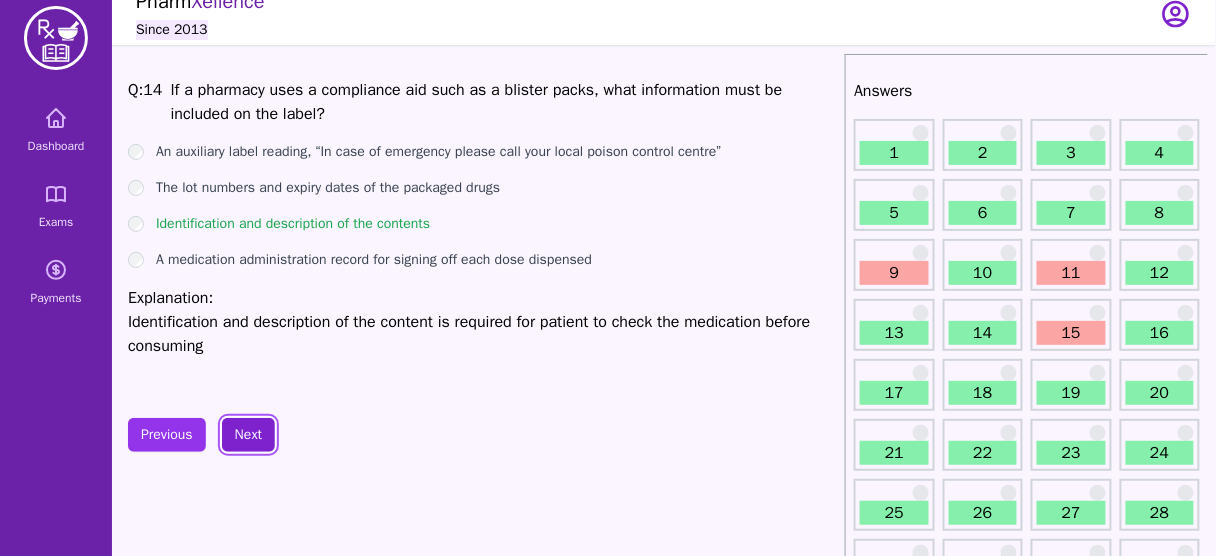 click on "Next" at bounding box center (248, 435) 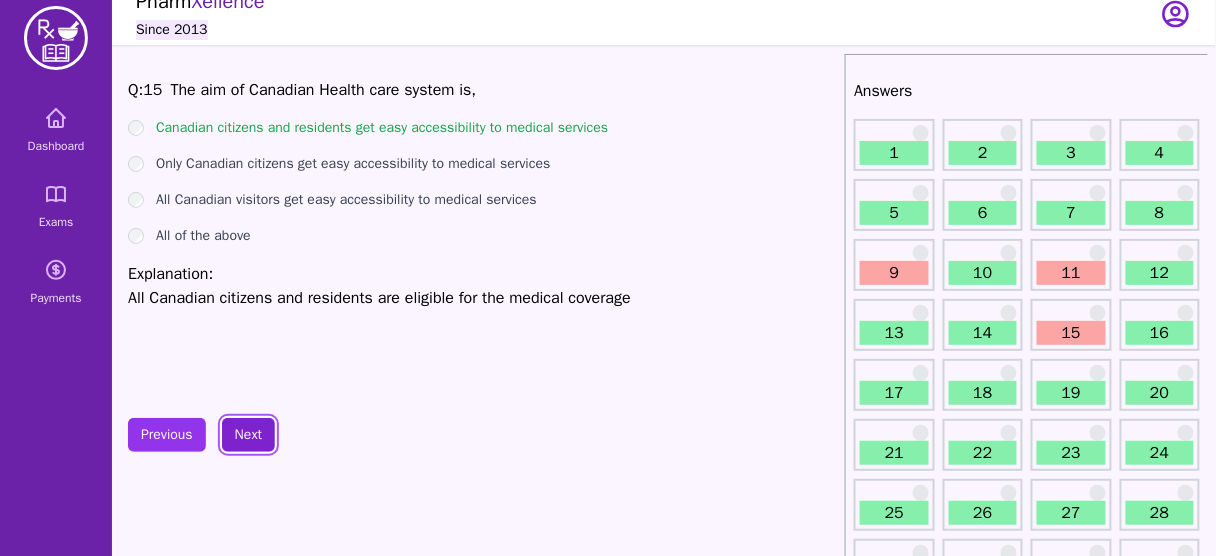 click on "Next" at bounding box center (248, 435) 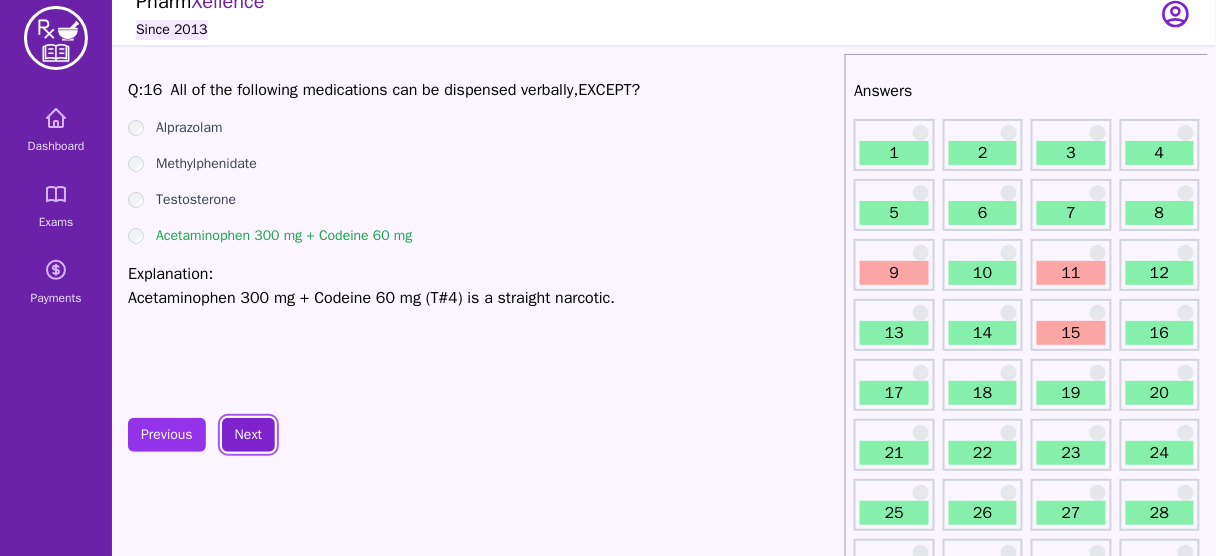 click on "Next" at bounding box center (248, 435) 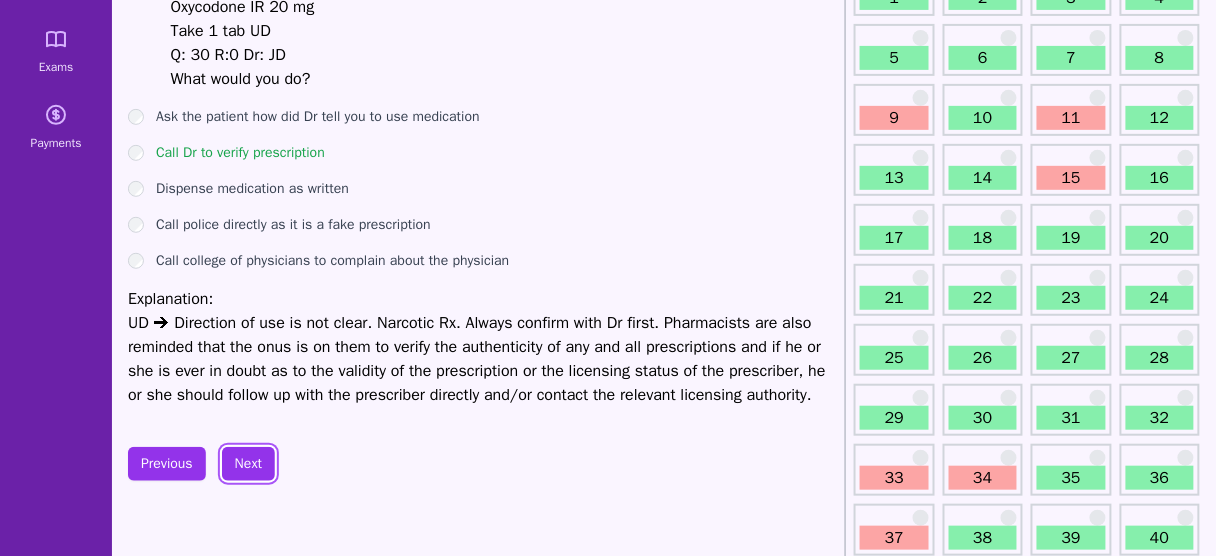 scroll, scrollTop: 177, scrollLeft: 0, axis: vertical 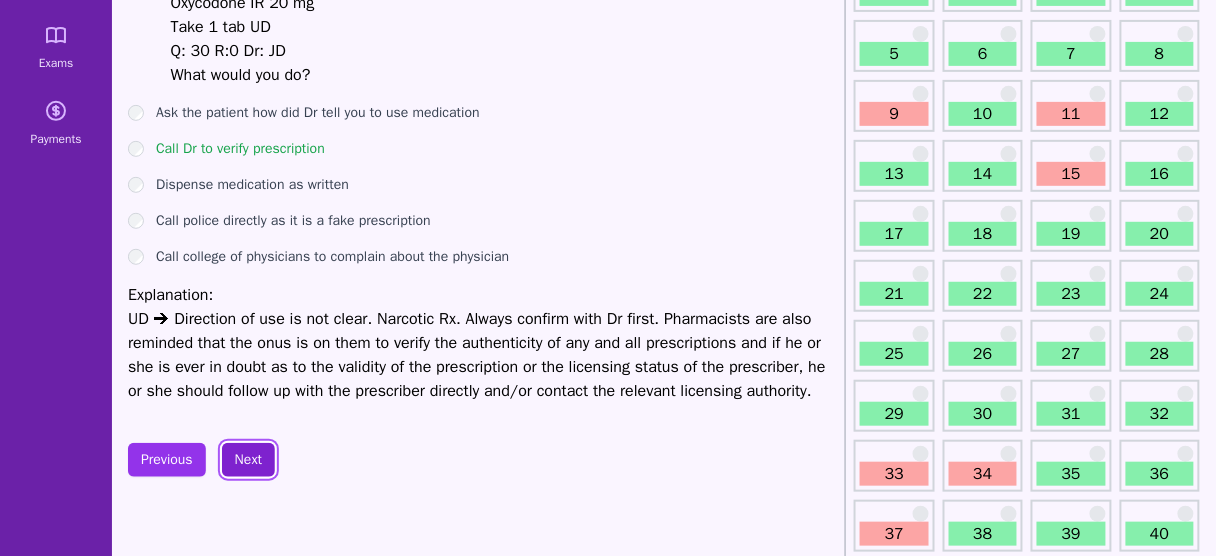 click on "Next" at bounding box center (248, 460) 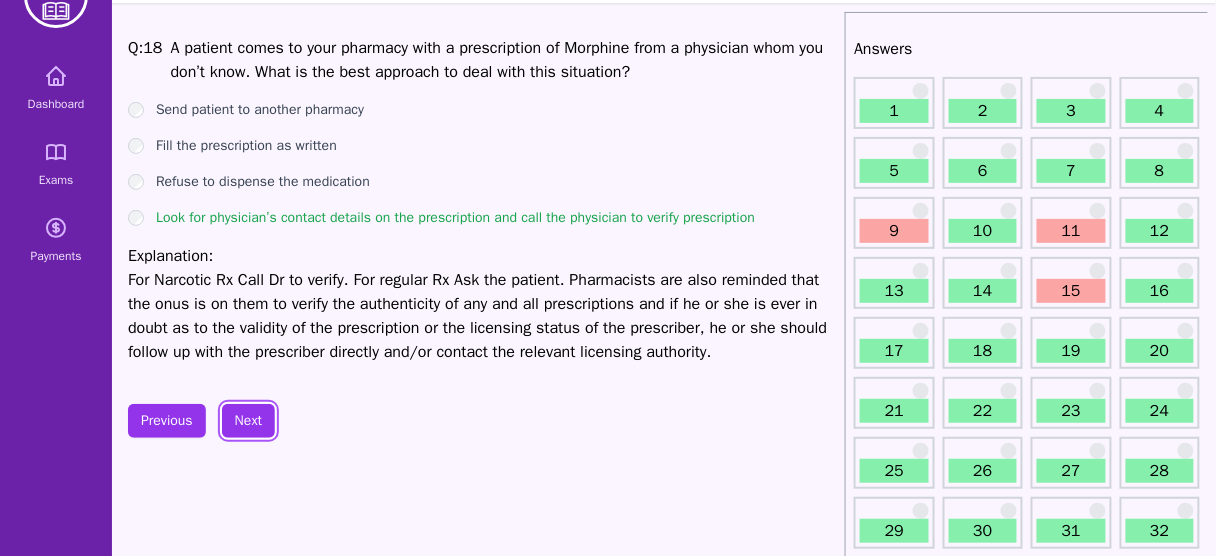 scroll, scrollTop: 0, scrollLeft: 0, axis: both 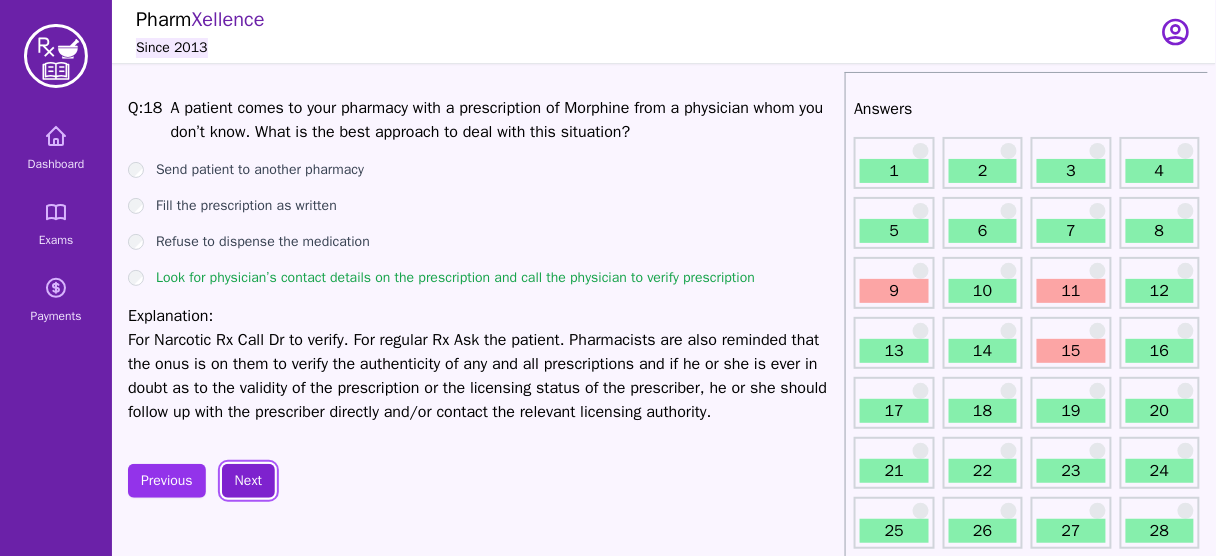 click on "Next" at bounding box center [248, 481] 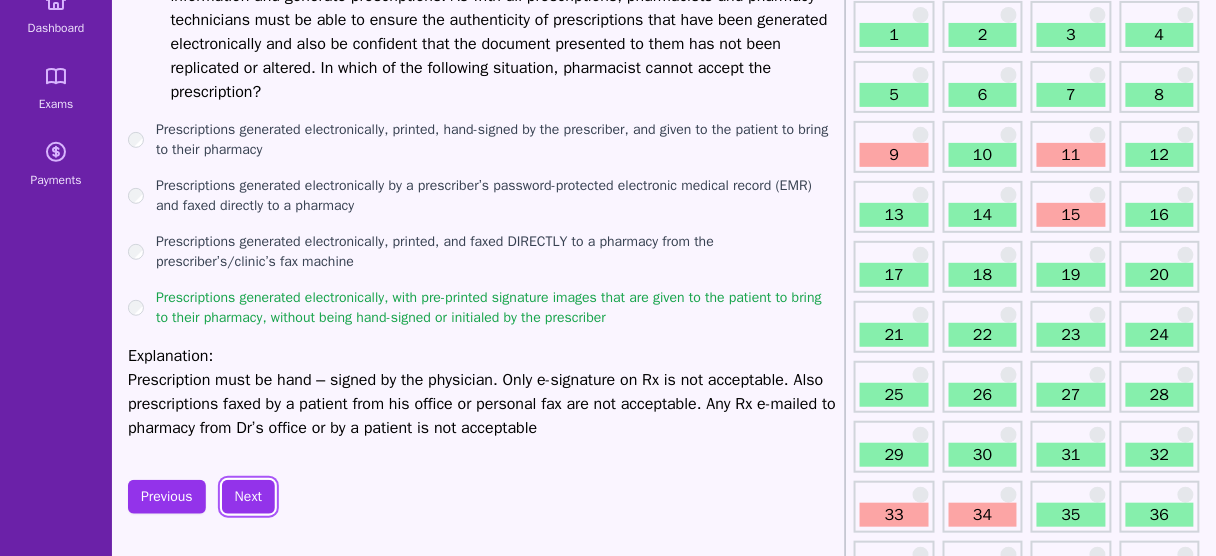 scroll, scrollTop: 135, scrollLeft: 0, axis: vertical 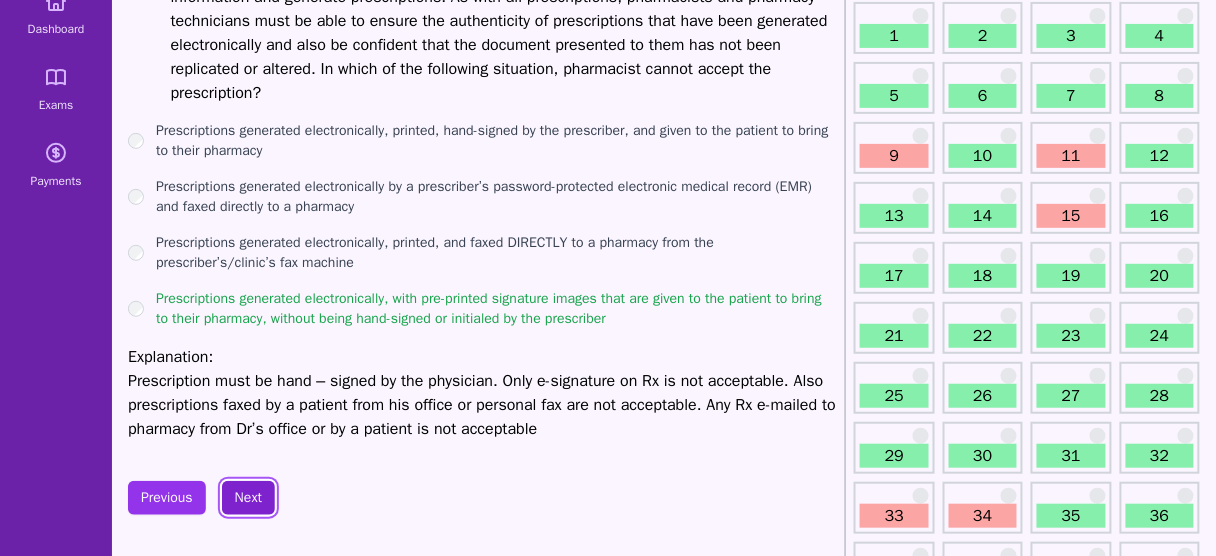 click on "Next" at bounding box center (248, 498) 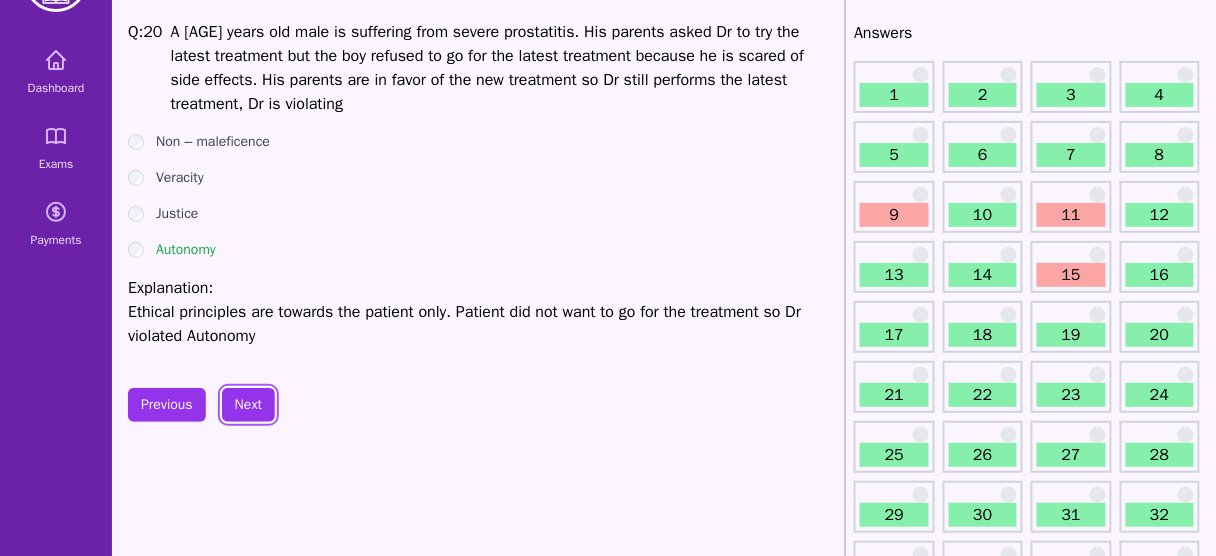 scroll, scrollTop: 64, scrollLeft: 0, axis: vertical 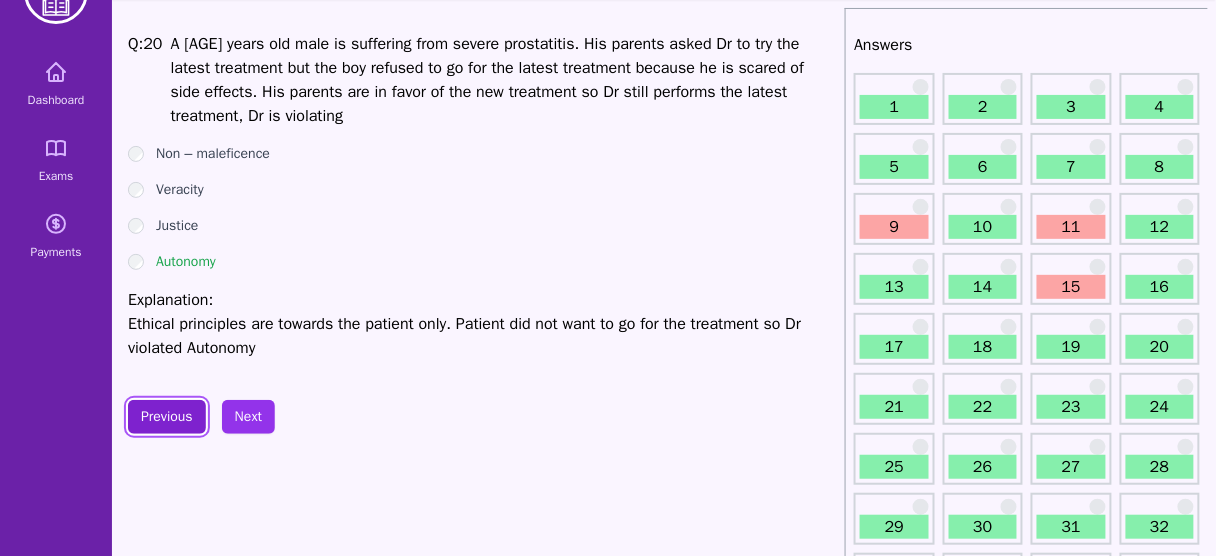 click on "Previous" at bounding box center [167, 417] 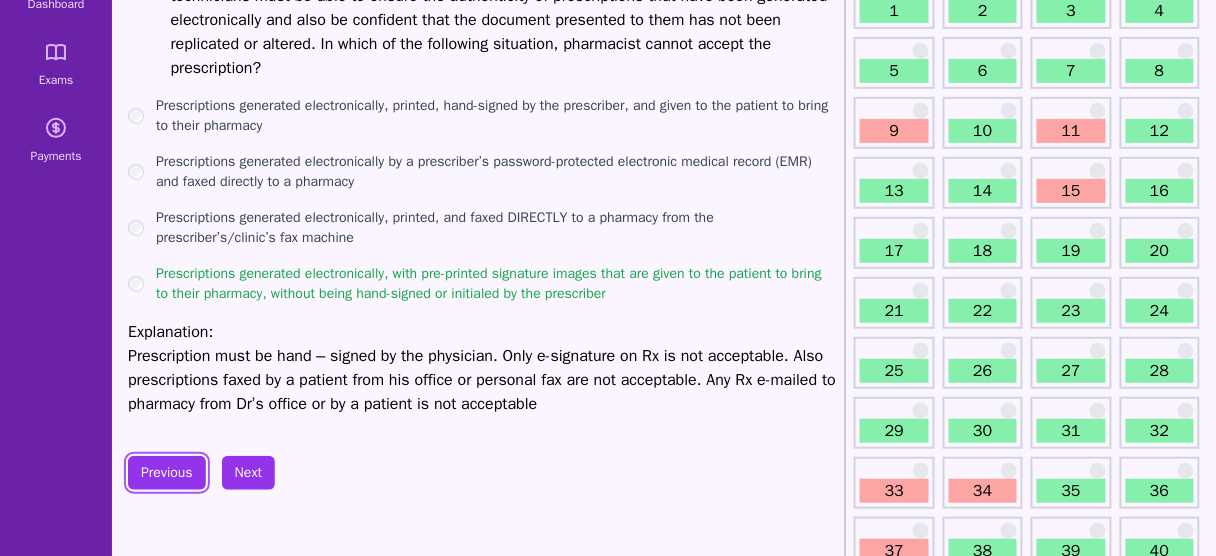 scroll, scrollTop: 168, scrollLeft: 0, axis: vertical 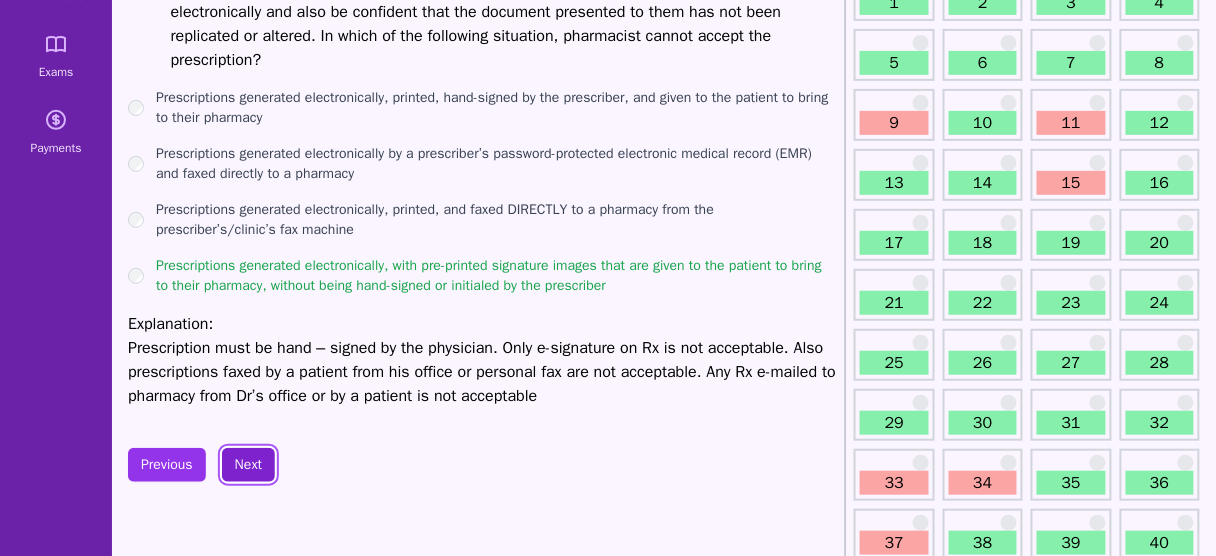 click on "Next" at bounding box center (248, 465) 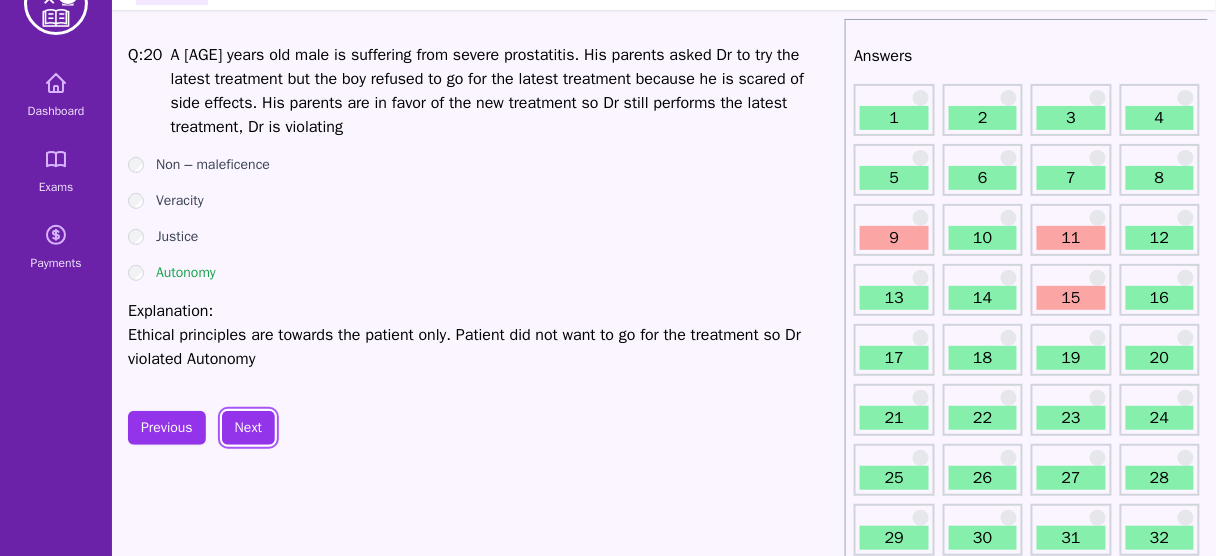scroll, scrollTop: 51, scrollLeft: 0, axis: vertical 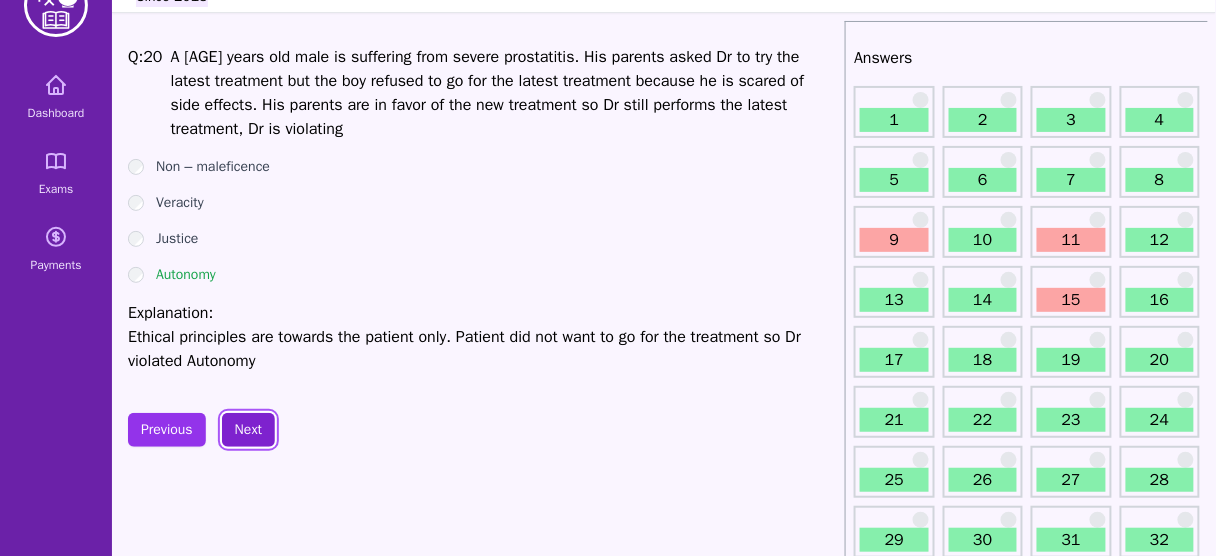 click on "Next" at bounding box center (248, 430) 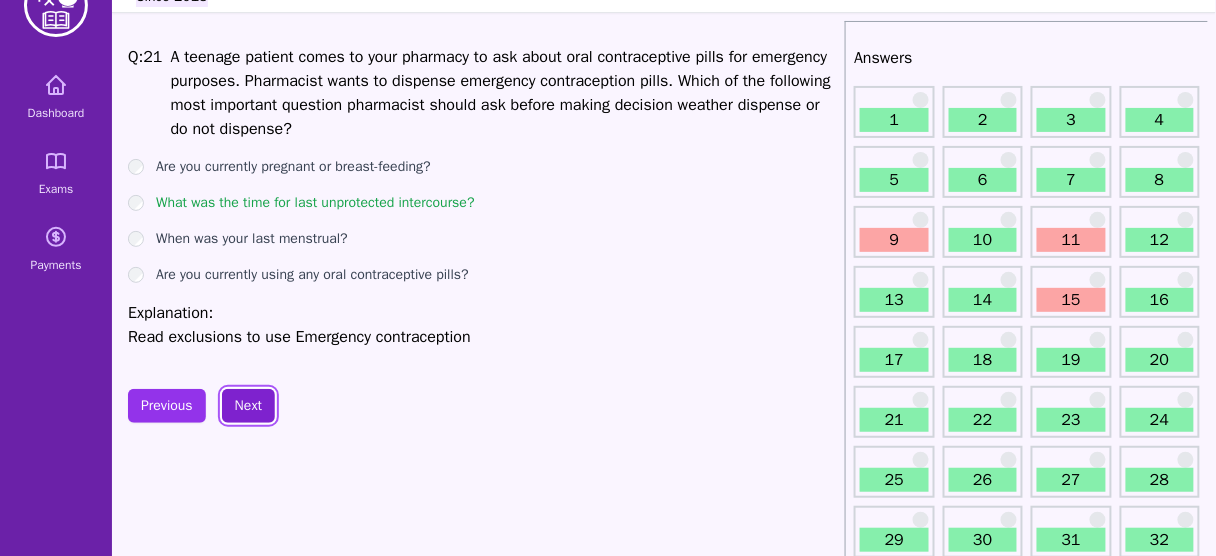 click on "Next" at bounding box center (248, 406) 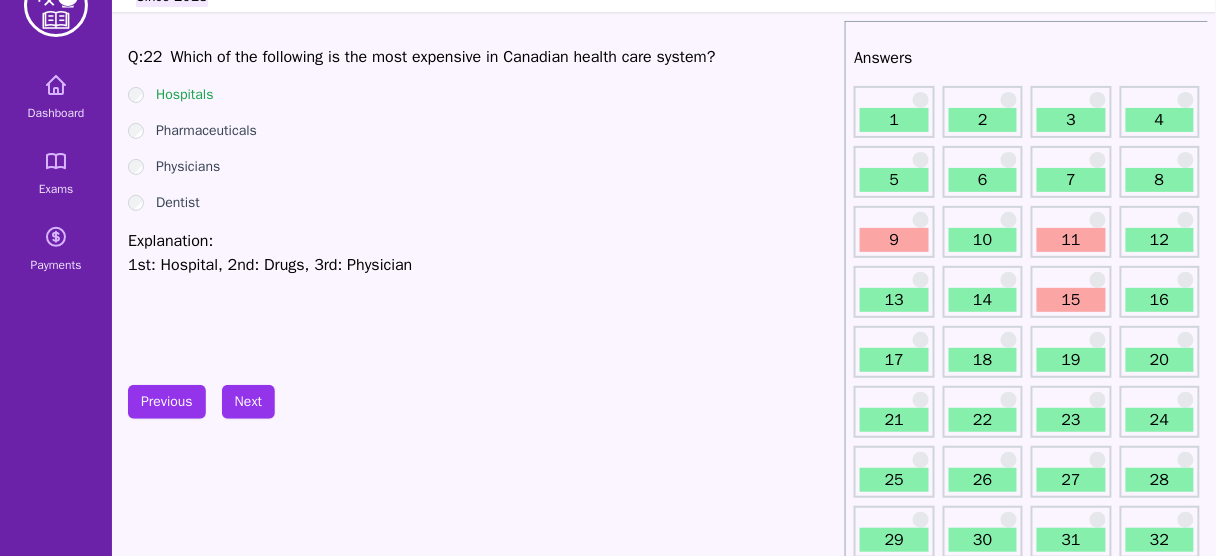 click on "Q: 22 Which of the following is the most expensive in Canadian health care system? Hospitals
Pharmaceuticals
Physicians
Dentist
Explanation: 1st: Hospital, 2nd: Drugs, 3rd: Physician" at bounding box center (482, 195) 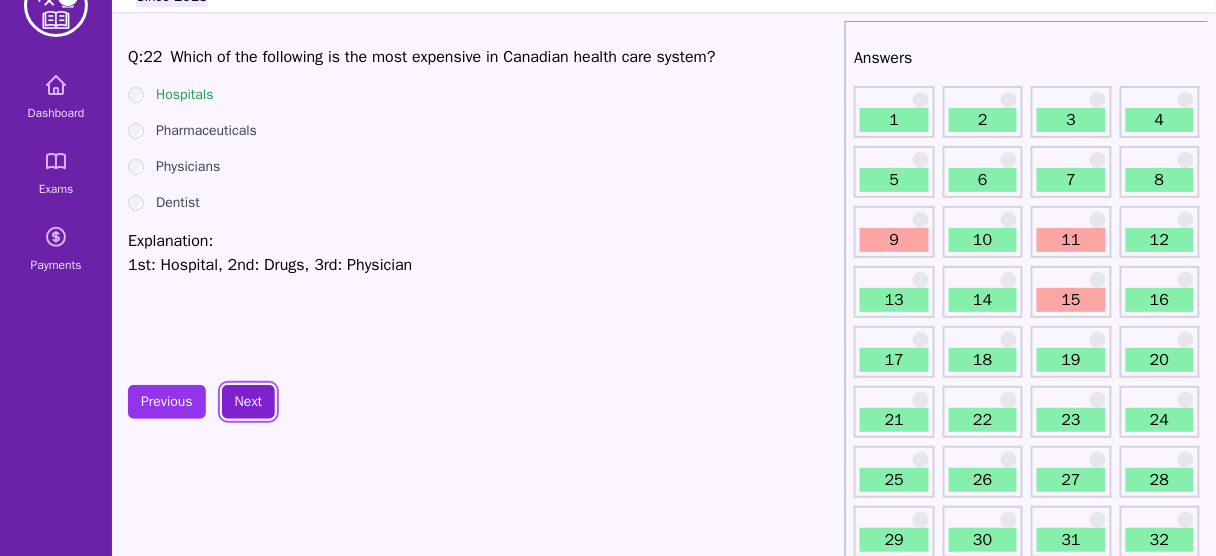 click on "Next" at bounding box center [248, 402] 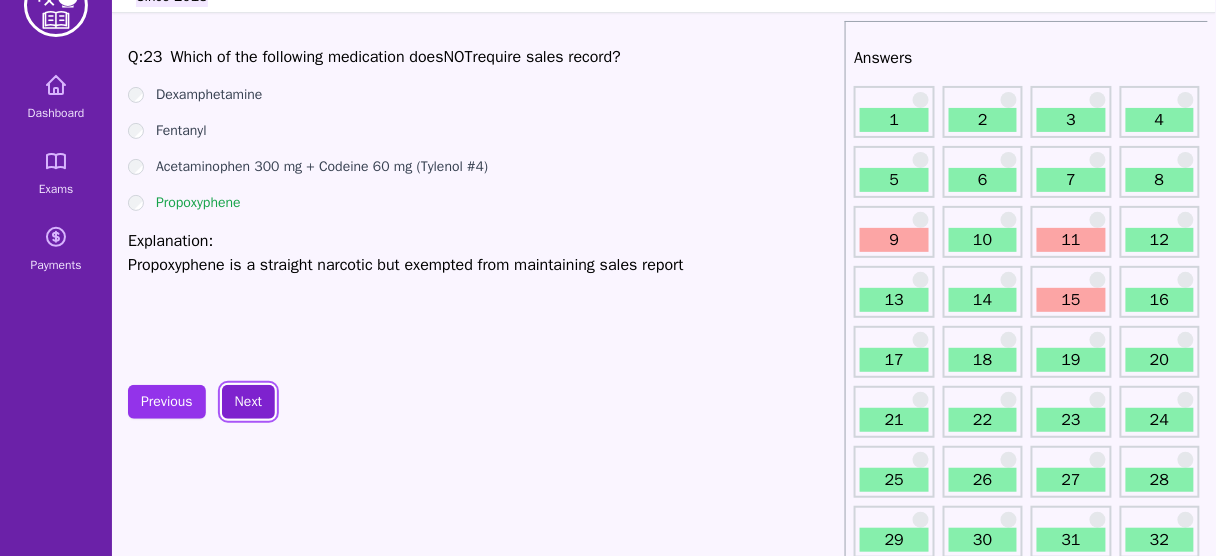 click on "Next" at bounding box center (248, 402) 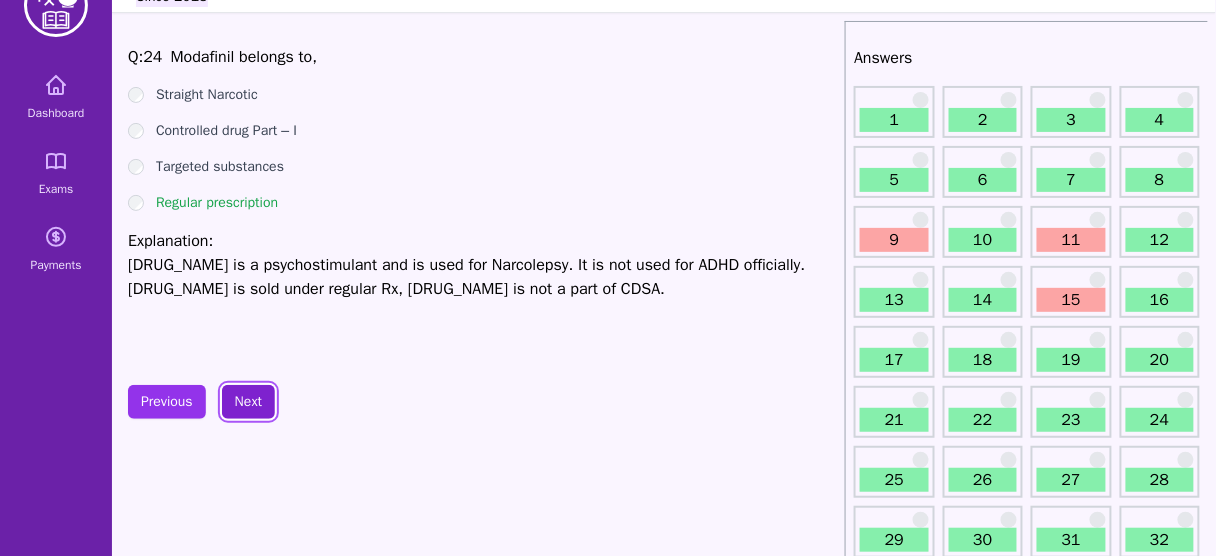 click on "Next" at bounding box center (248, 402) 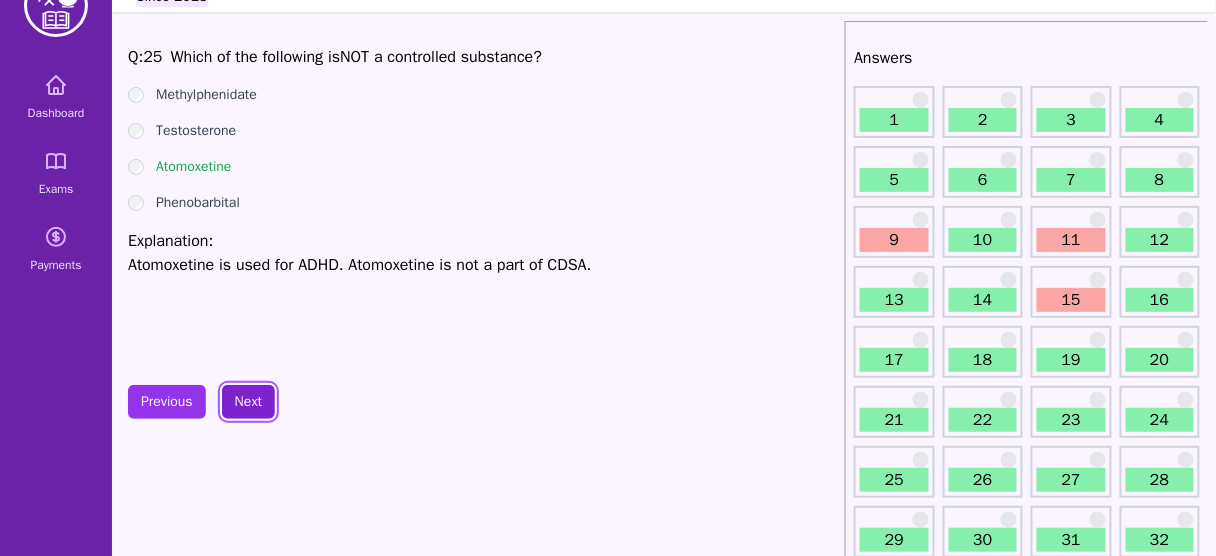 click on "Next" at bounding box center (248, 402) 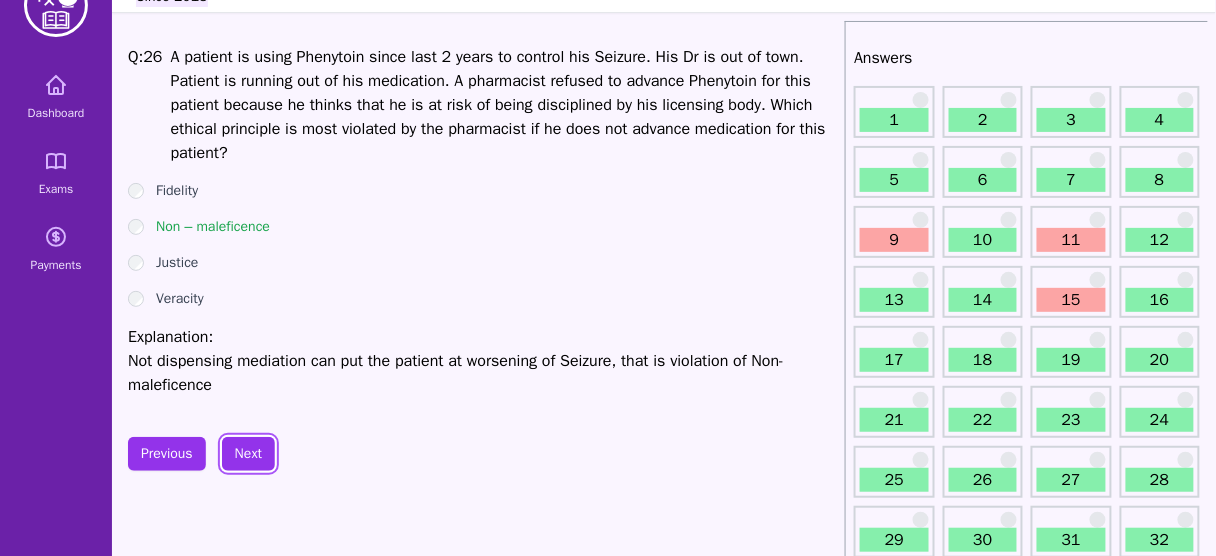scroll, scrollTop: 0, scrollLeft: 0, axis: both 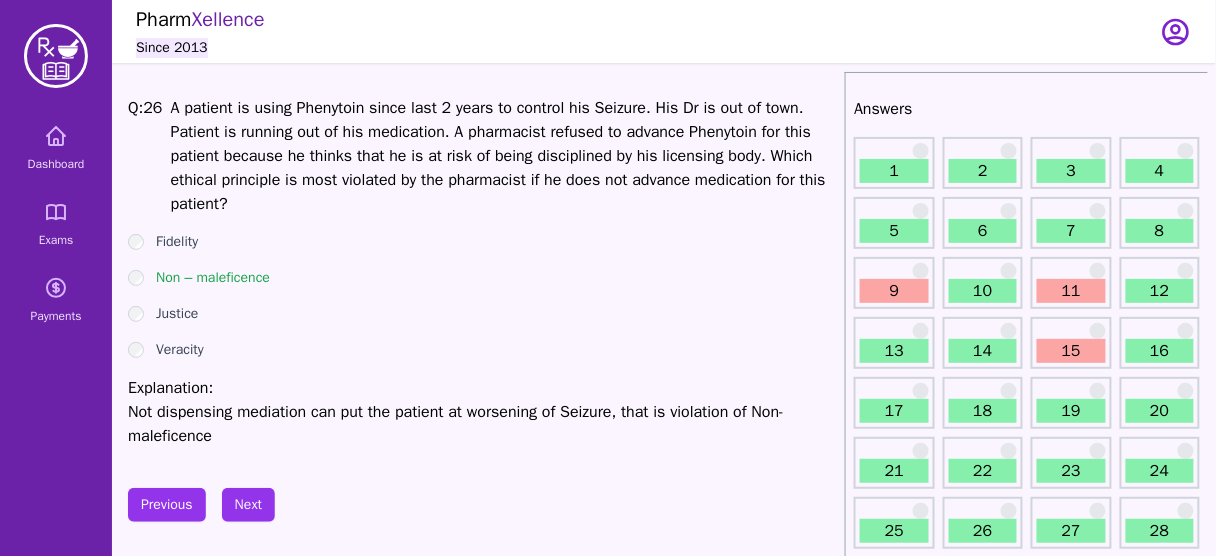 click on "A patient is using Phenytoin since last 2 years to control his Seizure. His Dr is out of town. Patient is running out of his medication. A pharmacist refused to advance Phenytoin for this patient because he thinks that he is at risk of being disciplined by his licensing body. Which ethical principle is most violated by the pharmacist if he does not advance medication for this patient?" at bounding box center (498, 156) 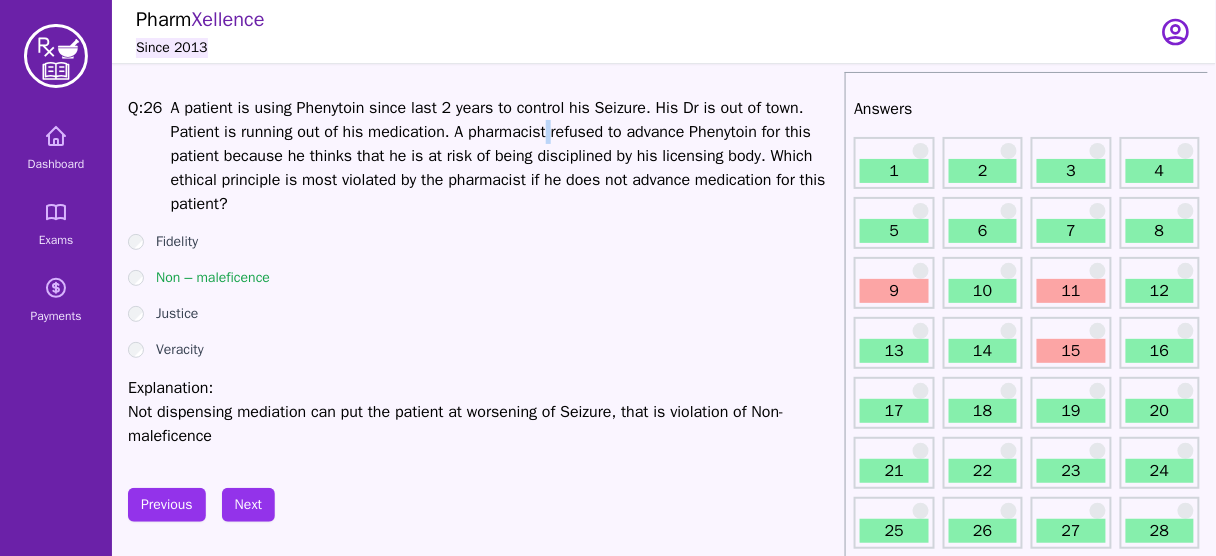 click on "A patient is using Phenytoin since last 2 years to control his Seizure. His Dr is out of town. Patient is running out of his medication. A pharmacist refused to advance Phenytoin for this patient because he thinks that he is at risk of being disciplined by his licensing body. Which ethical principle is most violated by the pharmacist if he does not advance medication for this patient?" at bounding box center [498, 156] 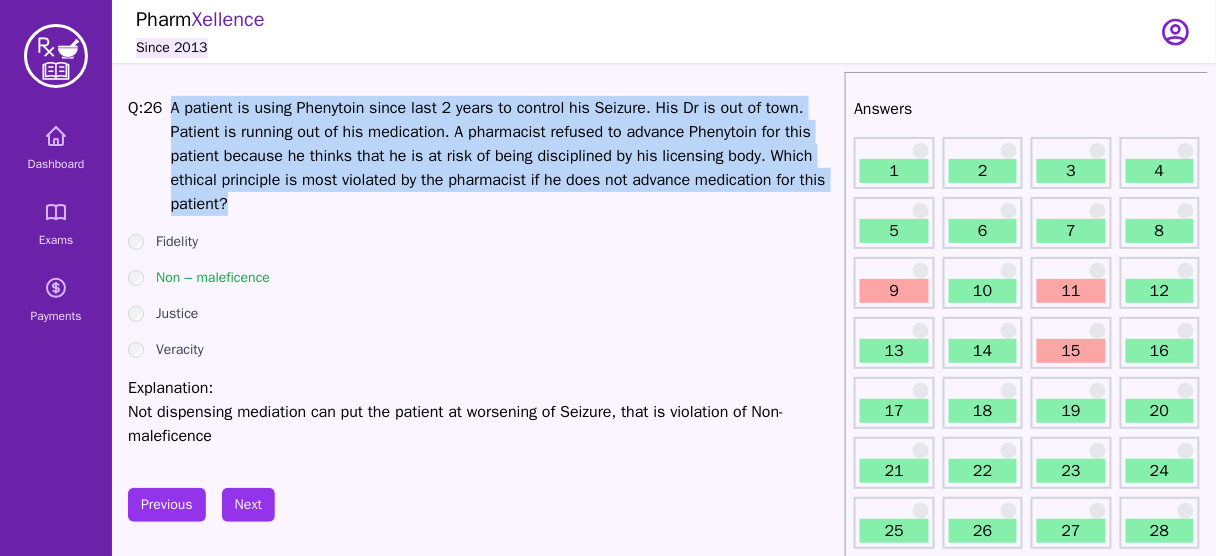 click on "A patient is using Phenytoin since last 2 years to control his Seizure. His Dr is out of town. Patient is running out of his medication. A pharmacist refused to advance Phenytoin for this patient because he thinks that he is at risk of being disciplined by his licensing body. Which ethical principle is most violated by the pharmacist if he does not advance medication for this patient?" at bounding box center (498, 156) 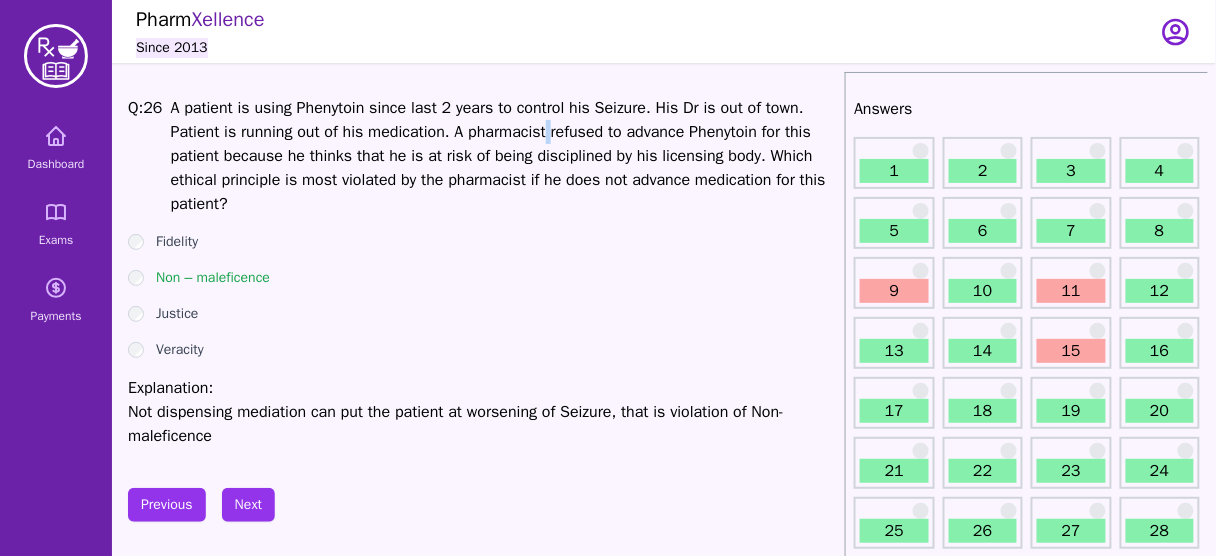click on "A patient is using Phenytoin since last 2 years to control his Seizure. His Dr is out of town. Patient is running out of his medication. A pharmacist refused to advance Phenytoin for this patient because he thinks that he is at risk of being disciplined by his licensing body. Which ethical principle is most violated by the pharmacist if he does not advance medication for this patient?" at bounding box center (498, 156) 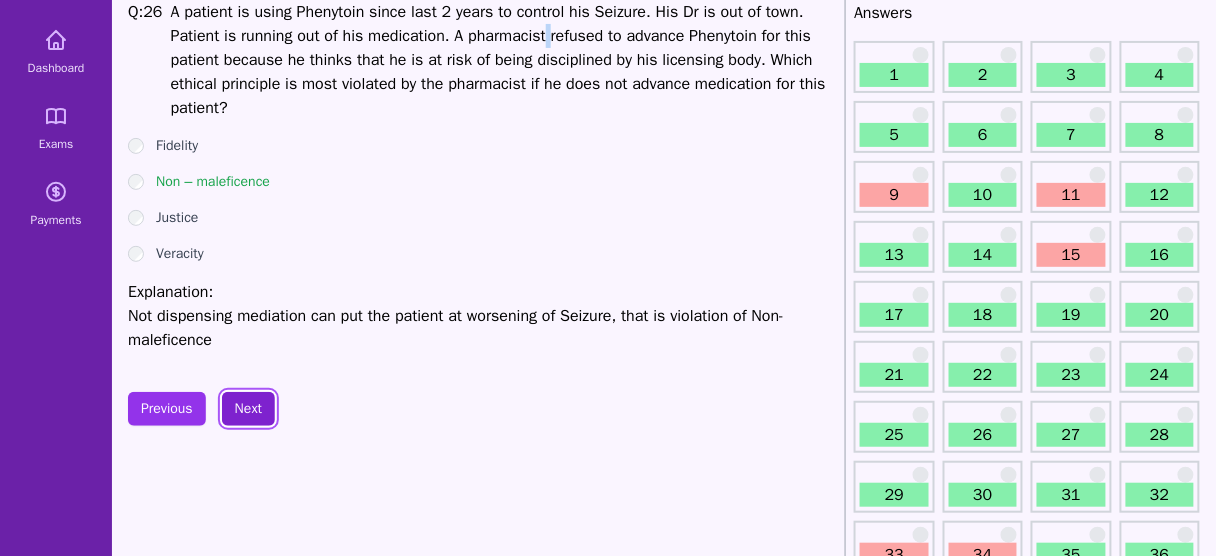 click on "Next" at bounding box center (248, 409) 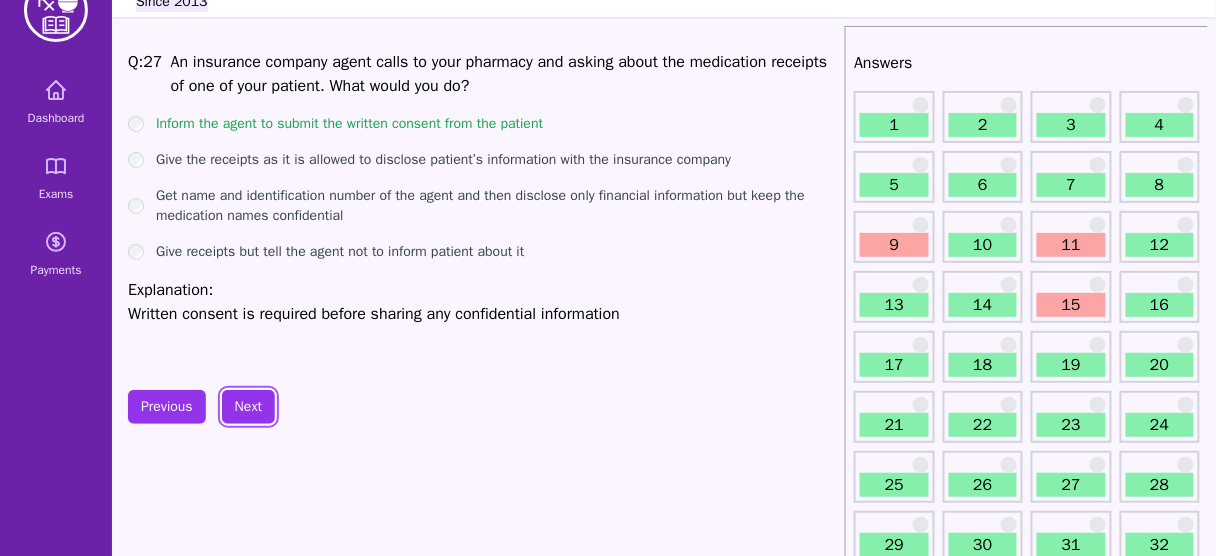 scroll, scrollTop: 23, scrollLeft: 0, axis: vertical 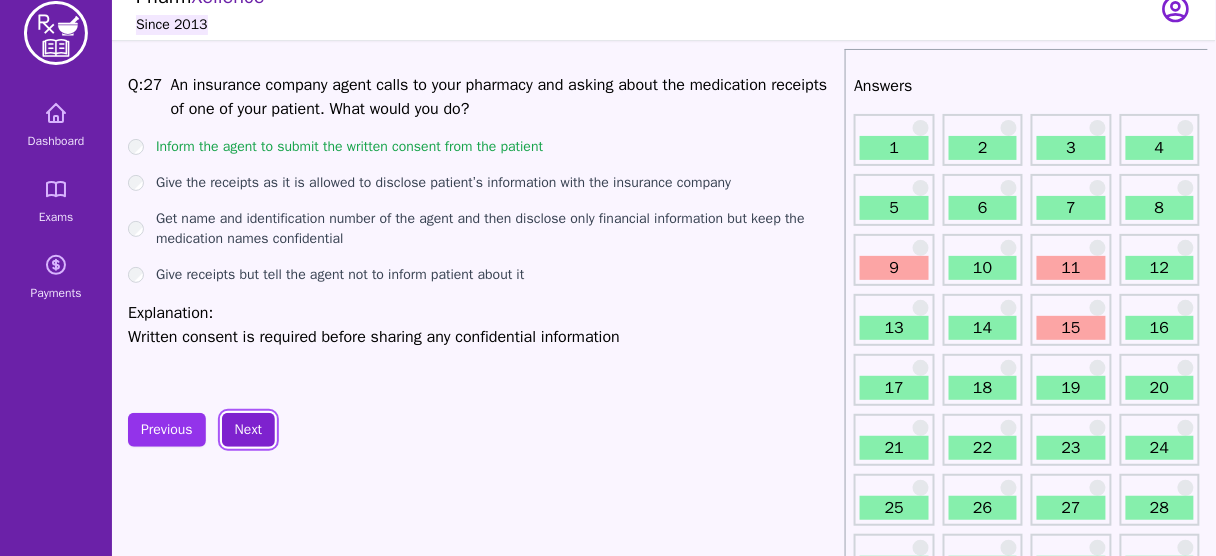 click on "Next" at bounding box center (248, 430) 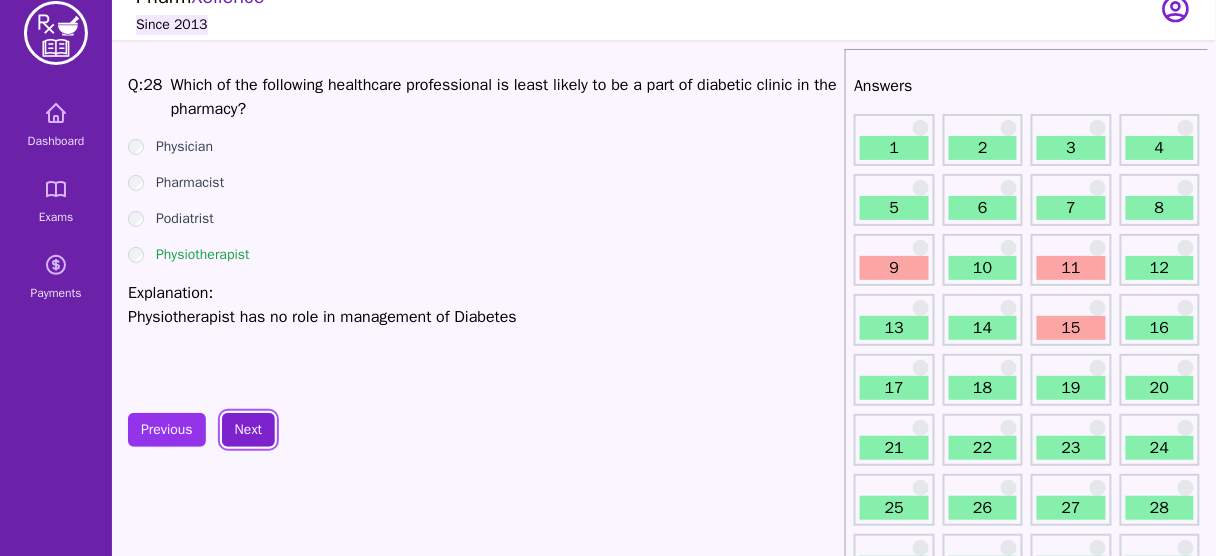 click on "Next" at bounding box center [248, 430] 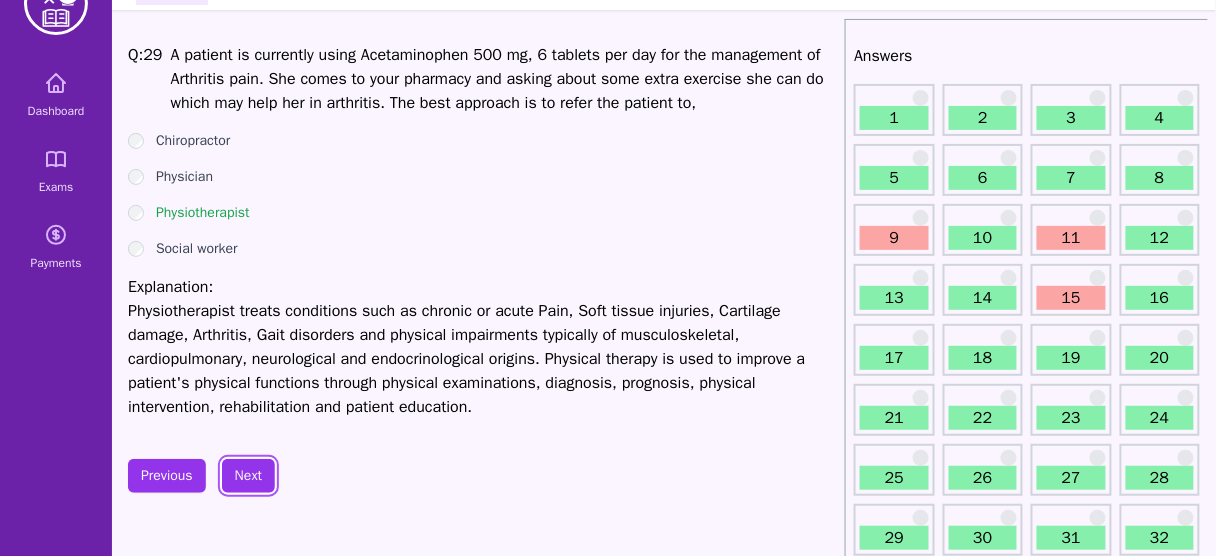 scroll, scrollTop: 66, scrollLeft: 0, axis: vertical 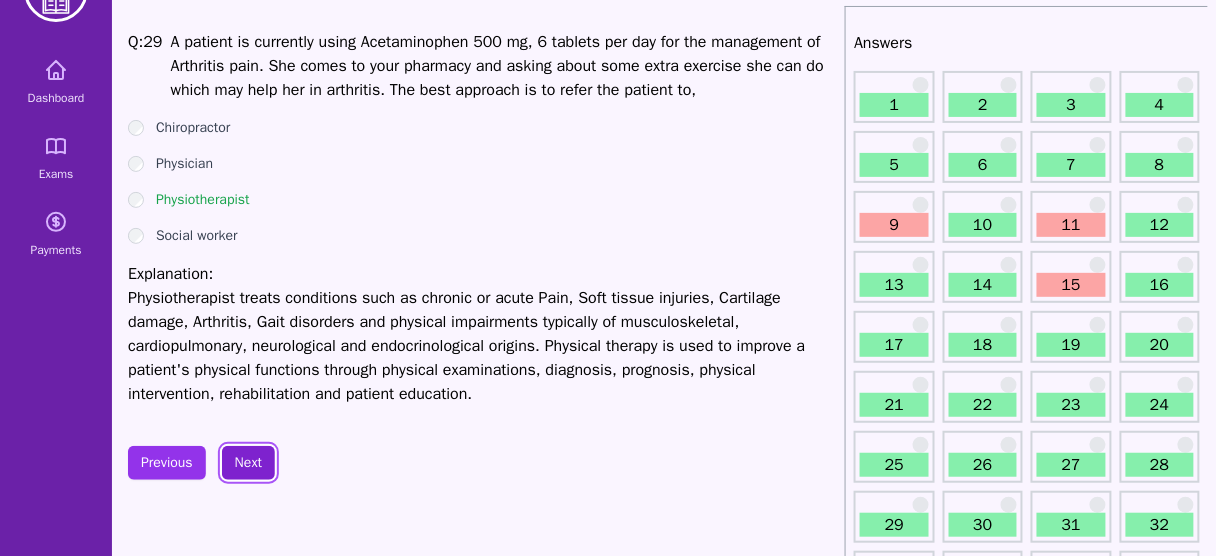click on "Next" at bounding box center [248, 463] 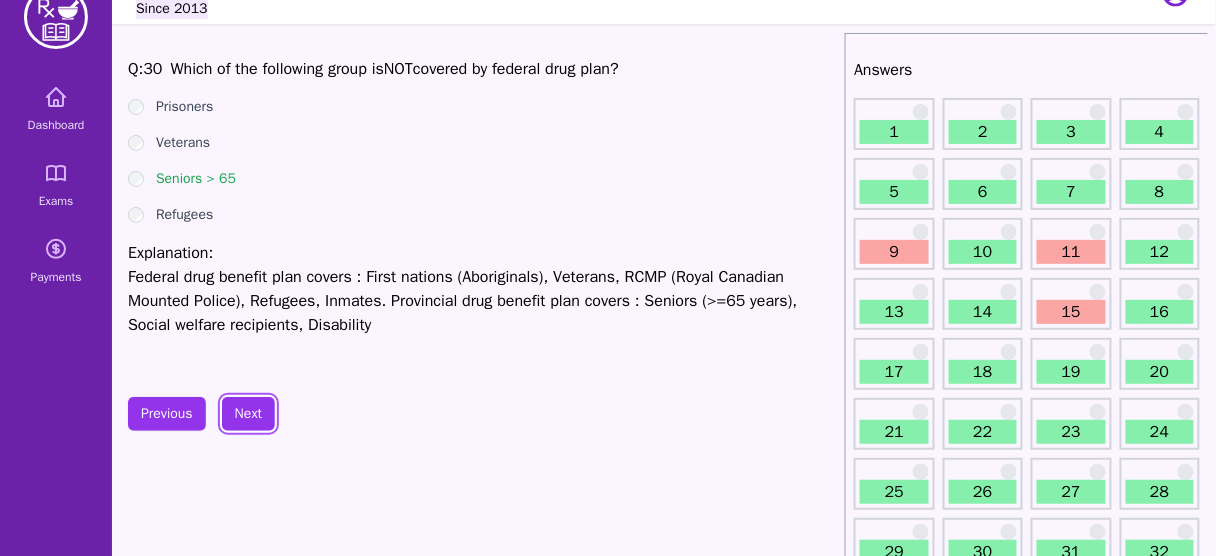scroll, scrollTop: 40, scrollLeft: 0, axis: vertical 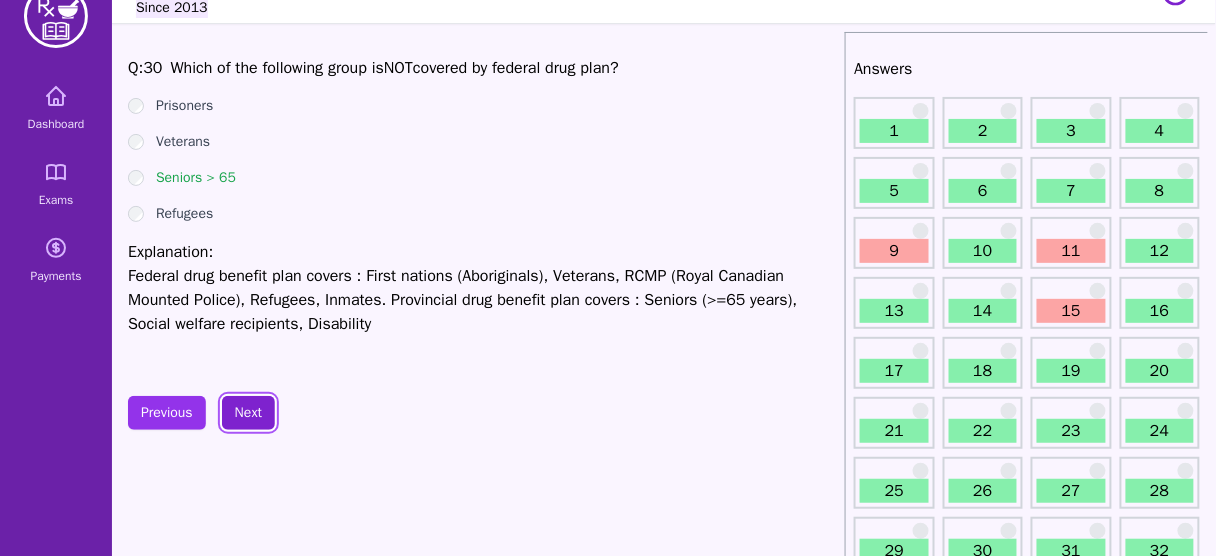 click on "Next" at bounding box center [248, 413] 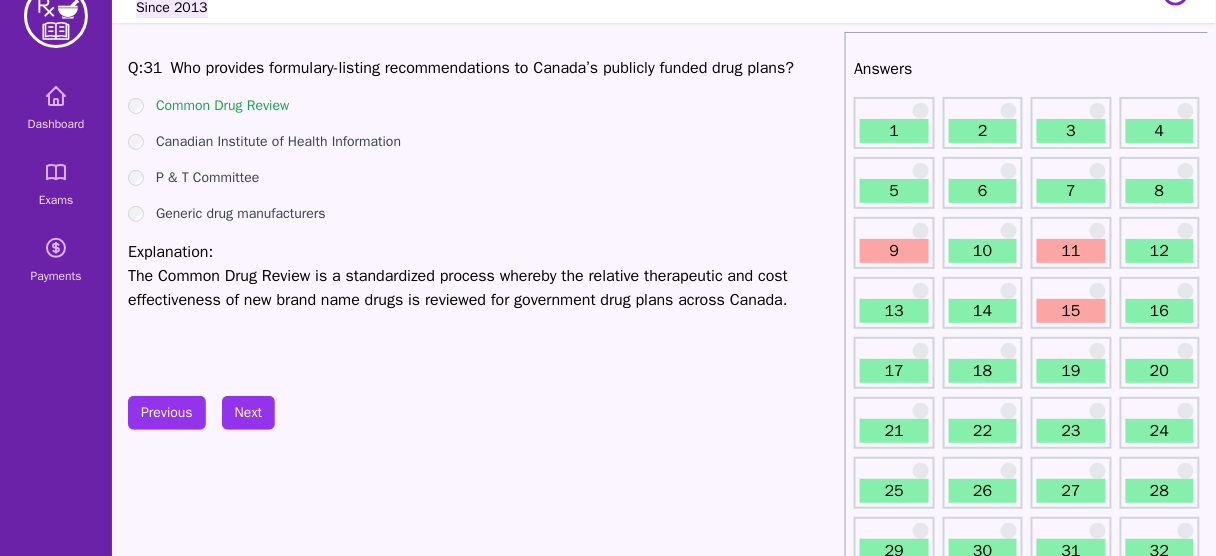 click on "The Common Drug Review is a standardized process whereby the relative therapeutic and cost effectiveness of new brand name drugs is reviewed for government drug plans across Canada." at bounding box center (482, 288) 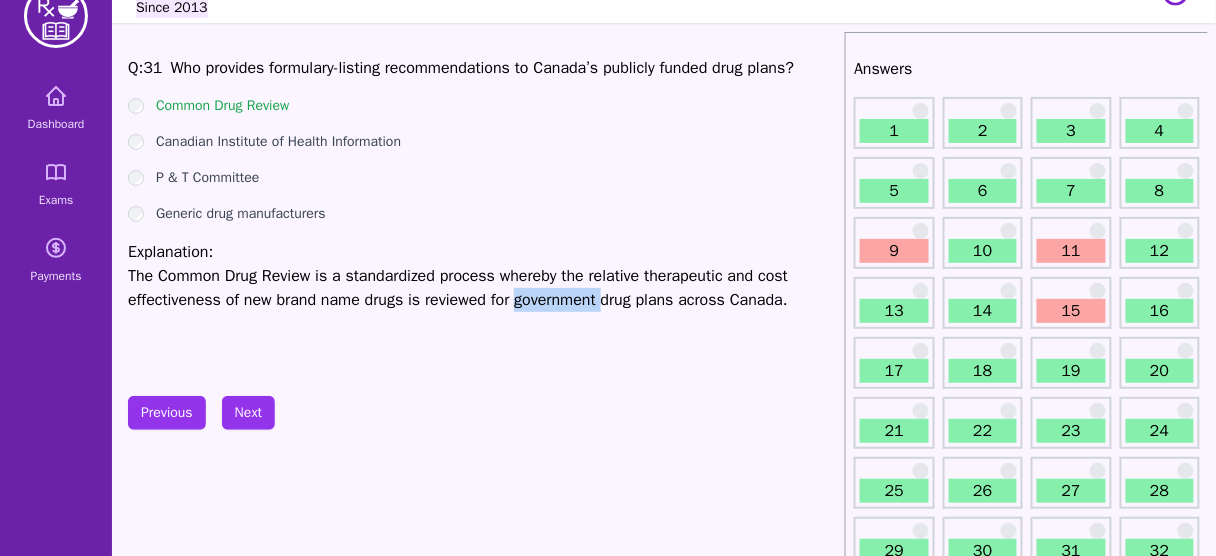 click on "The Common Drug Review is a standardized process whereby the relative therapeutic and cost effectiveness of new brand name drugs is reviewed for government drug plans across Canada." at bounding box center (482, 288) 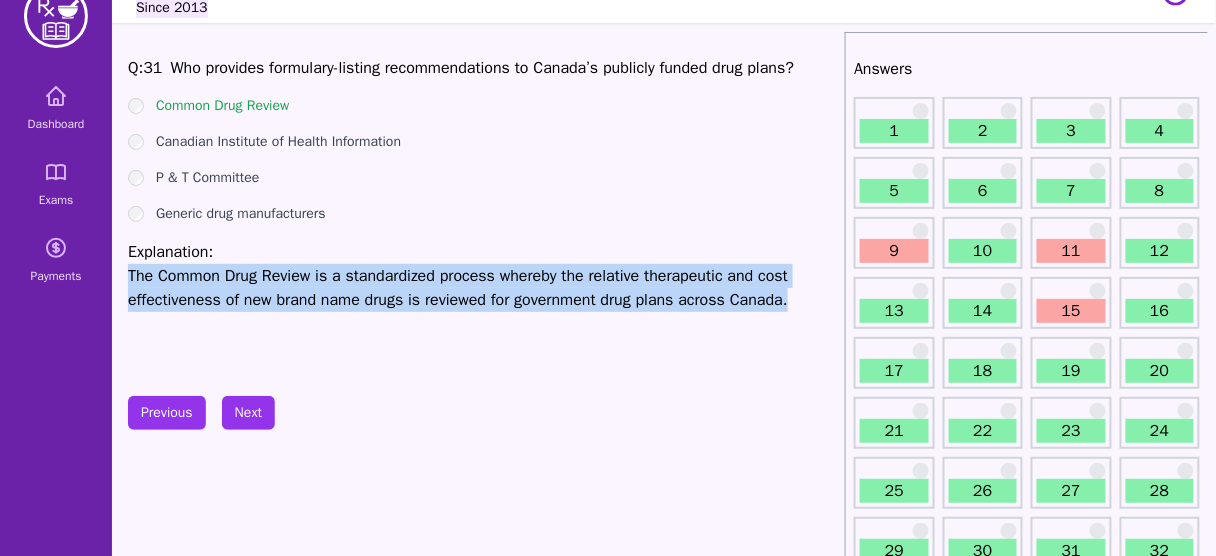 click on "The Common Drug Review is a standardized process whereby the relative therapeutic and cost effectiveness of new brand name drugs is reviewed for government drug plans across Canada." at bounding box center (482, 288) 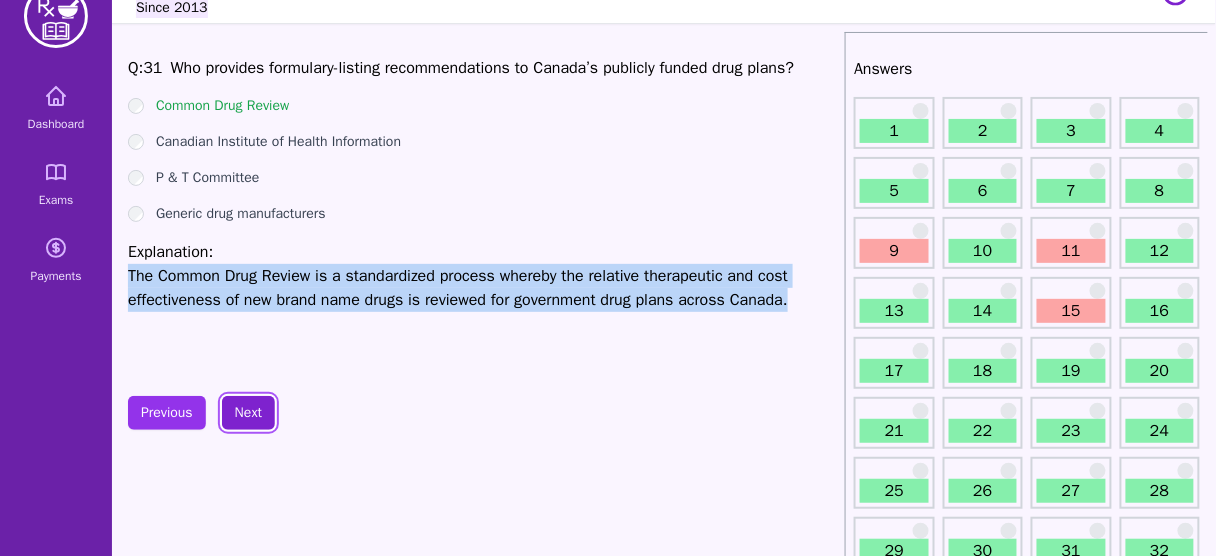 click on "Next" at bounding box center [248, 413] 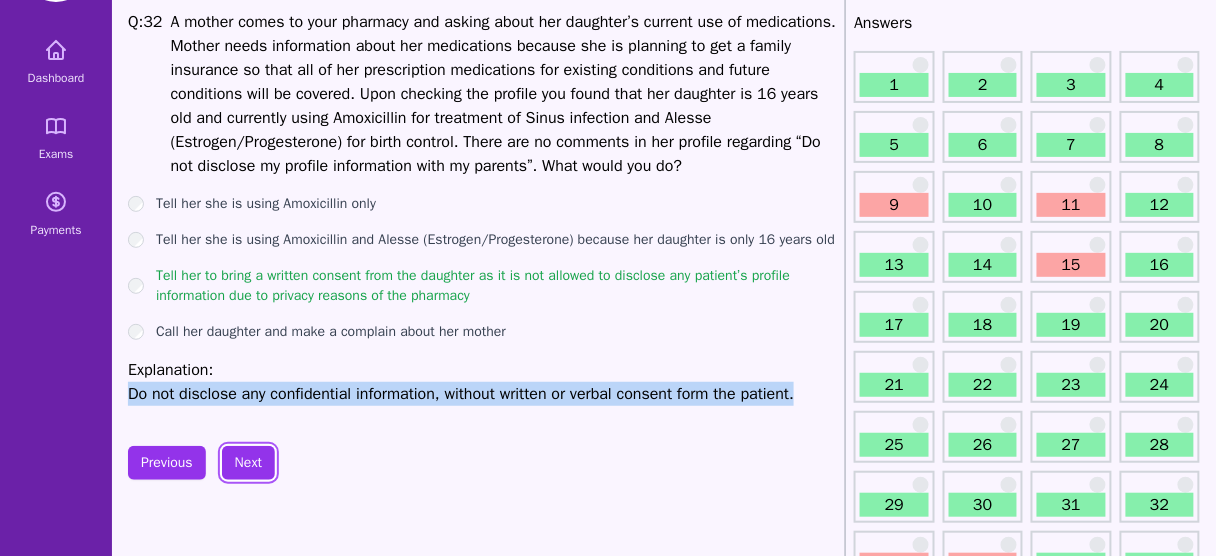 scroll, scrollTop: 103, scrollLeft: 0, axis: vertical 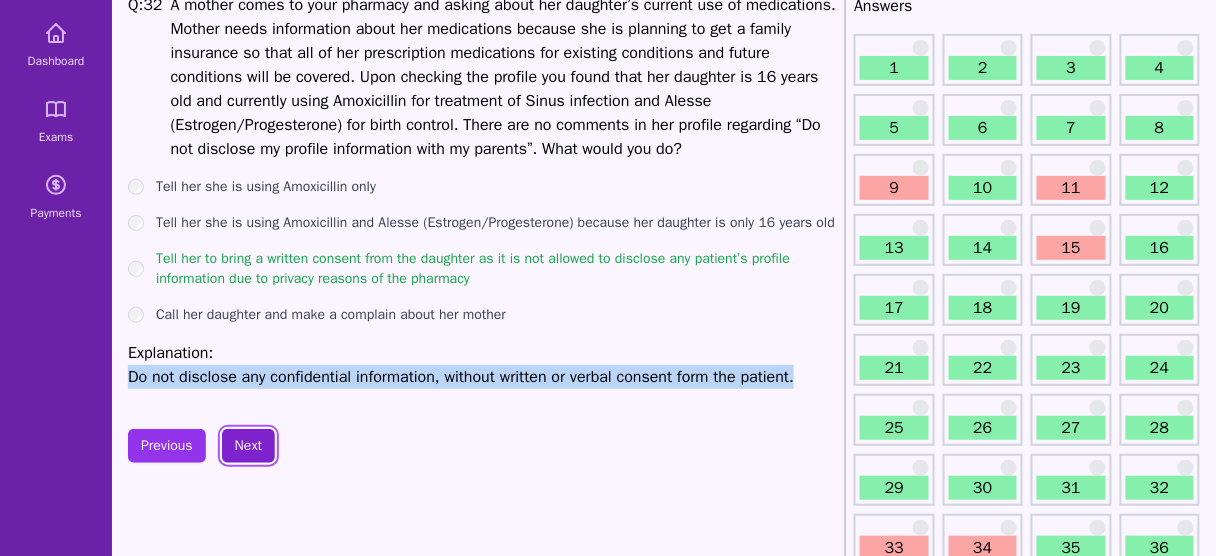 click on "Next" at bounding box center [248, 446] 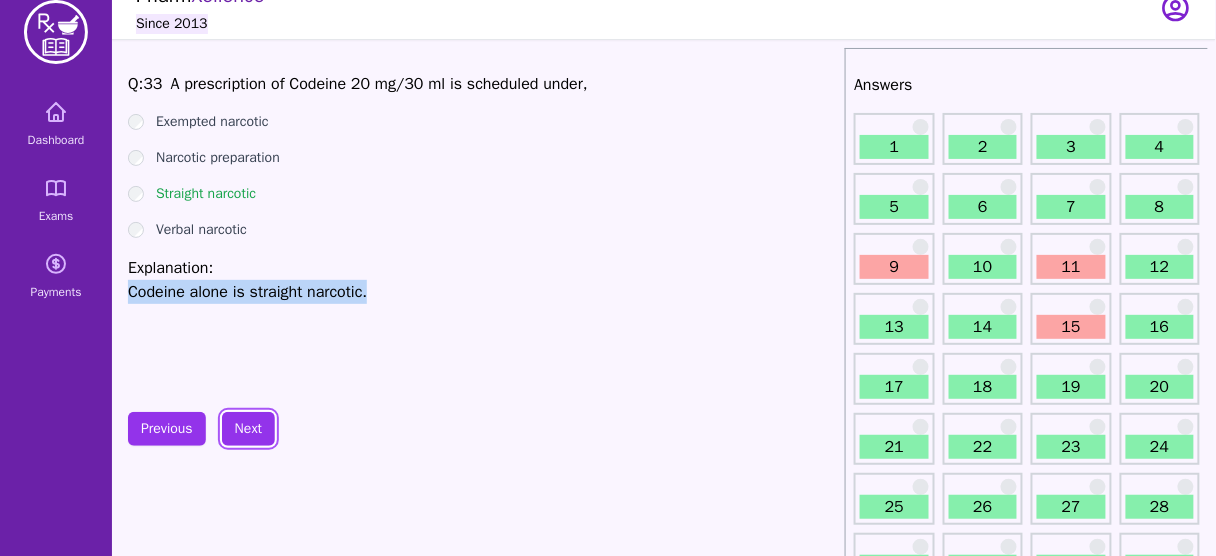 scroll, scrollTop: 22, scrollLeft: 0, axis: vertical 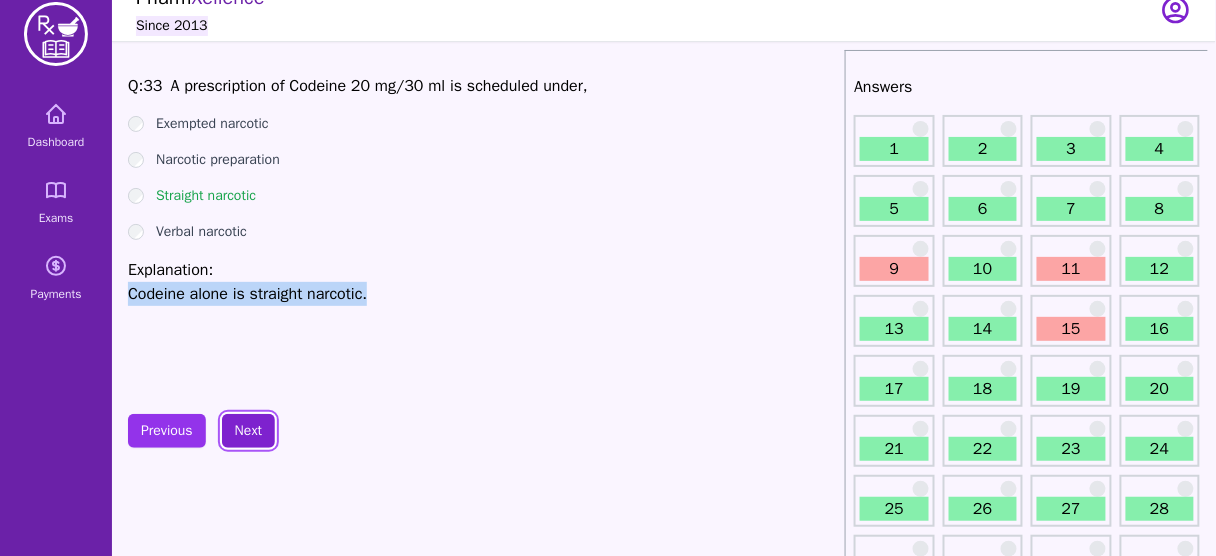 click on "Next" at bounding box center (248, 431) 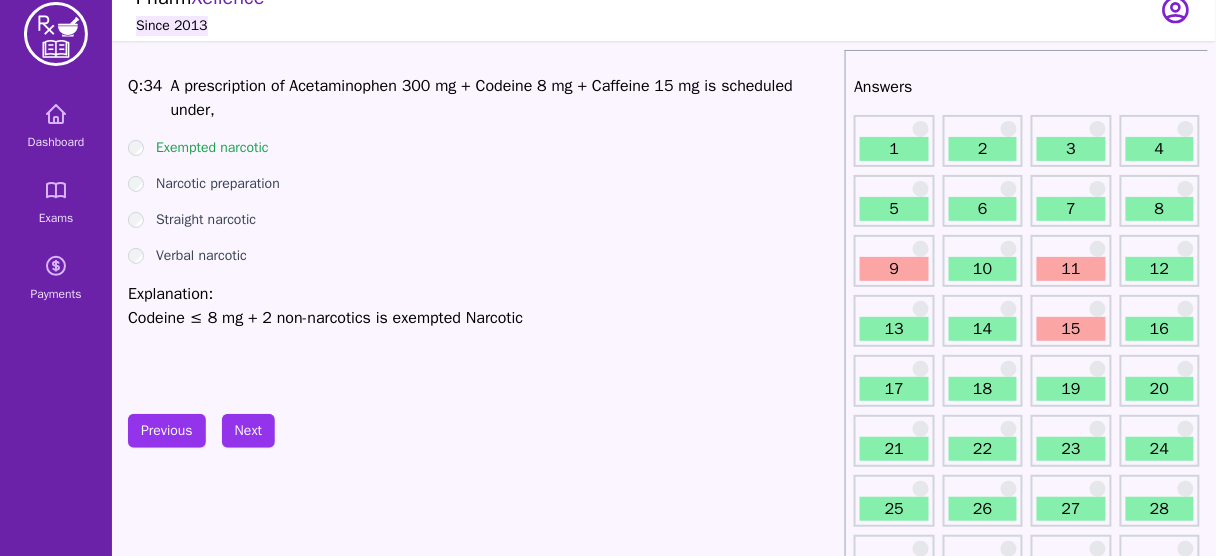 click on "Previous Next" at bounding box center [482, 431] 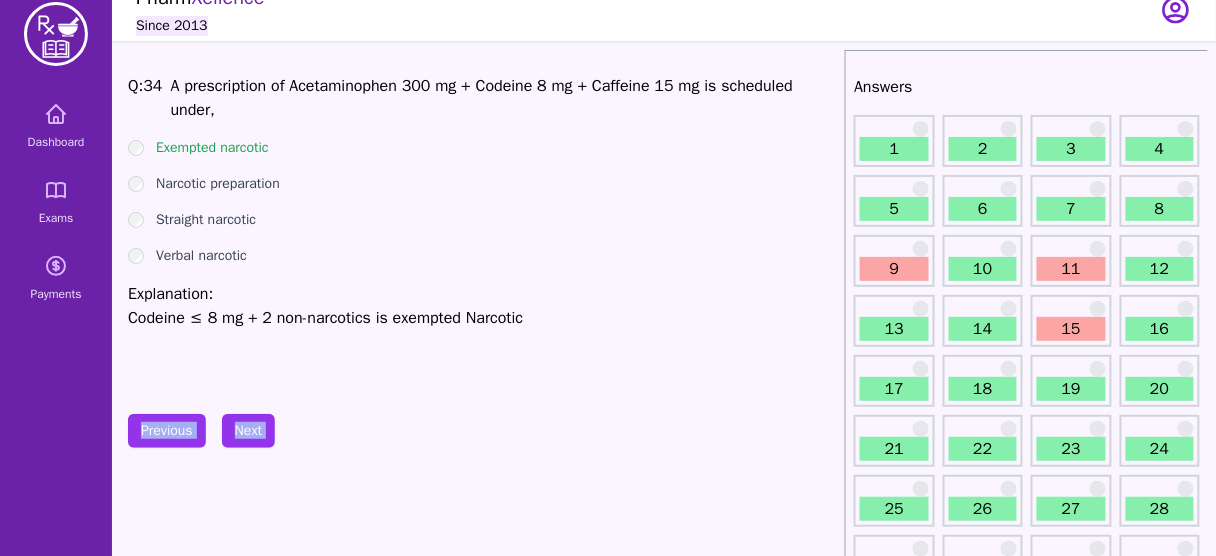 click on "Previous Next" at bounding box center (482, 431) 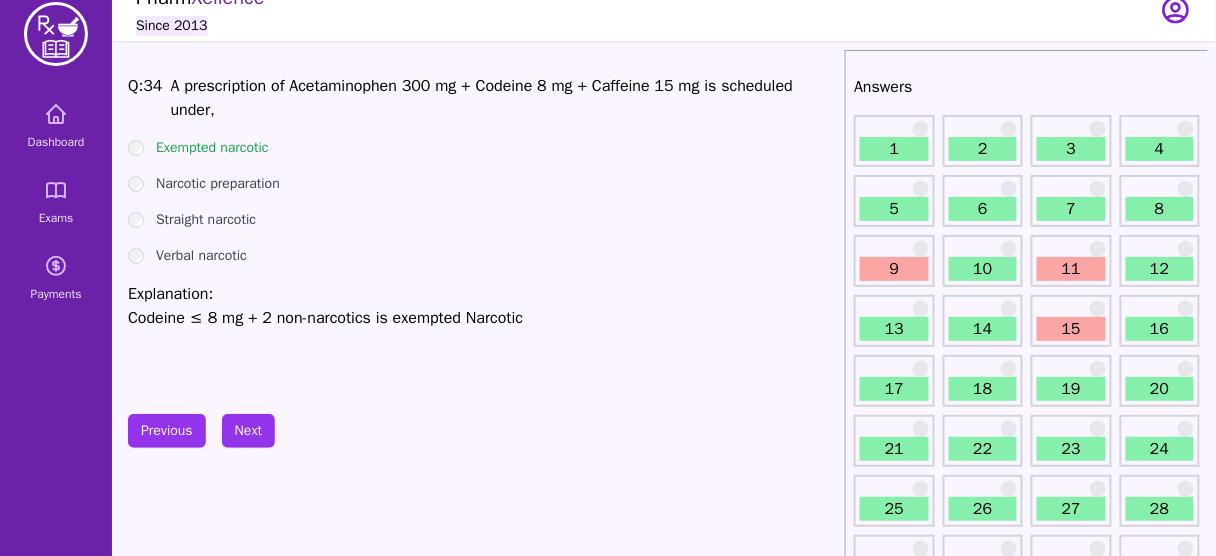 click on "Codeine ≤ 8 mg + 2 non-narcotics is exempted Narcotic" at bounding box center (482, 318) 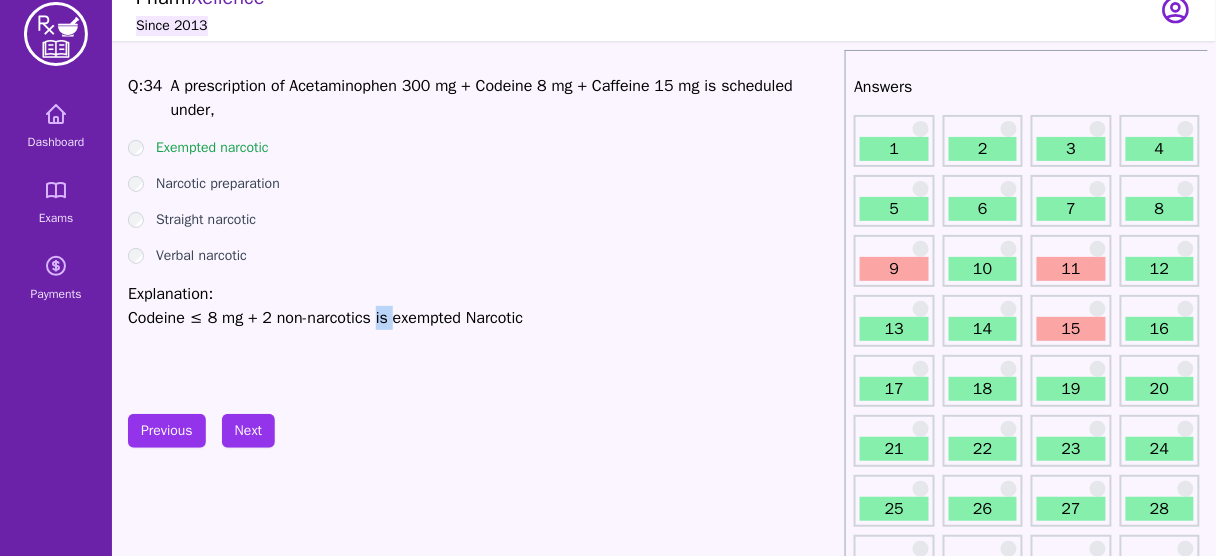 click on "Codeine ≤ 8 mg + 2 non-narcotics is exempted Narcotic" at bounding box center (482, 318) 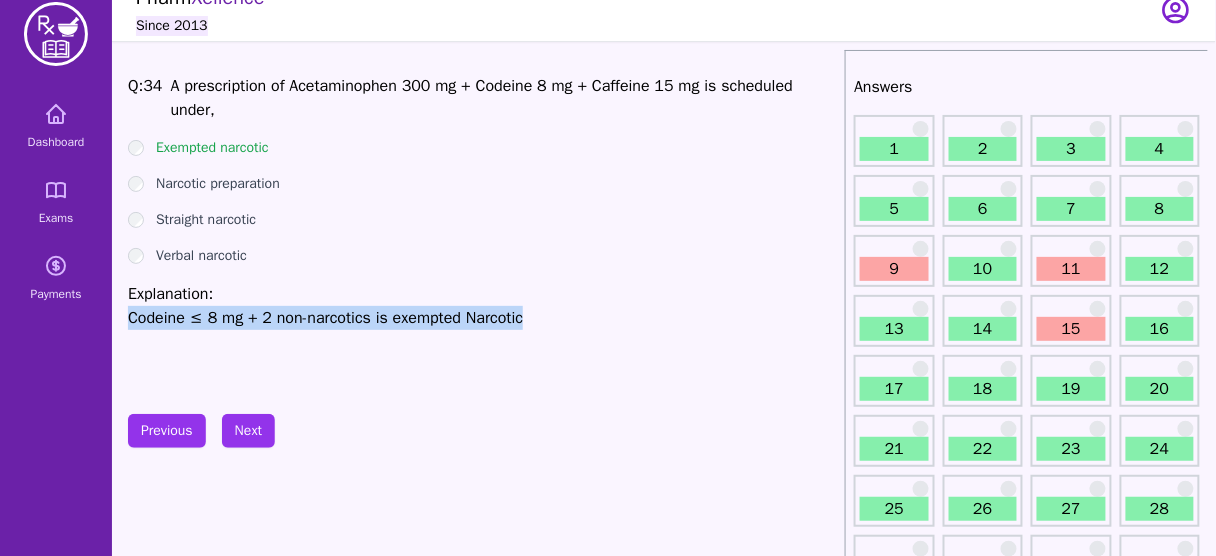 click on "Codeine ≤ 8 mg + 2 non-narcotics is exempted Narcotic" at bounding box center (482, 318) 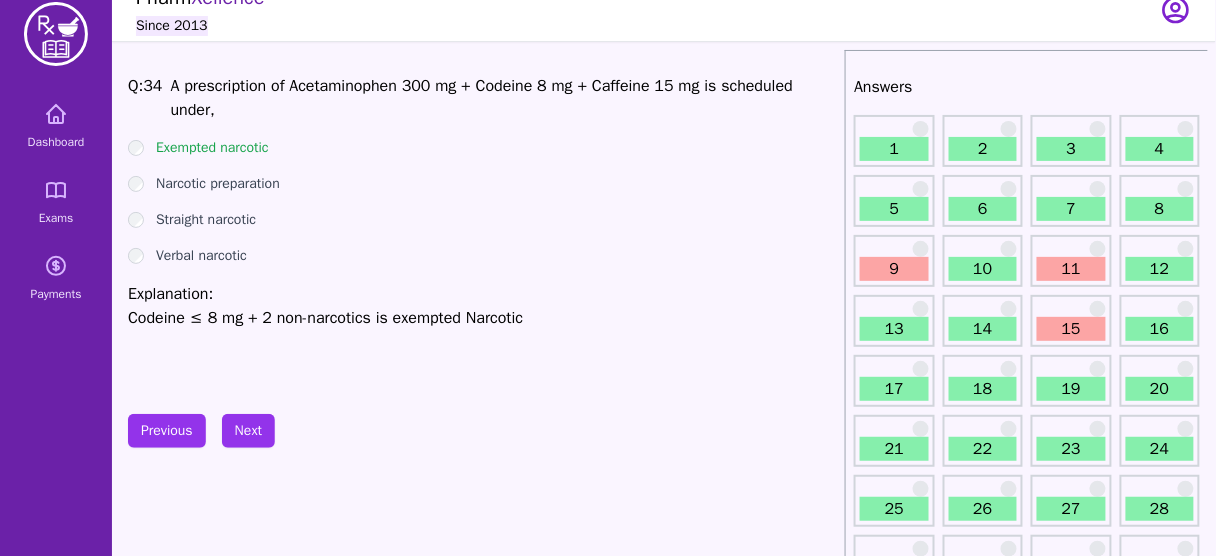 click on "A prescription of Acetaminophen 300 mg + Codeine 8 mg + Caffeine 15 mg is scheduled under," at bounding box center (482, 98) 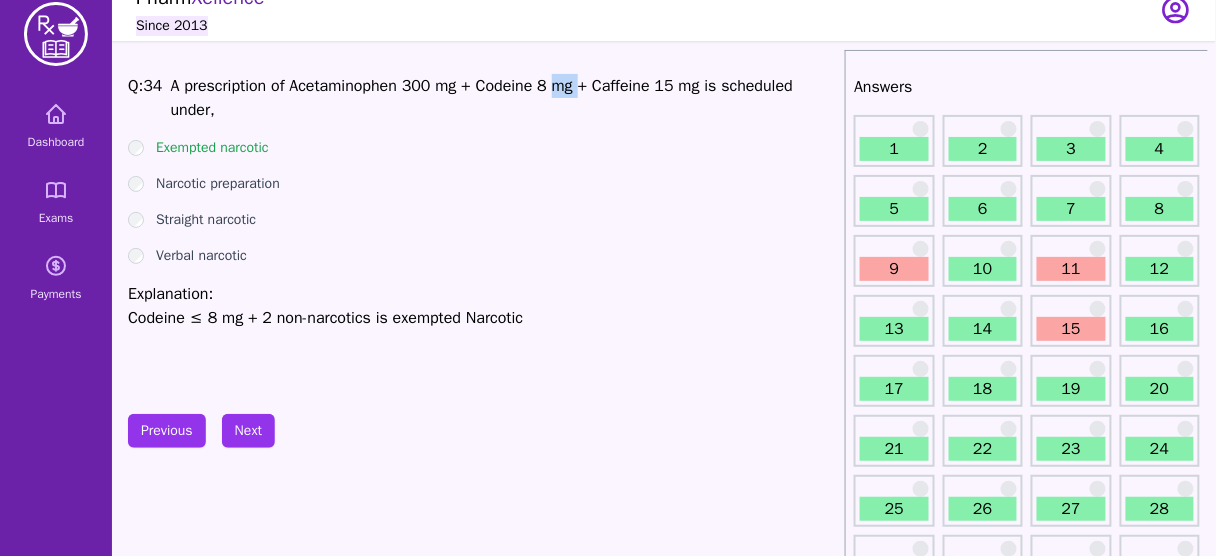 click on "A prescription of Acetaminophen 300 mg + Codeine 8 mg + Caffeine 15 mg is scheduled under," at bounding box center [482, 98] 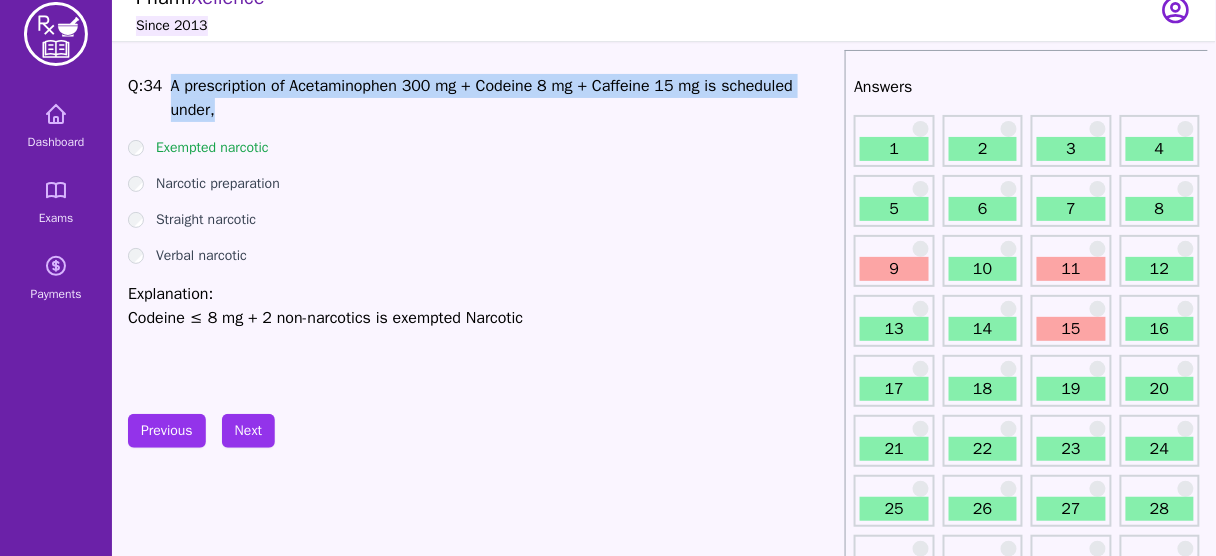 click on "A prescription of Acetaminophen 300 mg + Codeine 8 mg + Caffeine 15 mg is scheduled under," at bounding box center [482, 98] 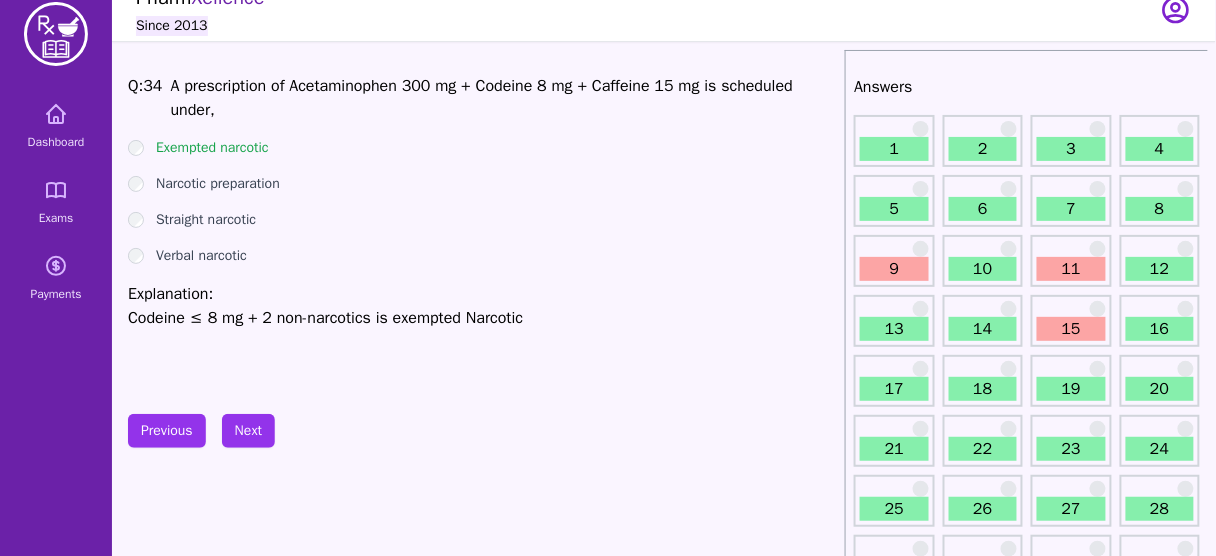 click on "Exempted narcotic" at bounding box center [212, 148] 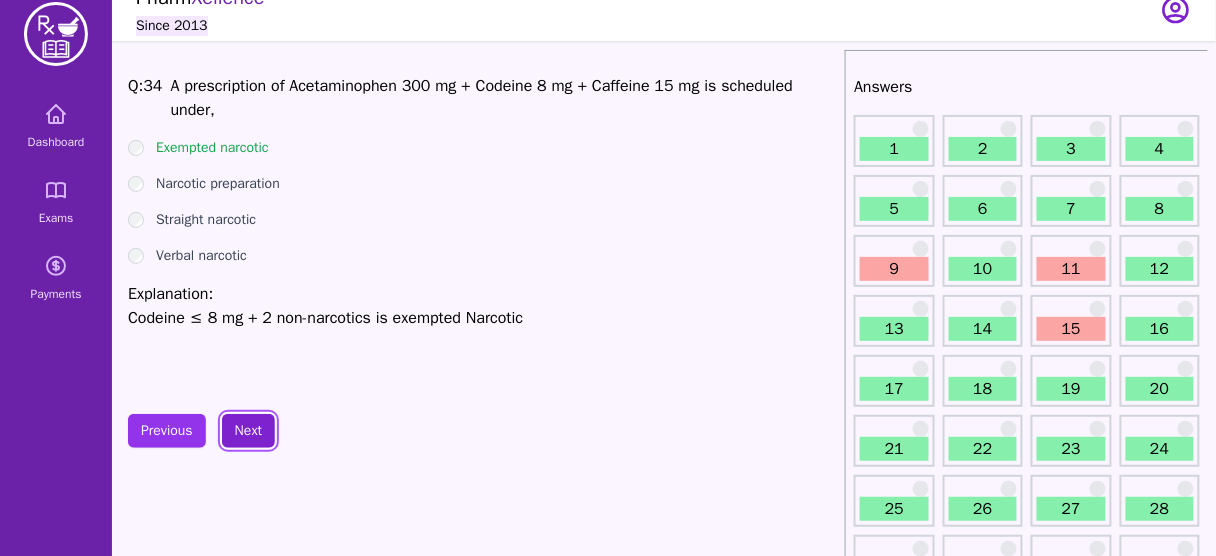 click on "Next" at bounding box center (248, 431) 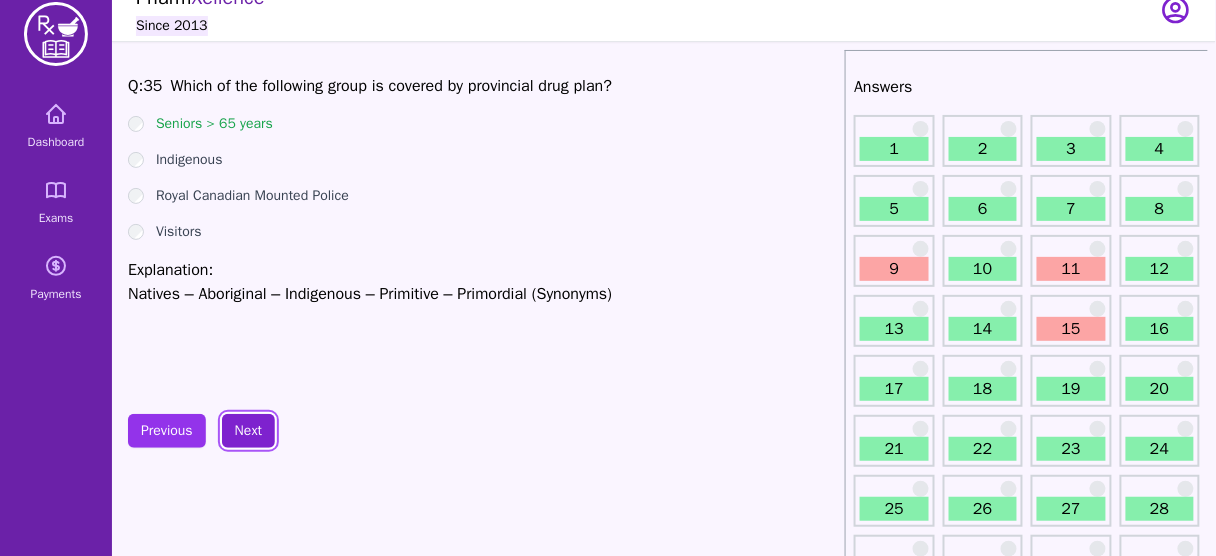 click on "Next" at bounding box center (248, 431) 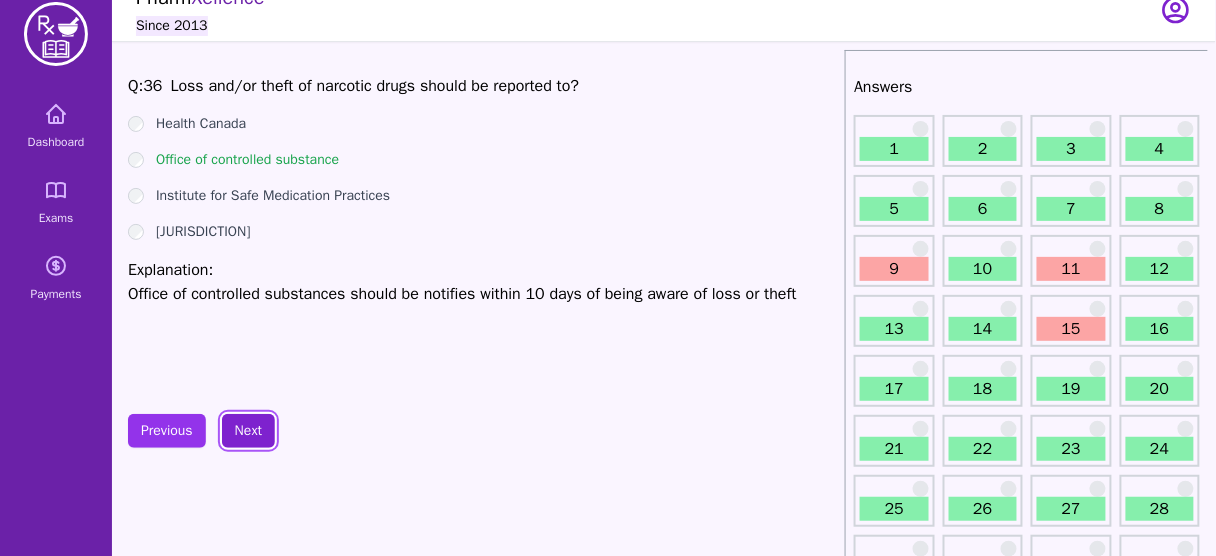 click on "Next" at bounding box center [248, 431] 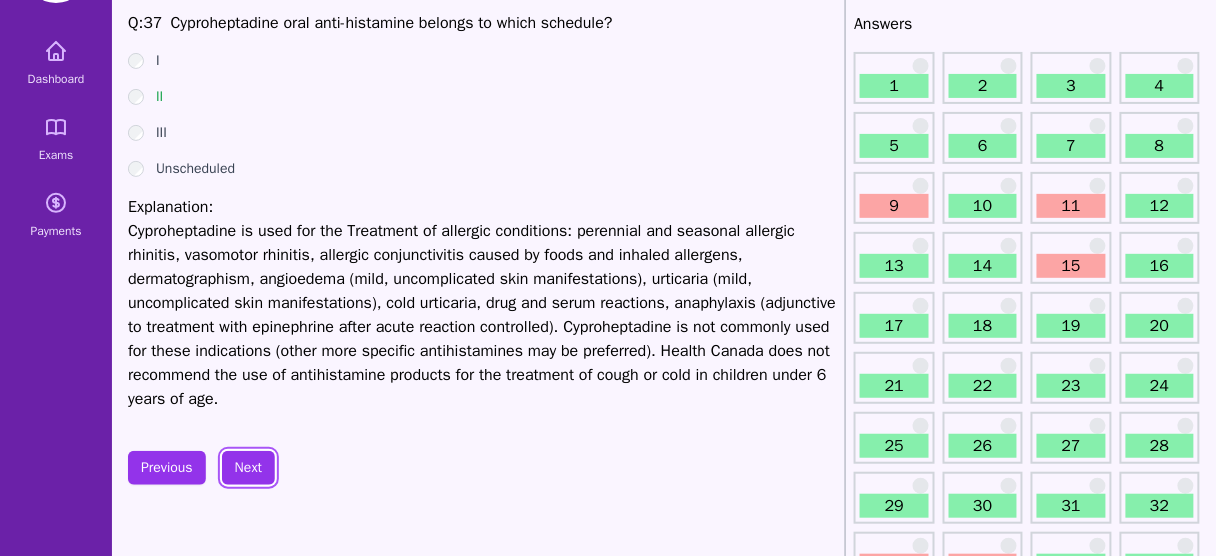 scroll, scrollTop: 85, scrollLeft: 0, axis: vertical 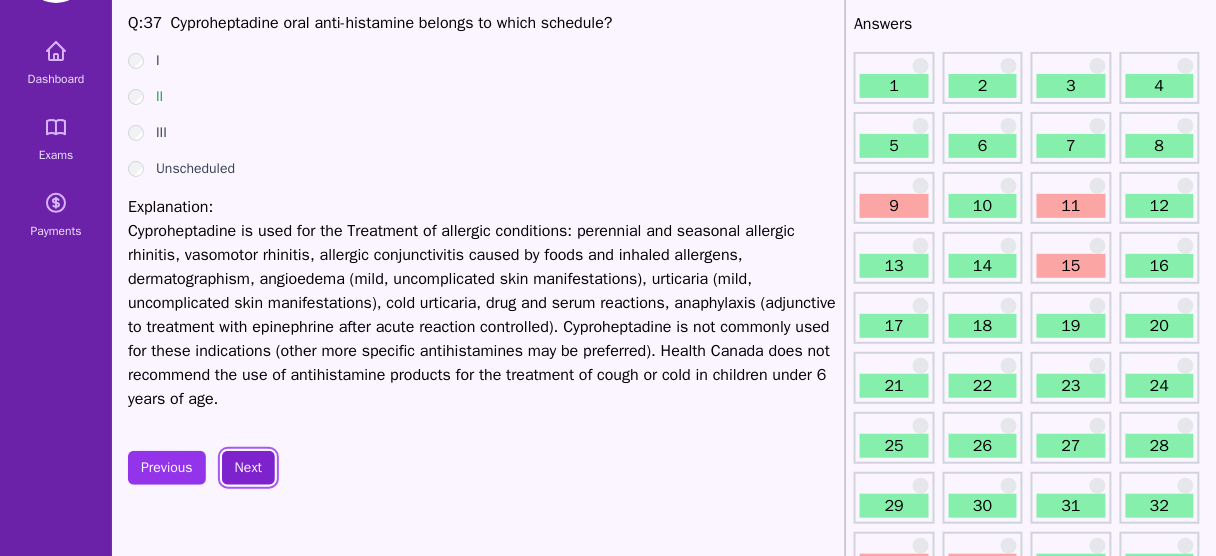click on "Next" at bounding box center [248, 468] 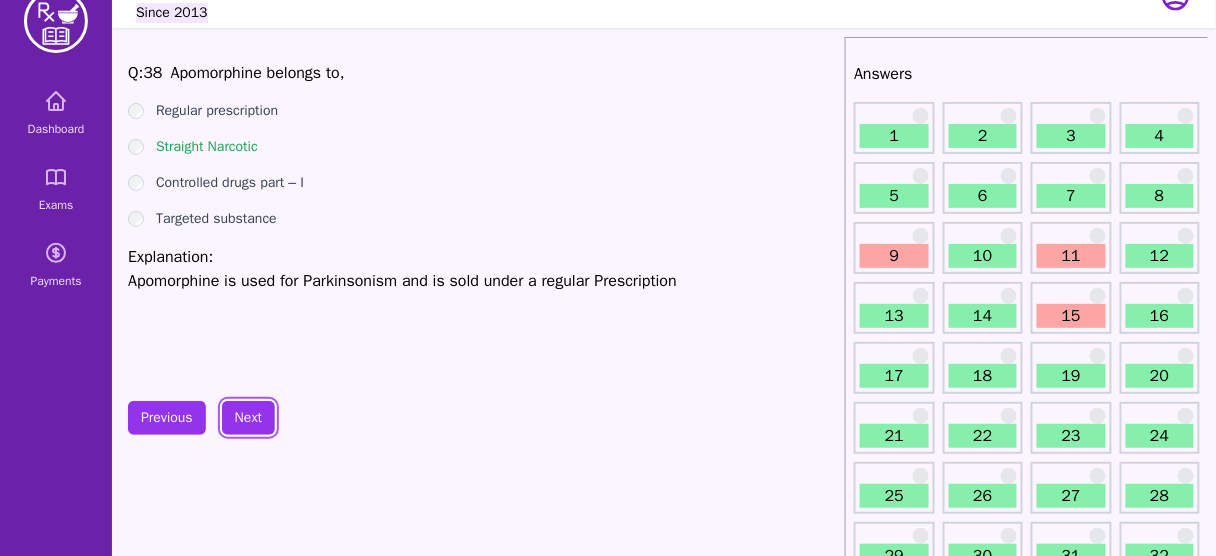scroll, scrollTop: 34, scrollLeft: 0, axis: vertical 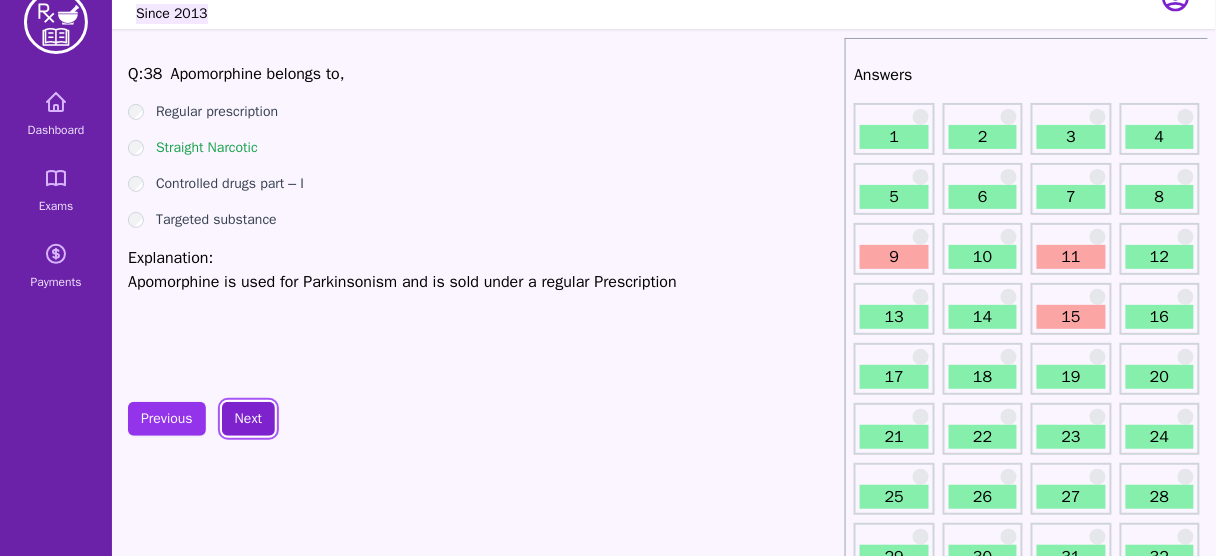 click on "Next" at bounding box center (248, 419) 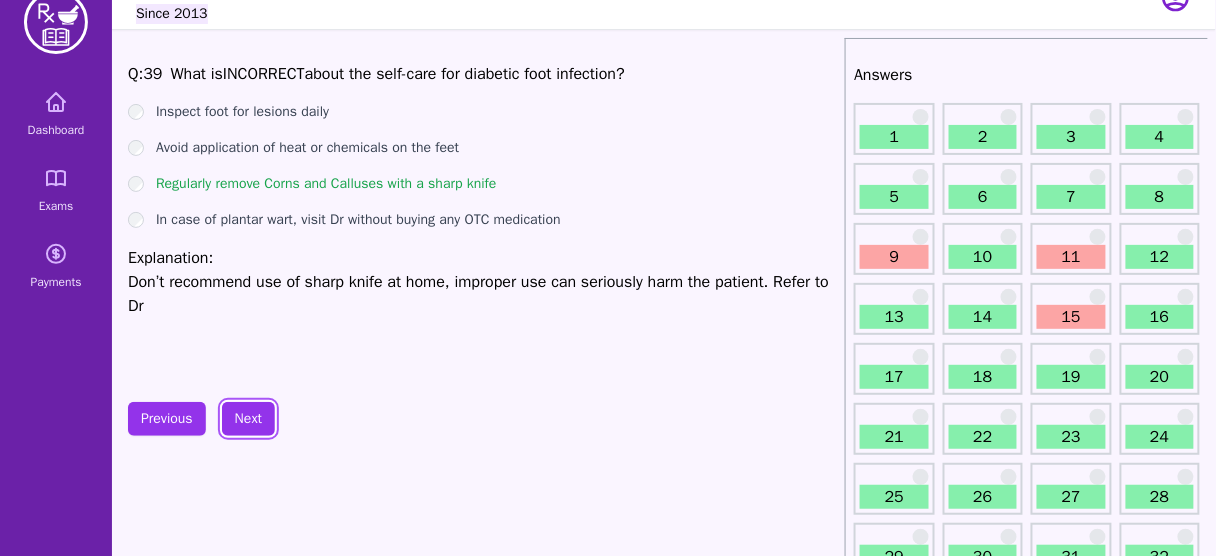 scroll, scrollTop: 12, scrollLeft: 0, axis: vertical 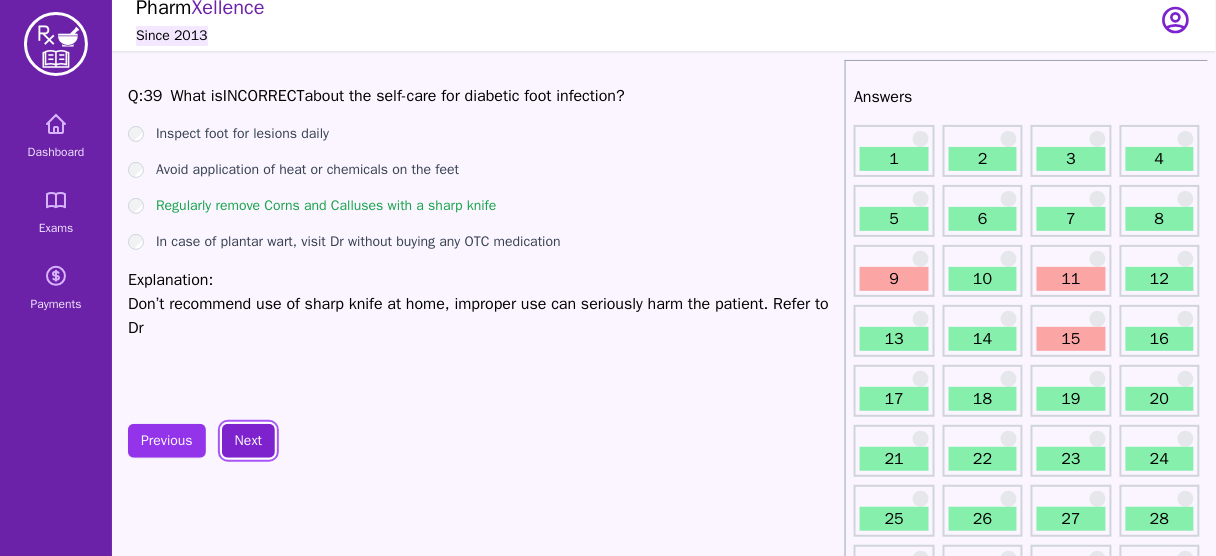 click on "Next" at bounding box center (248, 441) 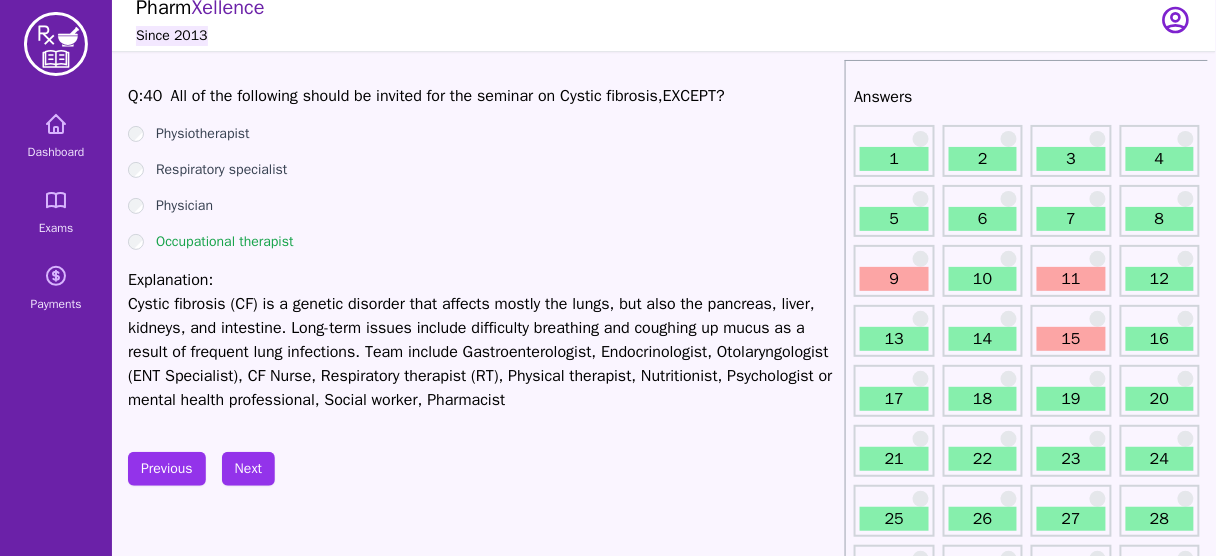 click on "Cystic fibrosis (CF) is a genetic disorder that affects mostly the lungs, but also the pancreas, liver, kidneys, and intestine. Long-term issues include difficulty breathing and coughing up mucus as a result of frequent lung infections. Team include Gastroenterologist, Endocrinologist, Otolaryngologist (ENT Specialist), CF Nurse, Respiratory therapist (RT), Physical therapist, Nutritionist, Psychologist or mental health professional, Social worker, Pharmacist" at bounding box center [482, 352] 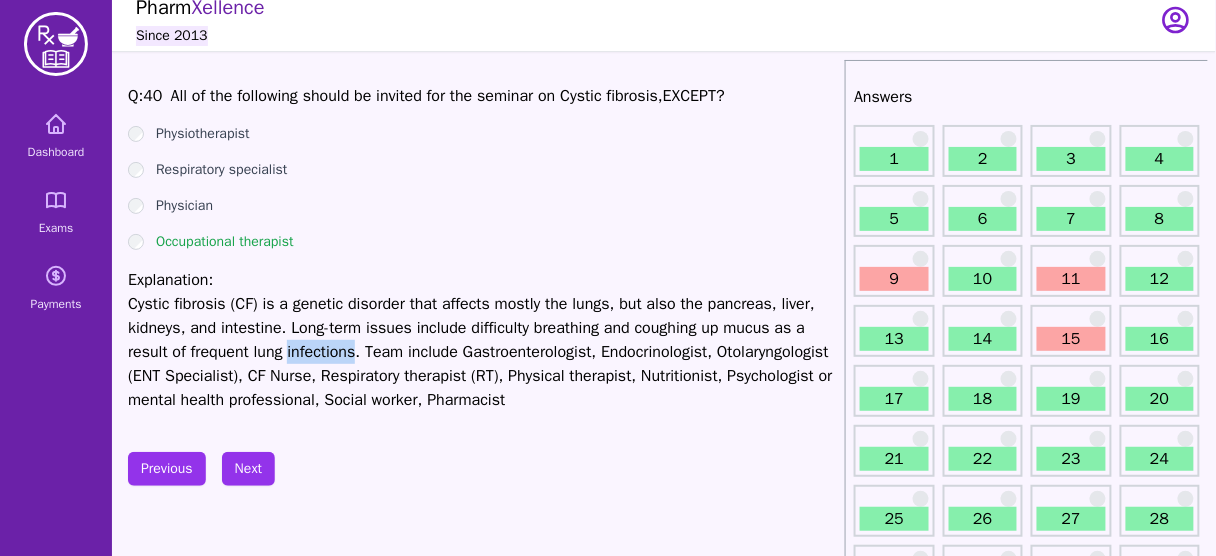 click on "Cystic fibrosis (CF) is a genetic disorder that affects mostly the lungs, but also the pancreas, liver, kidneys, and intestine. Long-term issues include difficulty breathing and coughing up mucus as a result of frequent lung infections. Team include Gastroenterologist, Endocrinologist, Otolaryngologist (ENT Specialist), CF Nurse, Respiratory therapist (RT), Physical therapist, Nutritionist, Psychologist or mental health professional, Social worker, Pharmacist" at bounding box center [482, 352] 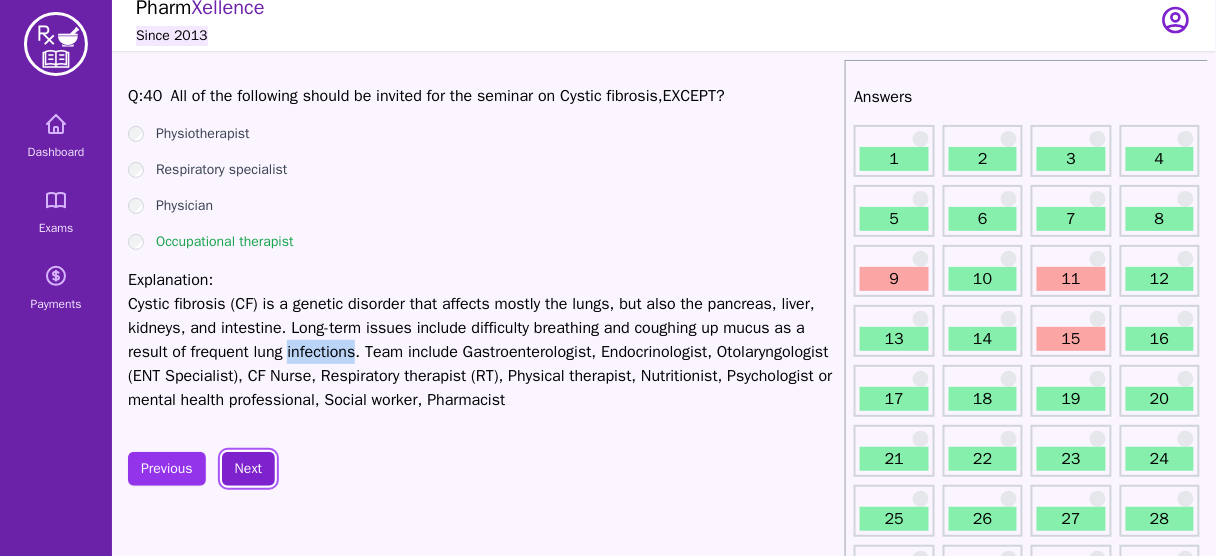 click on "Next" at bounding box center [248, 469] 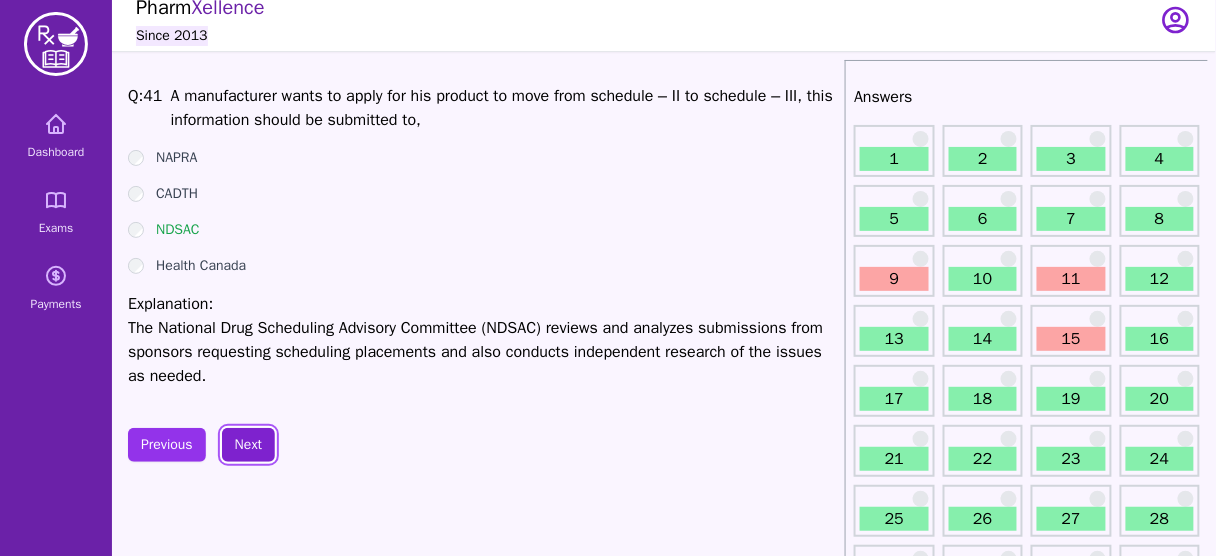 click on "Next" at bounding box center (248, 445) 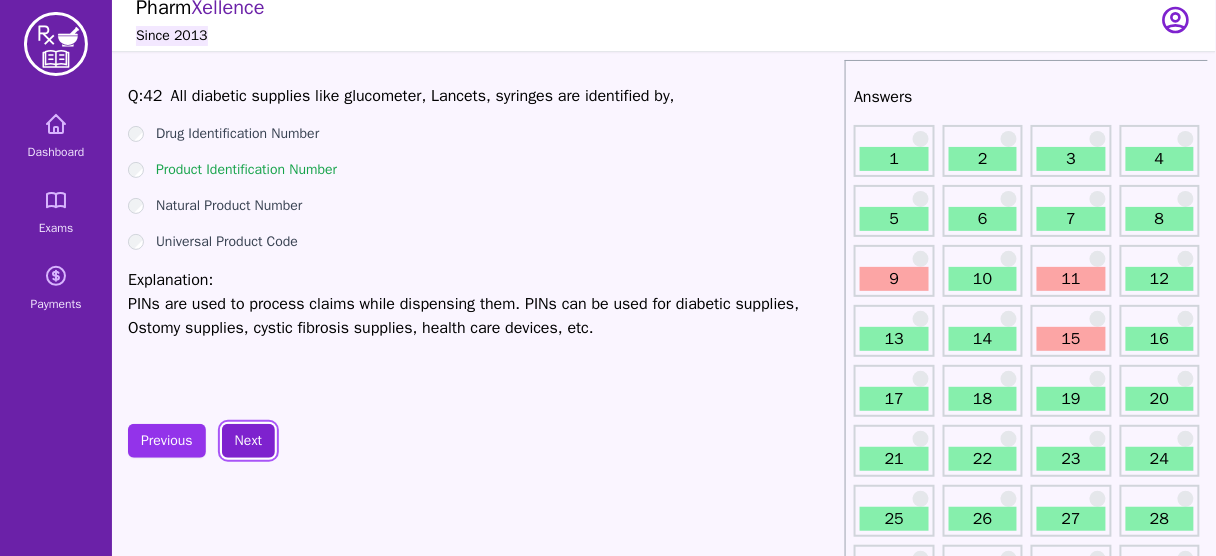 click on "Next" at bounding box center (248, 441) 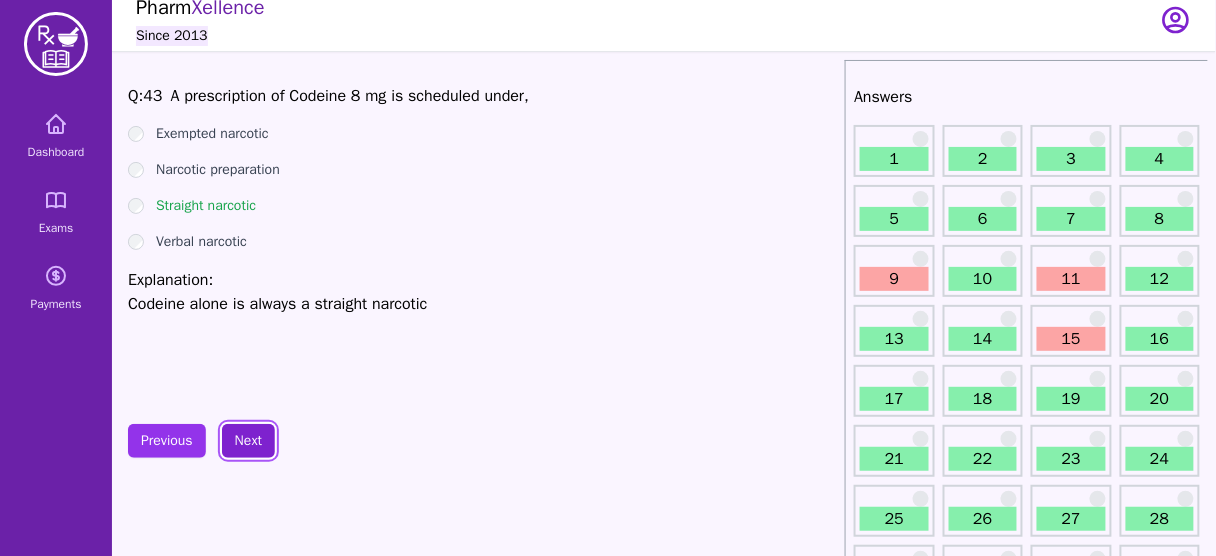 click on "Next" at bounding box center [248, 441] 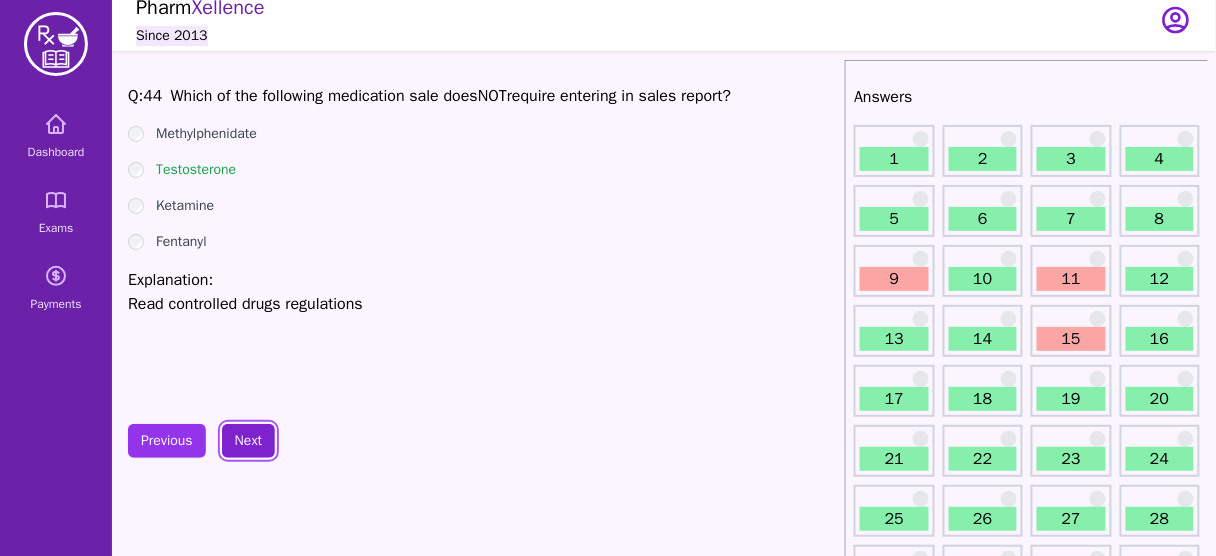 click on "Next" at bounding box center [248, 441] 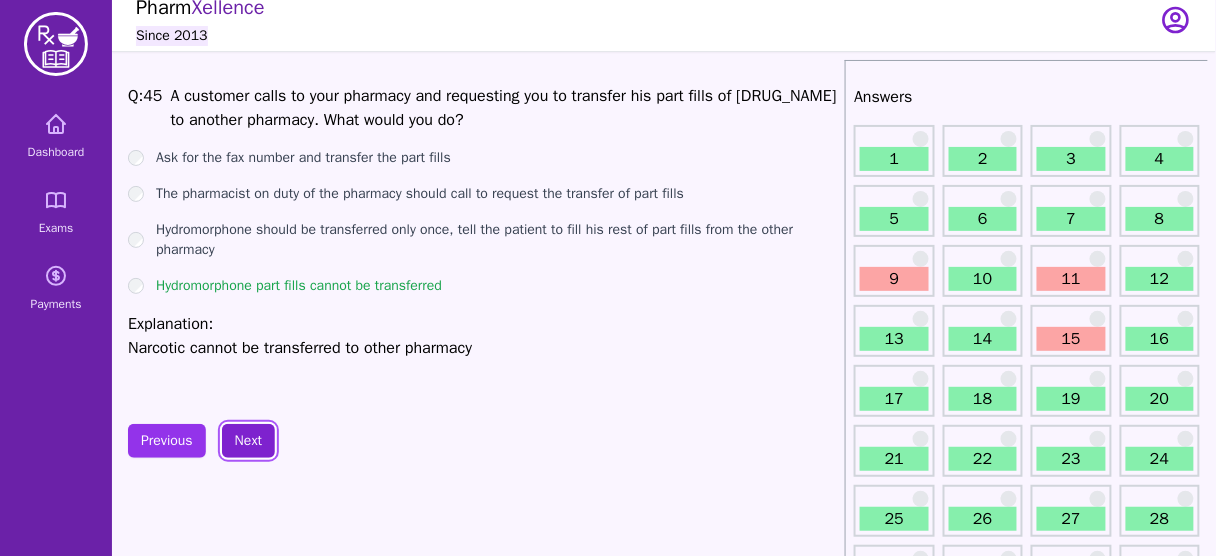 click on "Next" at bounding box center (248, 441) 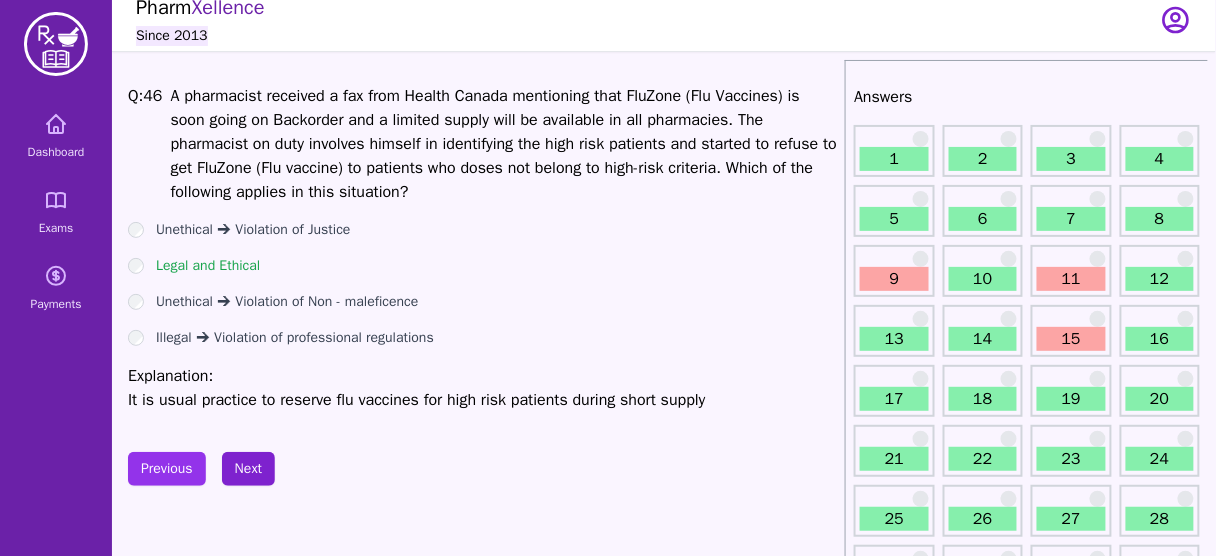 click on "Q: 46  A pharmacist received a fax from Health Canada mentioning that FluZone (Flu Vaccines) is soon going on Backorder and a limited supply will be available in all pharmacies. The pharmacist on duty involves himself in identifying the high risk patients and started to refuse to get FluZone (Flu vaccine) to patients who doses not belong to high-risk criteria. Which of the following applies in this situation? Unethical 🡪 Violation of Justice
Legal and Ethical
Unethical 🡪 Violation of Non - maleficence
Illegal 🡪 Violation of professional regulations
Explanation: It is usual practice to reserve flu vaccines for high risk patients during short supply
Previous Next" at bounding box center (482, 1652) 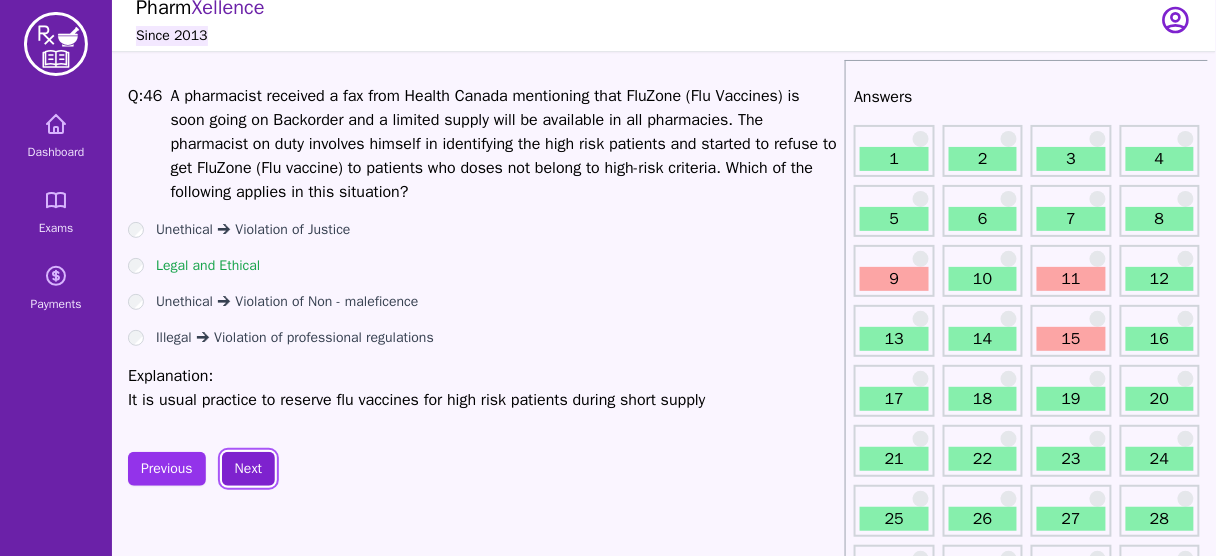 click on "Next" at bounding box center (248, 469) 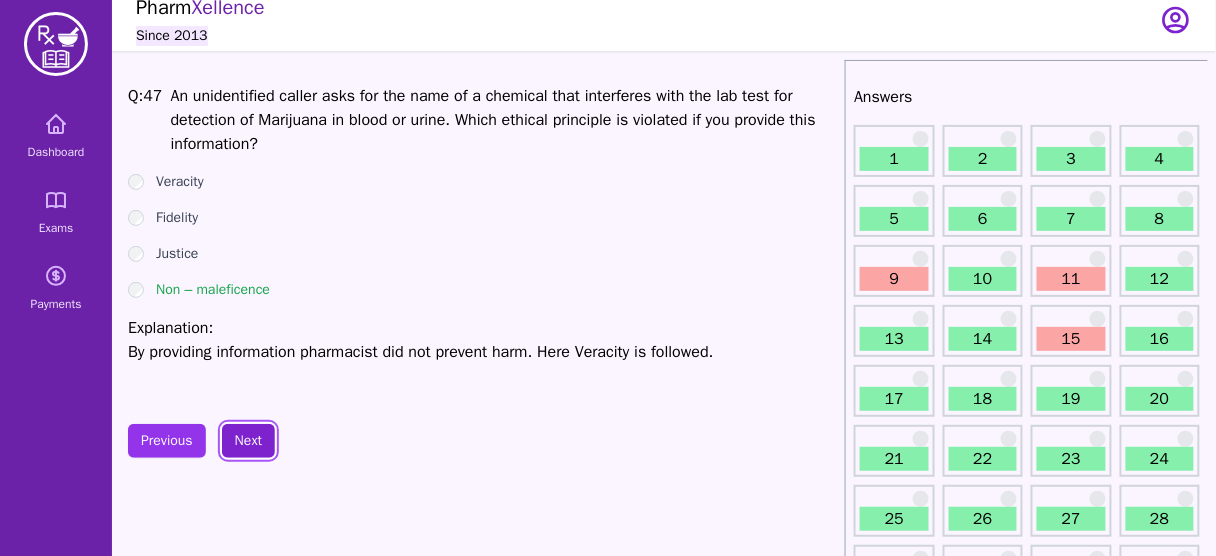 click on "Next" at bounding box center [248, 441] 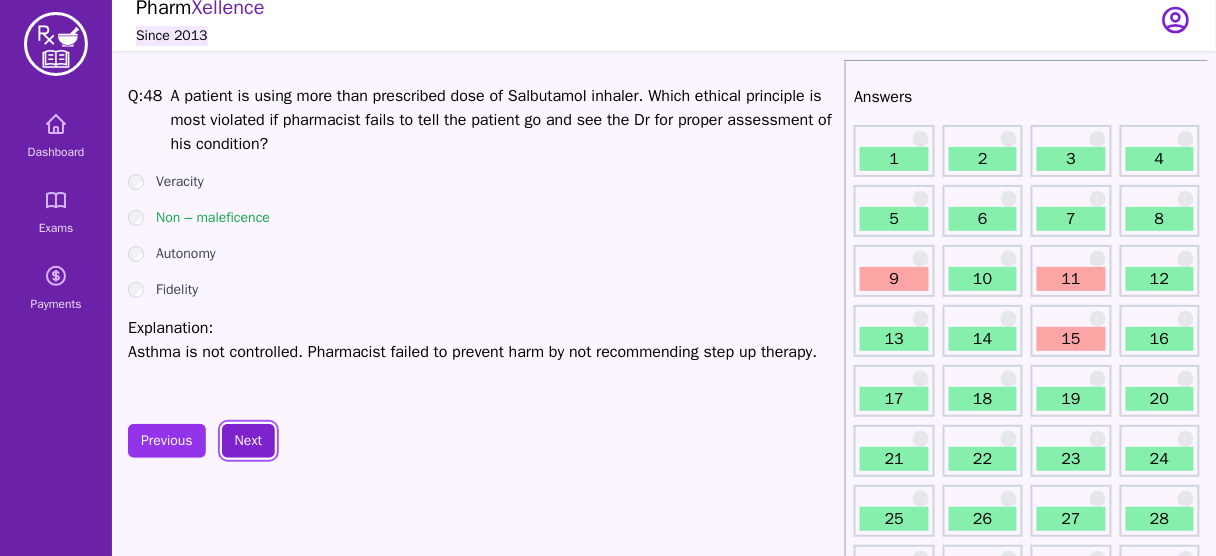 click on "Next" at bounding box center (248, 441) 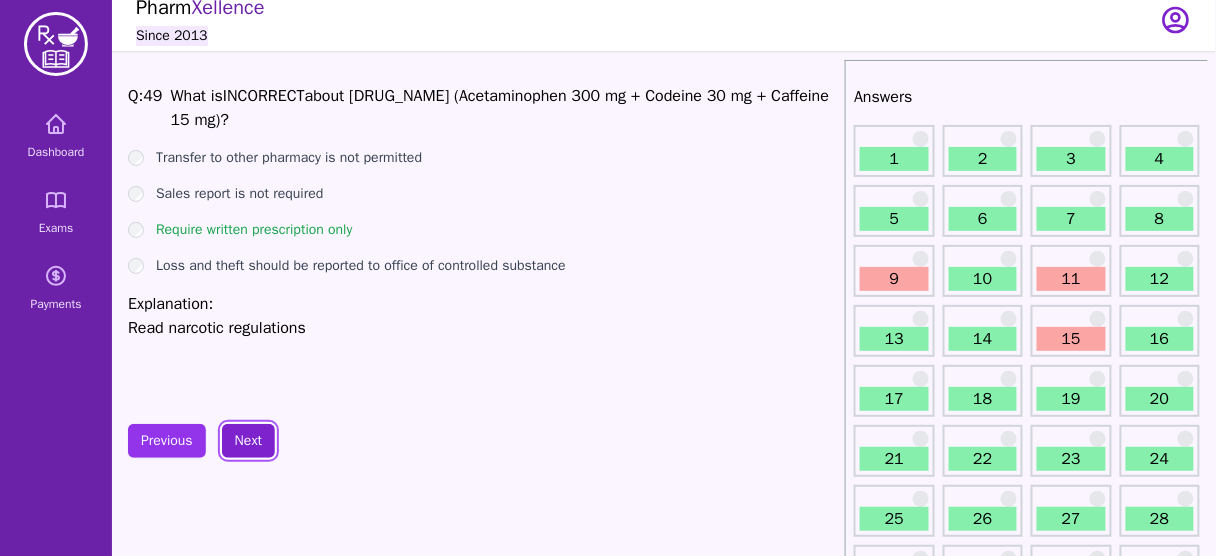 click on "Next" at bounding box center [248, 441] 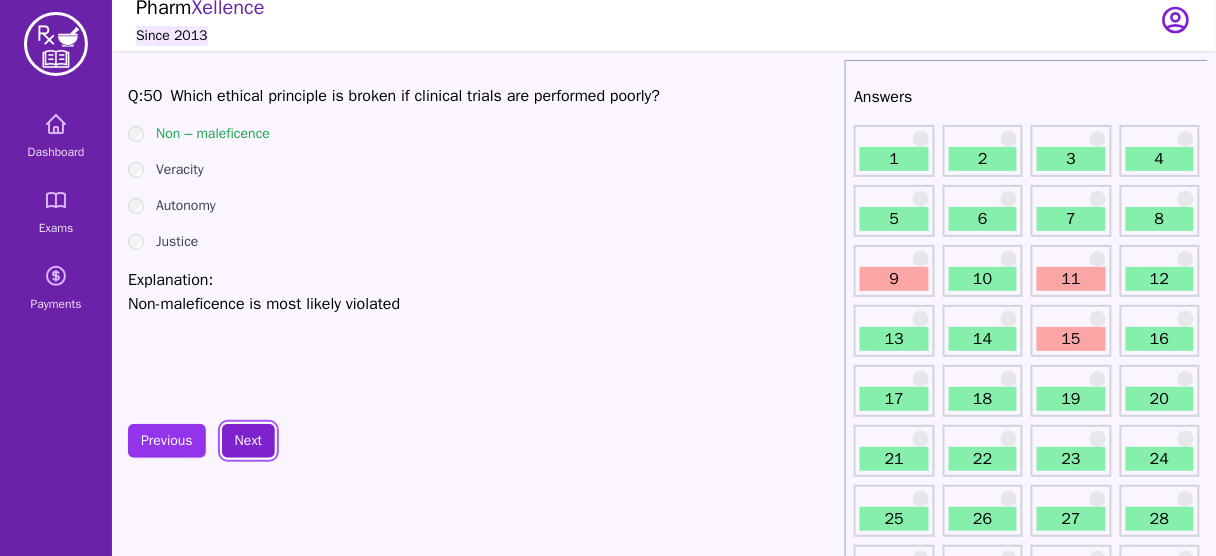 click on "Next" at bounding box center [248, 441] 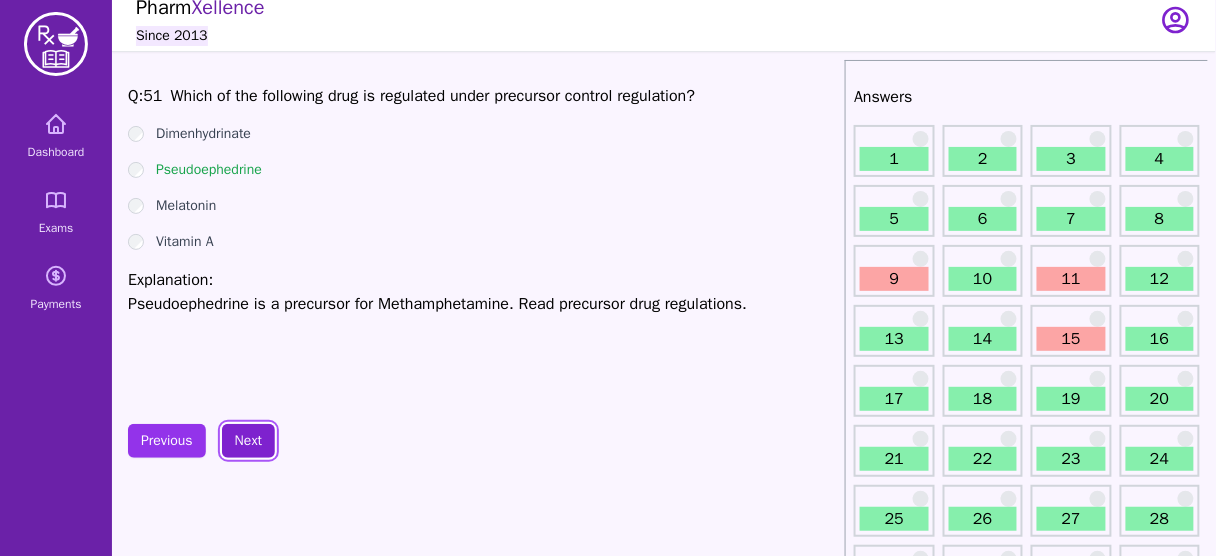 click on "Next" at bounding box center (248, 441) 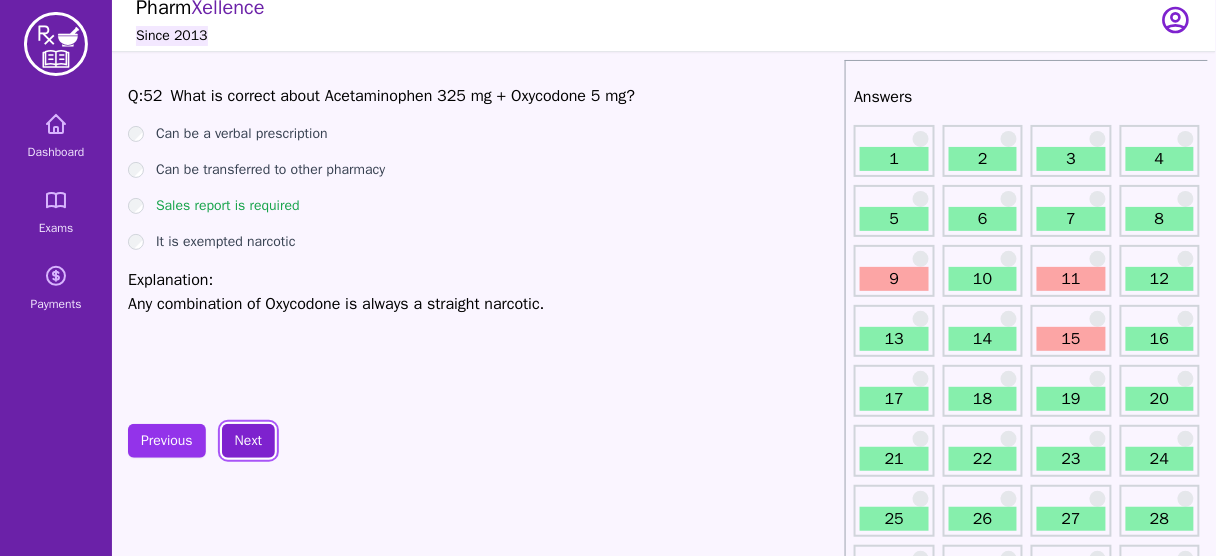 click on "Next" at bounding box center (248, 441) 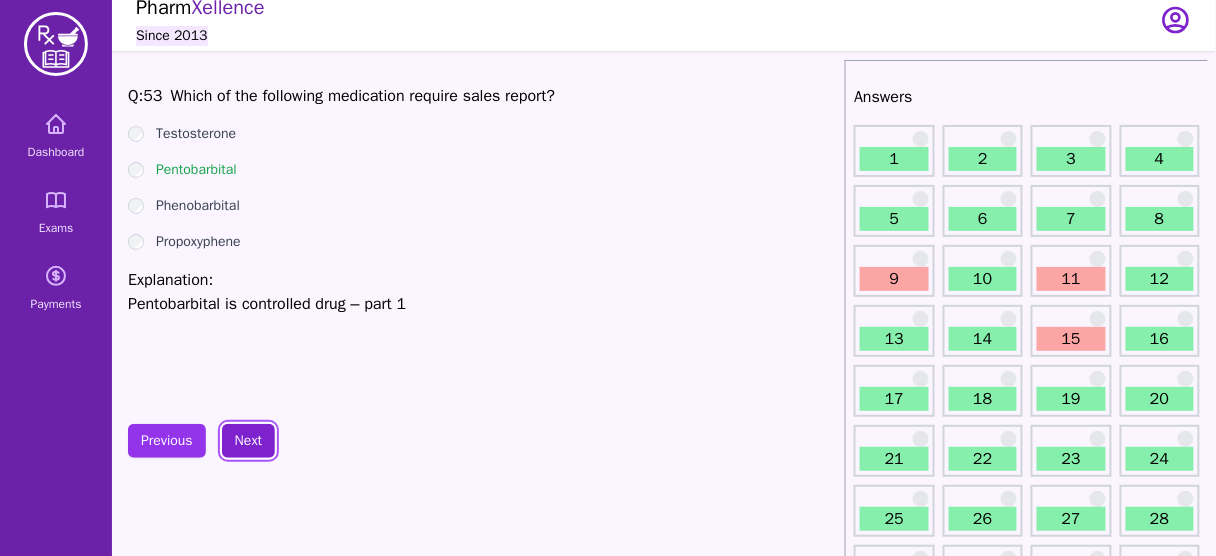 click on "Next" at bounding box center (248, 441) 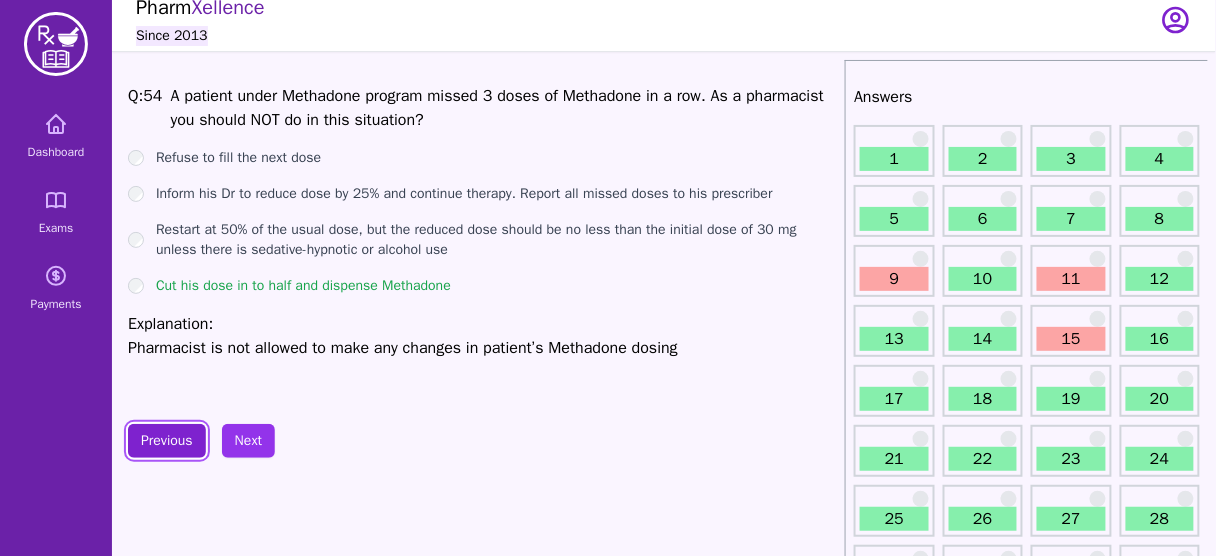 click on "Previous" at bounding box center [167, 441] 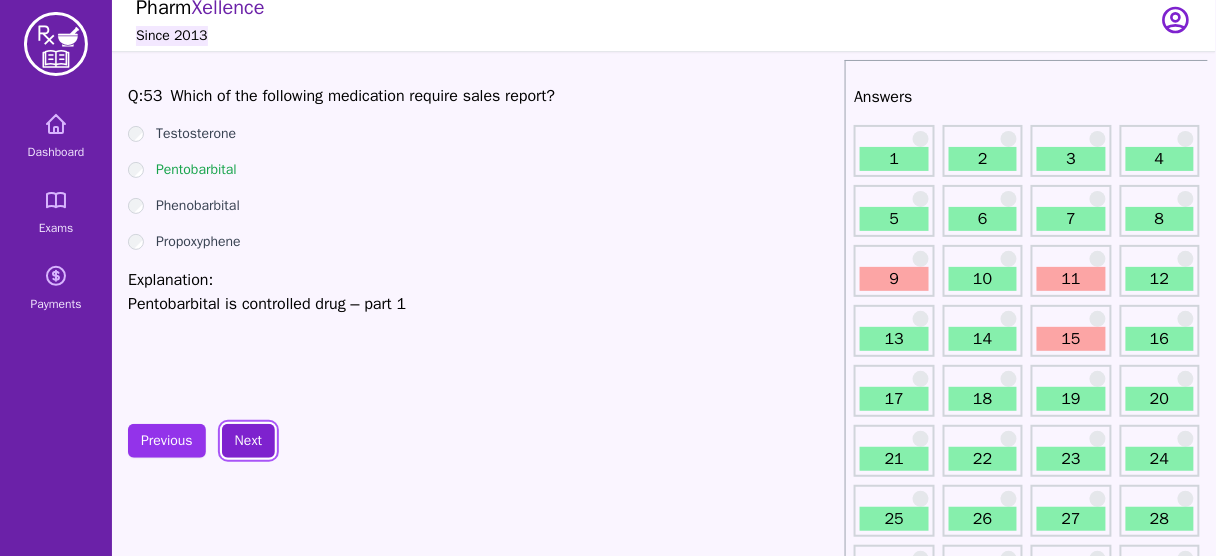 click on "Next" at bounding box center (248, 441) 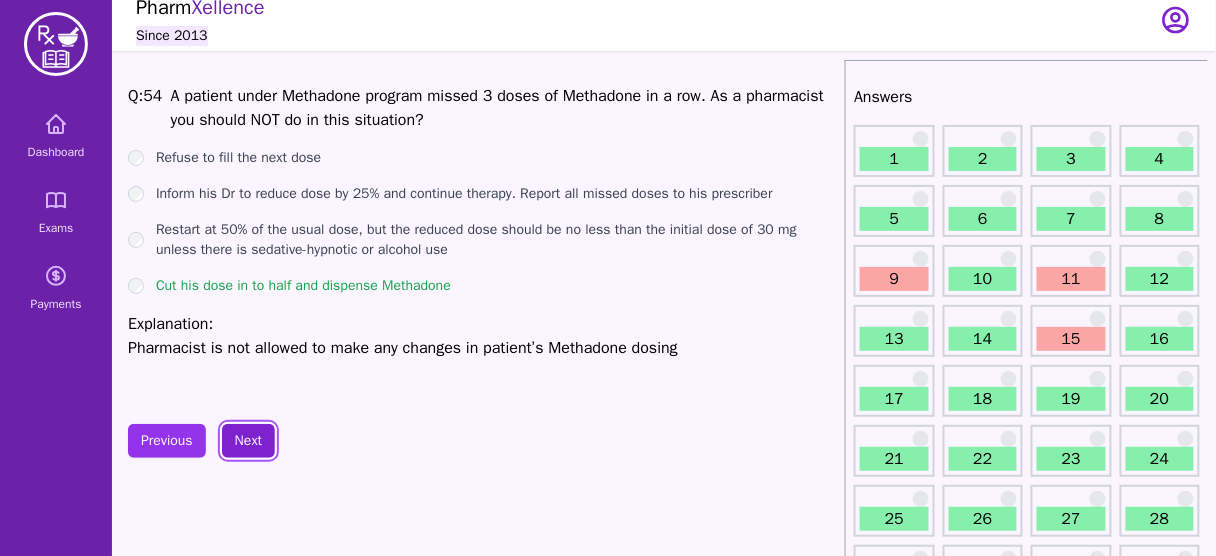 click on "Next" at bounding box center (248, 441) 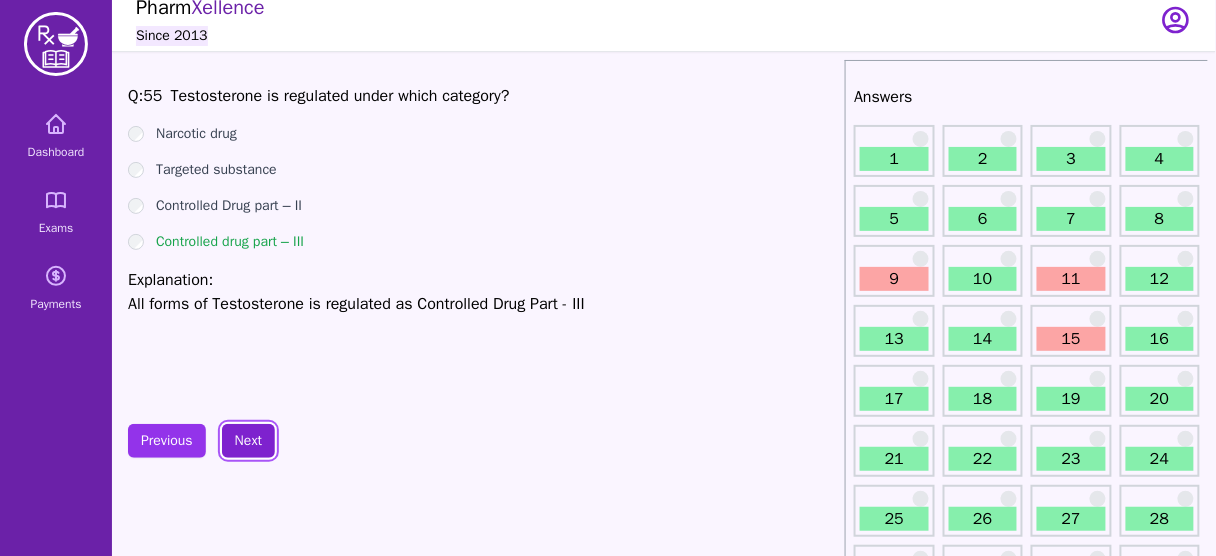 click on "Next" at bounding box center [248, 441] 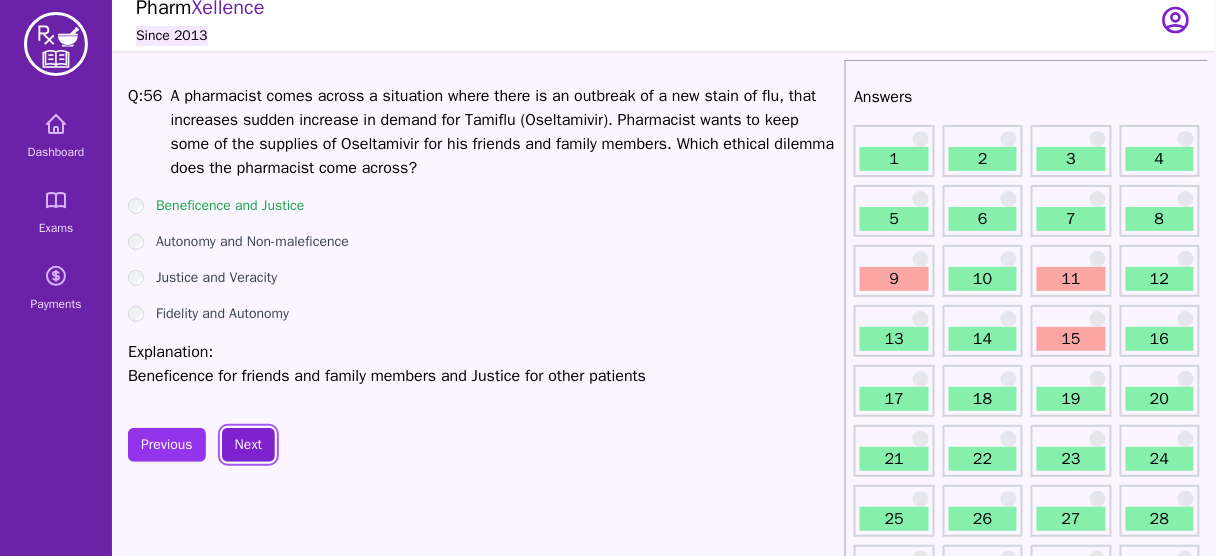 click on "Next" at bounding box center [248, 445] 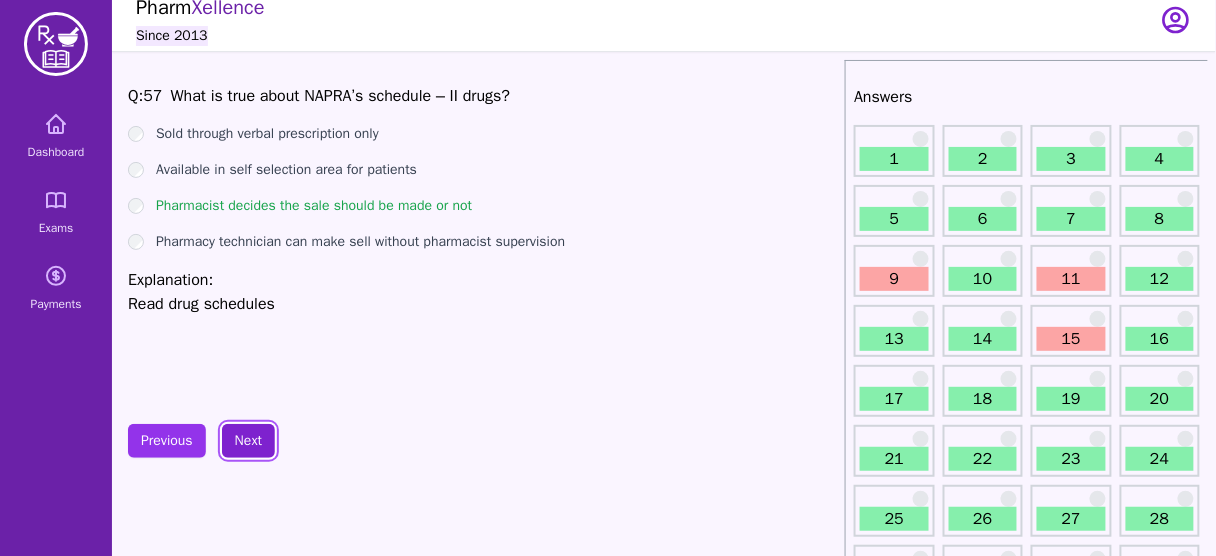click on "Next" at bounding box center (248, 441) 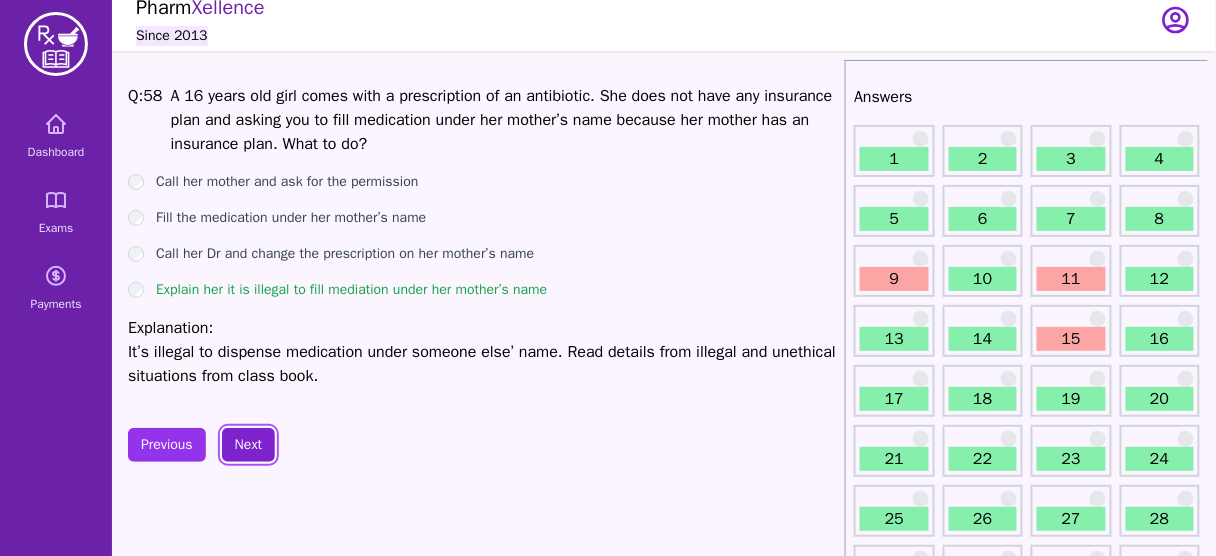 click on "Next" at bounding box center (248, 445) 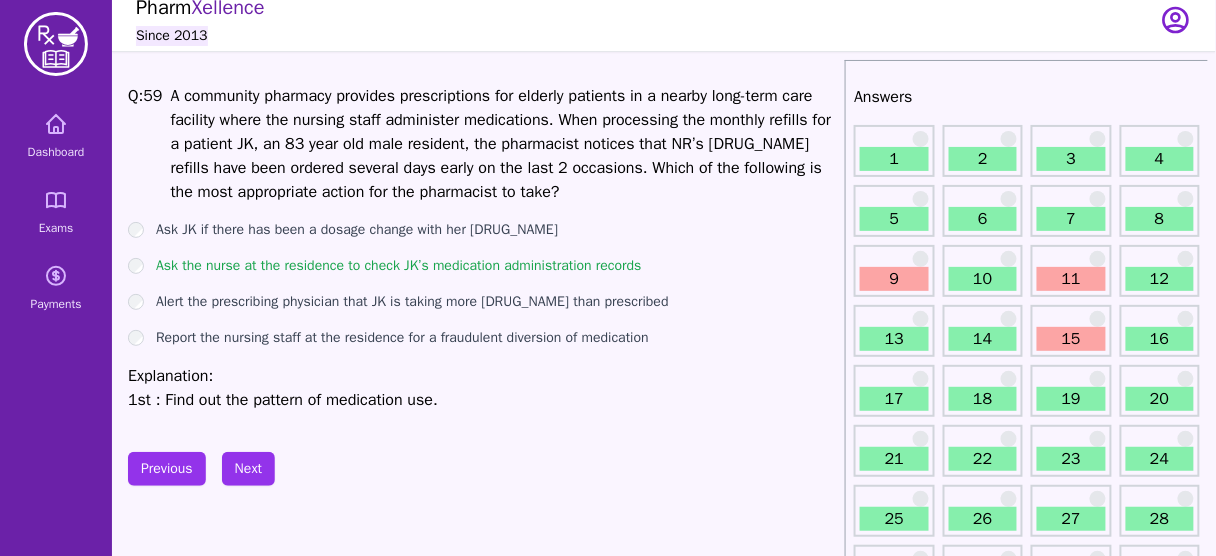 click on "Q: 59 A community pharmacy provides prescriptions for elderly patients in a nearby long-term care facility where the nursing staff administer medications. When processing the monthly refills for a patient JK, an 83 year old male resident, the pharmacist notices that NR’s Lorazepam refills have been ordered several days early on the last 2 occasions. Which of the following is the most appropriate action for the pharmacist to take? Ask JK if there has been a dosage change with her Lorazepam
Ask the nurse at the residence to check JK’s medication administration records
Alert the prescribing physician that JK is taking more Lorazepam than prescribed
Report the nursing staff at the residence for a fraudulent diversion of medication
Explanation: 1st : Find out the pattern of medication use.
Previous Next" at bounding box center [482, 1652] 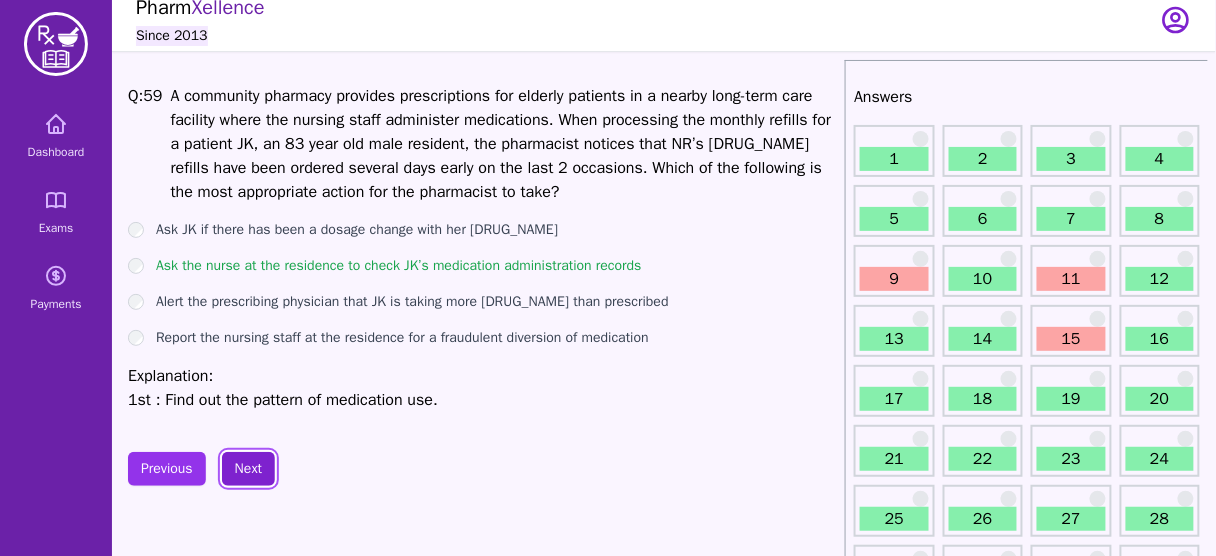 click on "Next" at bounding box center (248, 469) 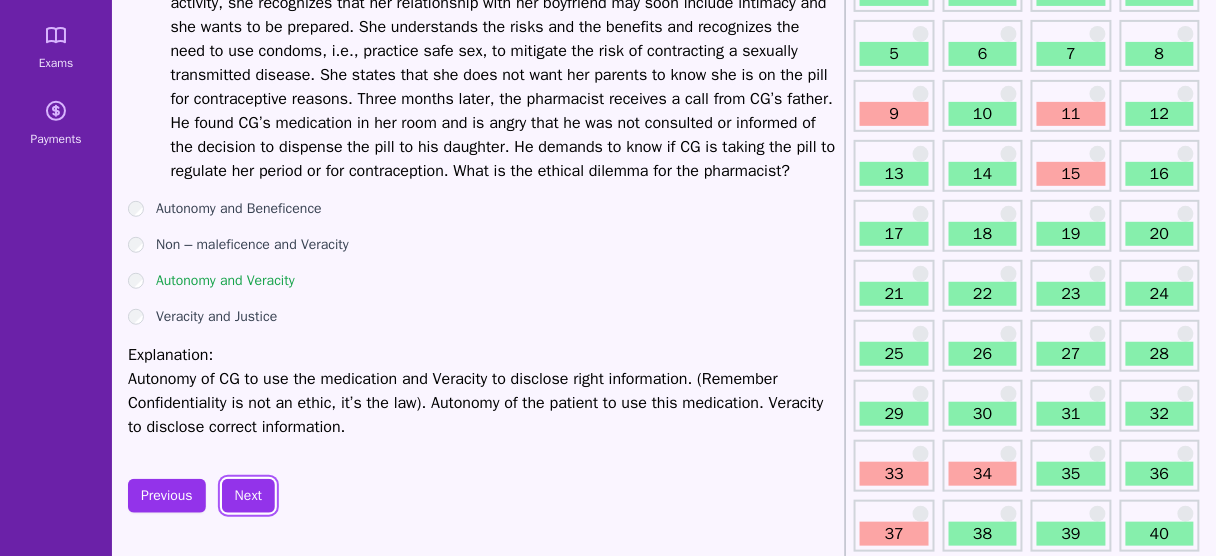 scroll, scrollTop: 187, scrollLeft: 0, axis: vertical 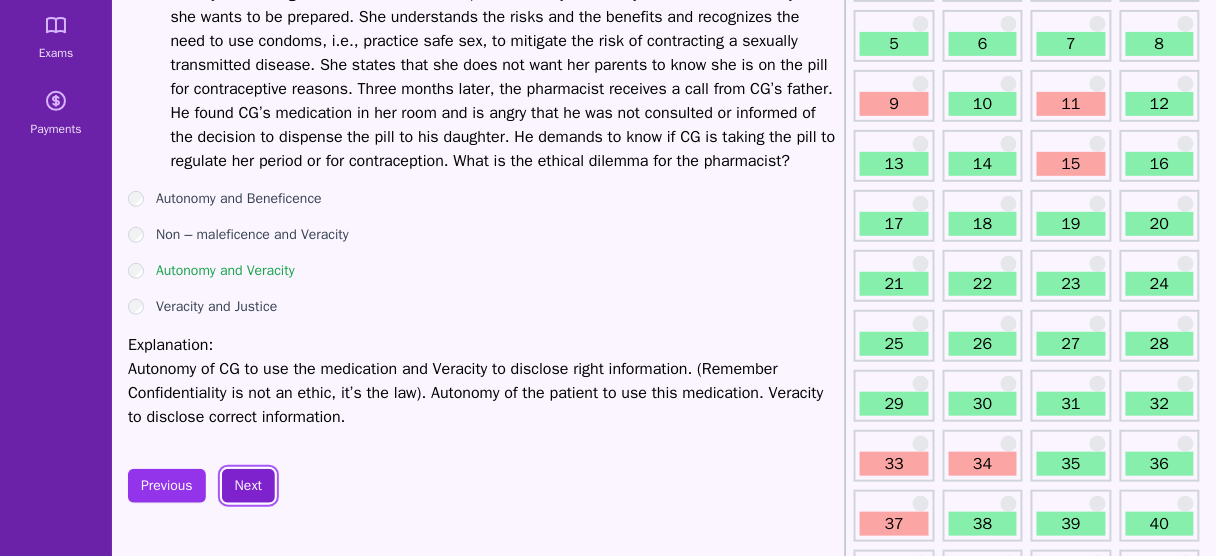click on "Next" at bounding box center [248, 486] 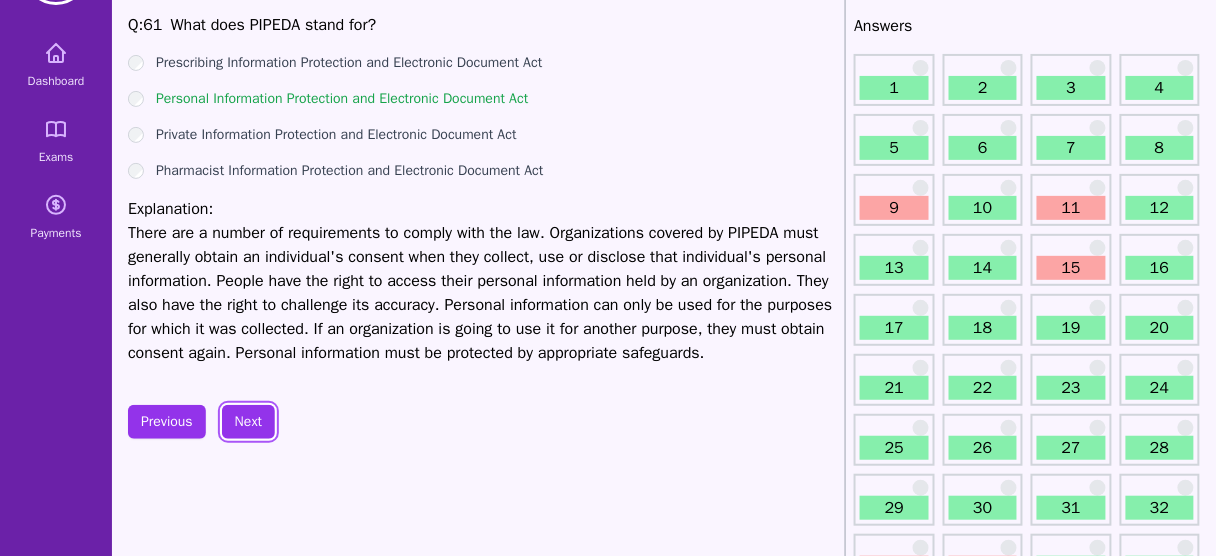 scroll, scrollTop: 83, scrollLeft: 0, axis: vertical 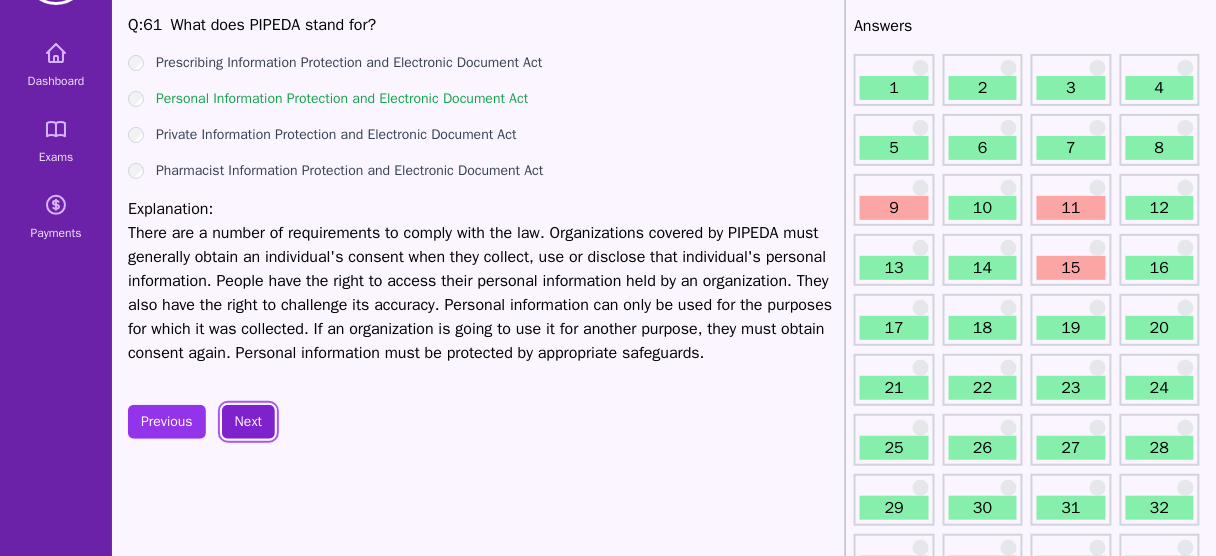 click on "Next" at bounding box center (248, 422) 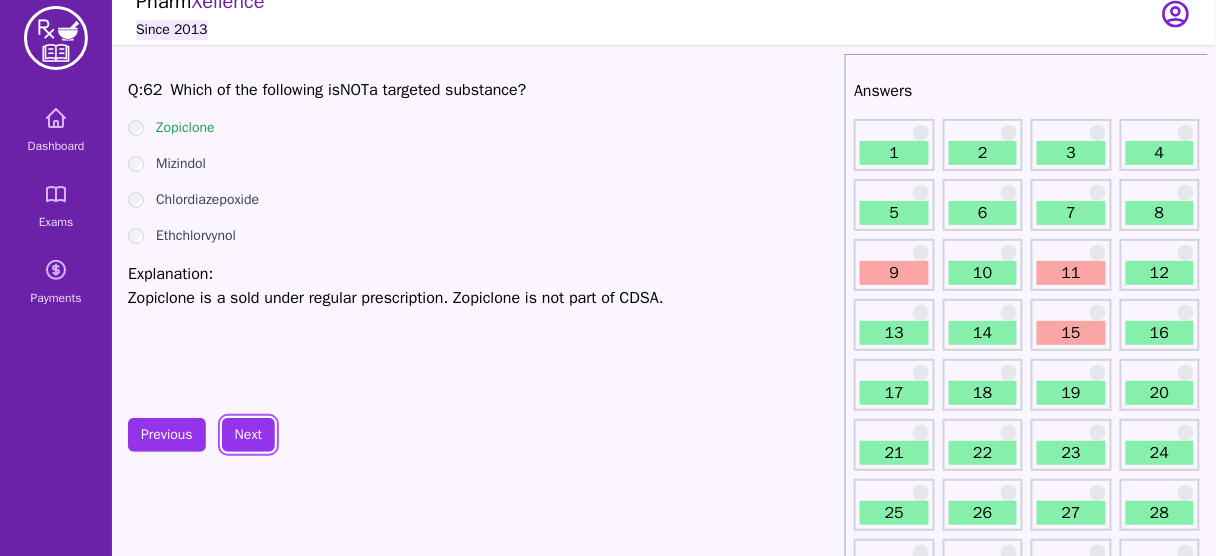 scroll, scrollTop: 16, scrollLeft: 0, axis: vertical 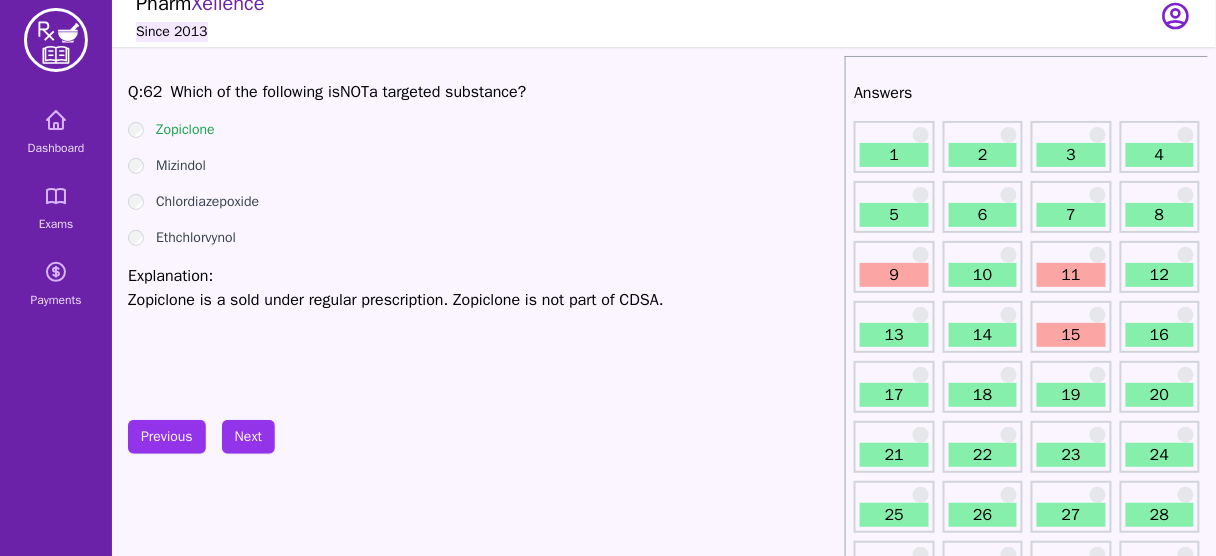 click on "Q: 62 Which of the following is  NOT  a targeted substance? Zopiclone
Mizindol
Chlordiazepoxide
Ethchlorvynol
Explanation: Zopiclone is a sold under regular prescription. Zopiclone is not part of CDSA.
Previous Next" at bounding box center (482, 1648) 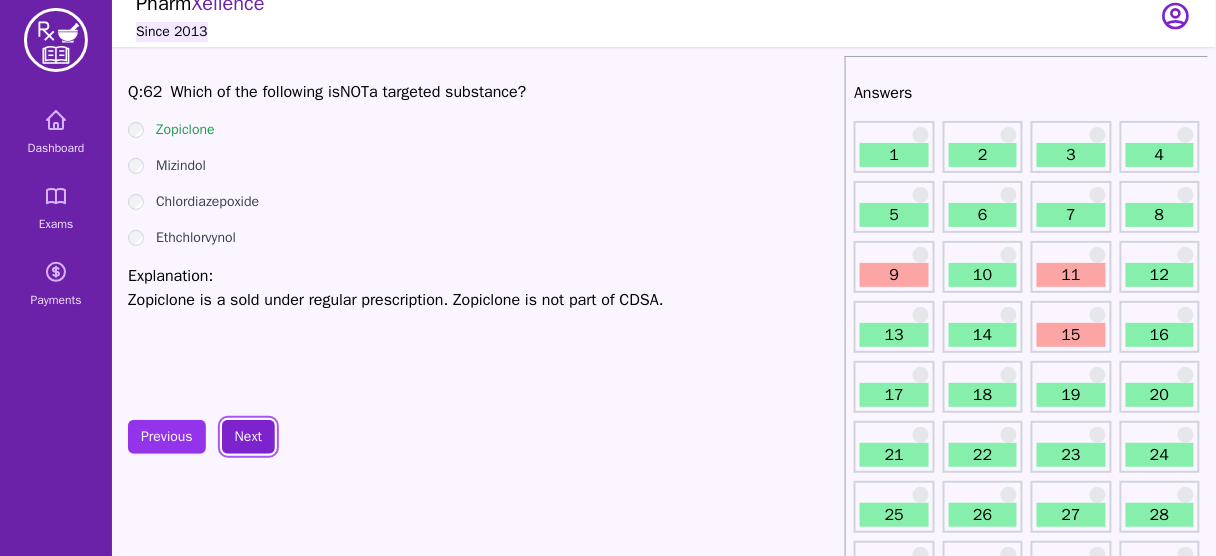 click on "Next" at bounding box center [248, 437] 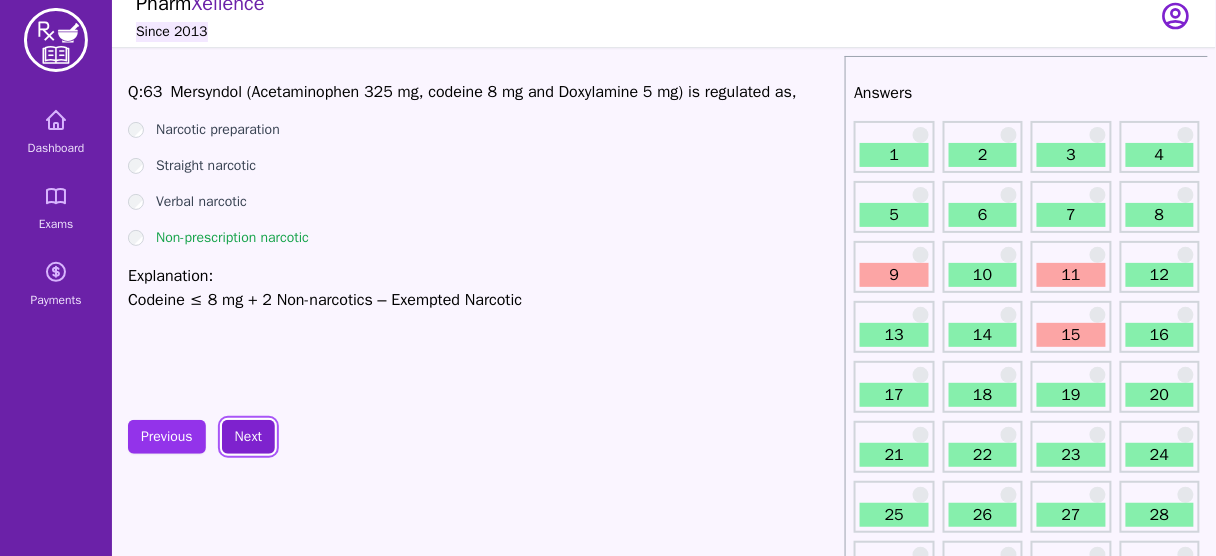 click on "Next" at bounding box center (248, 437) 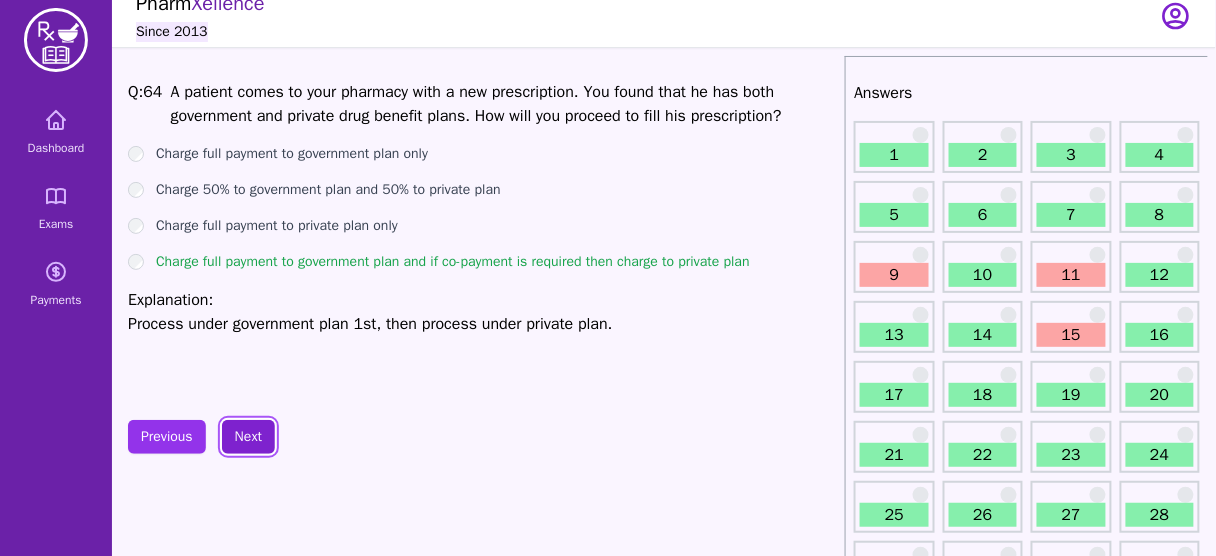 click on "Next" at bounding box center [248, 437] 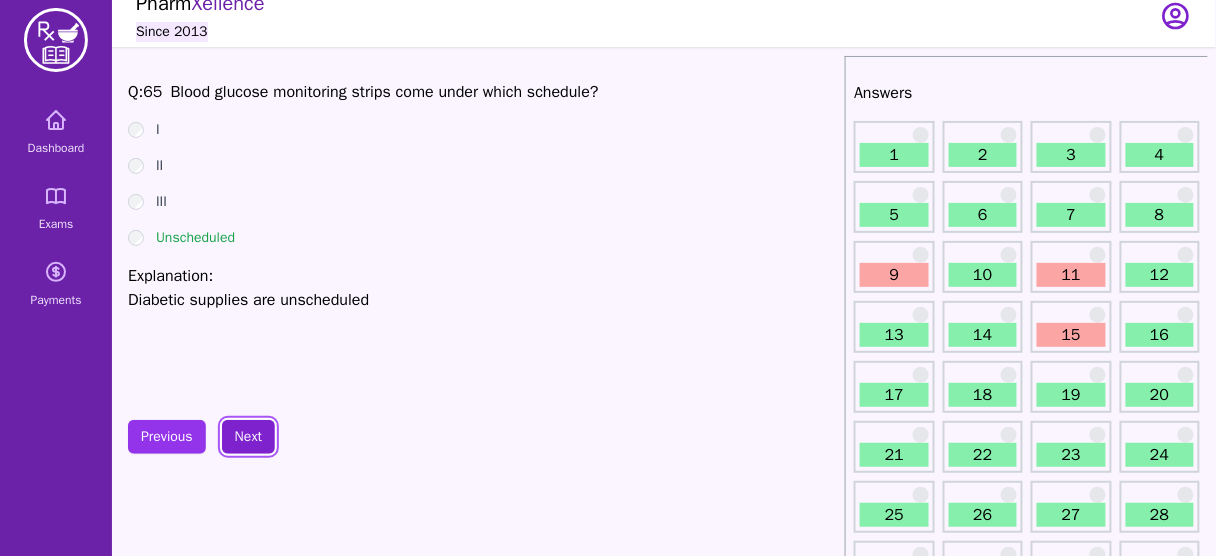 click on "Next" at bounding box center (248, 437) 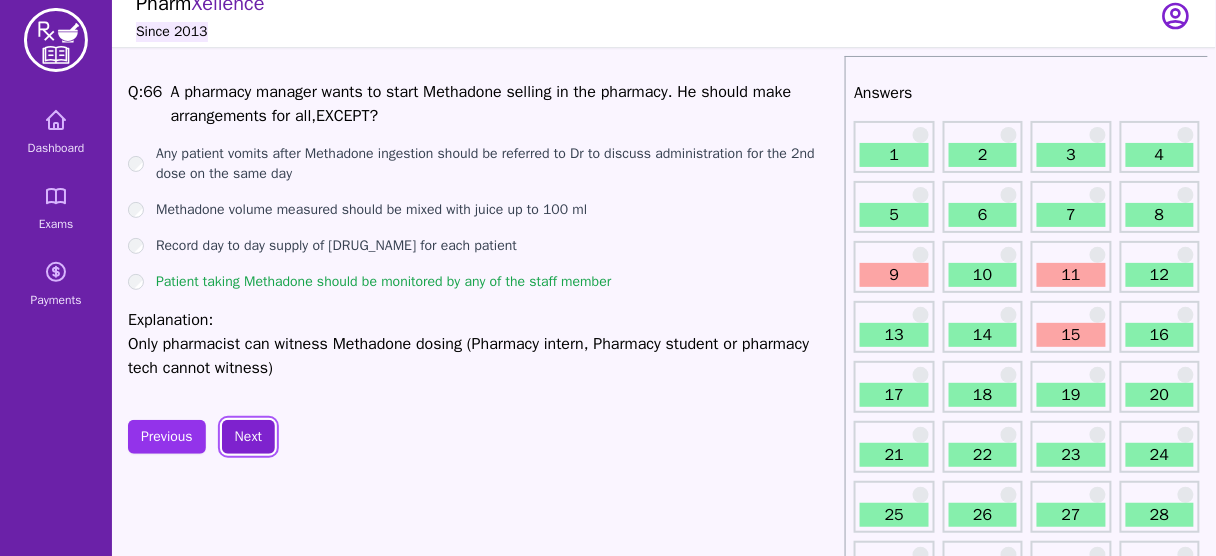 click on "Next" at bounding box center [248, 437] 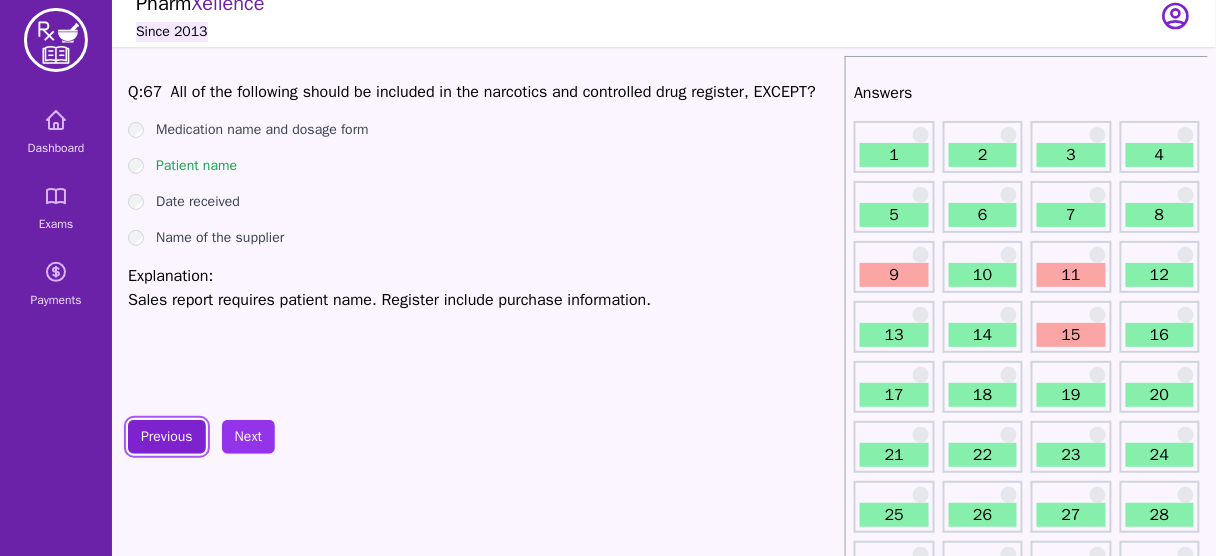 click on "Previous" at bounding box center [167, 437] 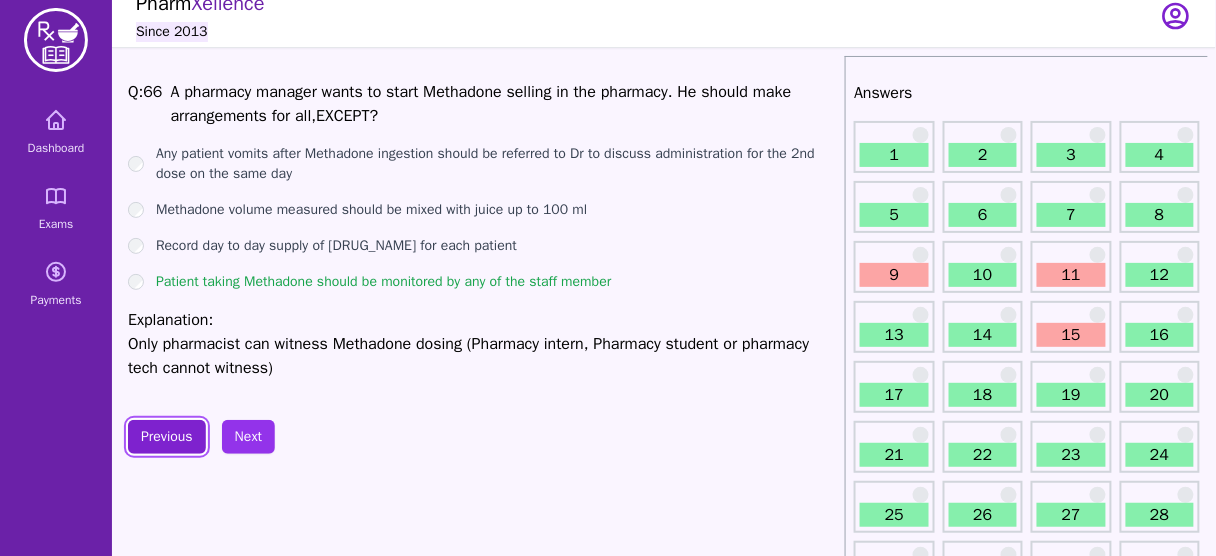 click on "Previous" at bounding box center [167, 437] 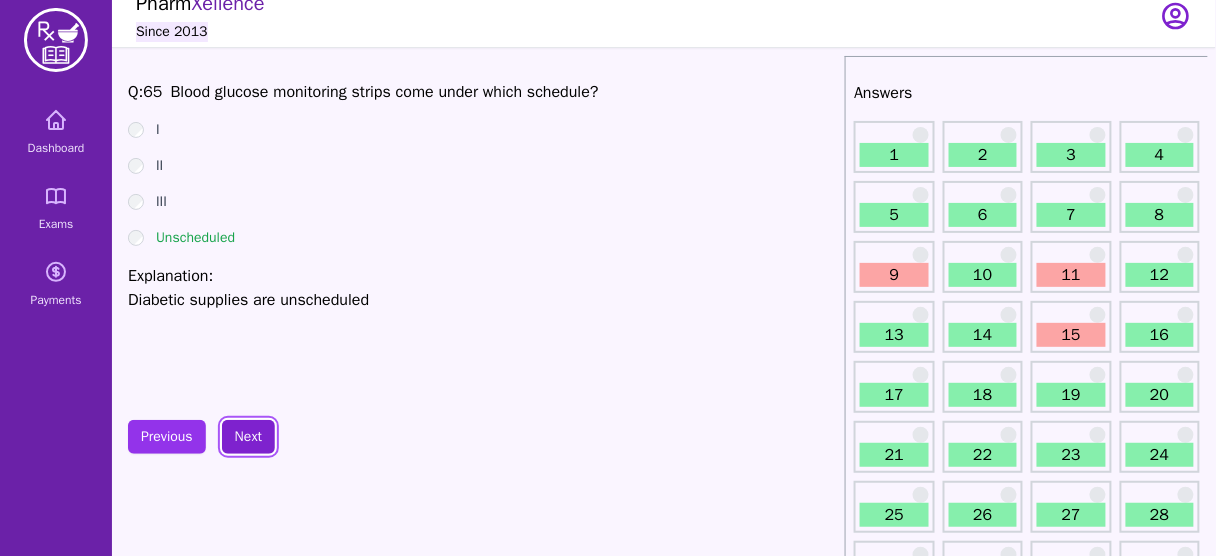 click on "Next" at bounding box center (248, 437) 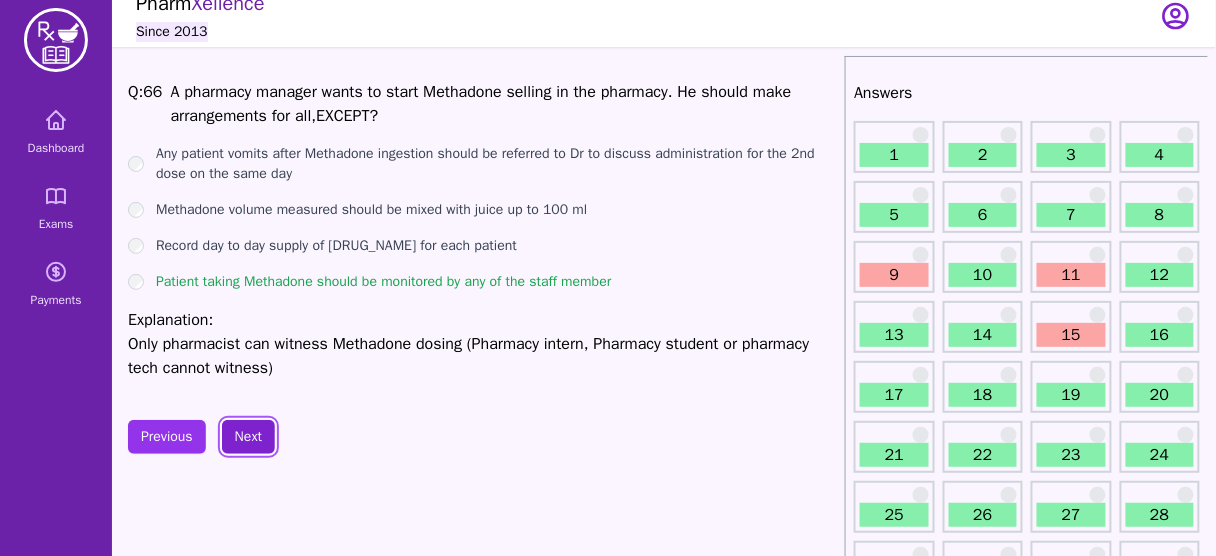 click on "Next" at bounding box center (248, 437) 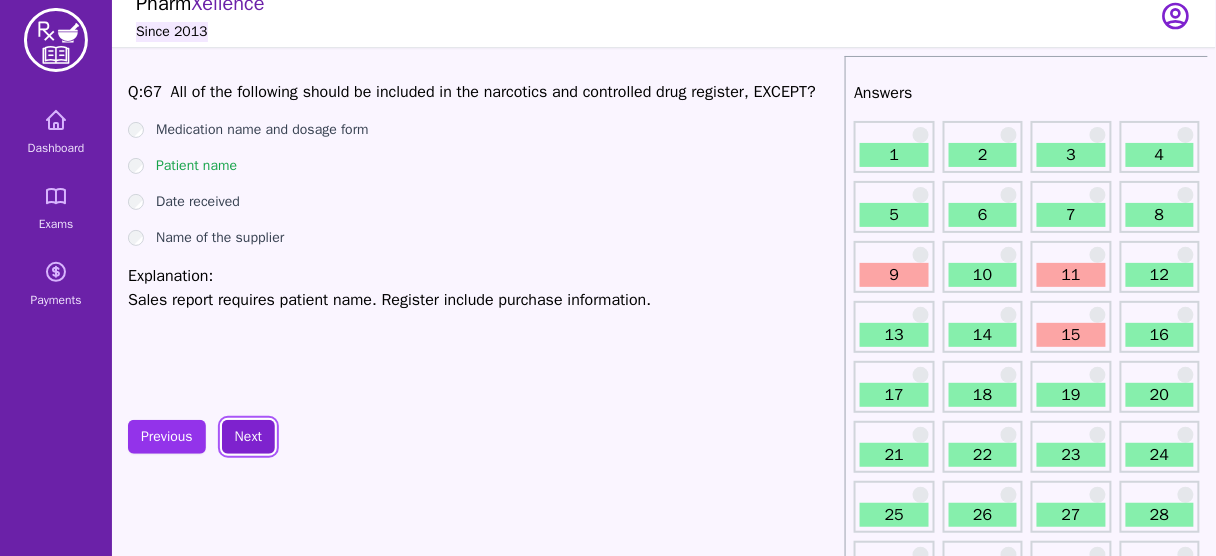 click on "Next" at bounding box center (248, 437) 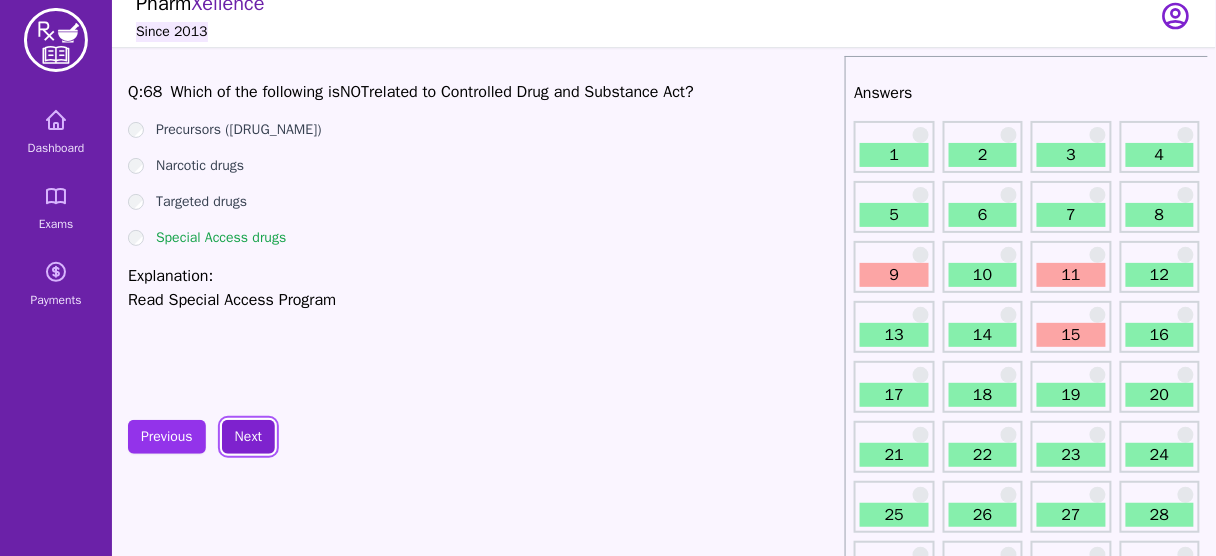 click on "Next" at bounding box center [248, 437] 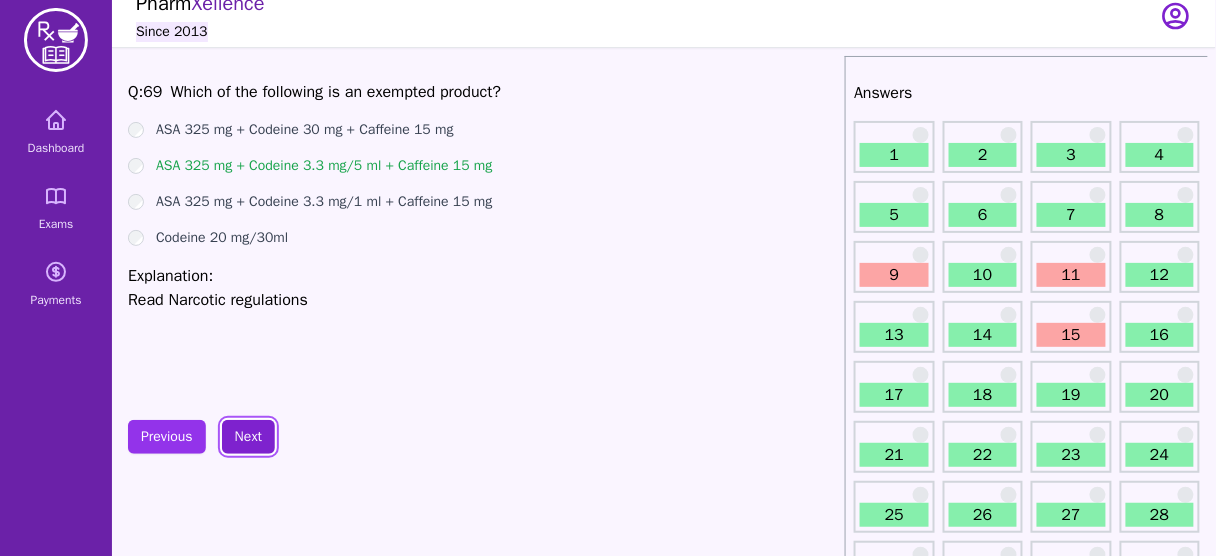 click on "Next" at bounding box center (248, 437) 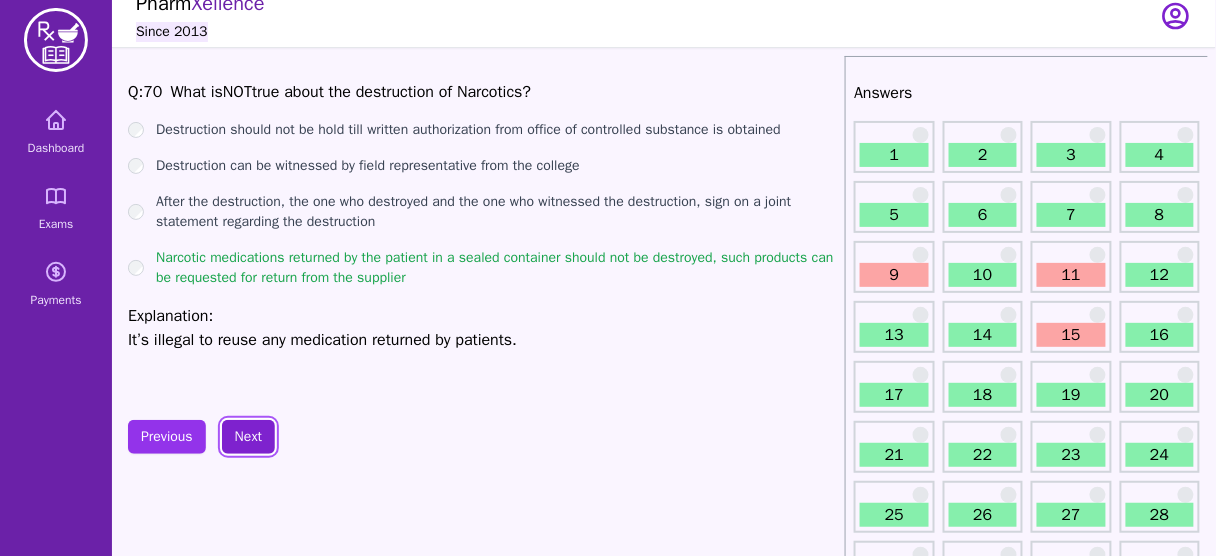 click on "Next" at bounding box center [248, 437] 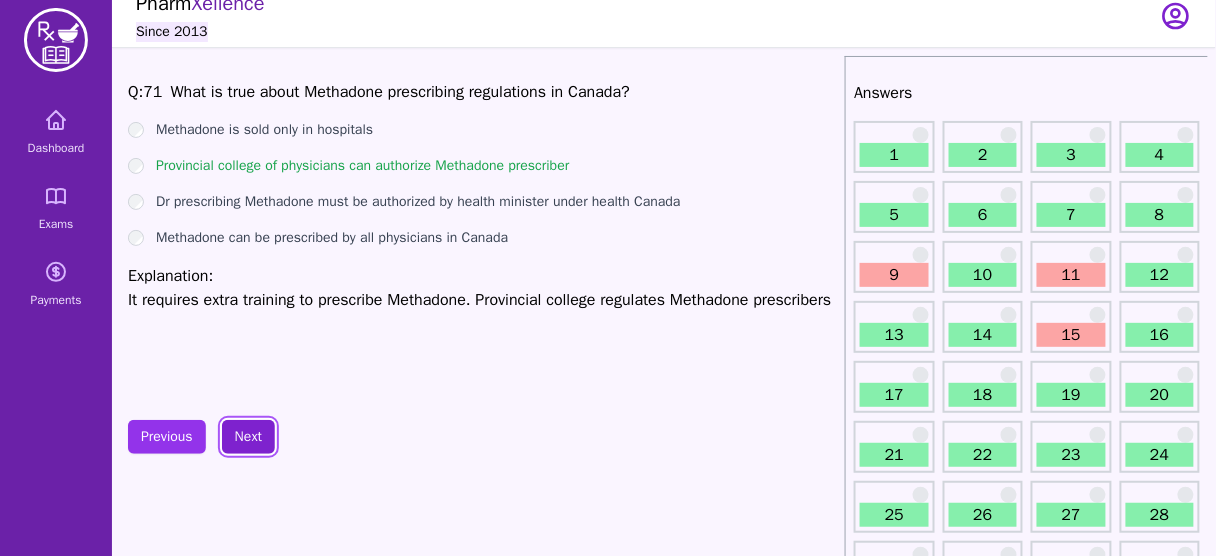click on "Next" at bounding box center (248, 437) 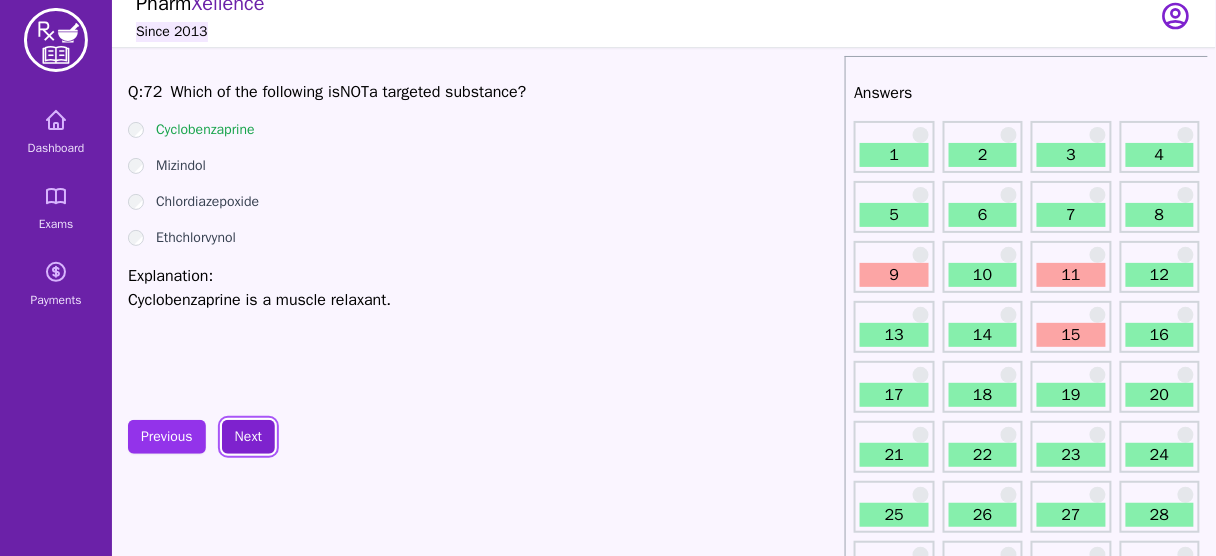 click on "Next" at bounding box center [248, 437] 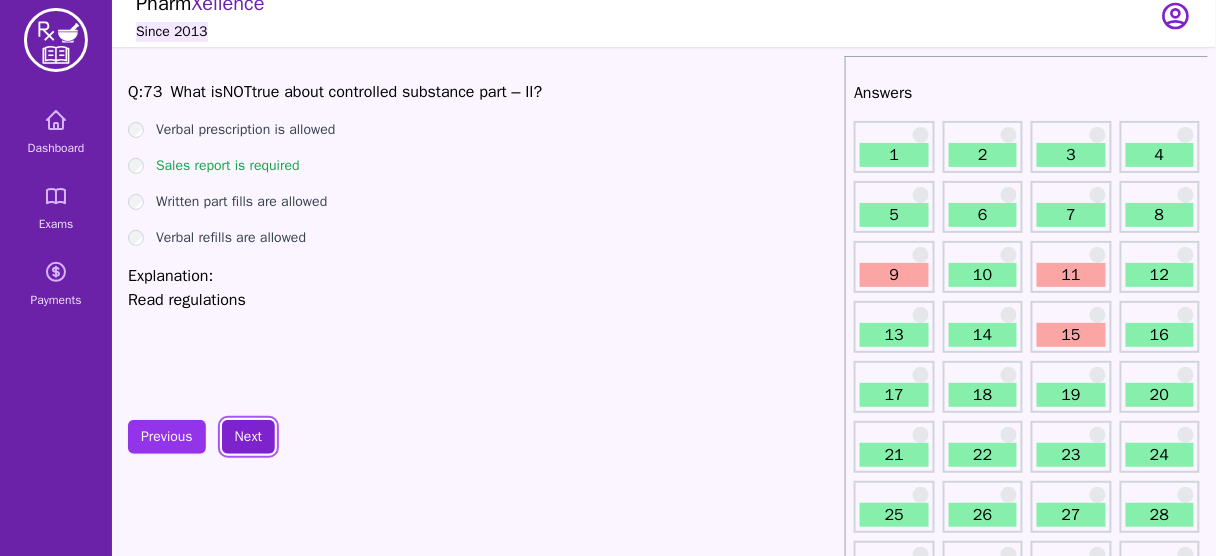 click on "Next" at bounding box center (248, 437) 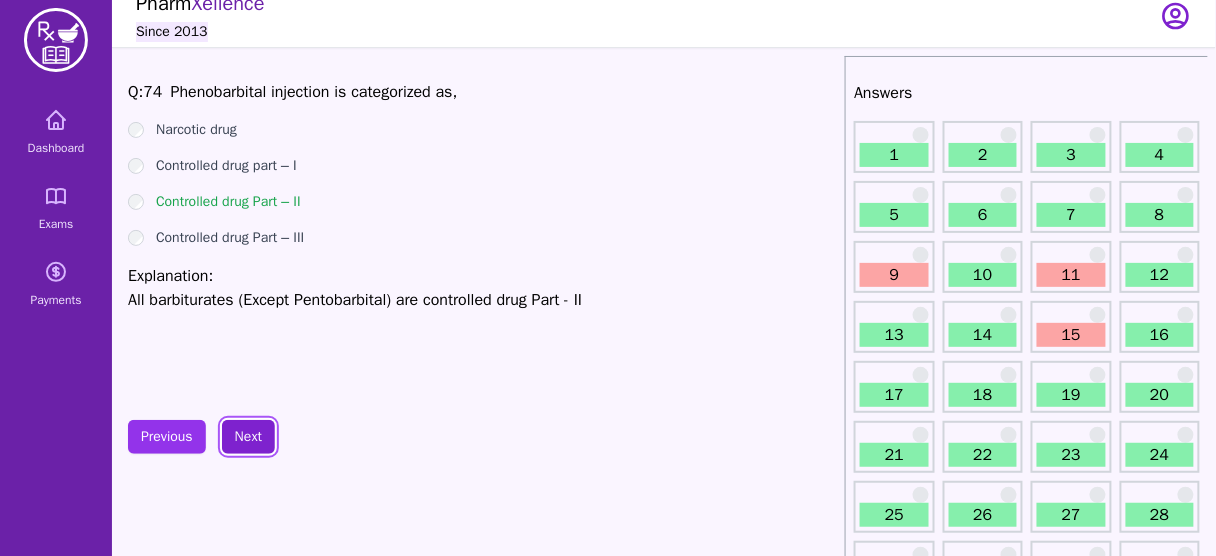 click on "Next" at bounding box center [248, 437] 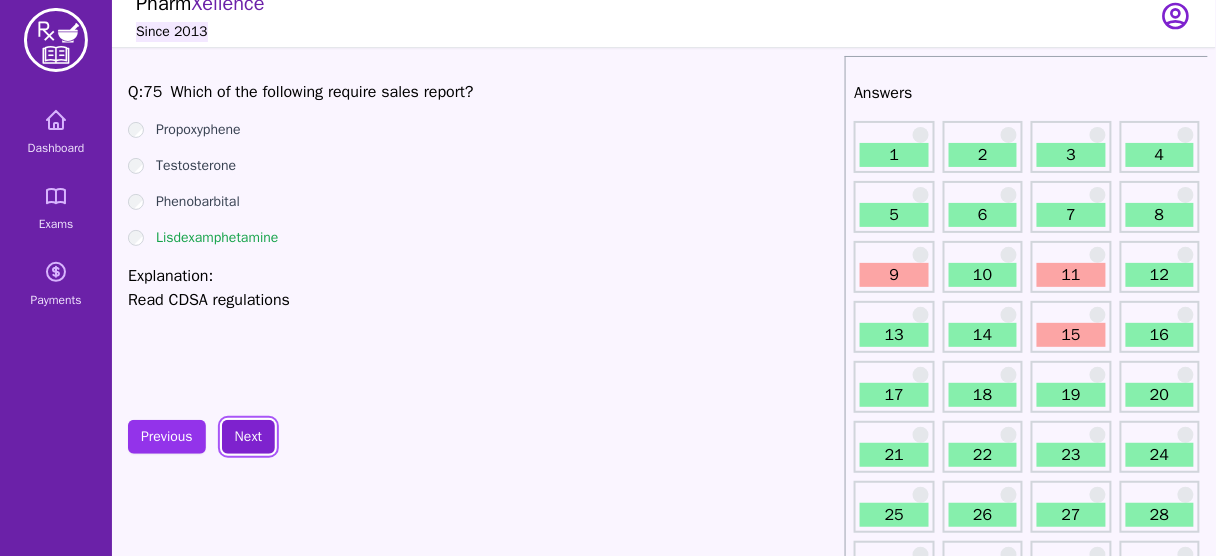 click on "Next" at bounding box center (248, 437) 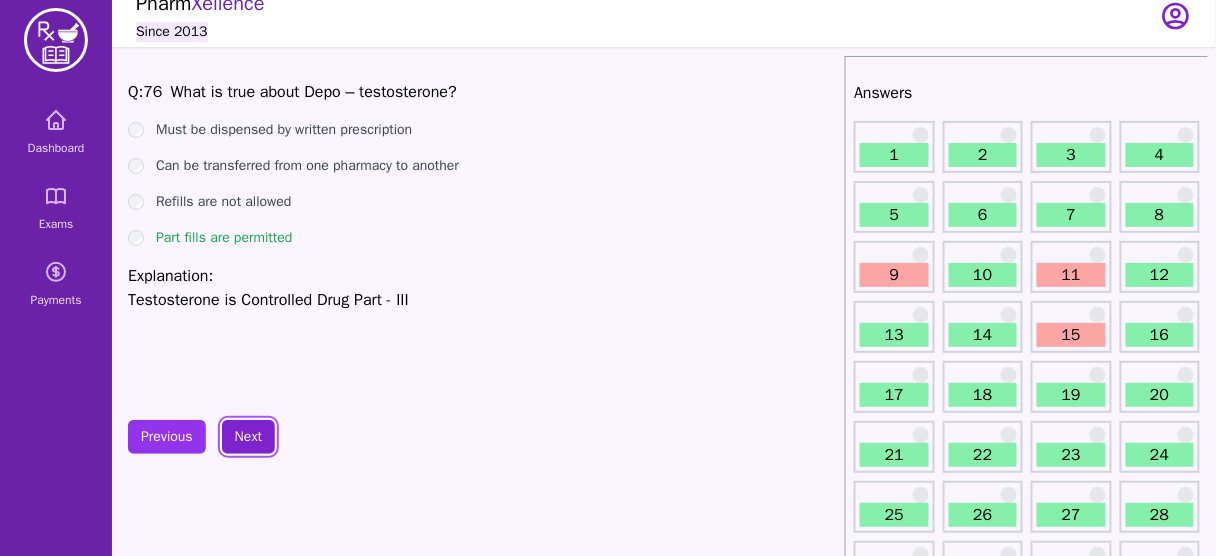 click on "Next" at bounding box center (248, 437) 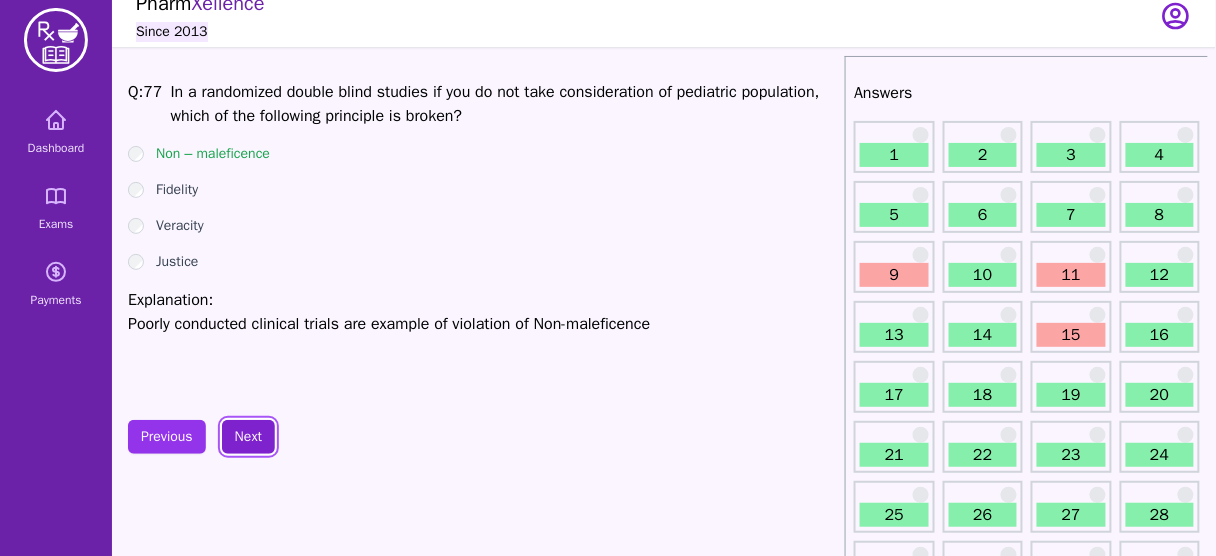 click on "Next" at bounding box center (248, 437) 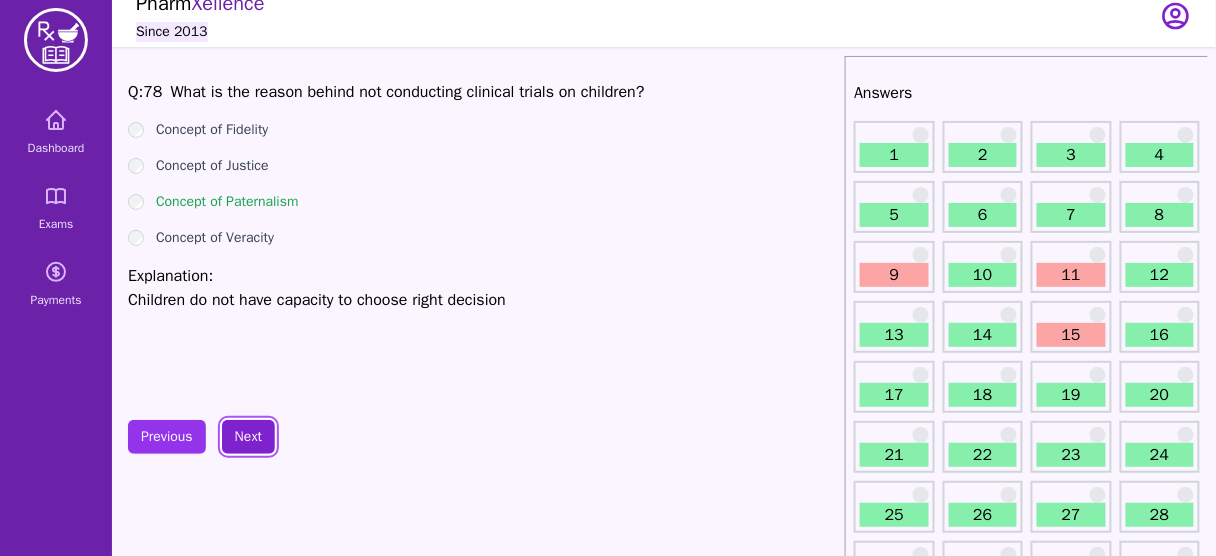 click on "Next" at bounding box center [248, 437] 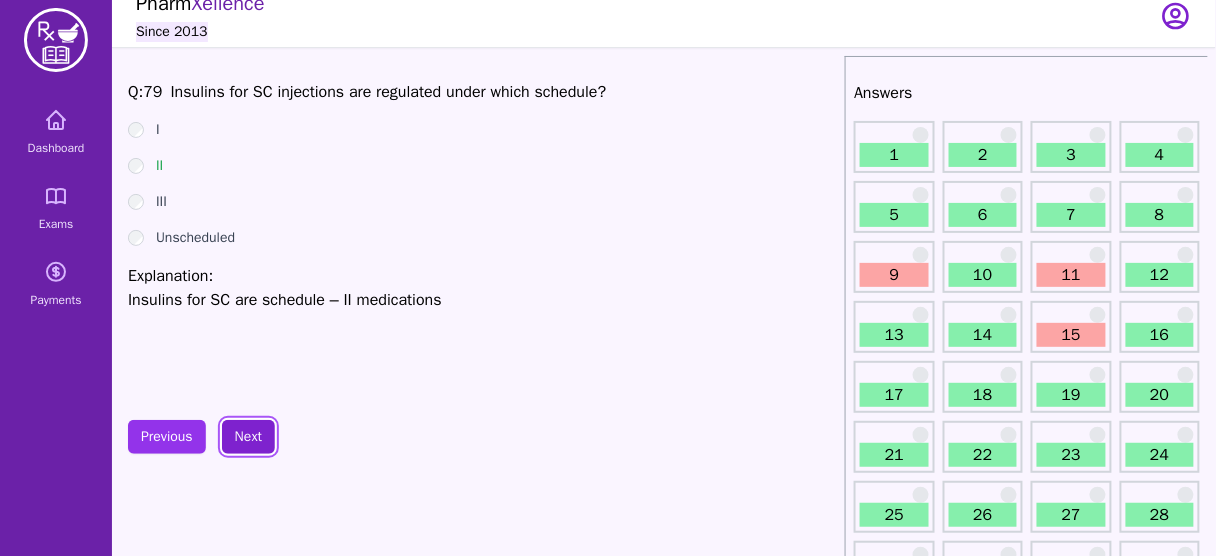click on "Next" at bounding box center [248, 437] 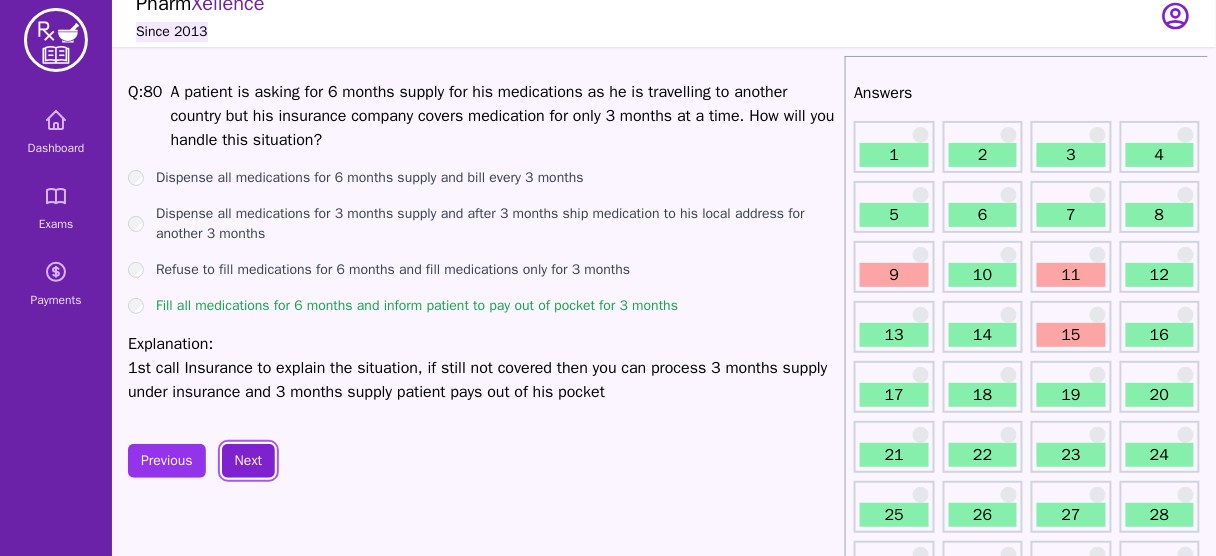 click on "Next" at bounding box center [248, 461] 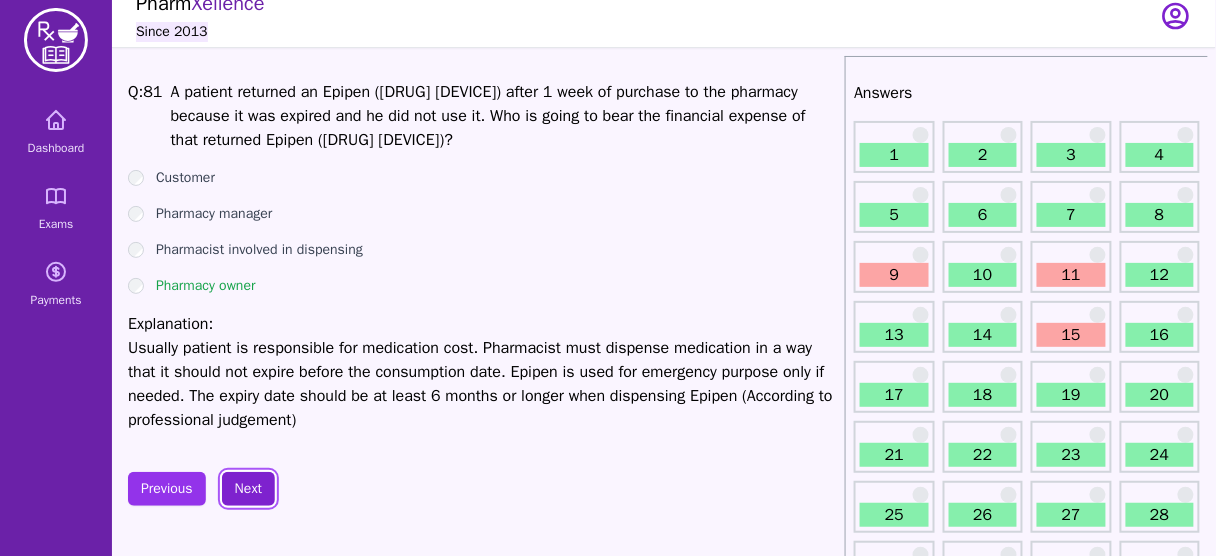 click on "Next" at bounding box center (248, 489) 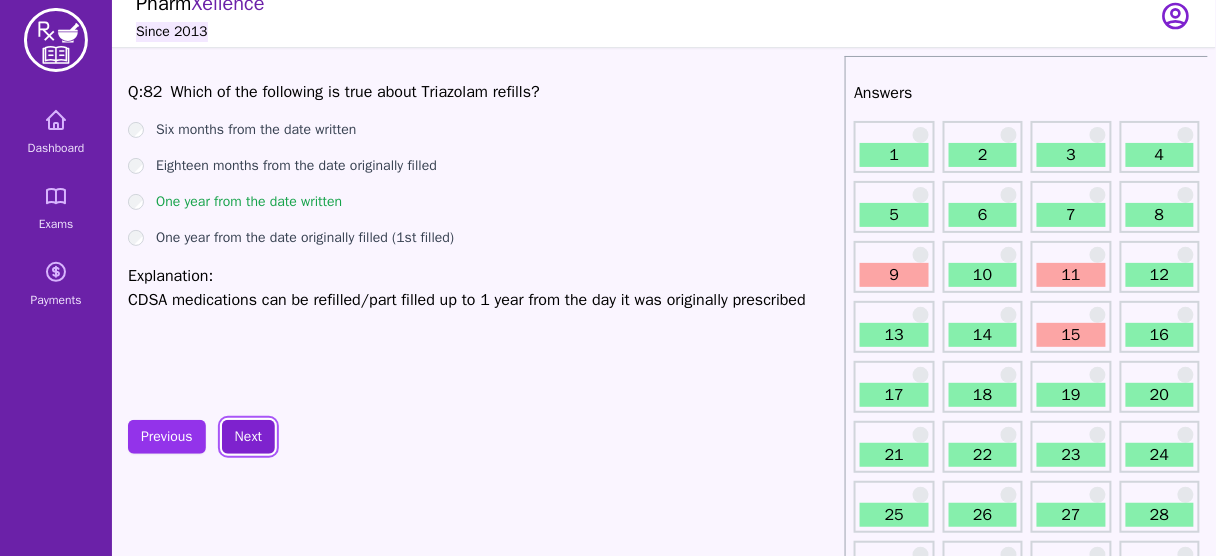 click on "Next" at bounding box center (248, 437) 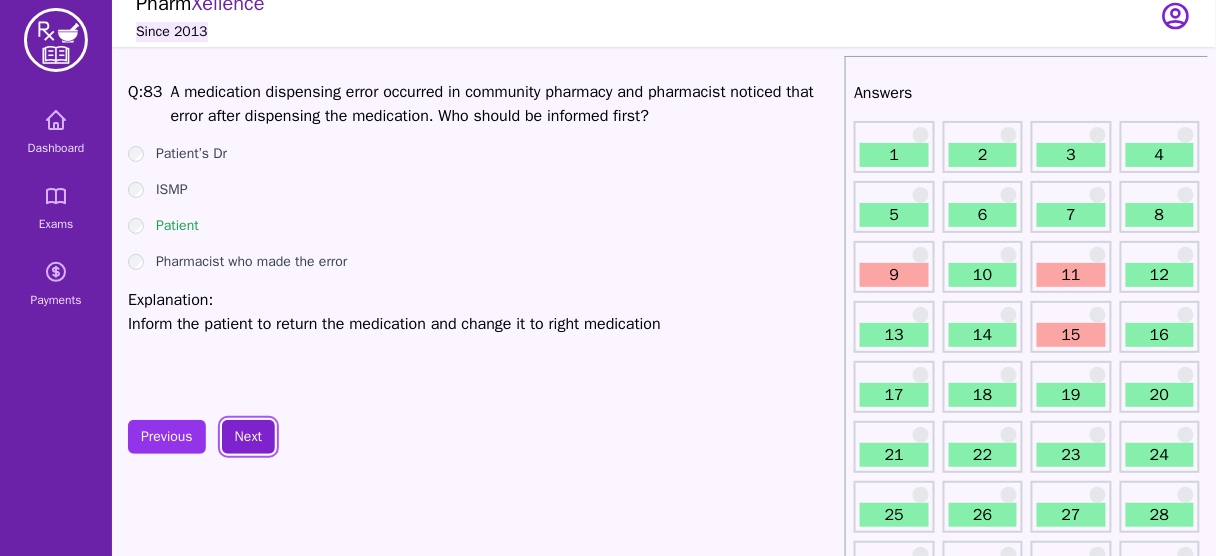 click on "Next" at bounding box center [248, 437] 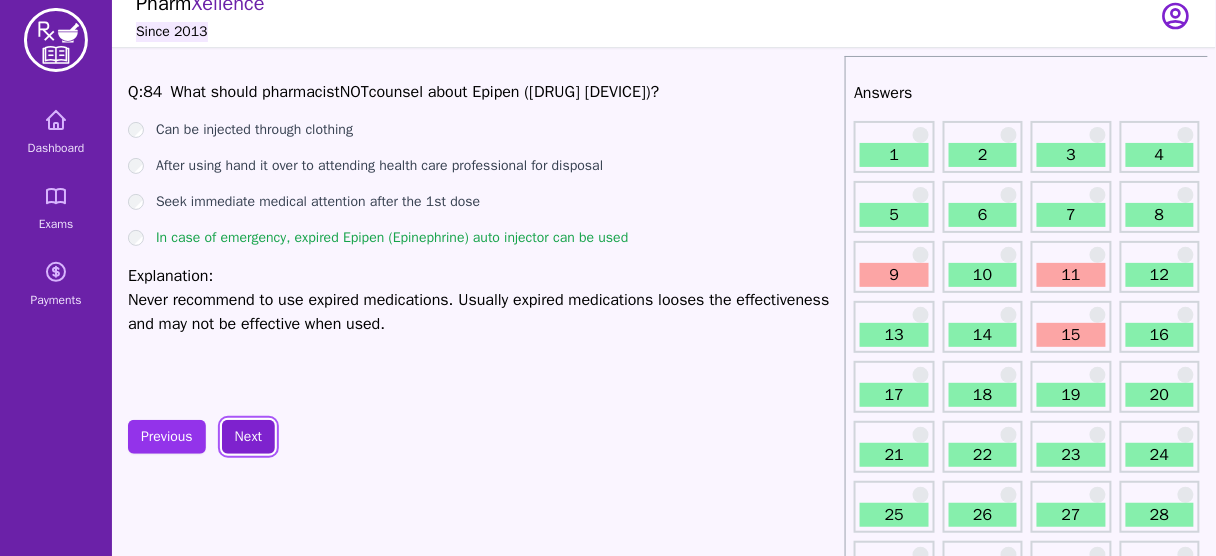 click on "Next" at bounding box center (248, 437) 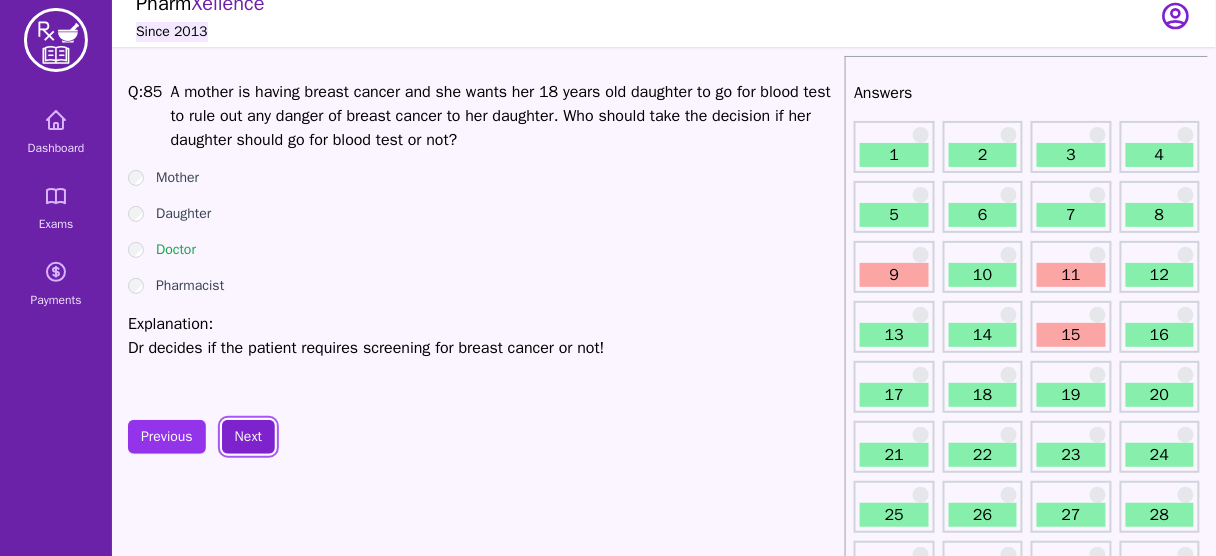 click on "Next" at bounding box center (248, 437) 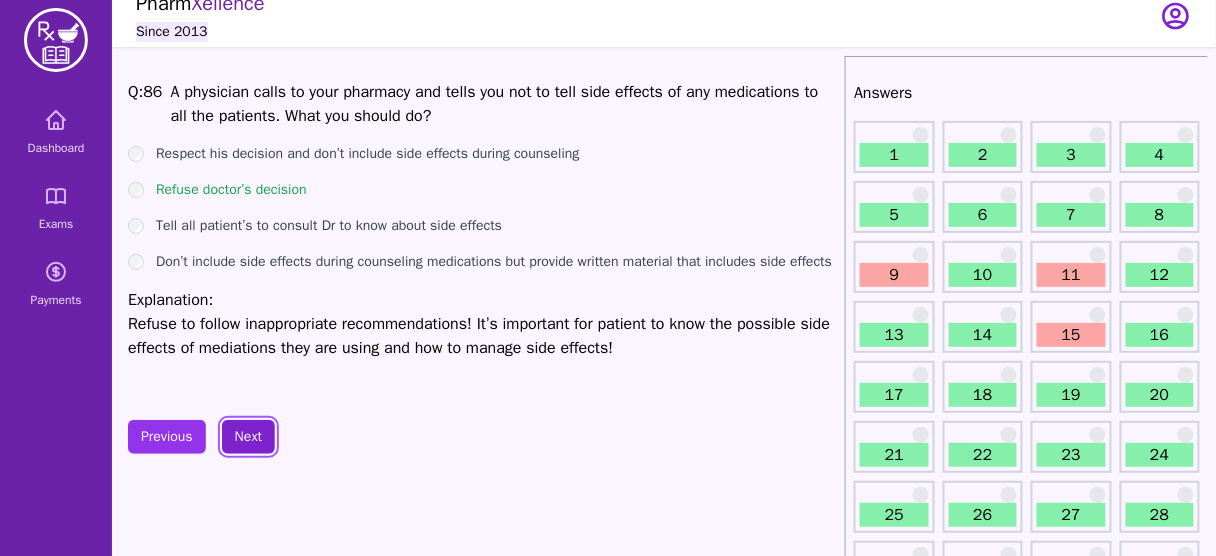 click on "Next" at bounding box center [248, 437] 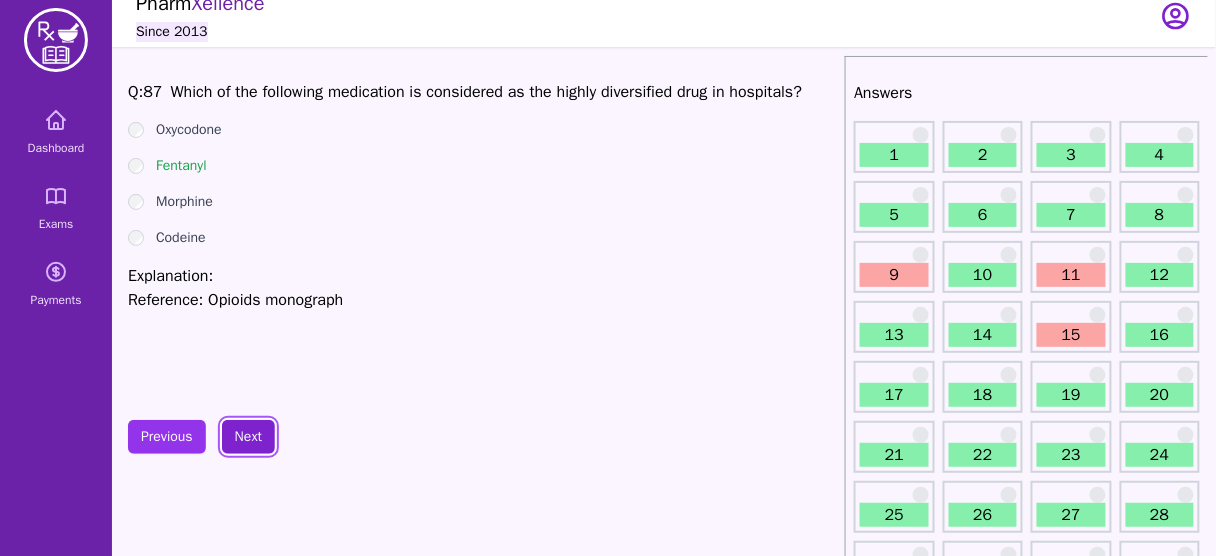 click on "Next" at bounding box center [248, 437] 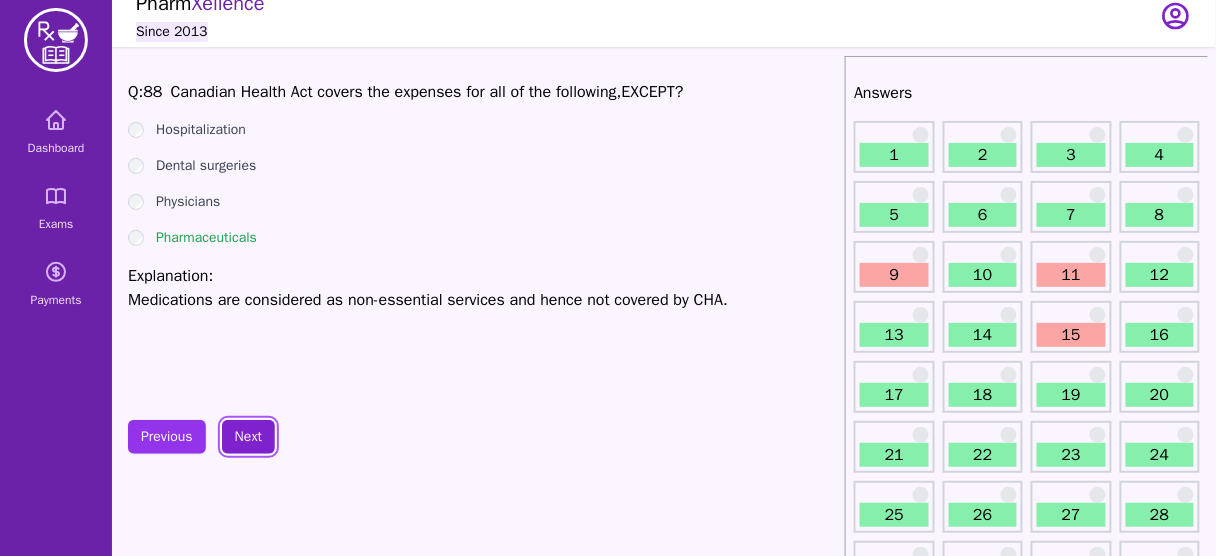 click on "Next" at bounding box center (248, 437) 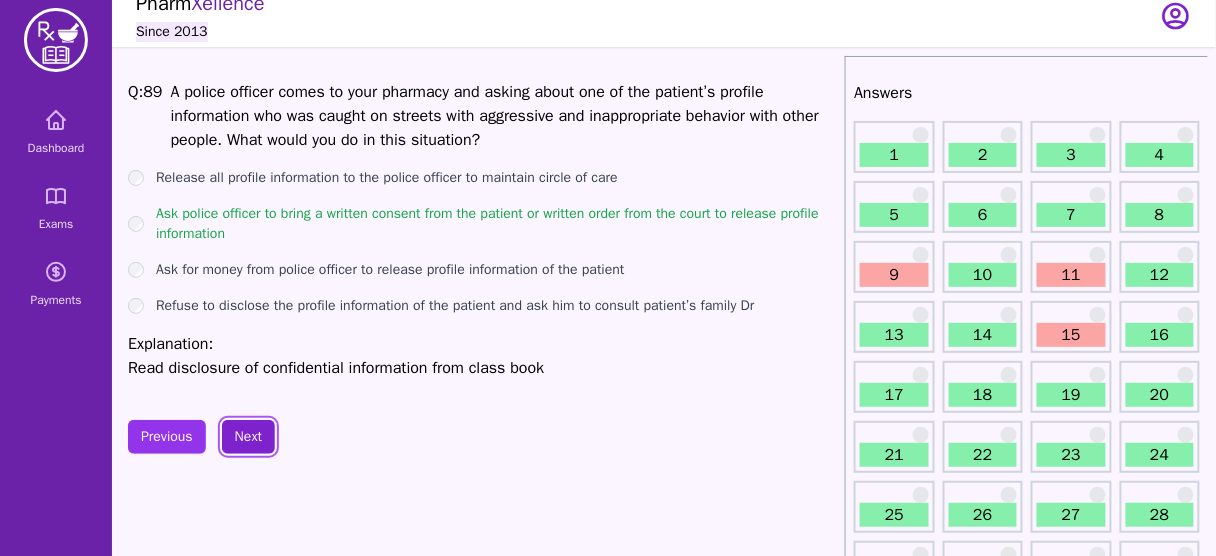 click on "Next" at bounding box center (248, 437) 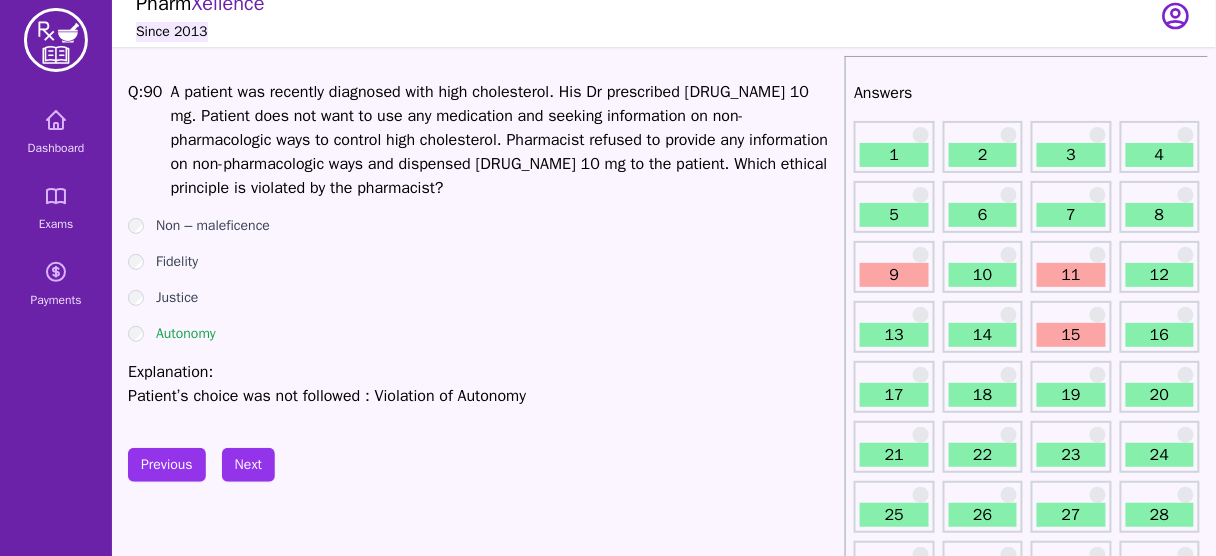click on "Patient’s choice was not followed : Violation of Autonomy" at bounding box center (482, 396) 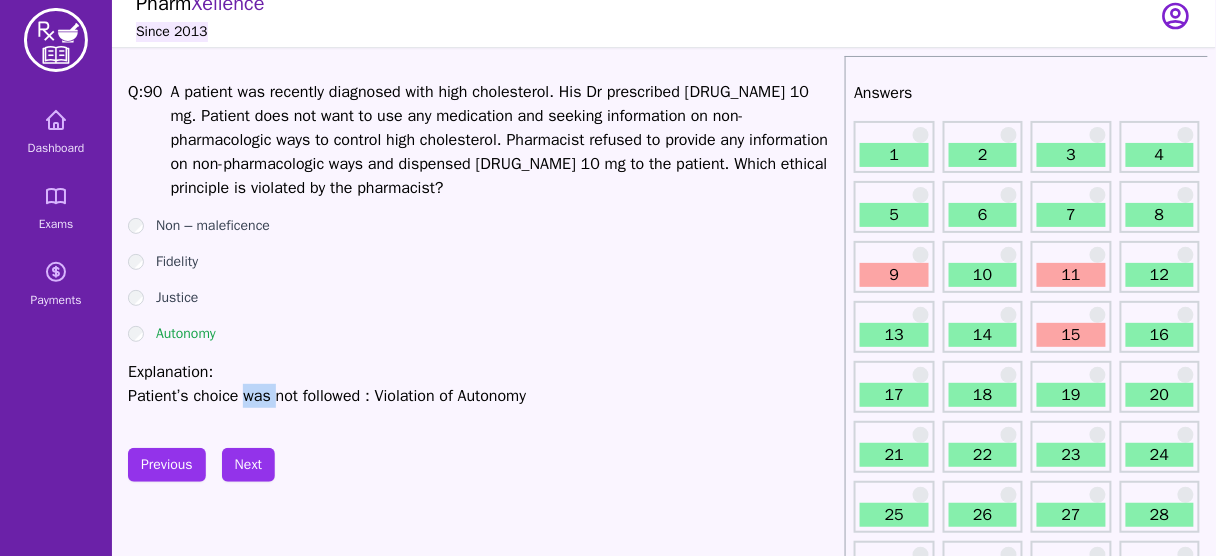 click on "Patient’s choice was not followed : Violation of Autonomy" at bounding box center [482, 396] 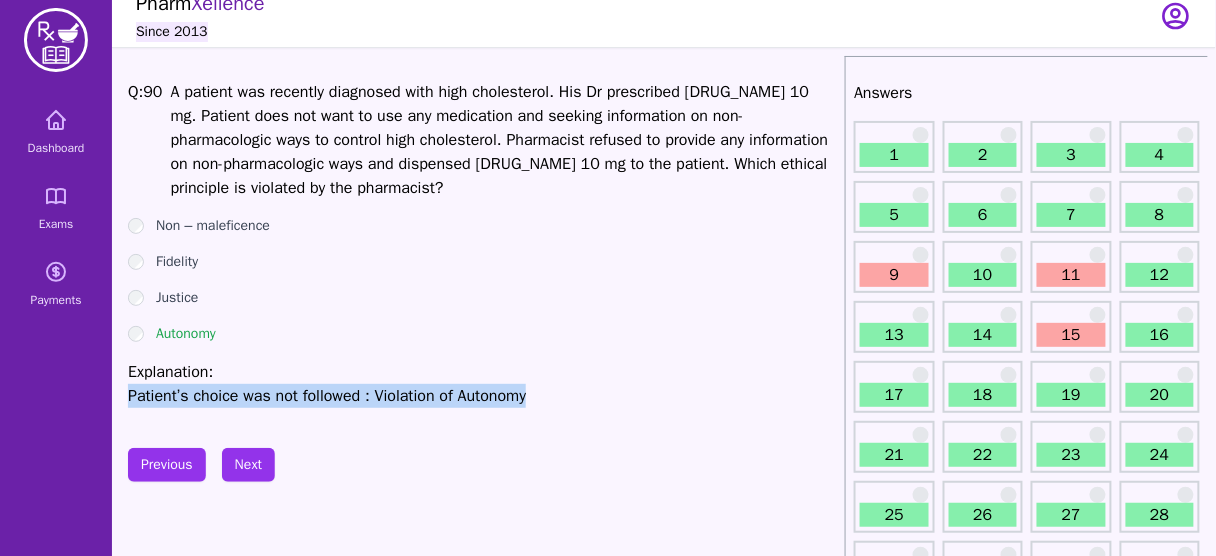 click on "Patient’s choice was not followed : Violation of Autonomy" at bounding box center [482, 396] 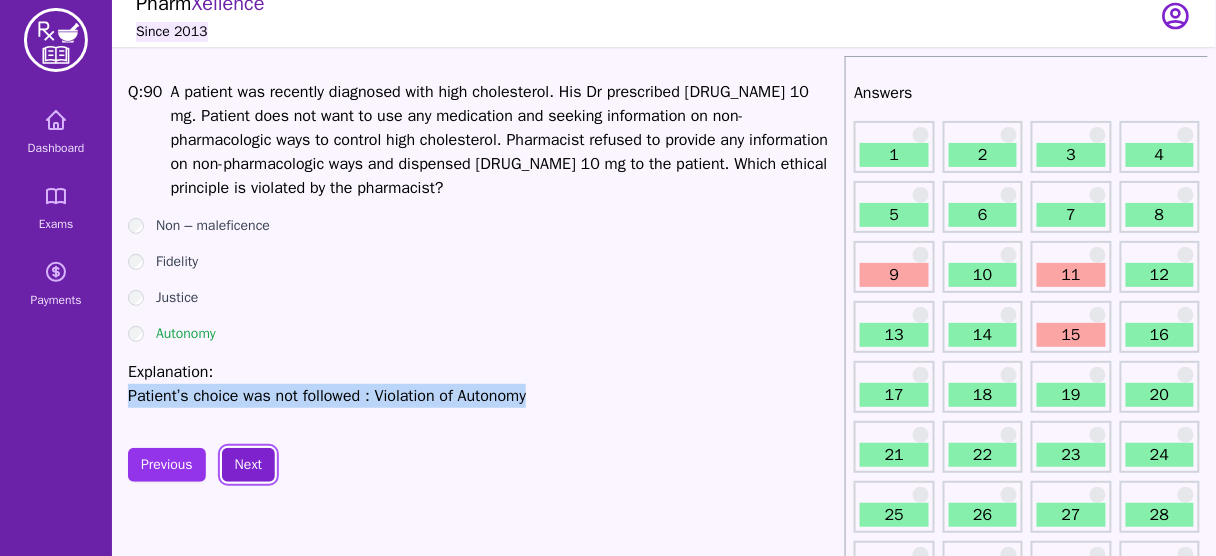 click on "Next" at bounding box center (248, 465) 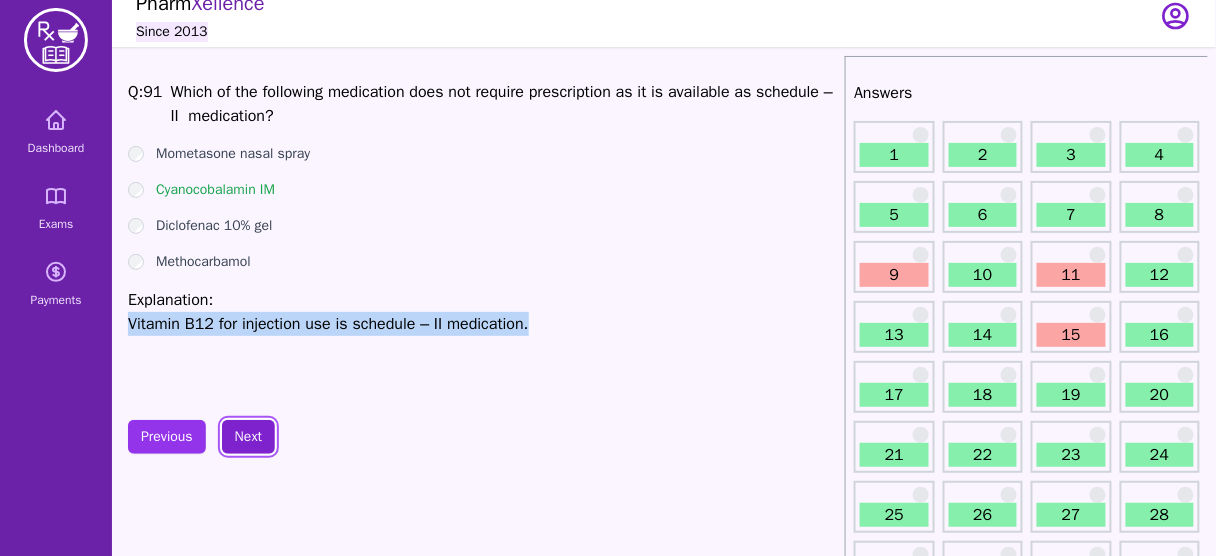 click on "Next" at bounding box center (248, 437) 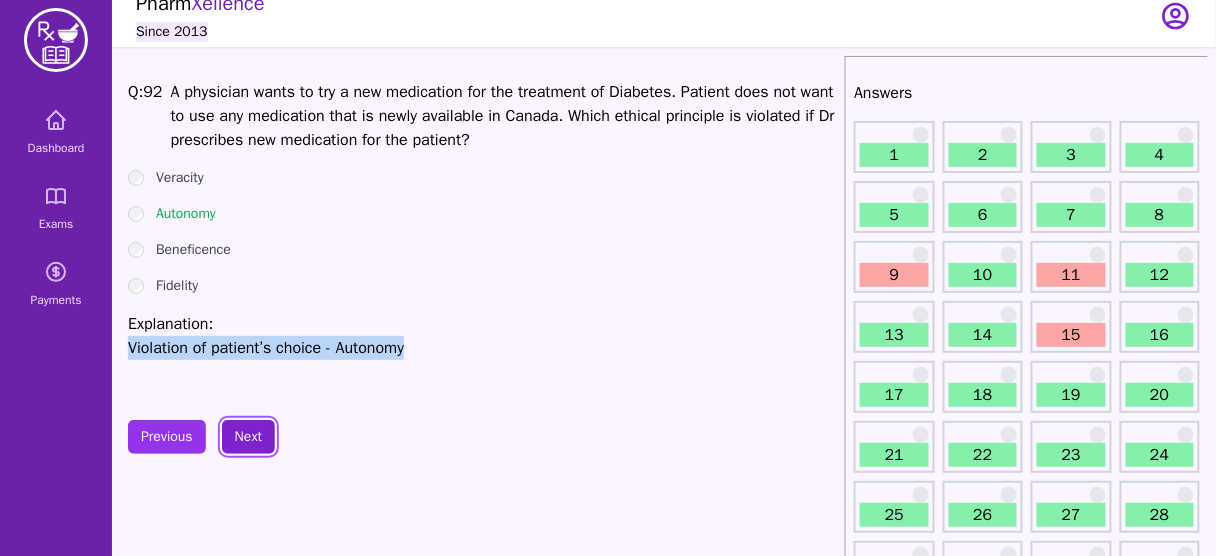 click on "Next" at bounding box center [248, 437] 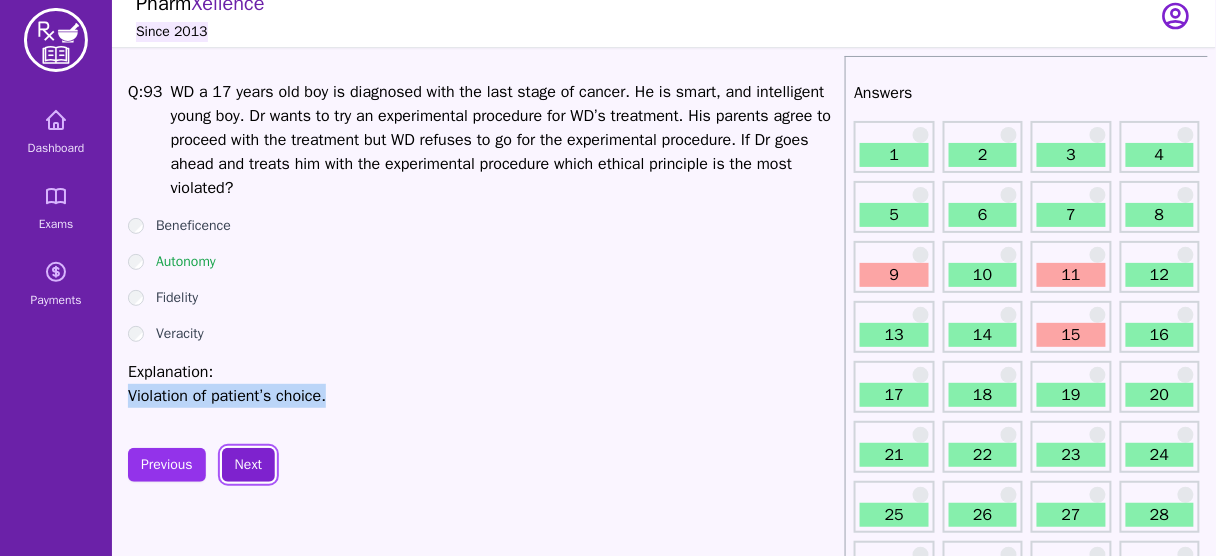 click on "Next" at bounding box center [248, 465] 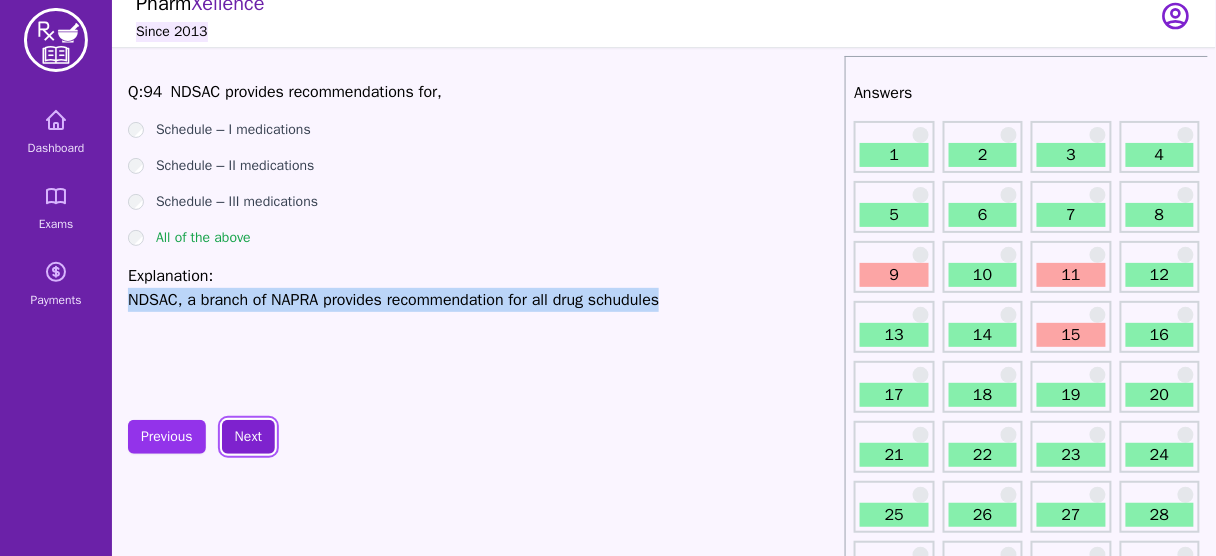 click on "Next" at bounding box center (248, 437) 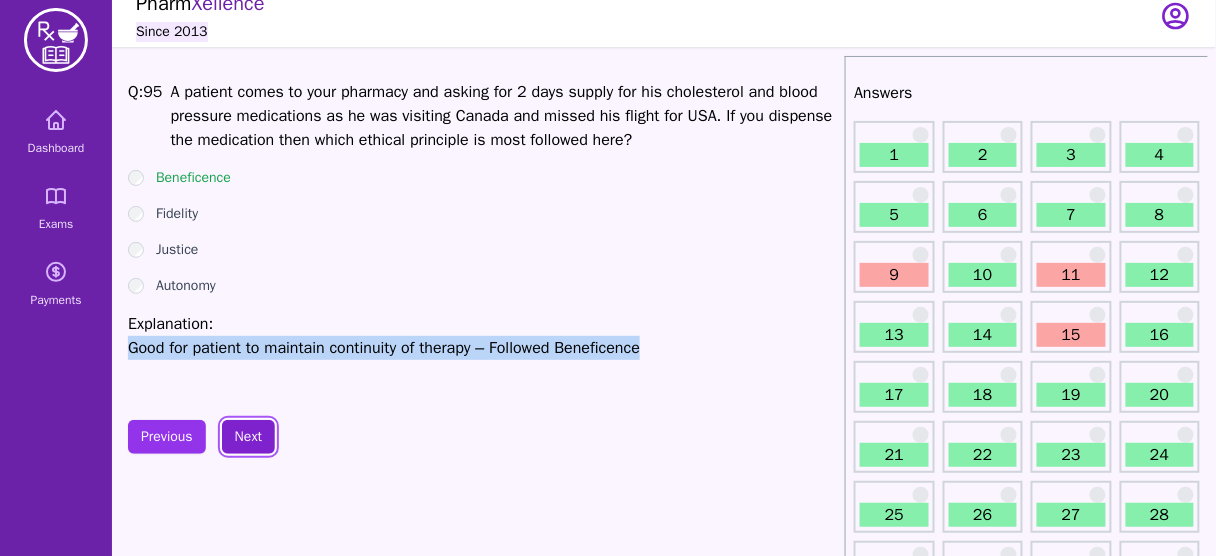 click on "Next" at bounding box center (248, 437) 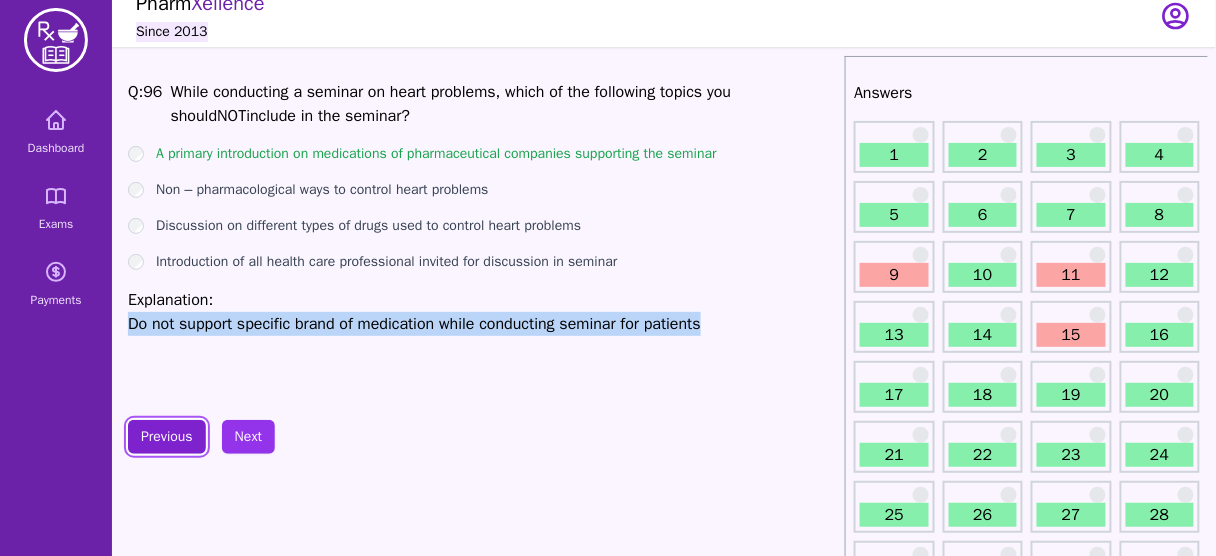 click on "Previous" at bounding box center (167, 437) 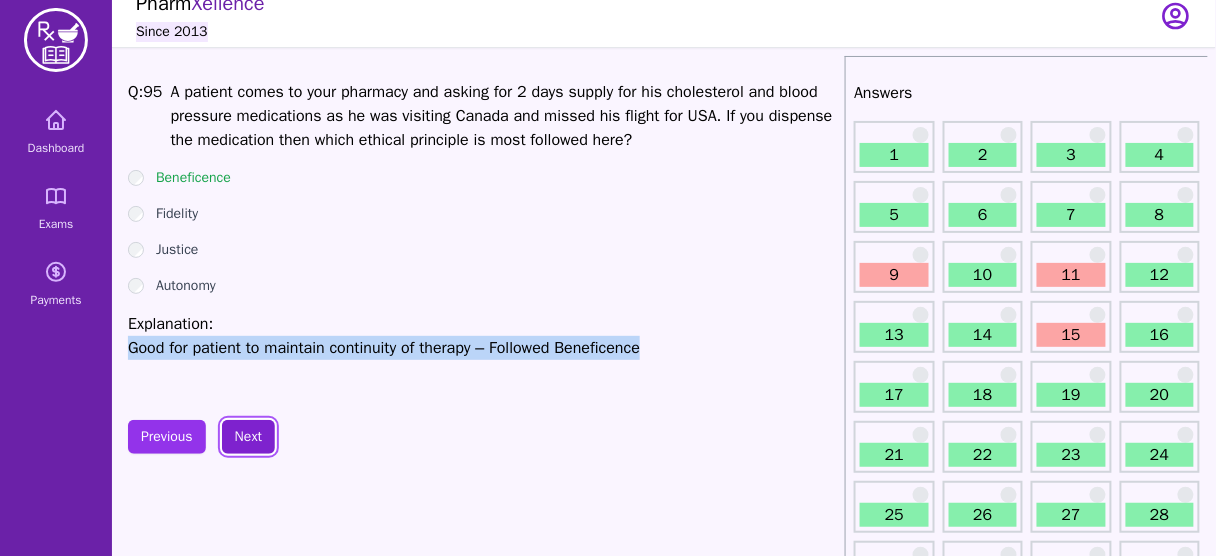 click on "Next" at bounding box center [248, 437] 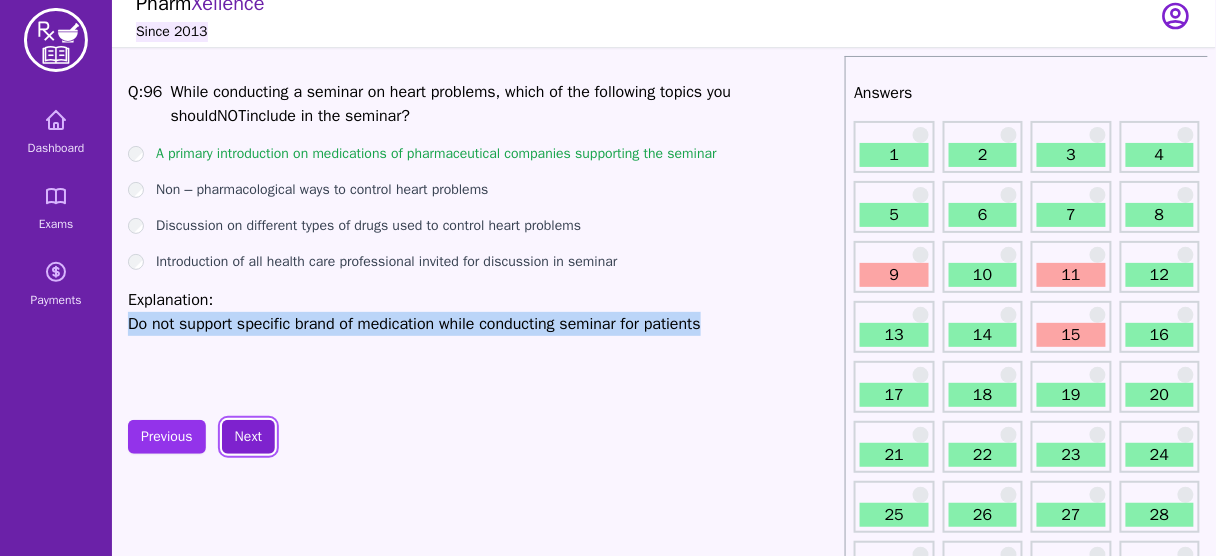 click on "Next" at bounding box center [248, 437] 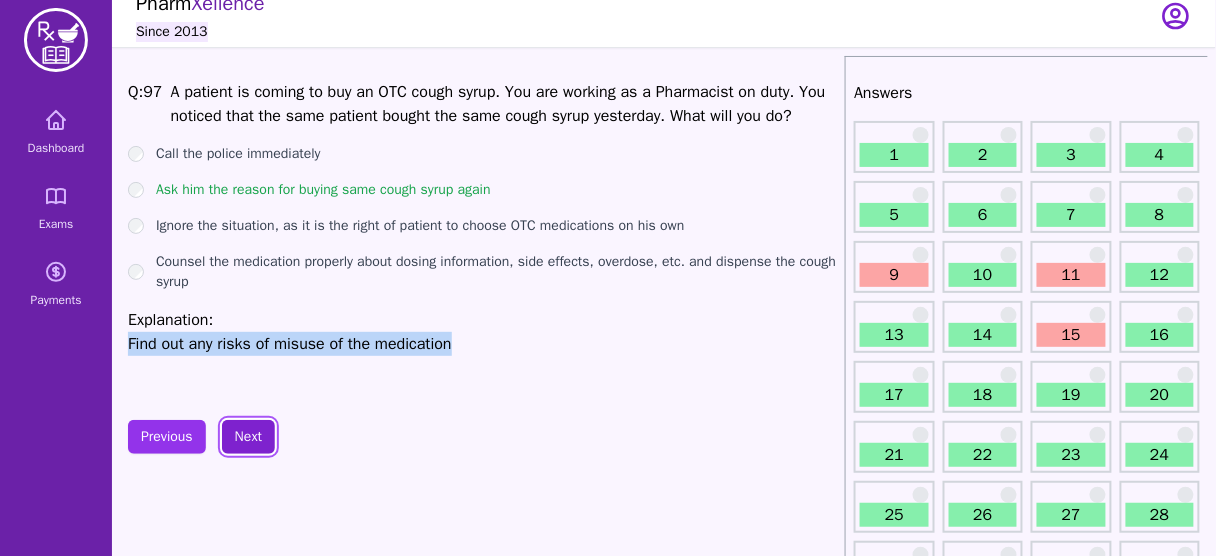 click on "Next" at bounding box center [248, 437] 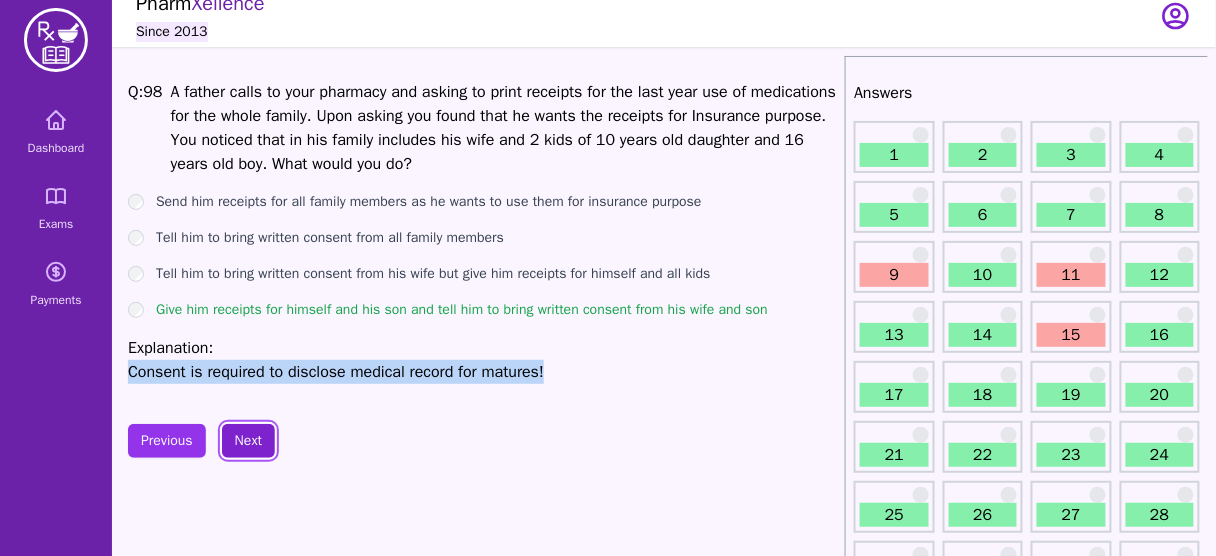 click on "Next" at bounding box center (248, 441) 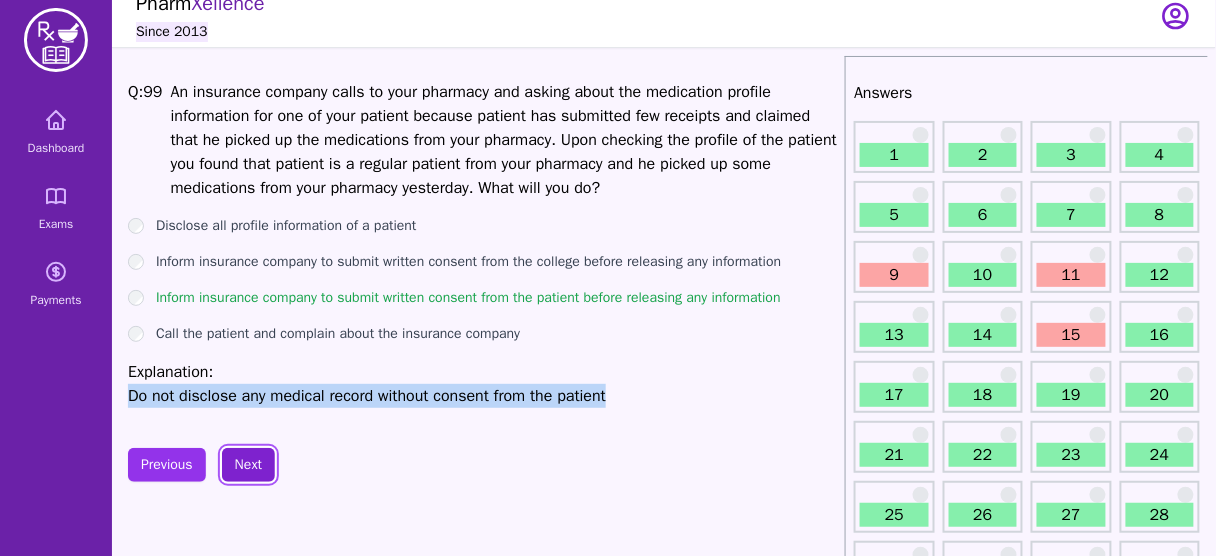 click on "Next" at bounding box center (248, 465) 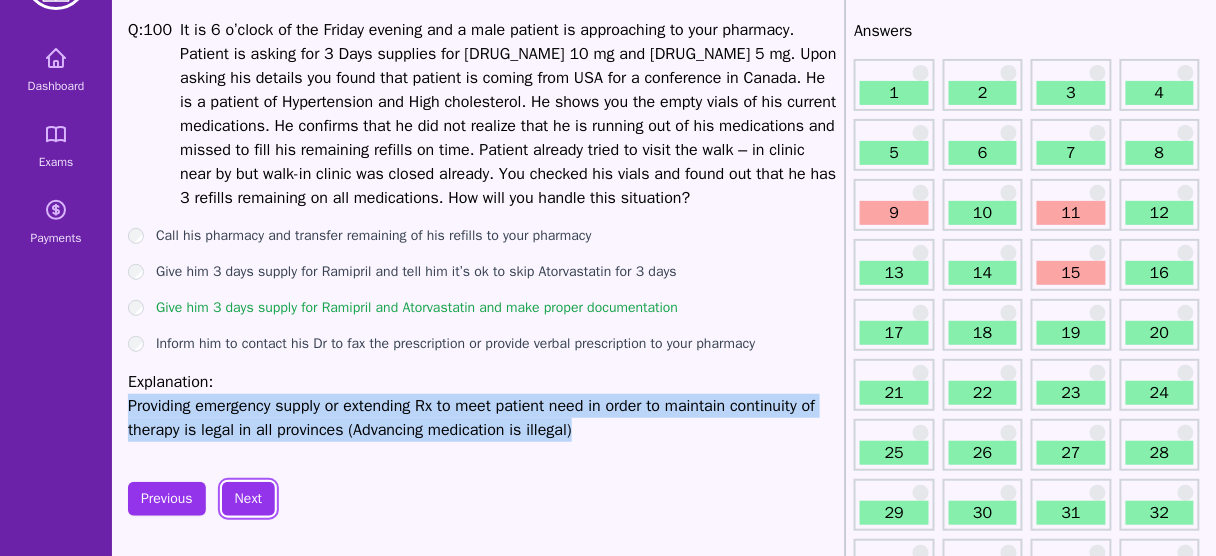 scroll, scrollTop: 82, scrollLeft: 0, axis: vertical 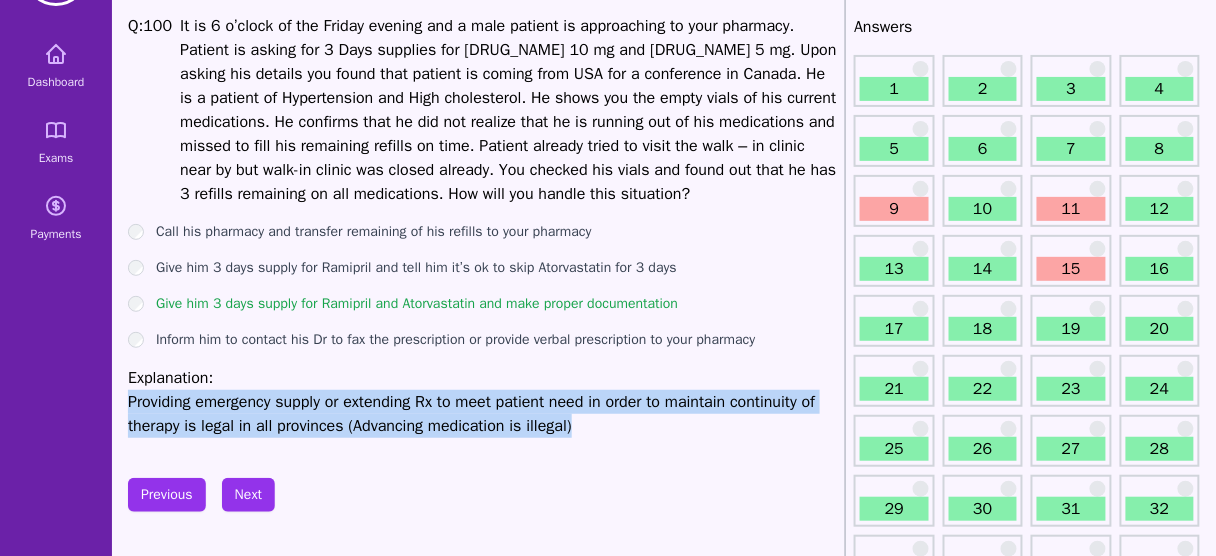 click on "Providing emergency supply or extending Rx to meet patient need in order to maintain continuity of therapy is legal in all provinces (Advancing medication is illegal)" at bounding box center [482, 414] 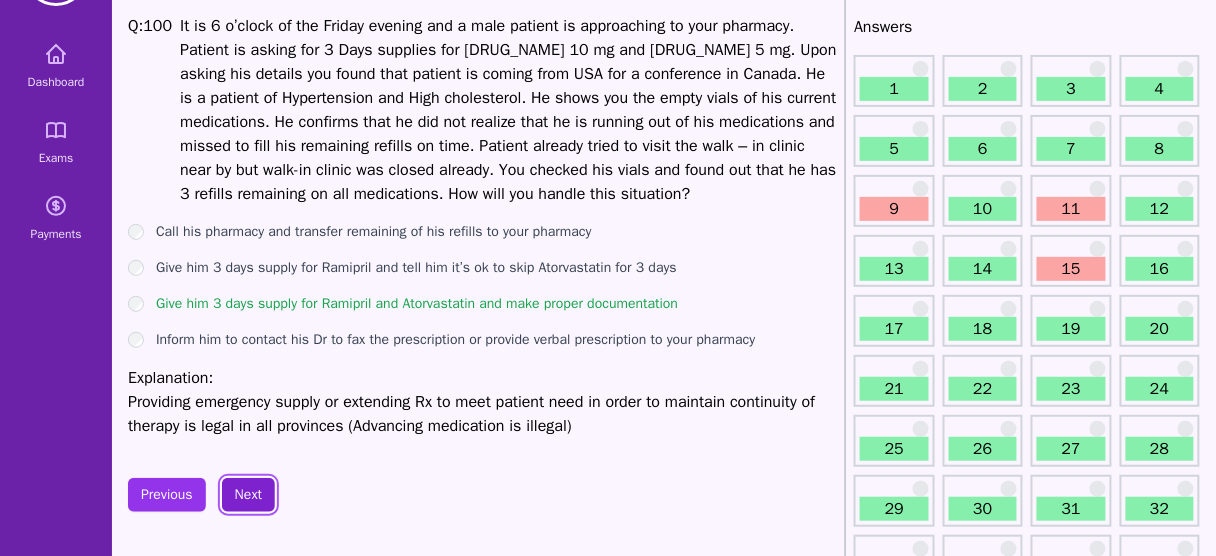 click on "Next" at bounding box center [248, 495] 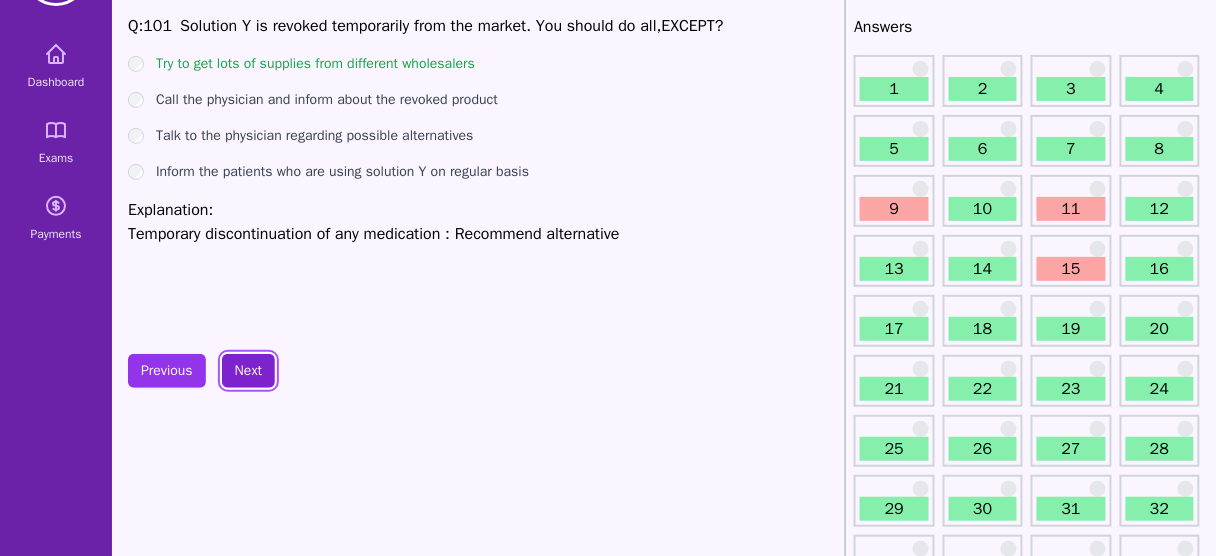 click on "Next" at bounding box center (248, 371) 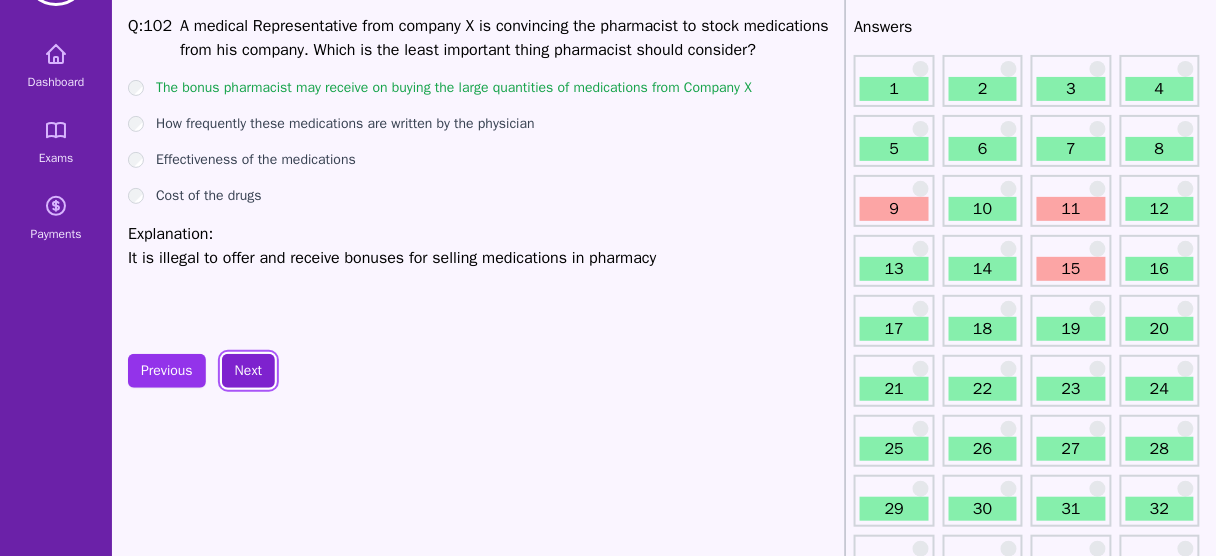 click on "Next" at bounding box center (248, 371) 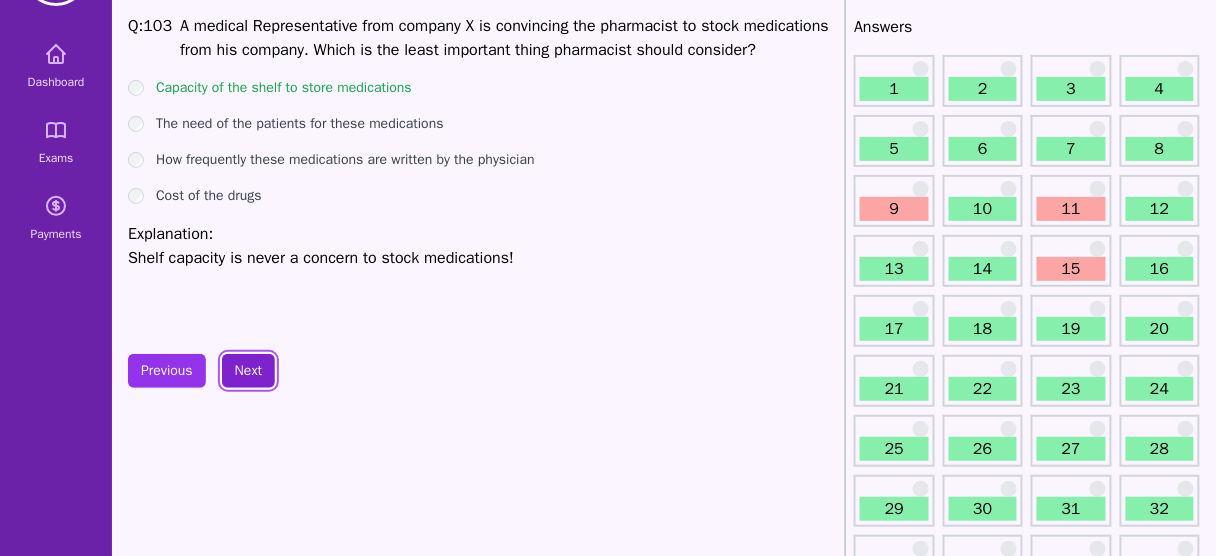 click on "Next" at bounding box center (248, 371) 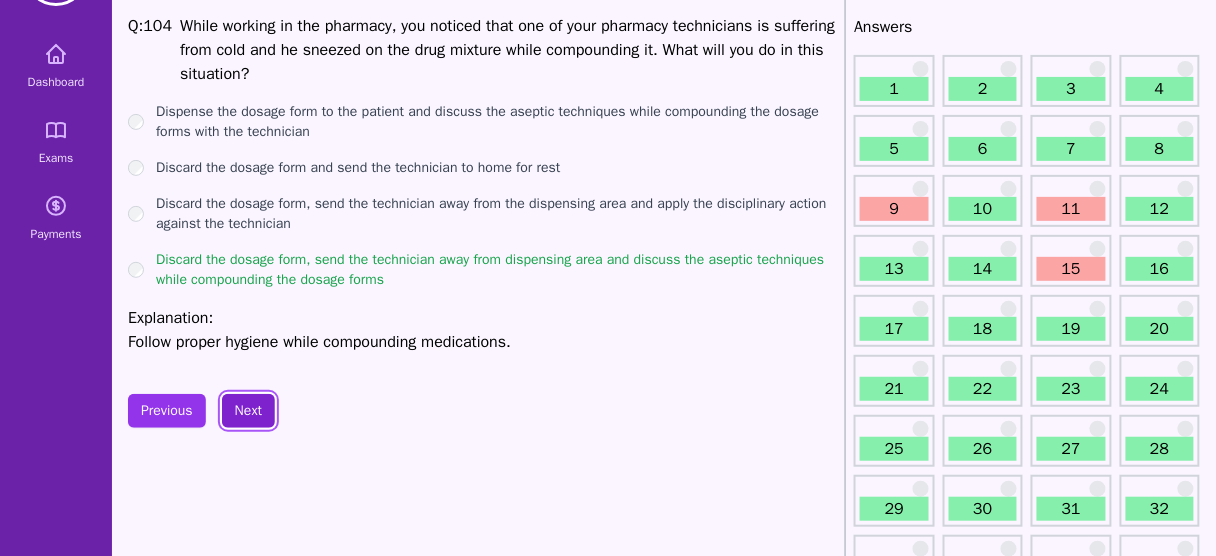 click on "Next" at bounding box center (248, 411) 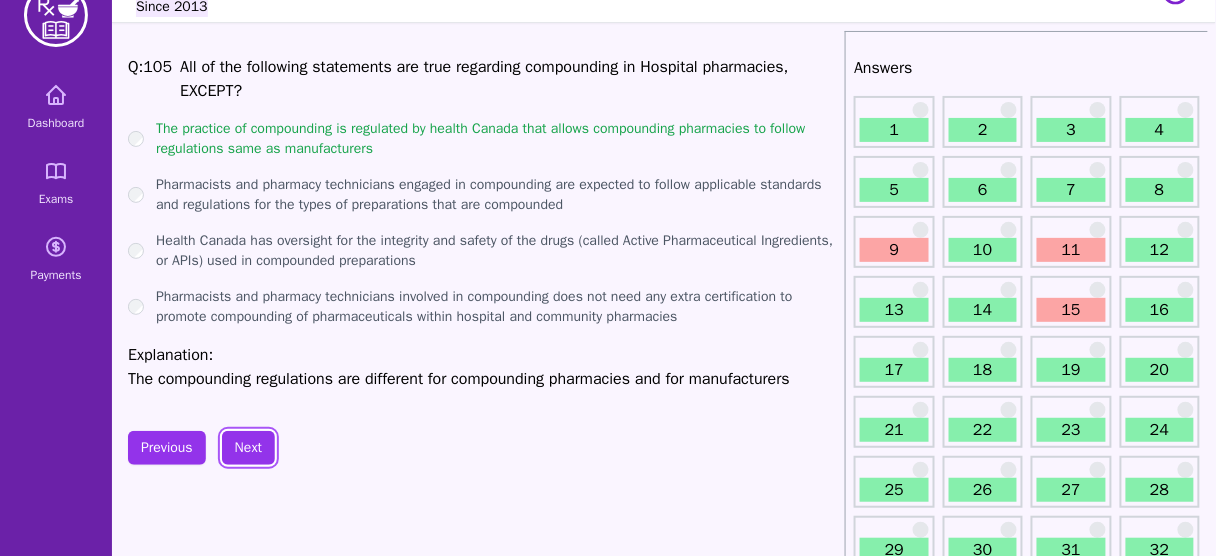 scroll, scrollTop: 0, scrollLeft: 0, axis: both 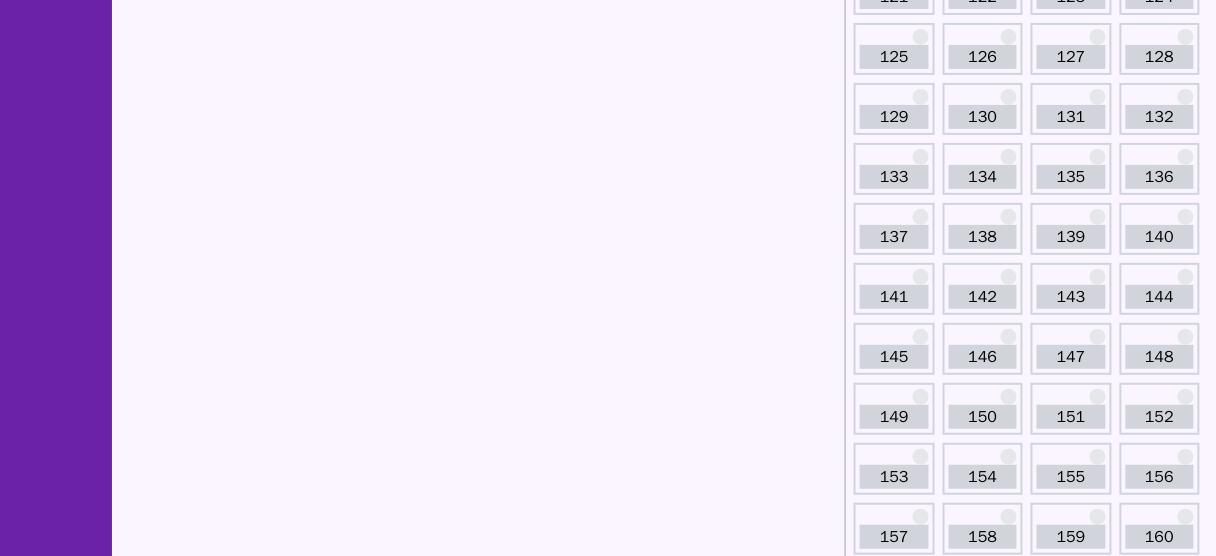 click on "Q: 105 All of the following statements are true regarding compounding in Hospital pharmacies, EXCEPT? The practice of compounding is regulated by health Canada that allows compounding pharmacies to follow regulations same as manufacturers
Pharmacists and pharmacy technicians engaged in compounding are expected to follow applicable standards and regulations for the types of preparations that are compounded
Health Canada has oversight for the integrity and safety of the drugs (called Active Pharmaceutical Ingredients, or APIs) used in compounded preparations
Pharmacists and pharmacy technicians involved in compounding does not need any extra certification to promote compounding of pharmaceuticals within hospital and community pharmacies
Explanation: The compounding regulations are different for compounding pharmacies and for manufacturers
Previous Next" at bounding box center (482, -310) 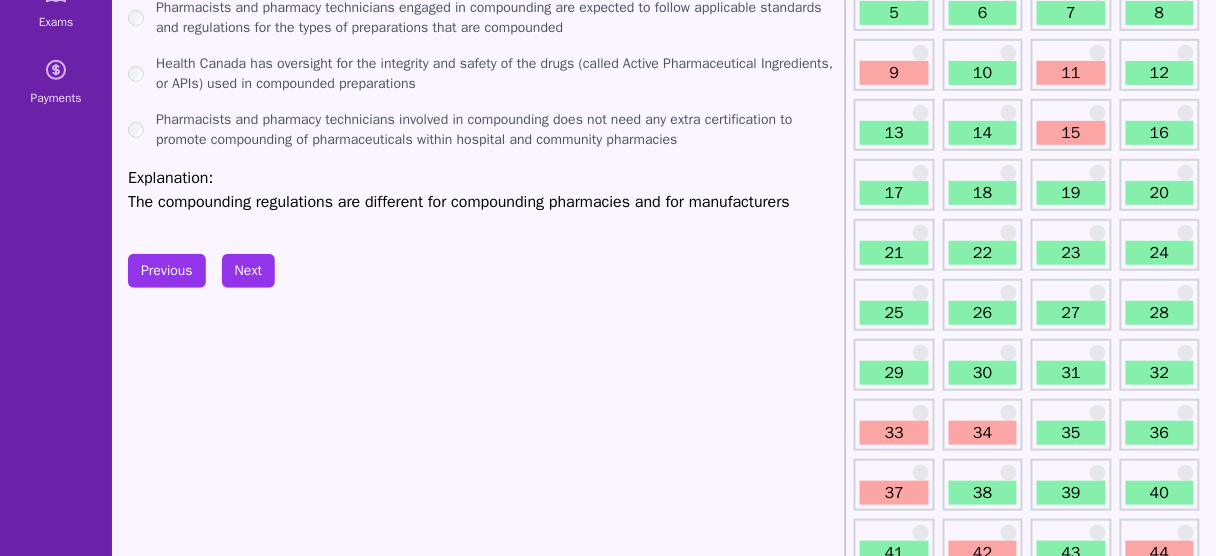 scroll, scrollTop: 0, scrollLeft: 0, axis: both 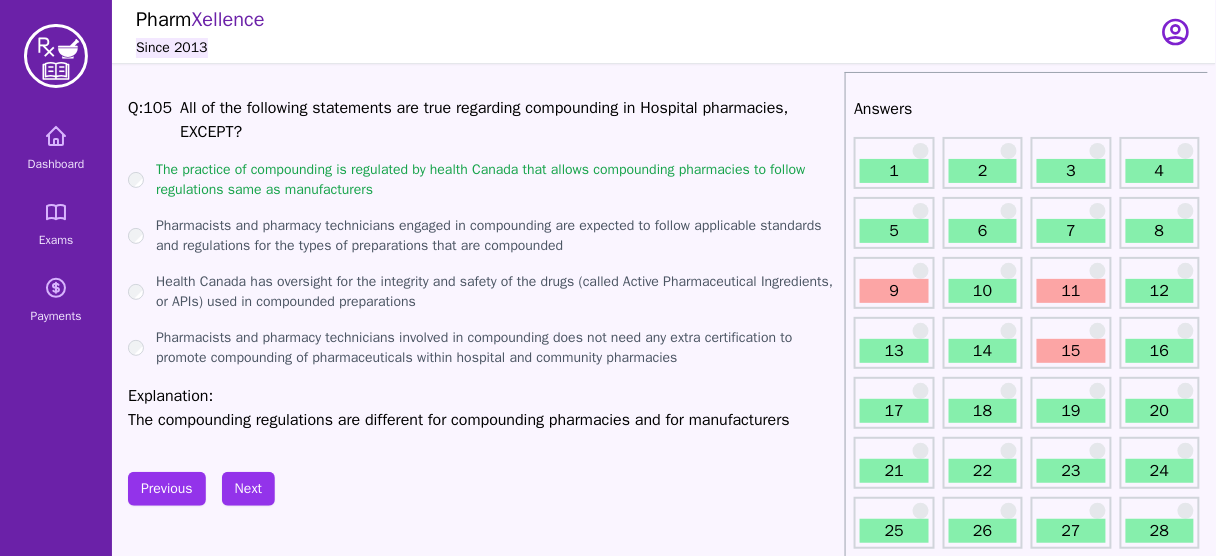 click on "Pharm Xellence Since 2013" at bounding box center (636, 31) 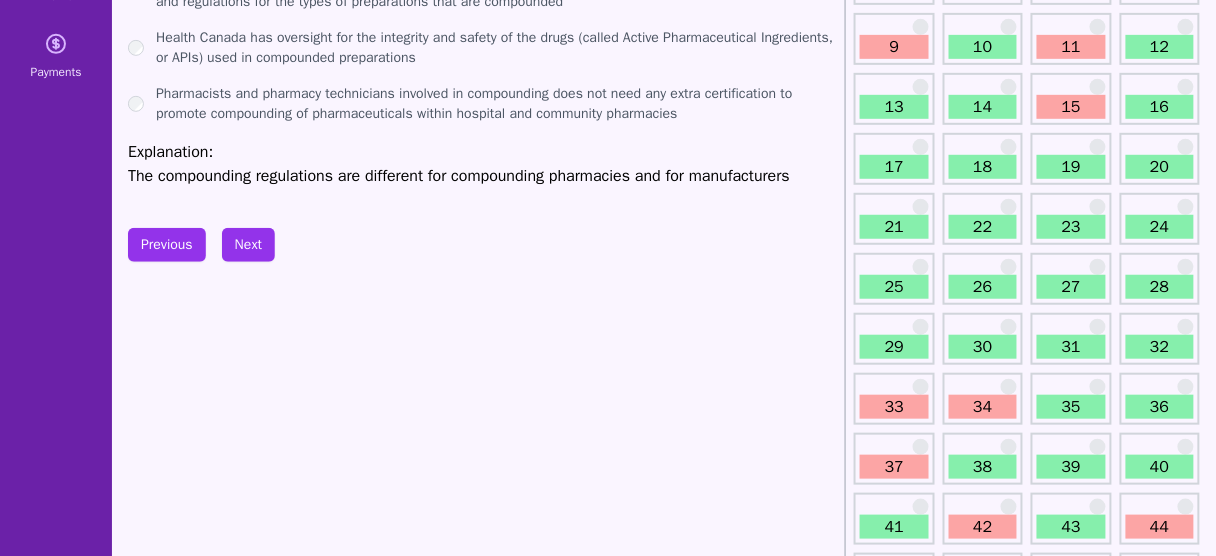 scroll, scrollTop: 0, scrollLeft: 0, axis: both 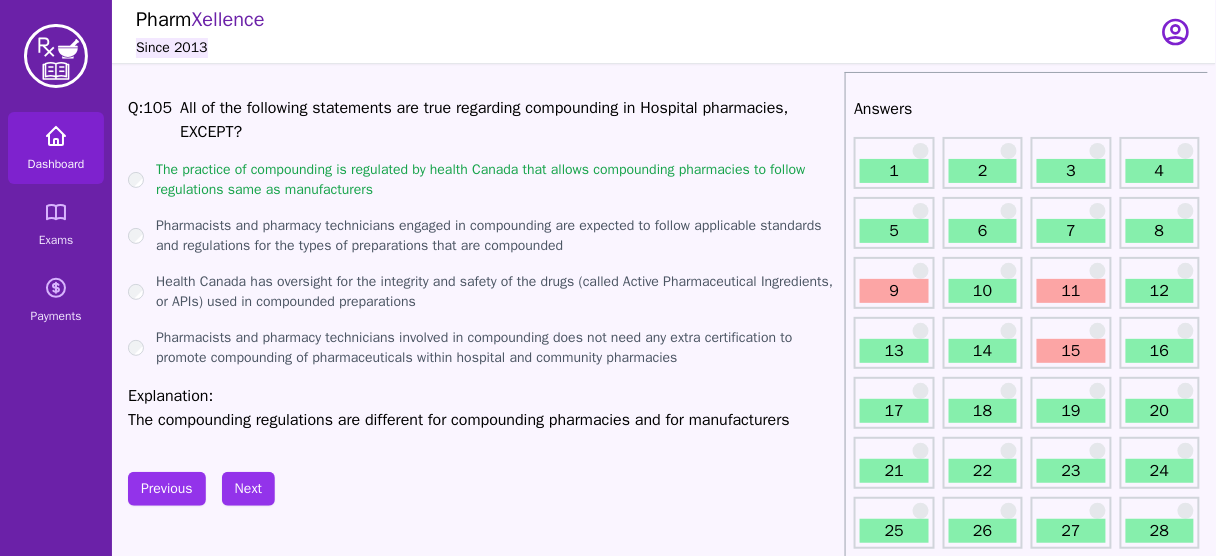 click 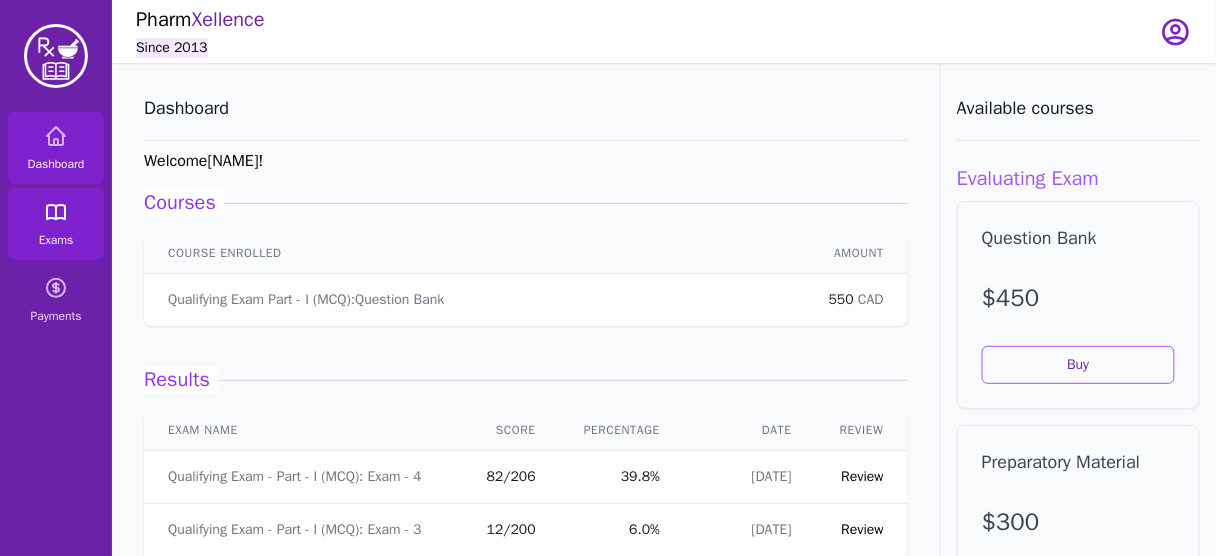 click on "Exams" at bounding box center (56, 224) 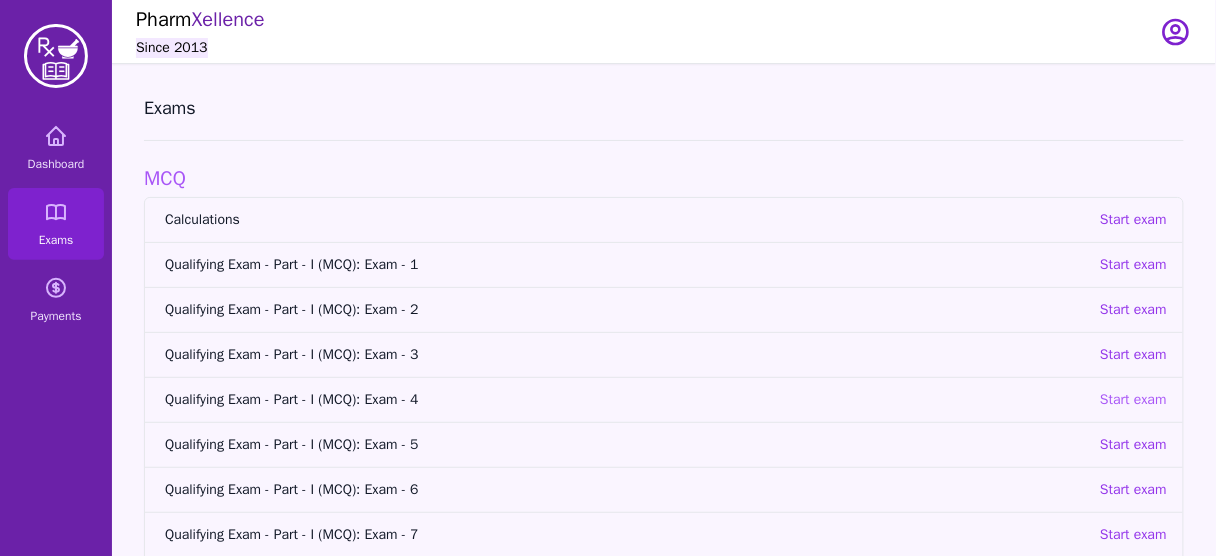click on "Start exam" at bounding box center [1133, 400] 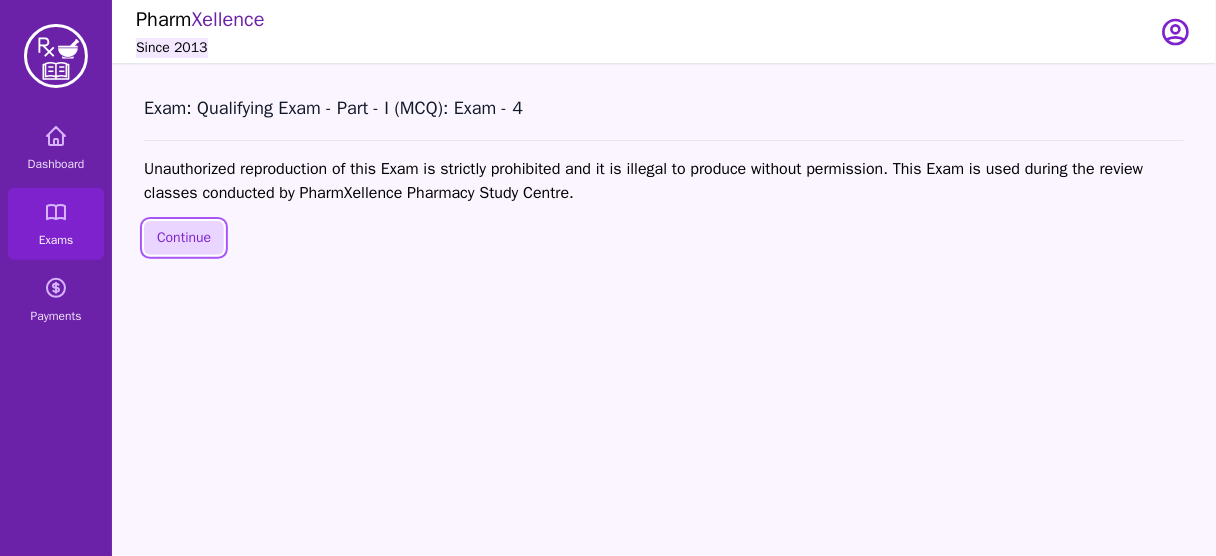 click on "Continue" at bounding box center (184, 238) 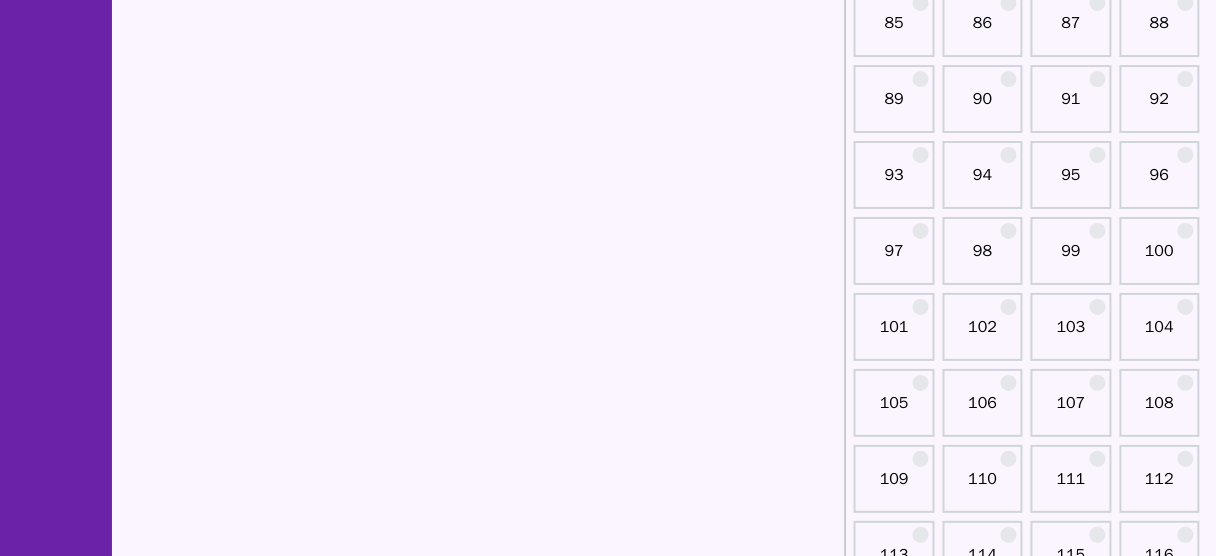 scroll, scrollTop: 1746, scrollLeft: 0, axis: vertical 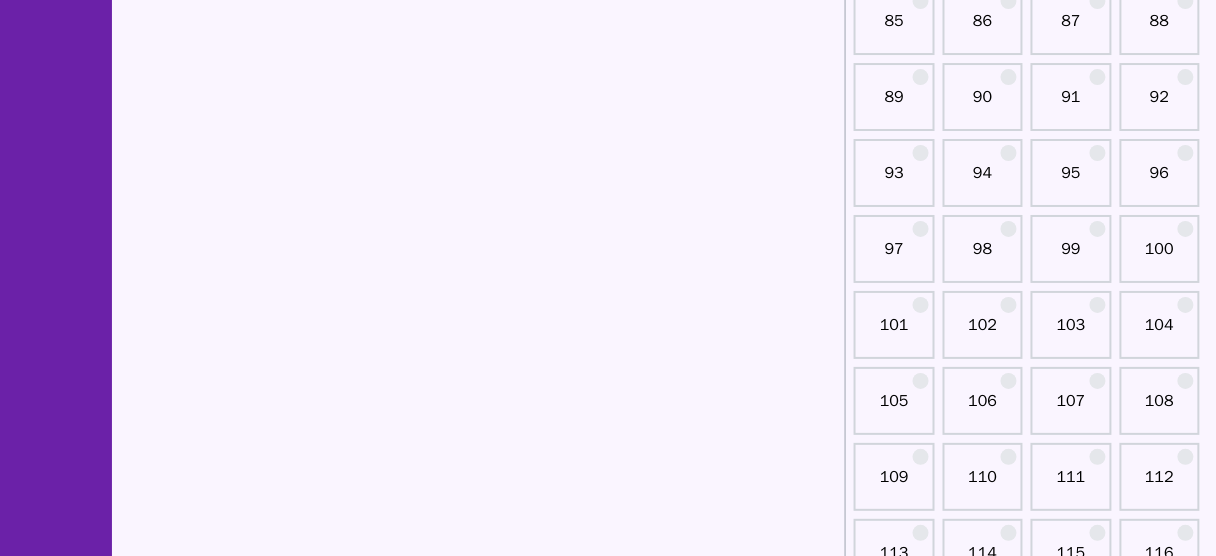 click on "105" at bounding box center (894, 409) 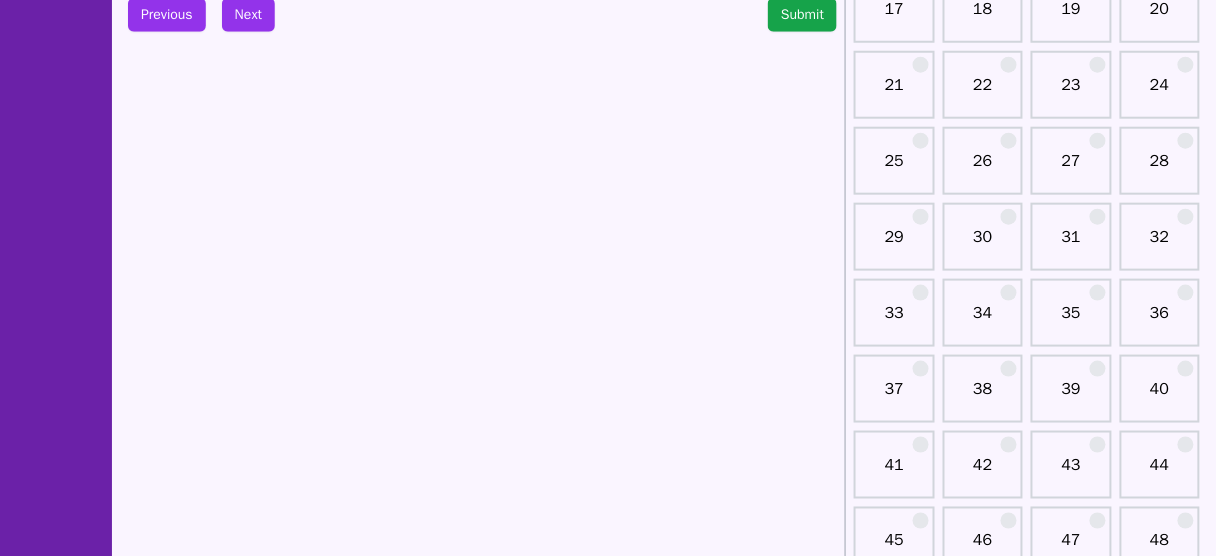 scroll, scrollTop: 0, scrollLeft: 0, axis: both 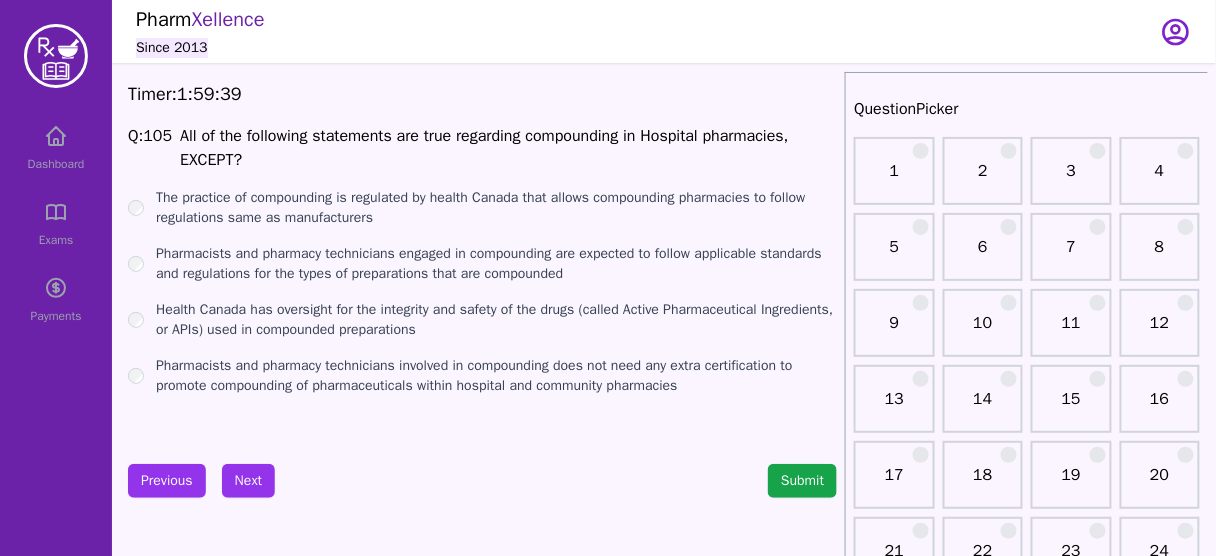 click on "The practice of compounding is regulated by health Canada that allows compounding pharmacies to follow regulations same as manufacturers
Pharmacists and pharmacy technicians engaged in compounding are expected to follow applicable standards and regulations for the types of preparations that are compounded
Health Canada has oversight for the integrity and safety of the drugs (called Active Pharmaceutical Ingredients, or APIs) used in compounded preparations
Pharmacists and pharmacy technicians involved in compounding does not need any extra certification to promote compounding of pharmaceuticals within hospital and community pharmacies" at bounding box center (482, 292) 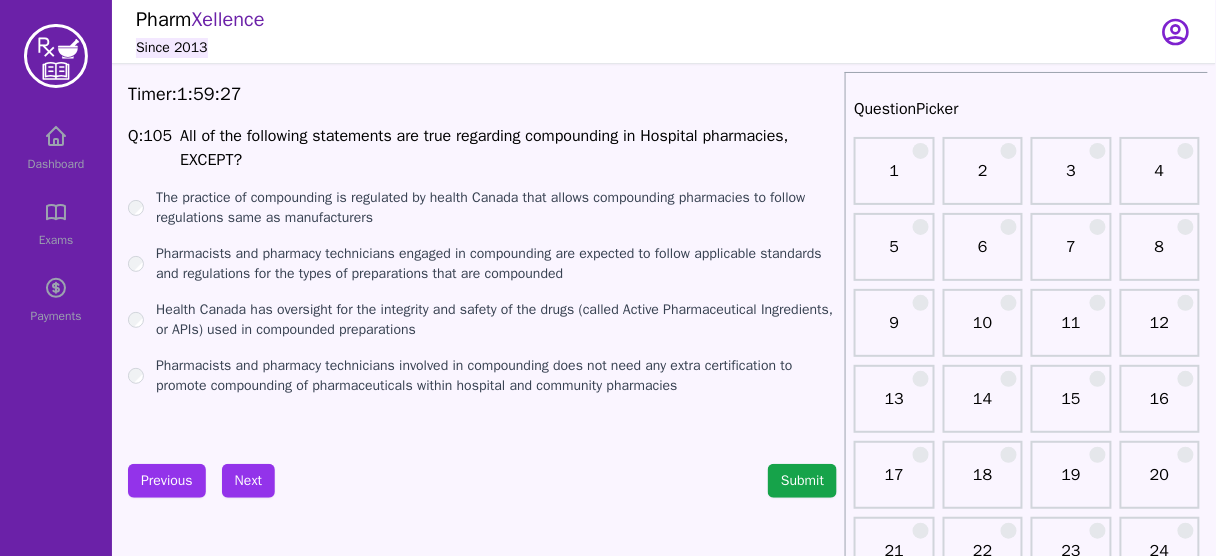 drag, startPoint x: 313, startPoint y: 260, endPoint x: 308, endPoint y: 56, distance: 204.06126 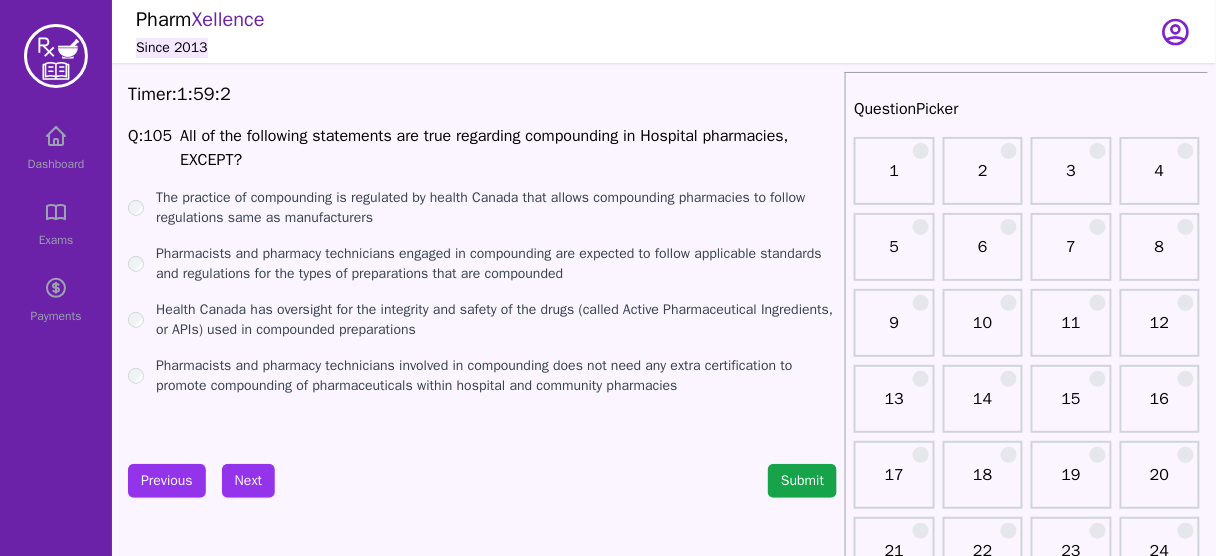 click on "The practice of compounding is regulated by health Canada that allows compounding pharmacies to follow regulations same as manufacturers" at bounding box center [496, 208] 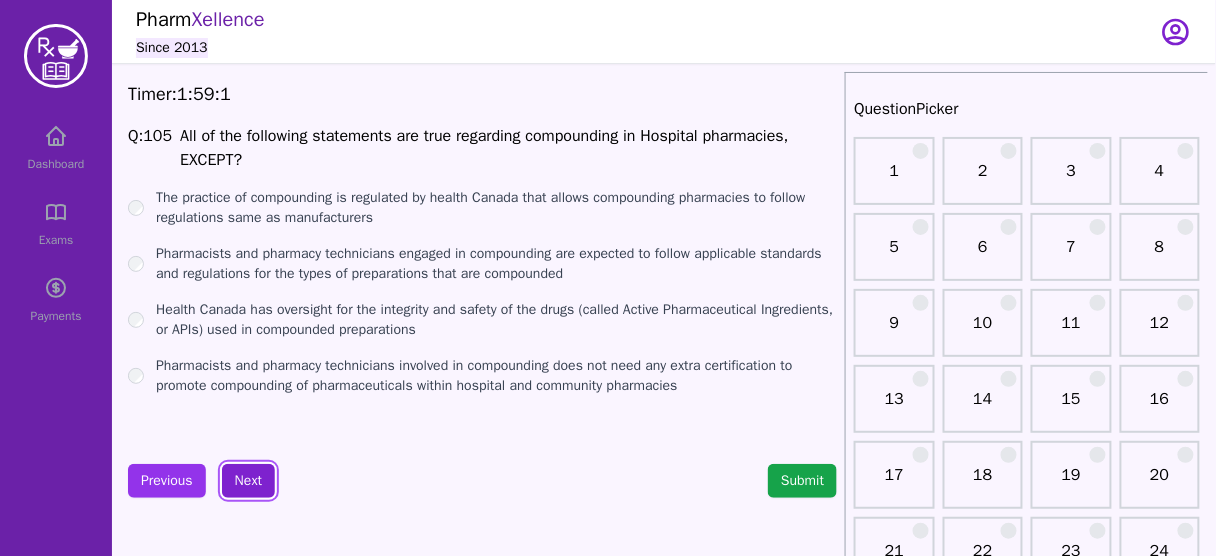 click on "Next" at bounding box center [248, 481] 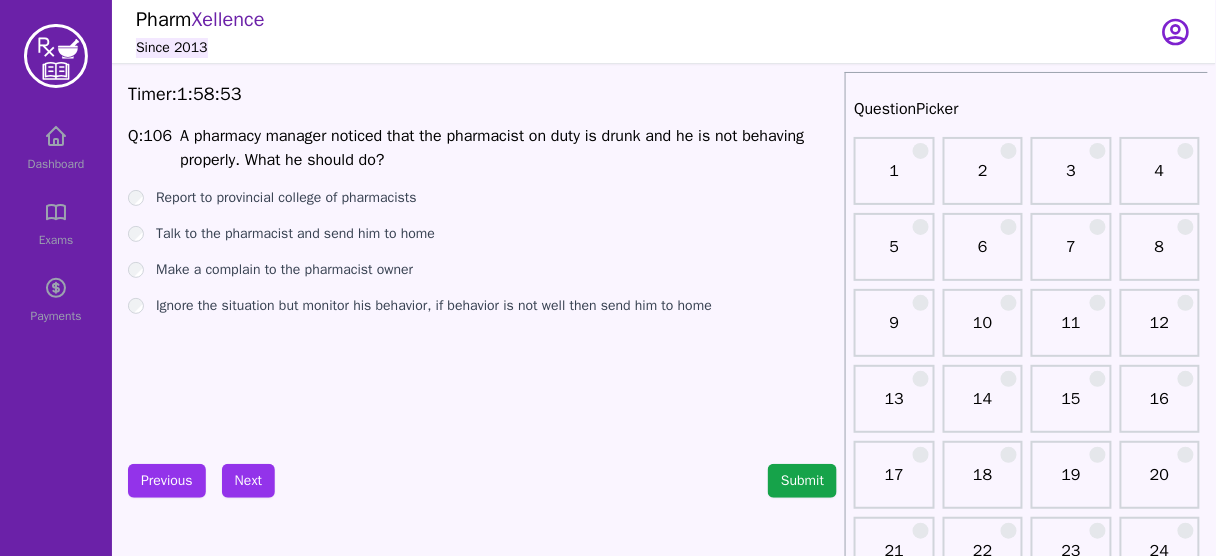click on "Talk to the pharmacist and send him to home" at bounding box center (295, 234) 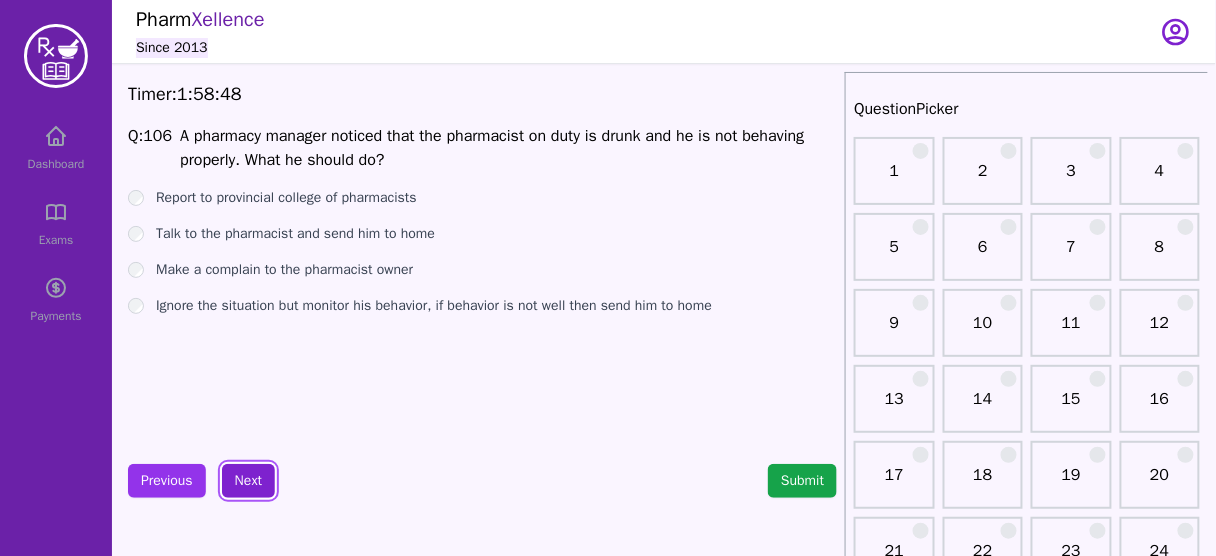 click on "Next" at bounding box center [248, 481] 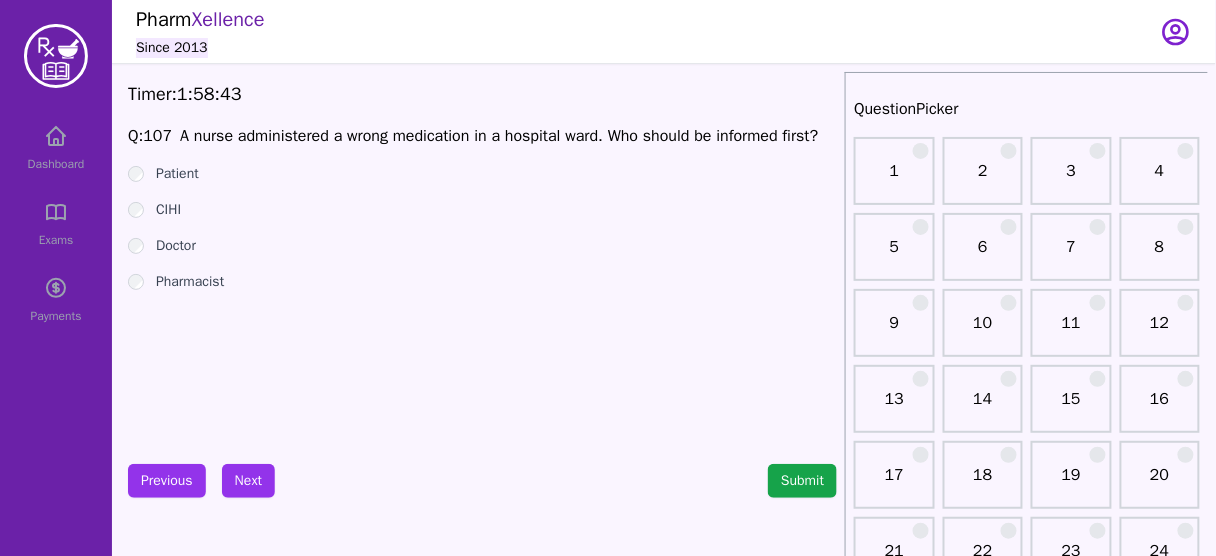 click on "A nurse administered a wrong medication in a hospital ward. Who should be informed first?" at bounding box center (499, 136) 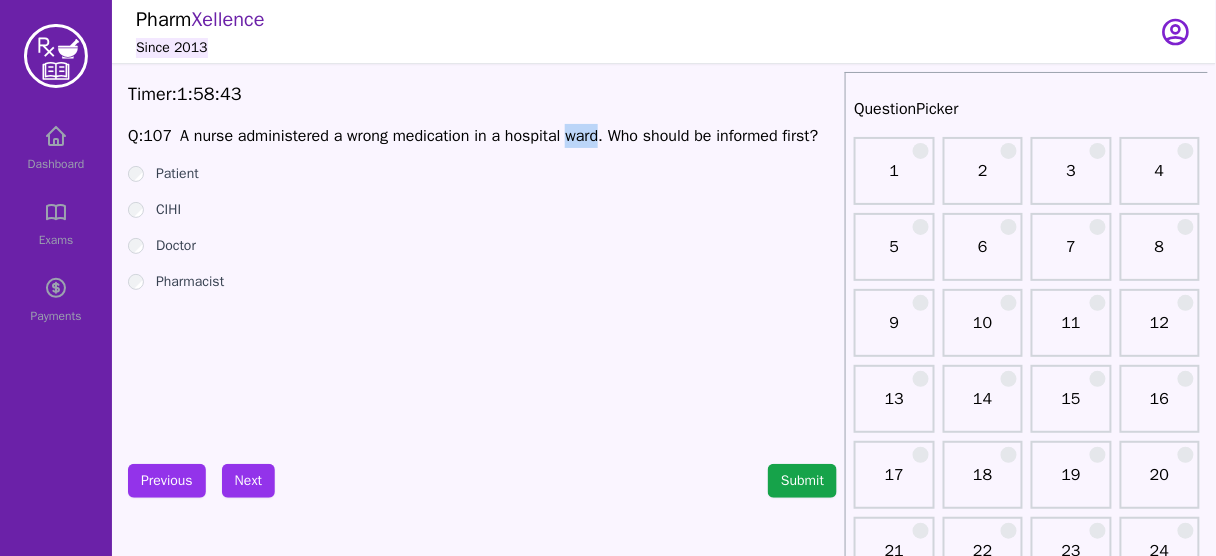 click on "A nurse administered a wrong medication in a hospital ward. Who should be informed first?" at bounding box center (499, 136) 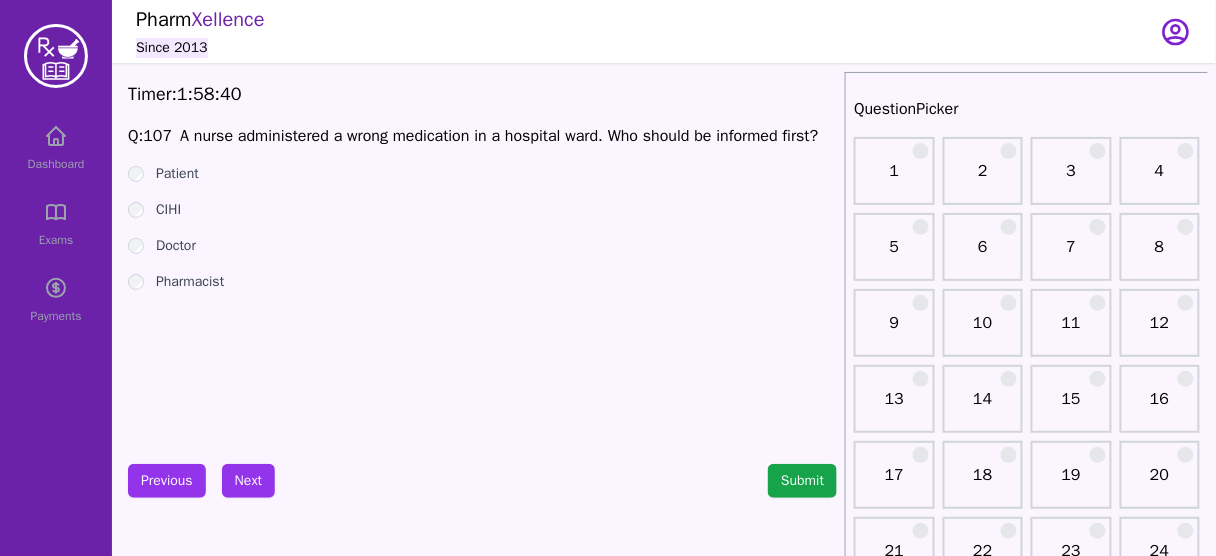 click on "Patient" at bounding box center (177, 174) 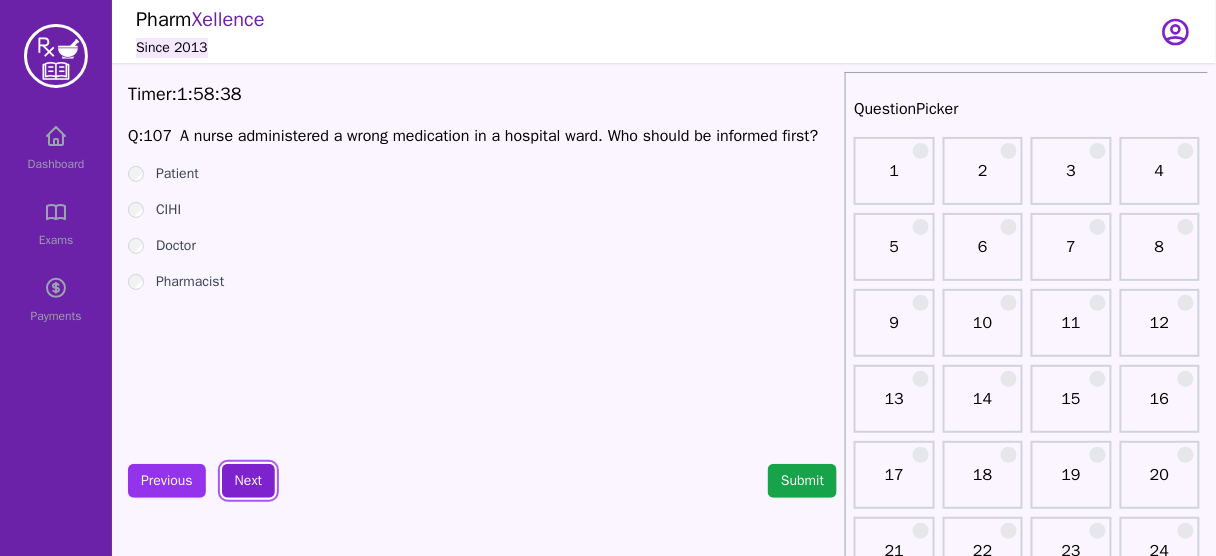 click on "Next" at bounding box center [248, 481] 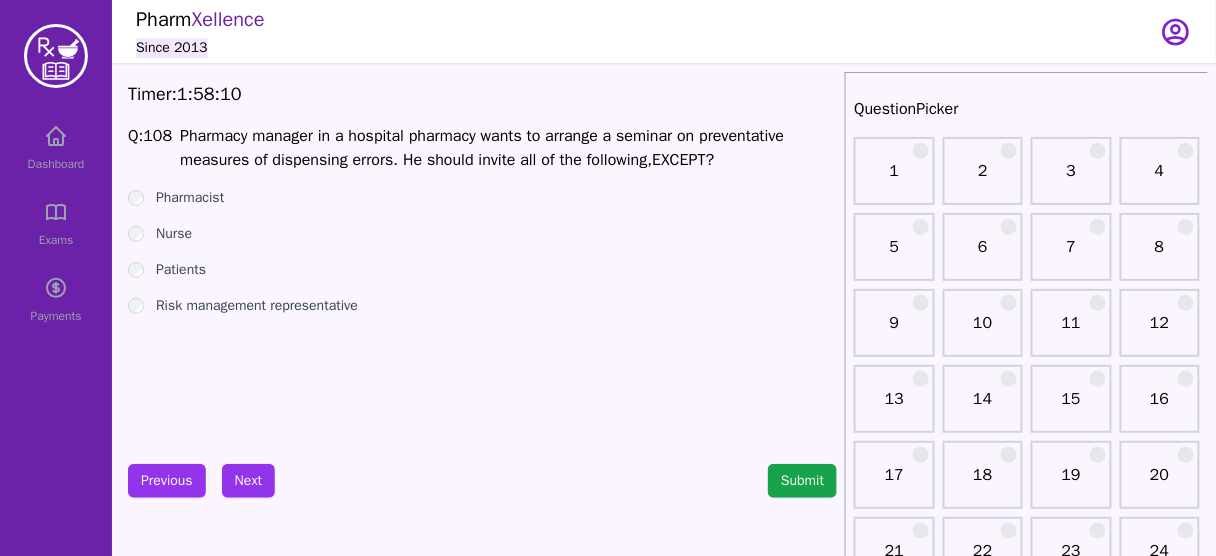 click on "Nurse" at bounding box center (174, 234) 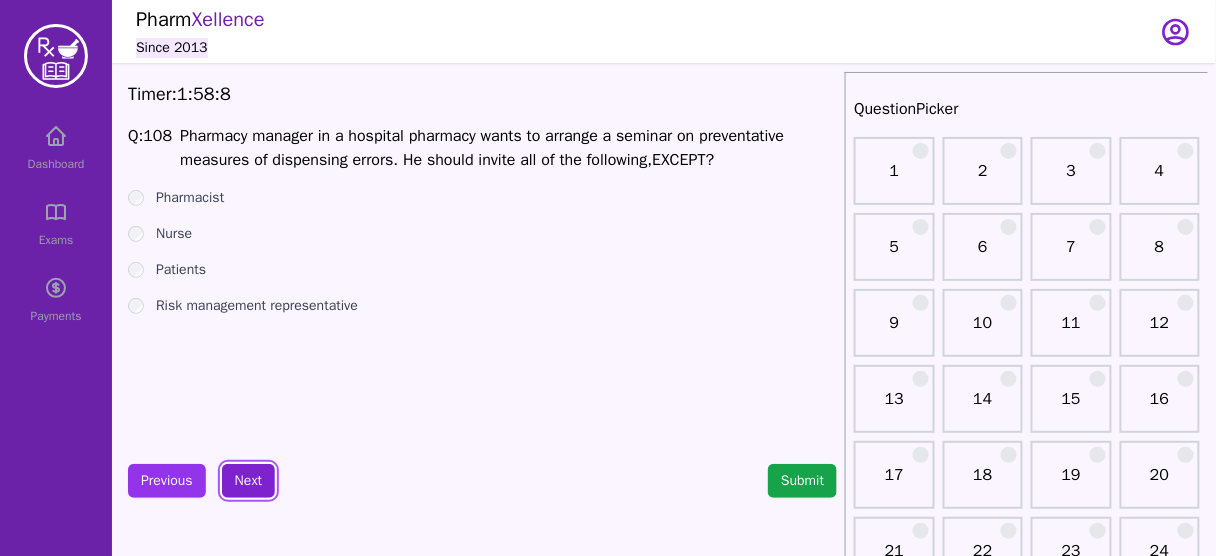 click on "Next" at bounding box center [248, 481] 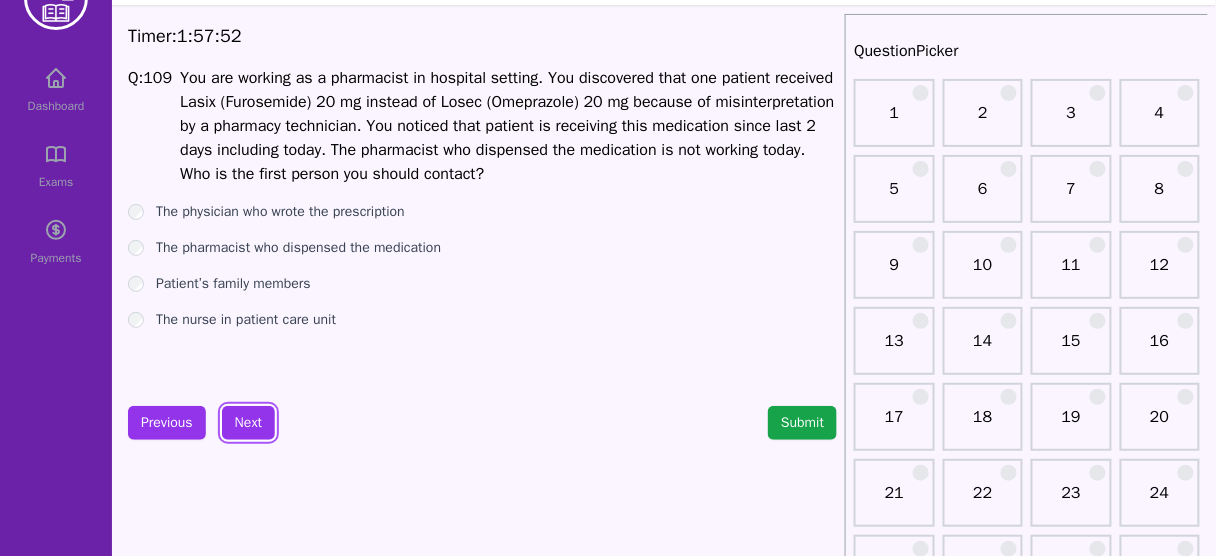 scroll, scrollTop: 59, scrollLeft: 0, axis: vertical 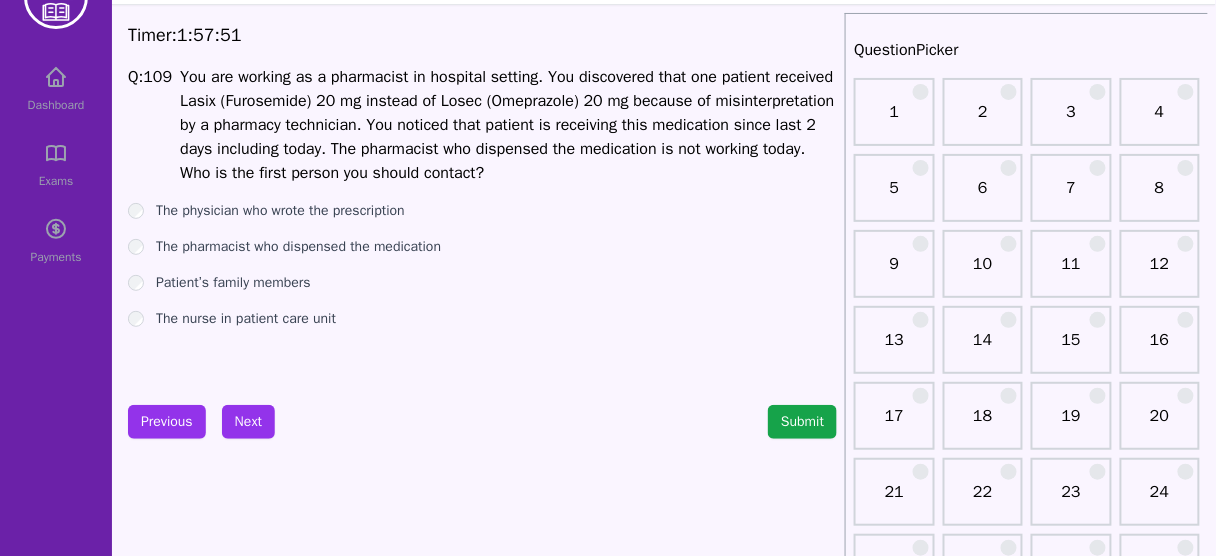 click on "Patient’s family members" at bounding box center (233, 283) 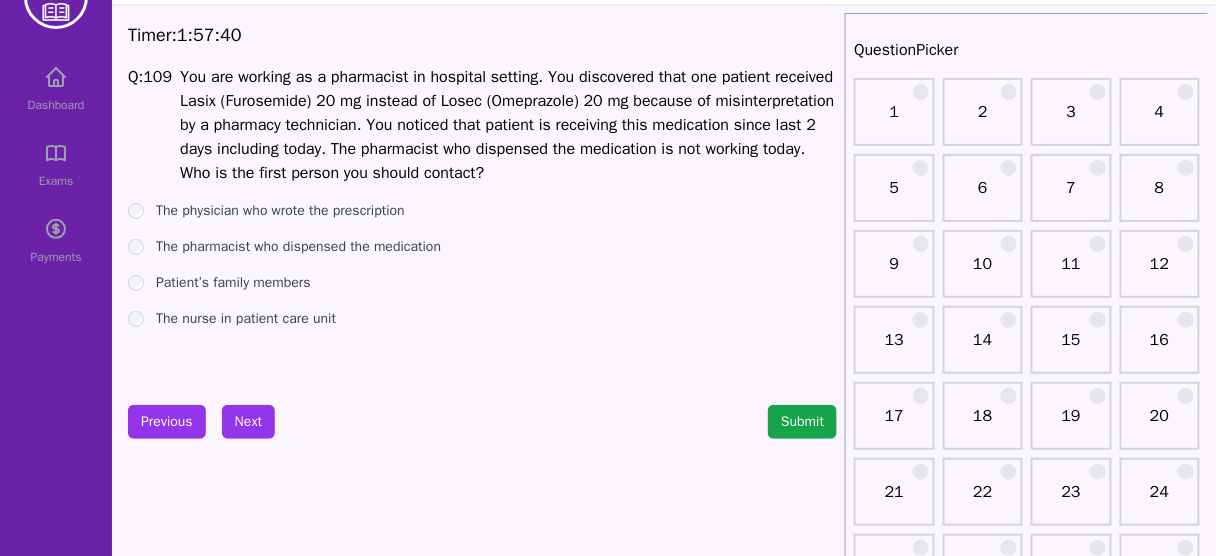 click on "The nurse in patient care unit" at bounding box center [246, 319] 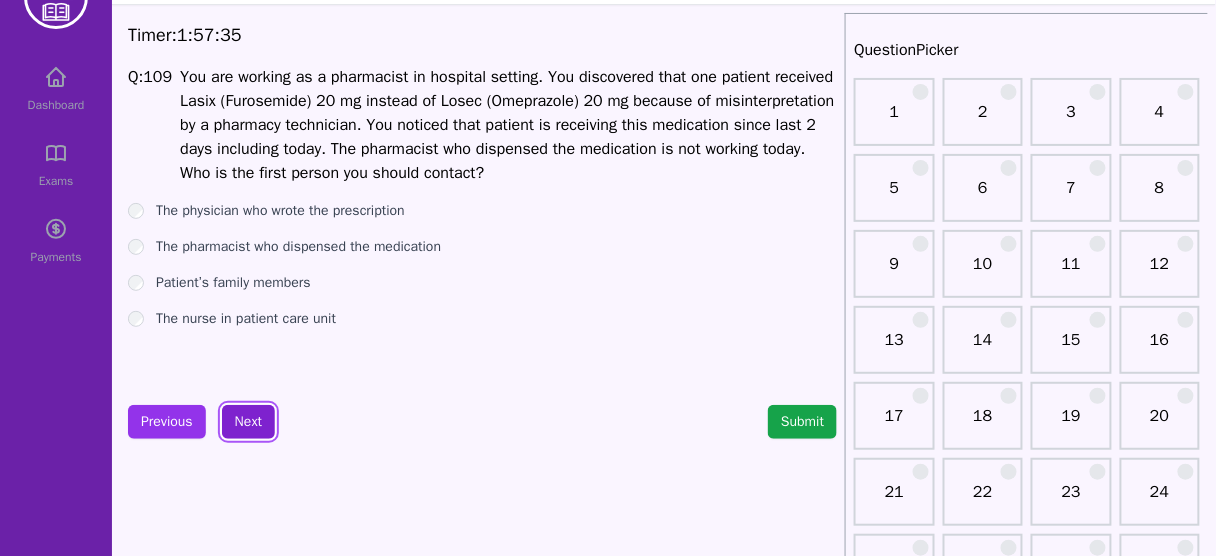click on "Next" at bounding box center [248, 422] 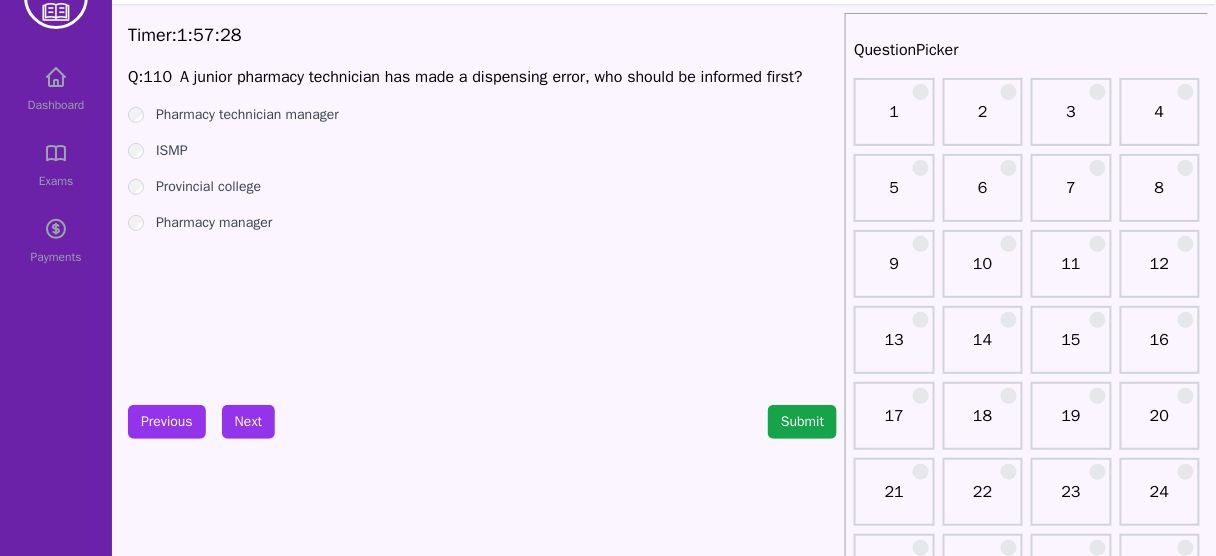 click on "Pharmacy manager" at bounding box center (214, 223) 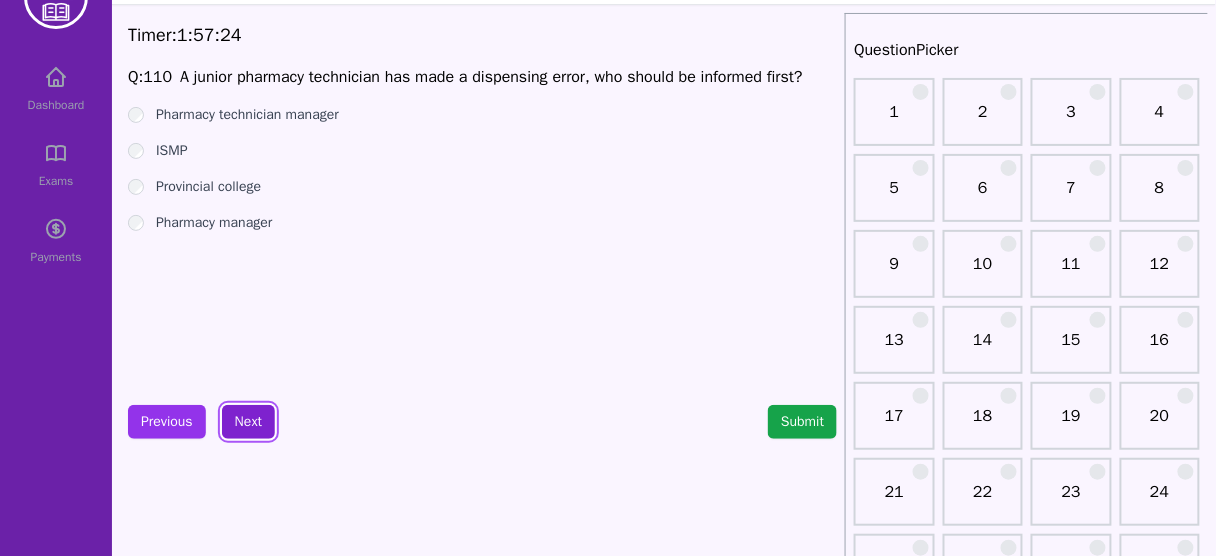 click on "Next" at bounding box center [248, 422] 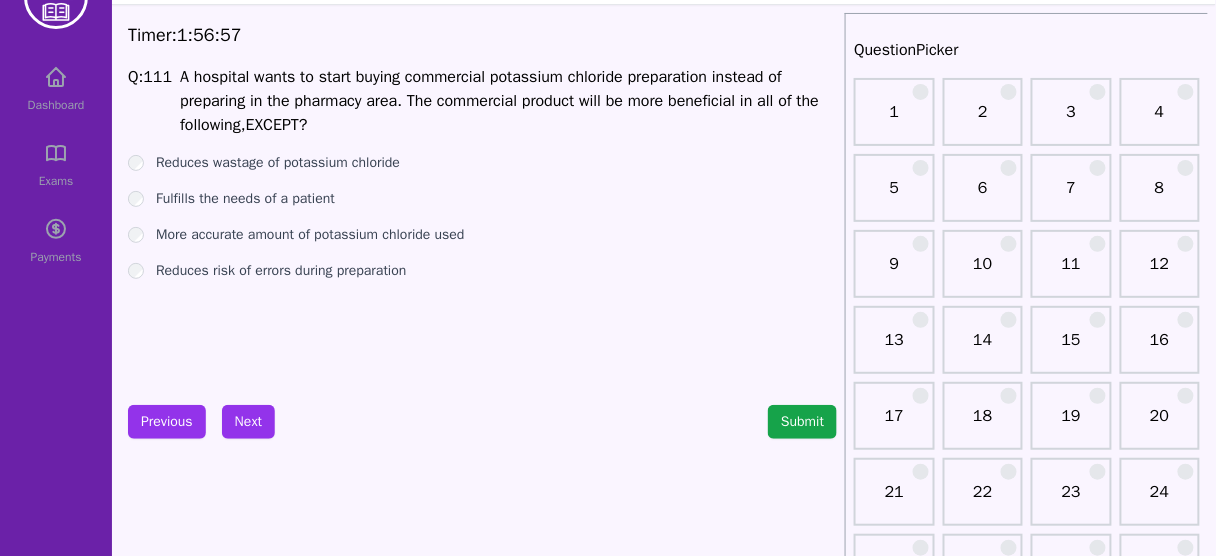 click on "Reduces wastage of potassium chloride" at bounding box center [278, 163] 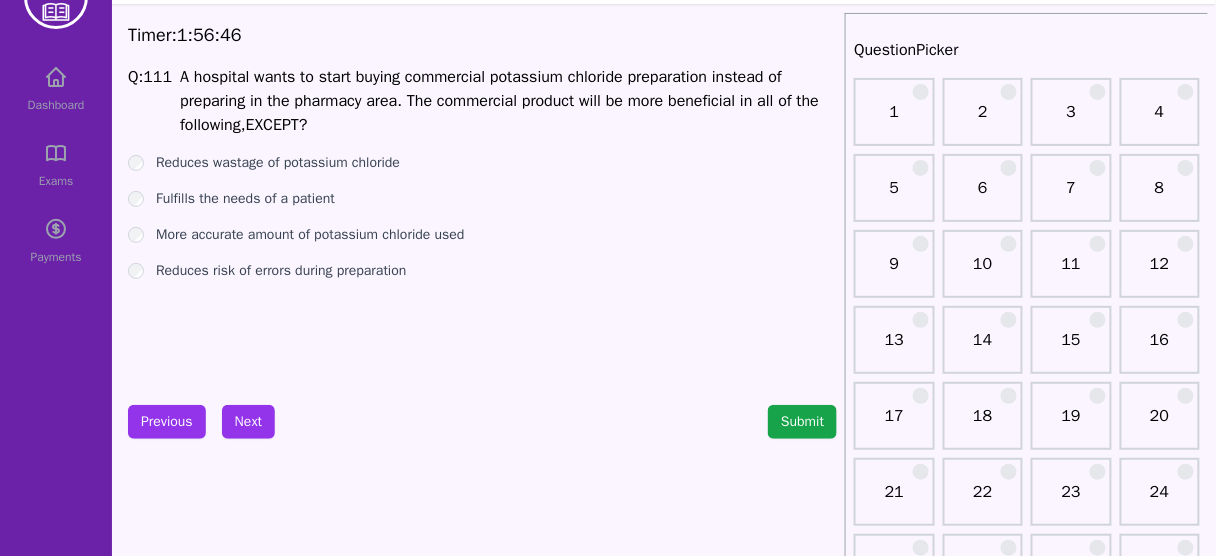 click on "Fulfills the needs of a patient" at bounding box center (245, 199) 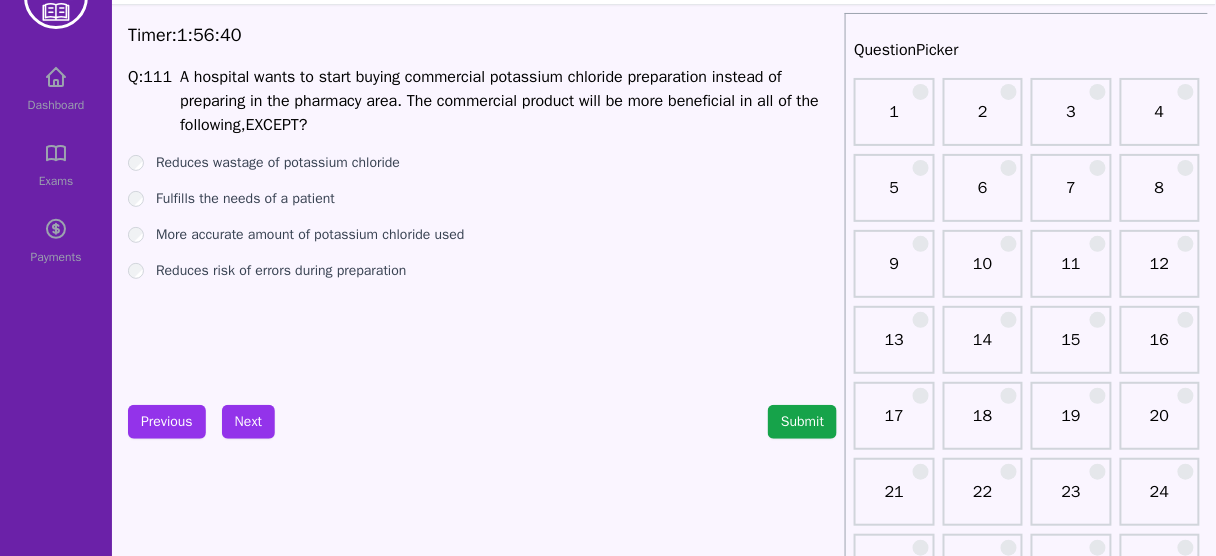 click on "Fulfills the needs of a patient" at bounding box center [245, 199] 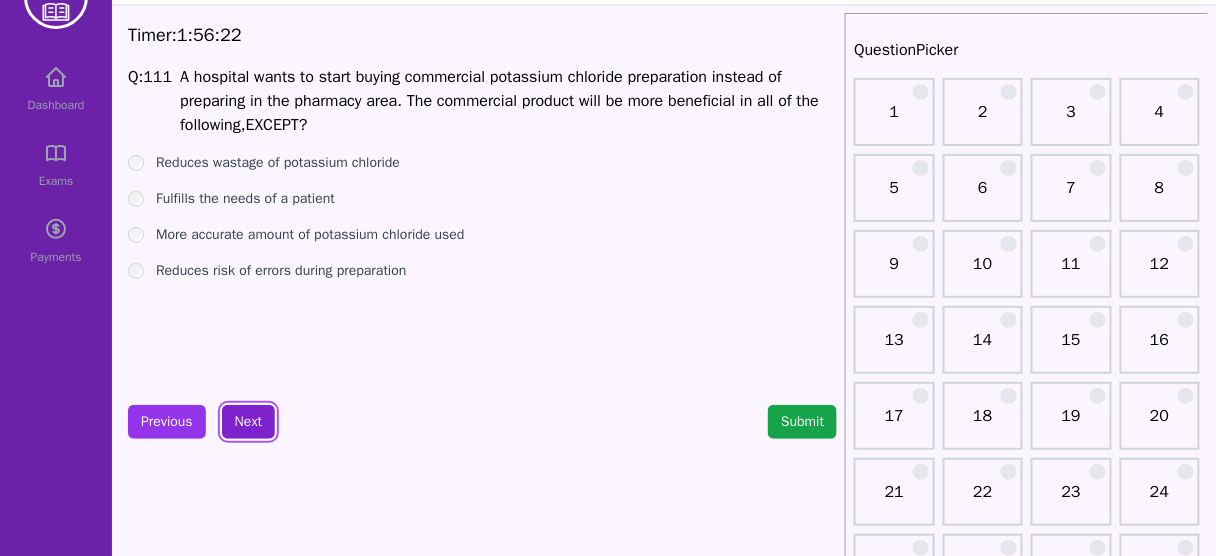 click on "Next" at bounding box center [248, 422] 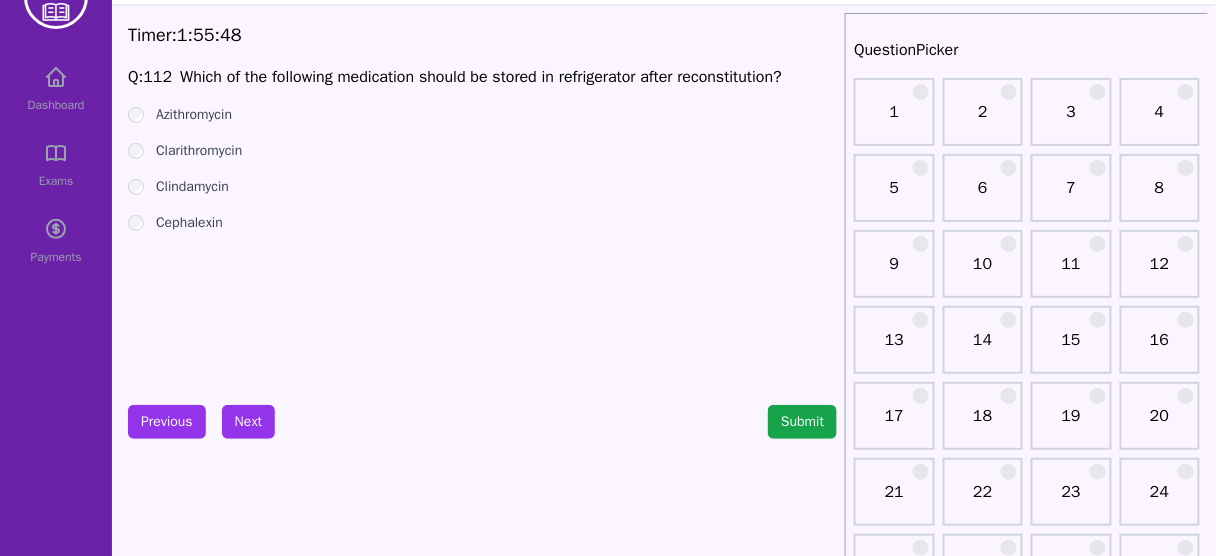 click on "Cephalexin" at bounding box center [189, 223] 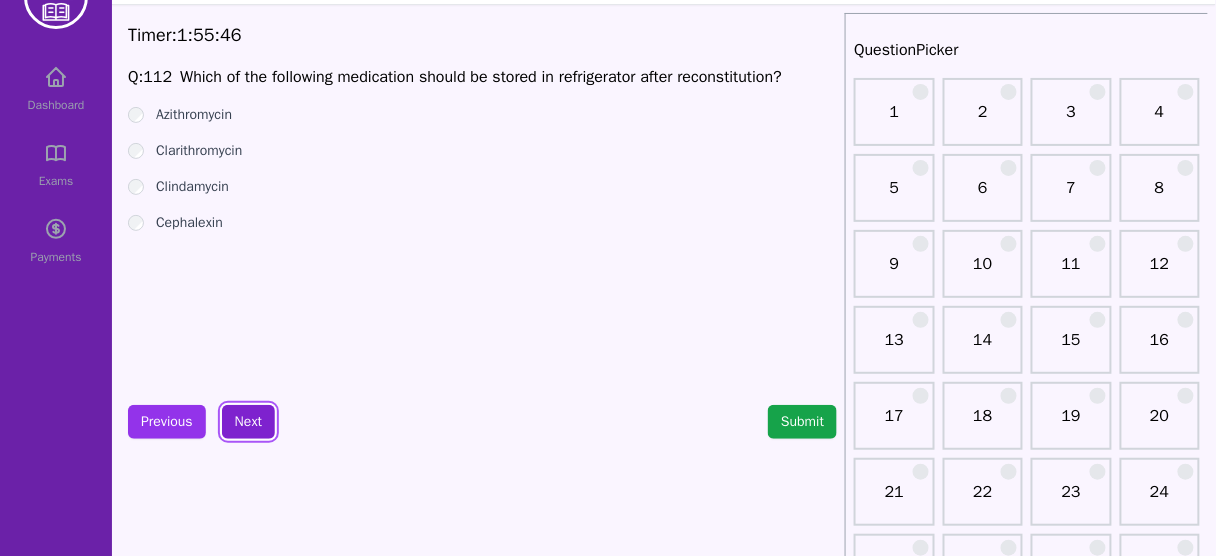 click on "Next" at bounding box center [248, 422] 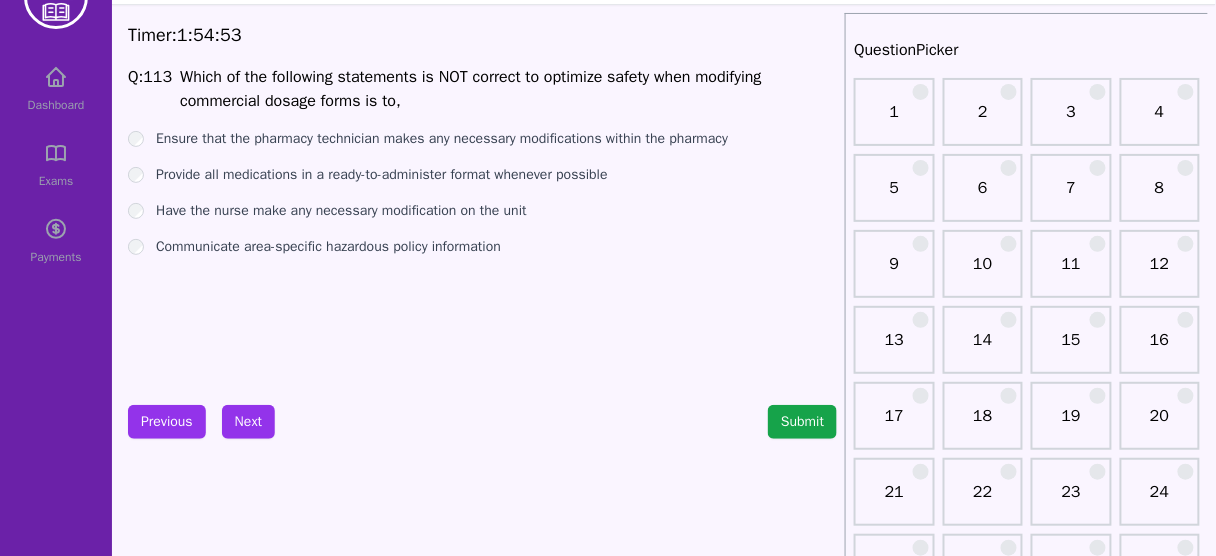 click on "Which of the following statements is NOT correct to optimize safety when modifying commercial dosage forms is to," at bounding box center (471, 89) 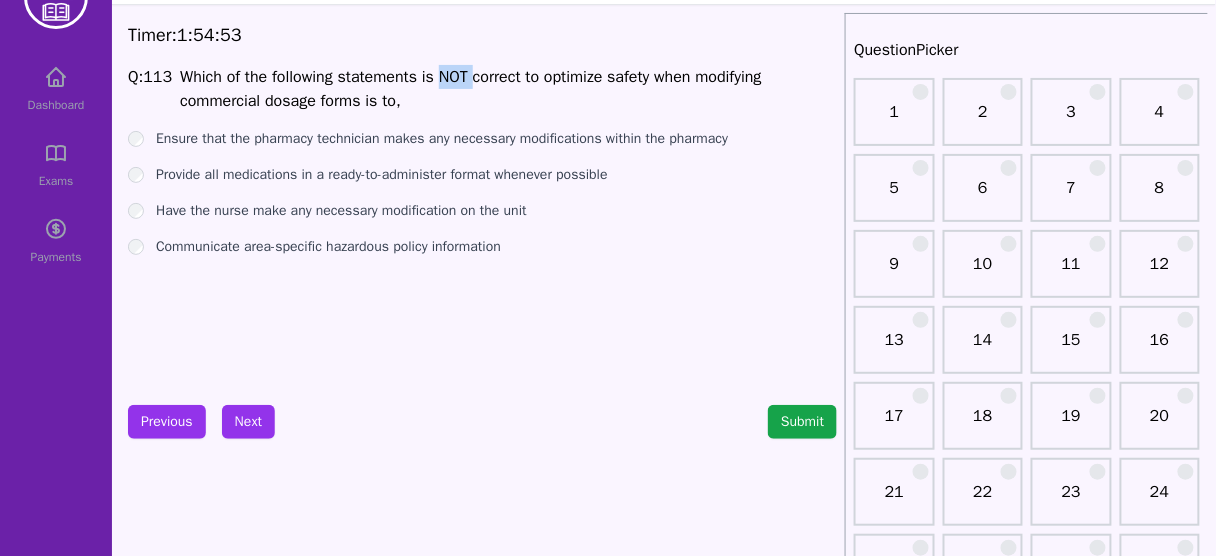click on "Which of the following statements is NOT correct to optimize safety when modifying commercial dosage forms is to," at bounding box center (471, 89) 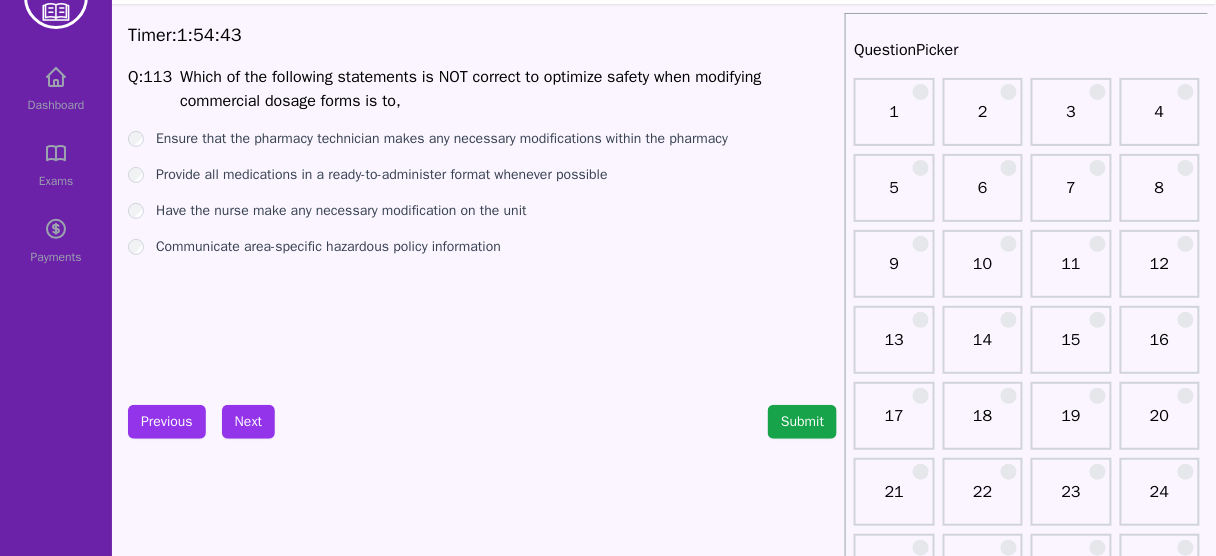 click on "Ensure that the pharmacy technician makes any necessary modifications within the pharmacy Provide all medications in a ready-to-administer format whenever possible
Have the nurse make any necessary modification on the unit
Communicate area-specific hazardous policy information" at bounding box center [482, 193] 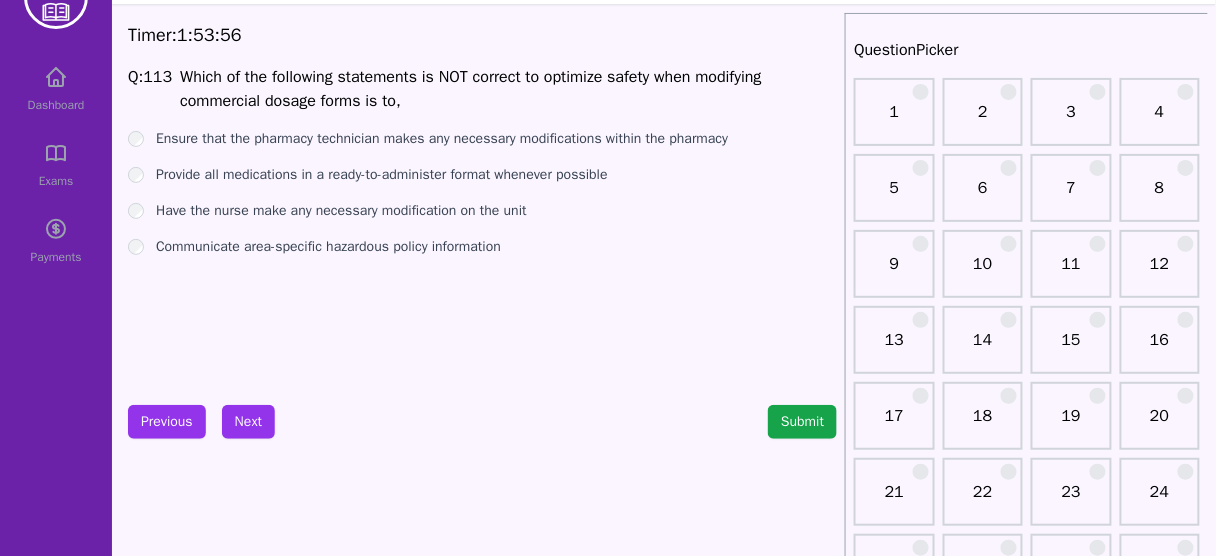 click on "Have the nurse make any necessary modification on the unit" at bounding box center [341, 211] 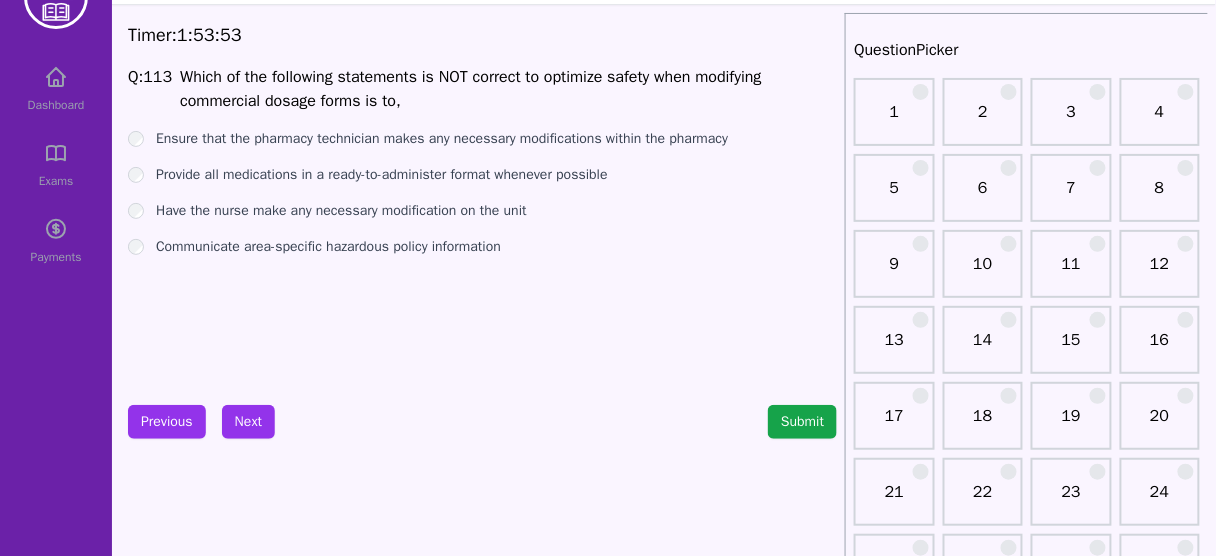 click on "Communicate area-specific hazardous policy information" at bounding box center (328, 247) 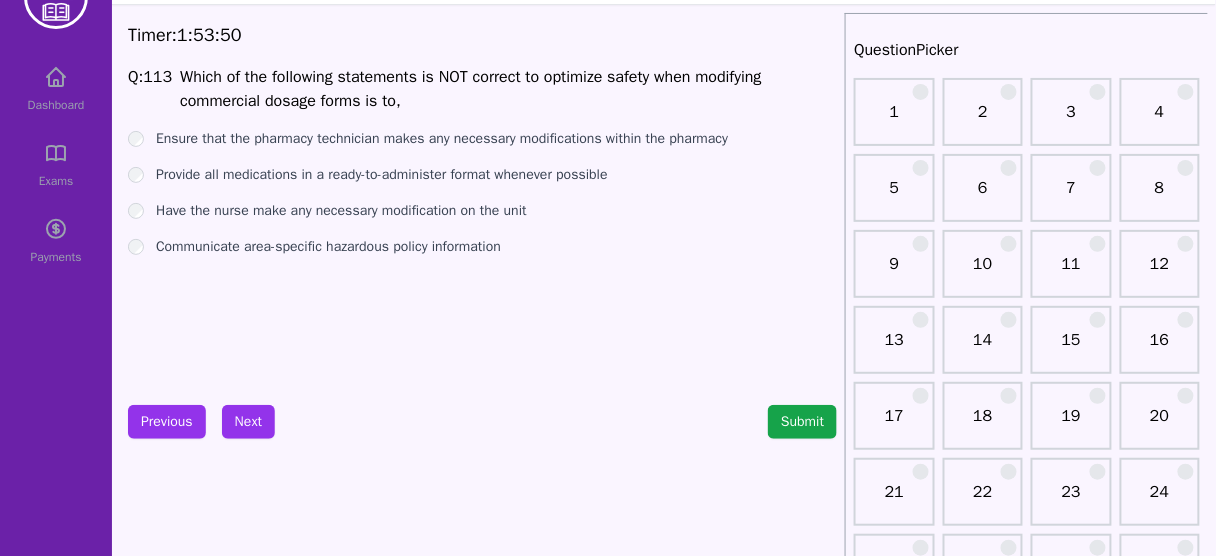 click on "Provide all medications in a ready-to-administer format whenever possible" at bounding box center [382, 175] 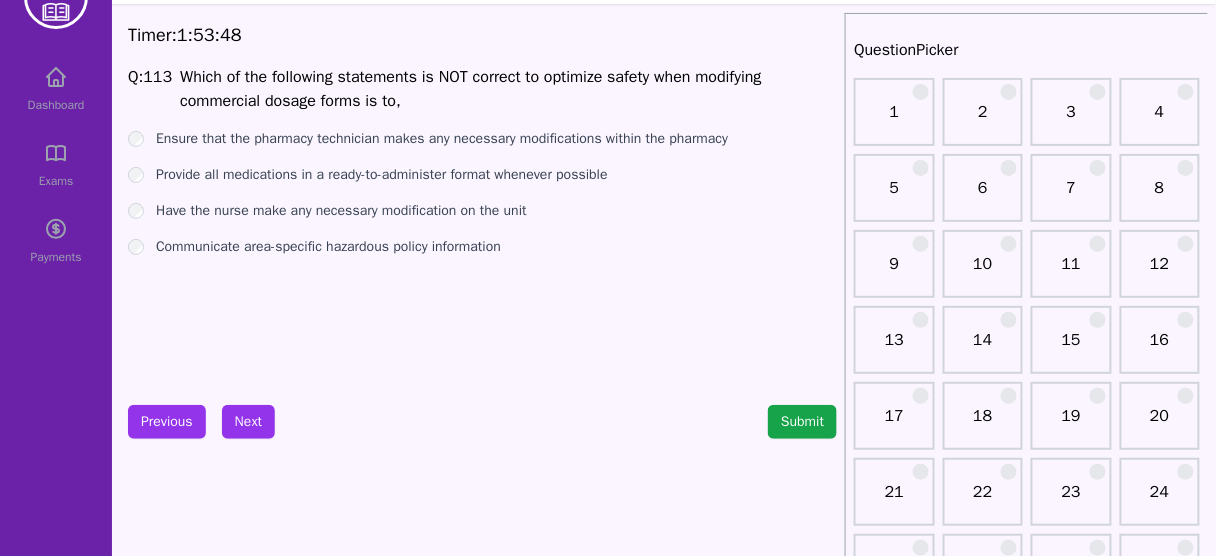 click on "Ensure that the pharmacy technician makes any necessary modifications within the pharmacy" at bounding box center [442, 139] 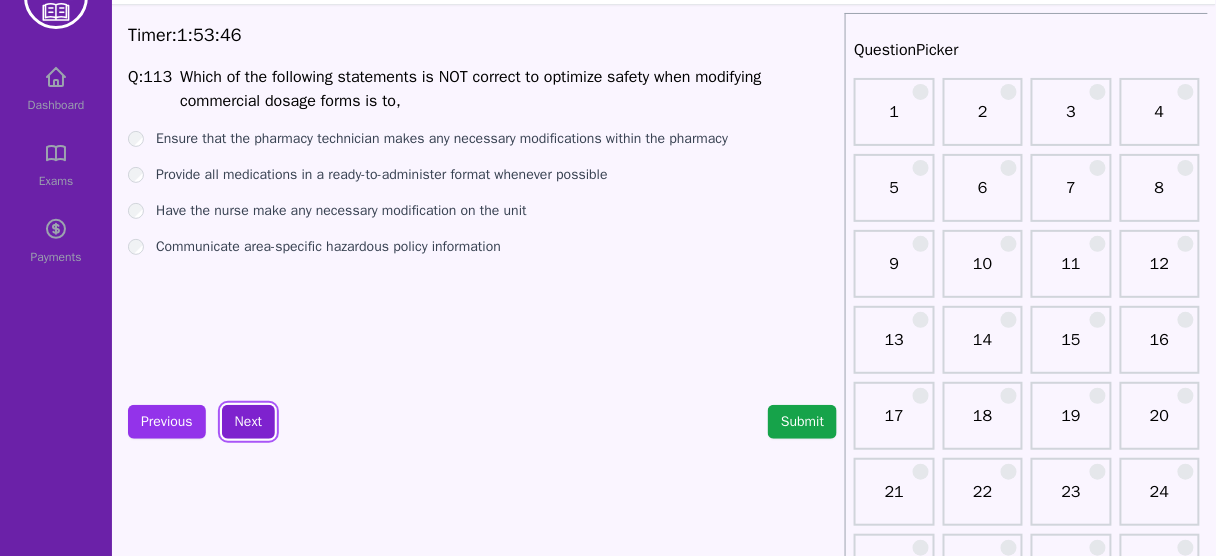 click on "Next" at bounding box center (248, 422) 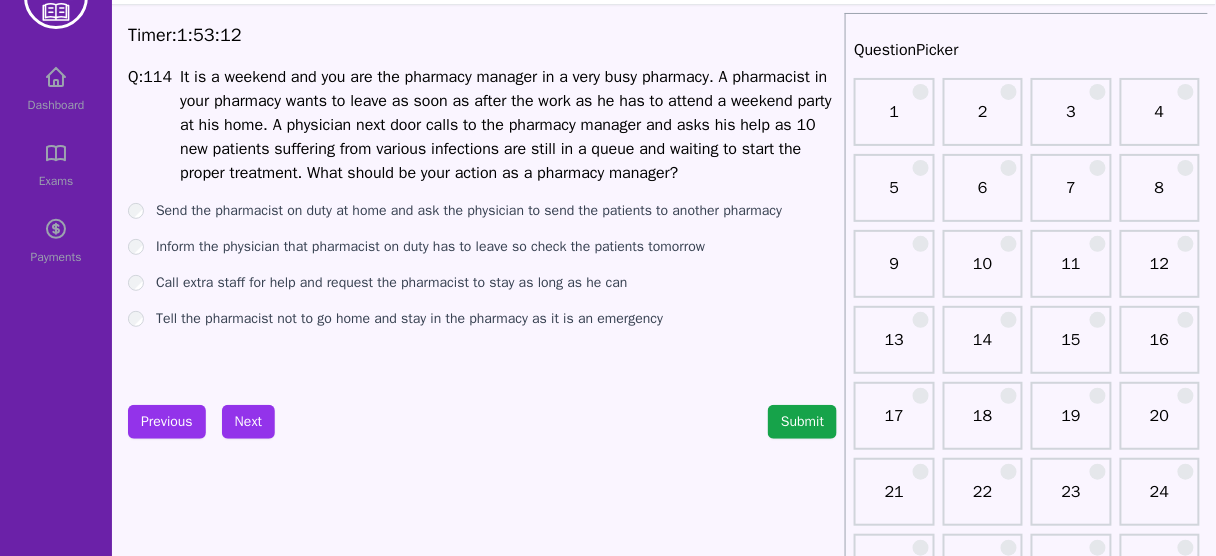 click on "Inform the physician that pharmacist on duty has to leave so check the patients tomorrow" at bounding box center [430, 247] 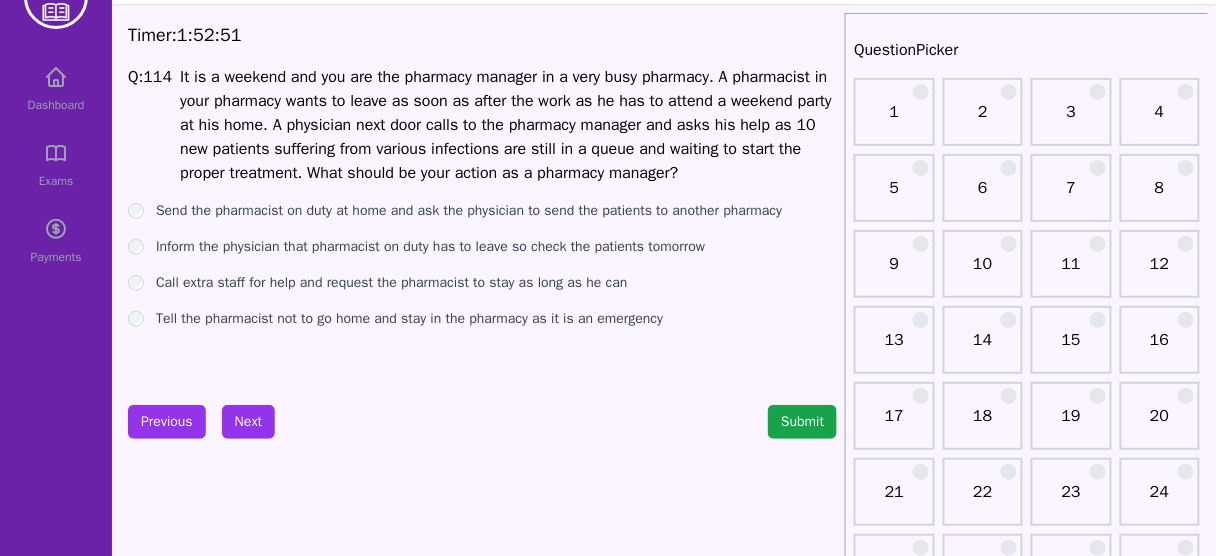 click on "Call extra staff for help and request the pharmacist to stay as long as he can" at bounding box center [392, 283] 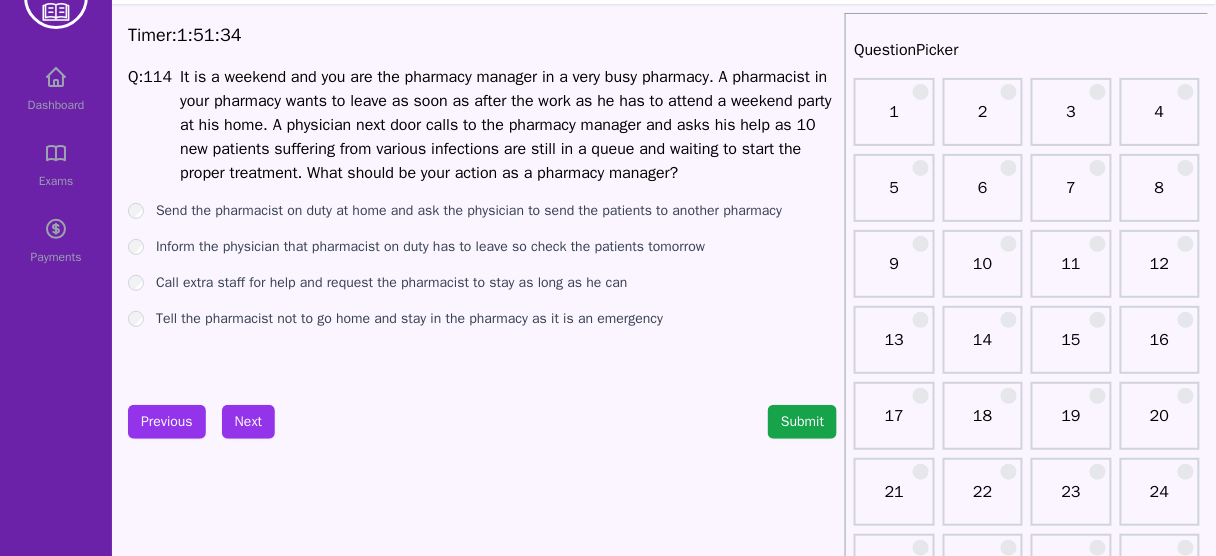 click on "Send the pharmacist on duty at home and ask the physician to send the patients to another pharmacy" at bounding box center (469, 211) 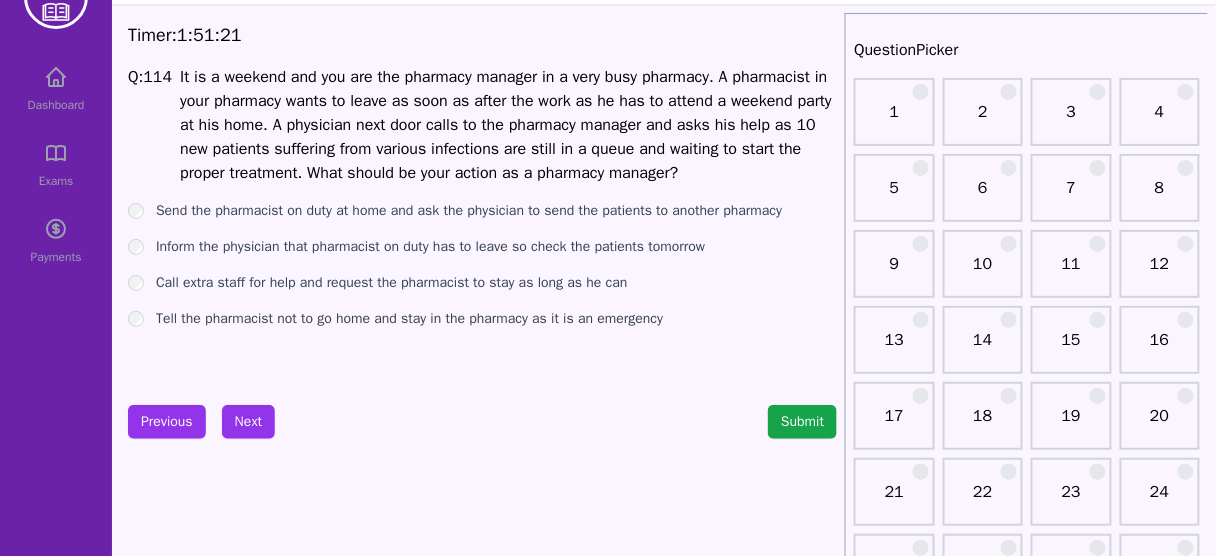 click on "Call extra staff for help and request the pharmacist to stay as long as he can" at bounding box center (392, 283) 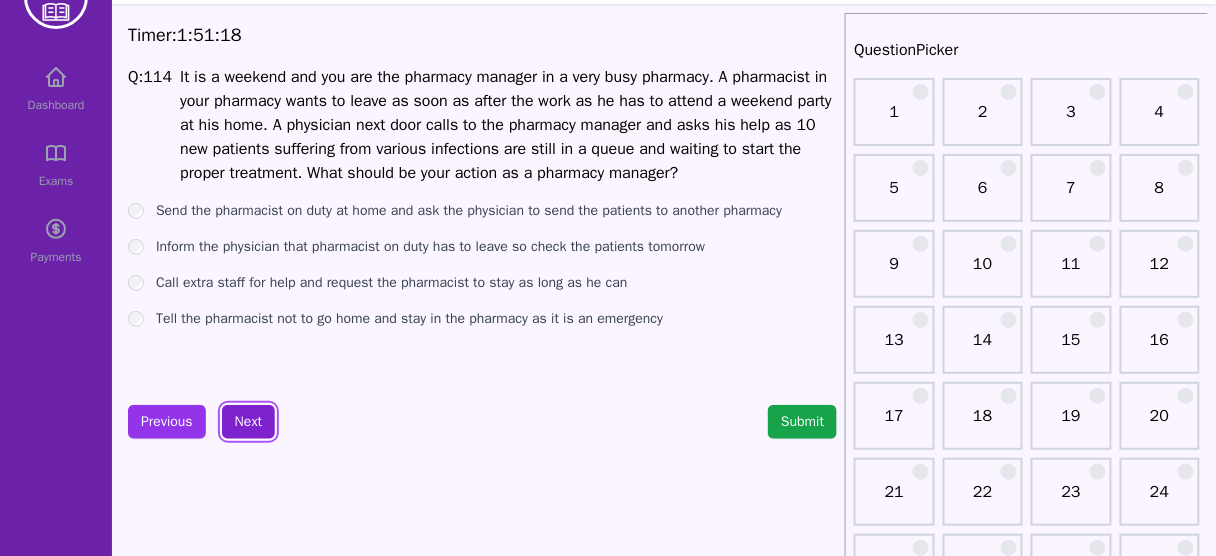 click on "Next" at bounding box center (248, 422) 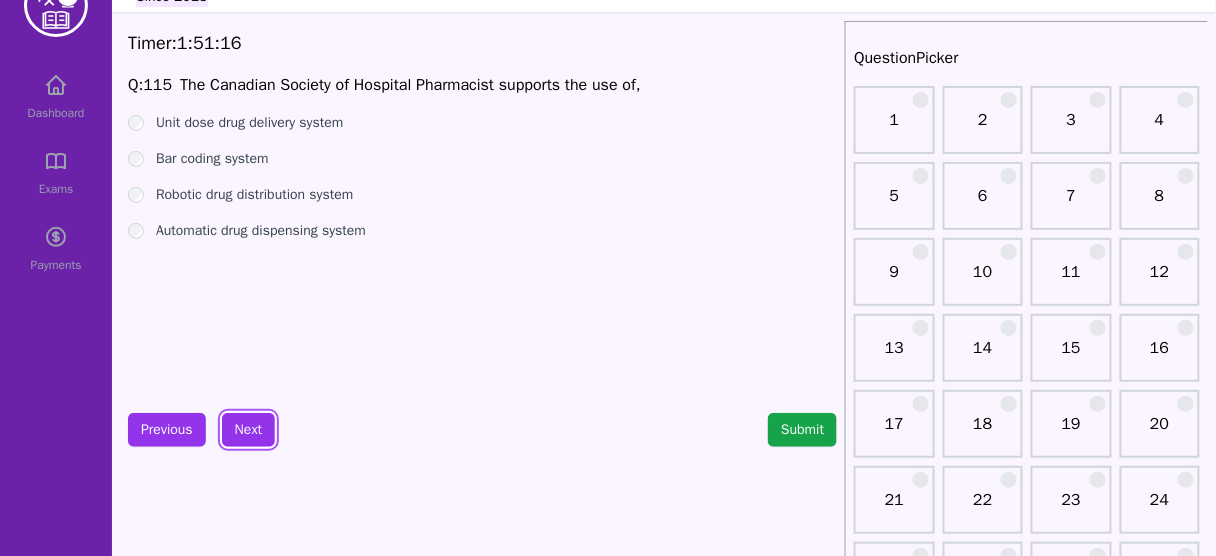 scroll, scrollTop: 25, scrollLeft: 0, axis: vertical 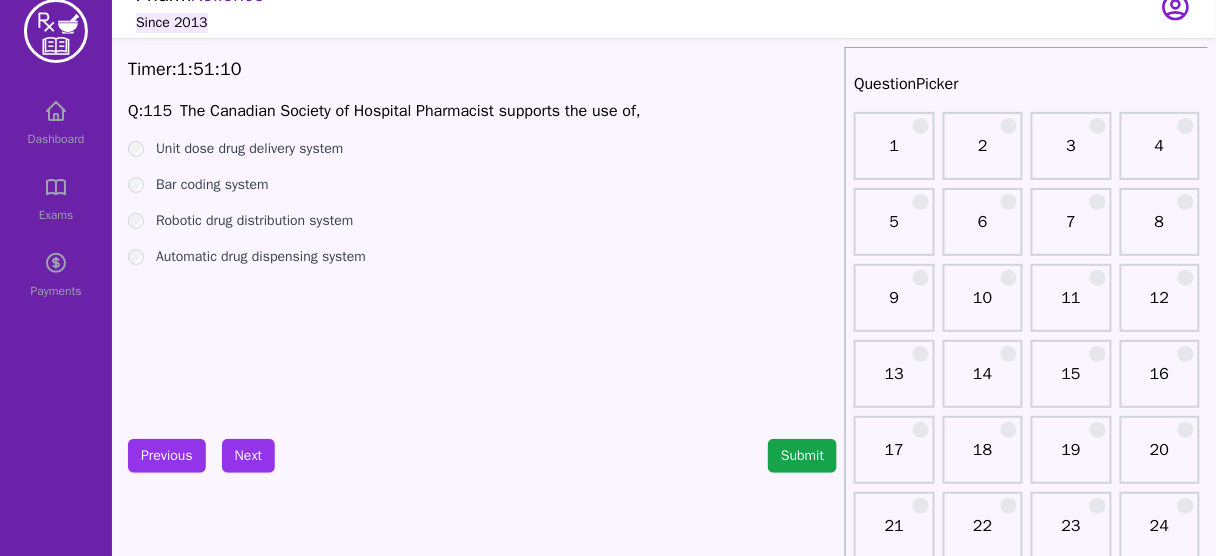 click on "Bar coding system" at bounding box center [212, 185] 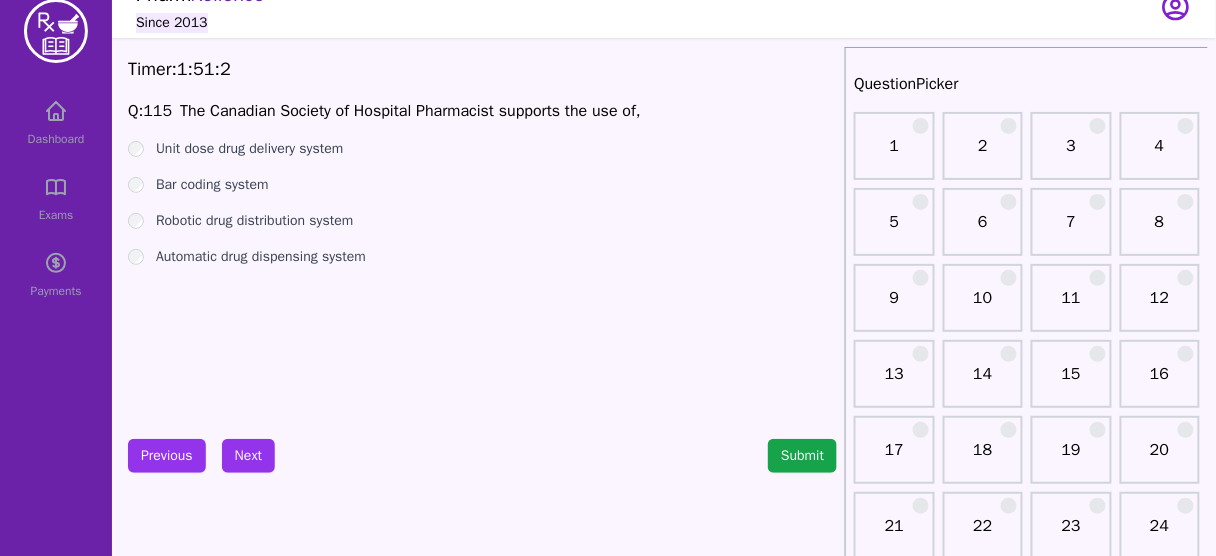 click on "Unit dose drug delivery system" at bounding box center [249, 149] 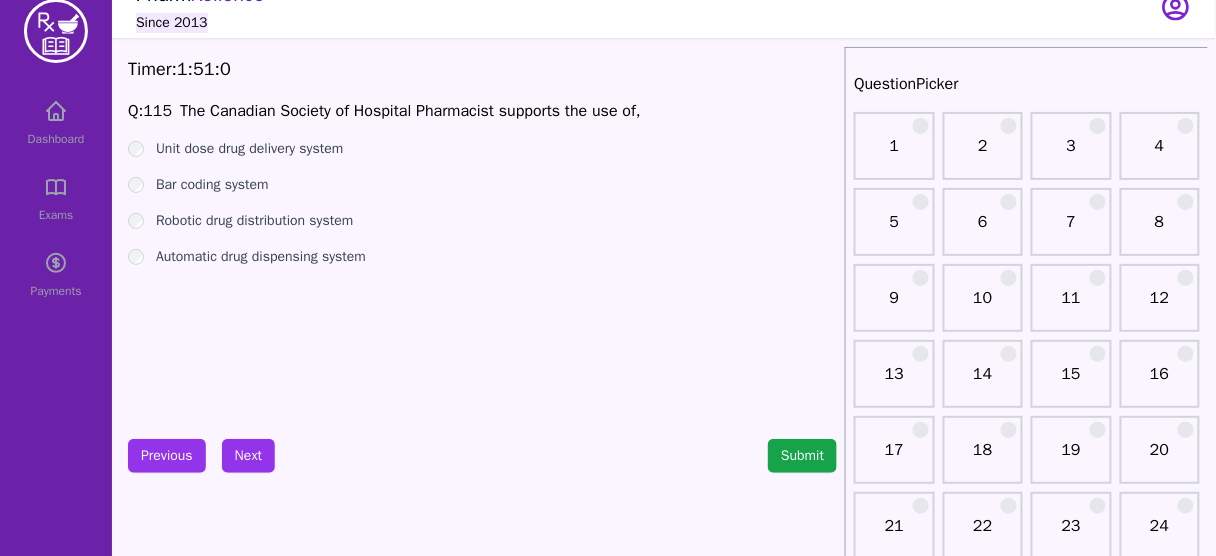 click on "Bar coding system" at bounding box center [212, 185] 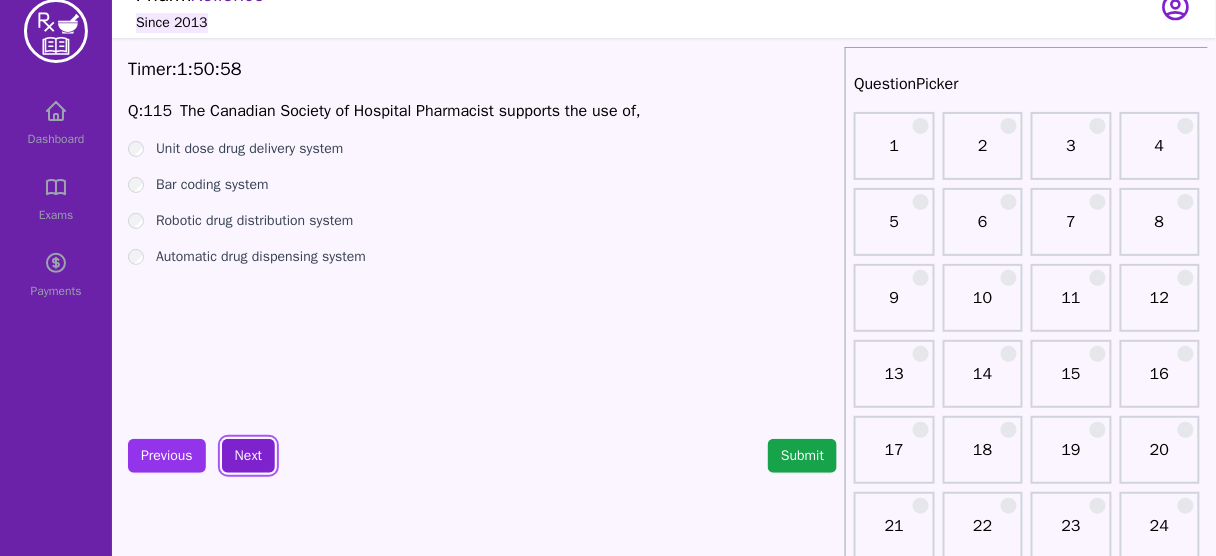 click on "Next" at bounding box center [248, 456] 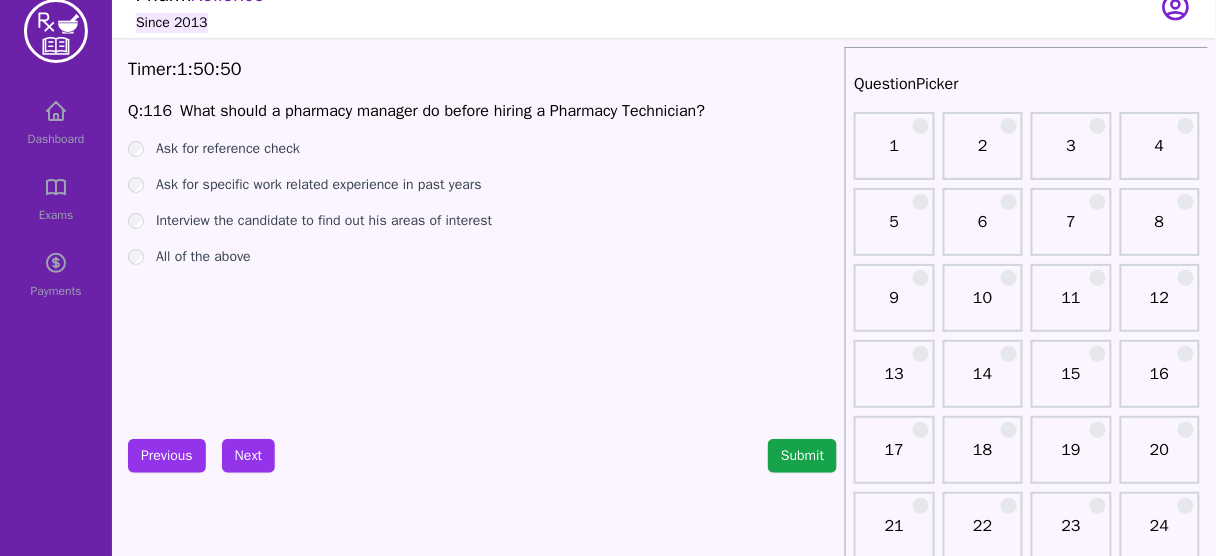 click on "All of the above" at bounding box center [203, 257] 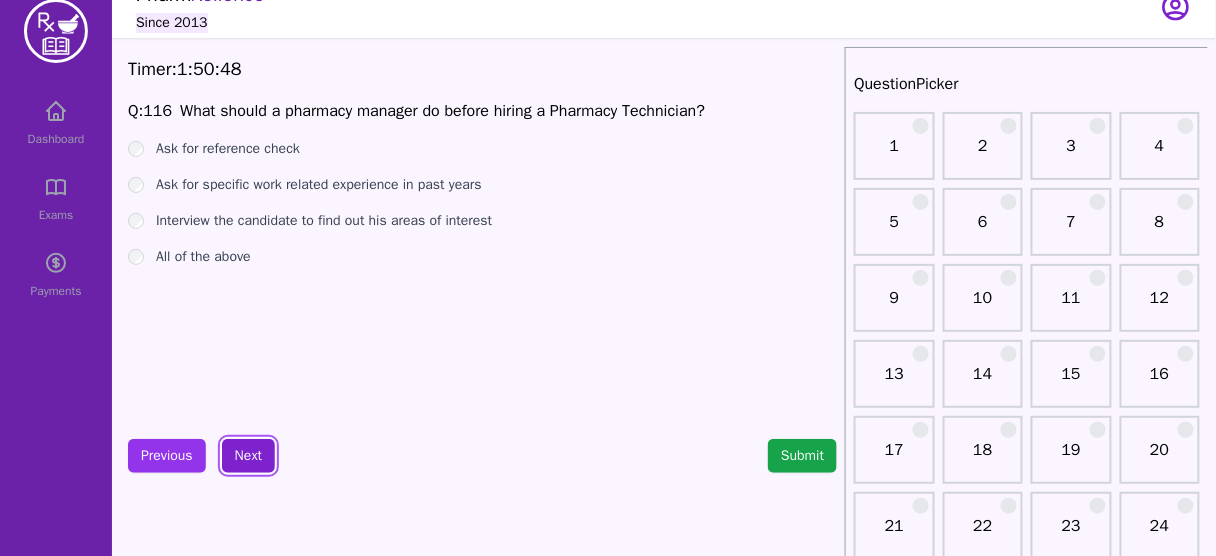click on "Next" at bounding box center (248, 456) 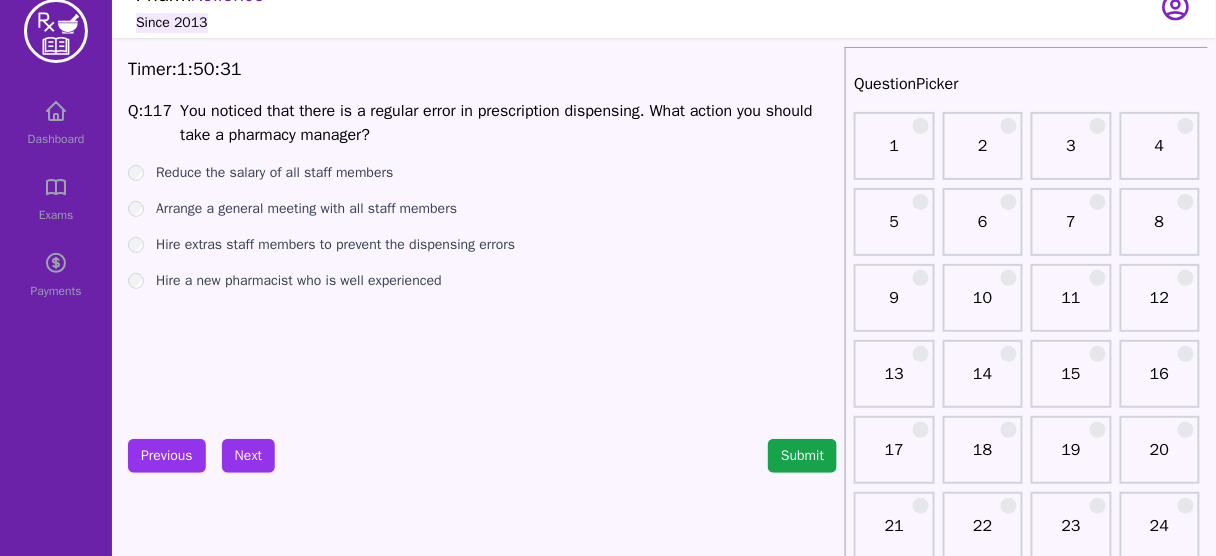 click on "Arrange a general meeting with all staff members" at bounding box center [306, 209] 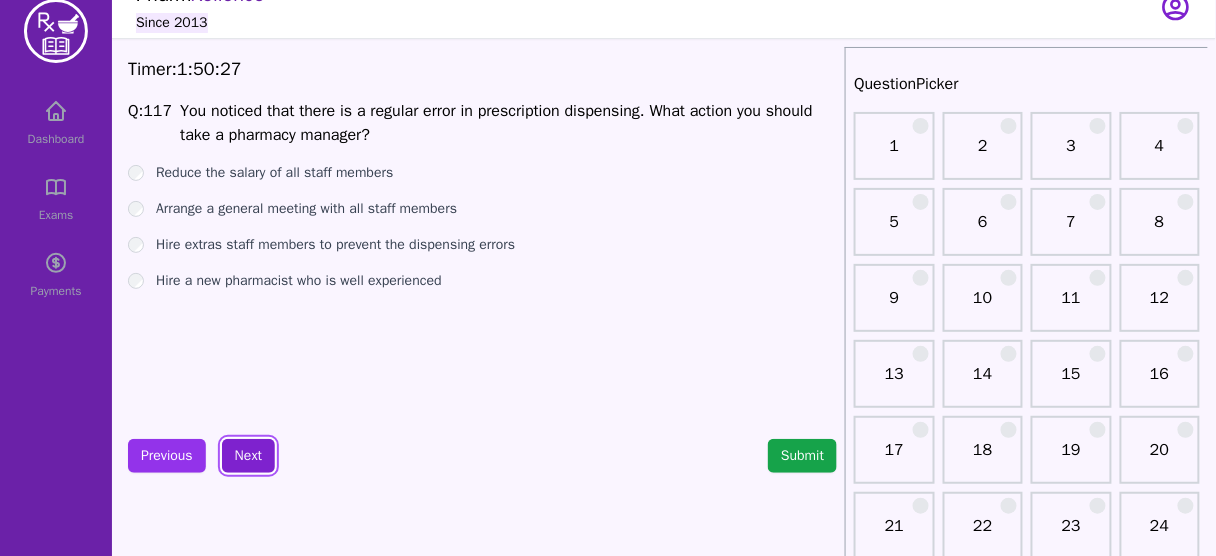 click on "Next" at bounding box center (248, 456) 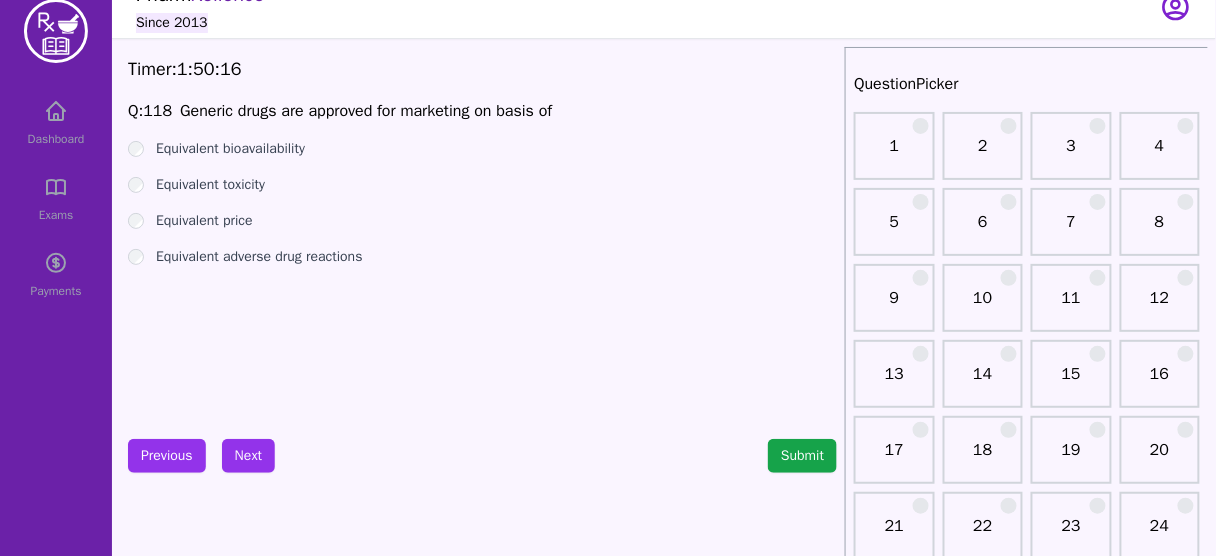 click on "Equivalent bioavailability" at bounding box center (230, 149) 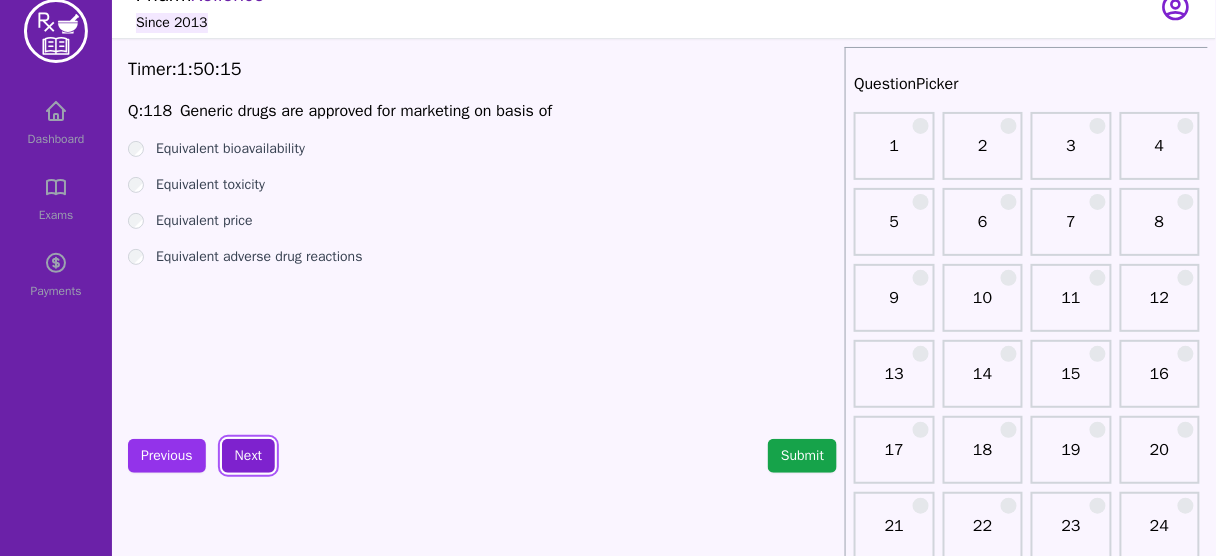 click on "Next" at bounding box center [248, 456] 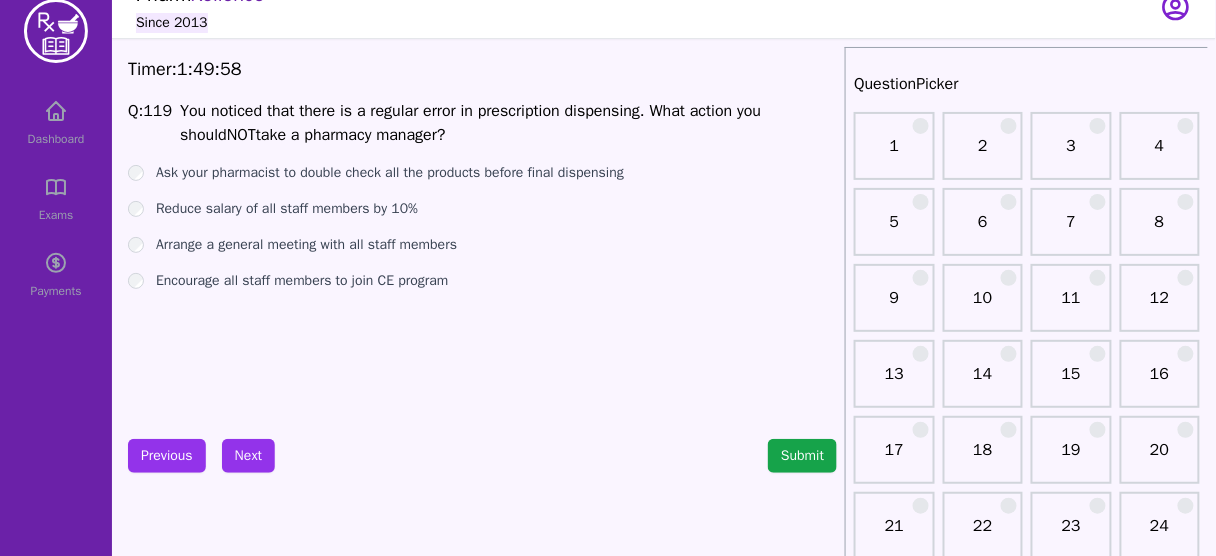 click on "Reduce salary of all staff members by 10%" at bounding box center [287, 209] 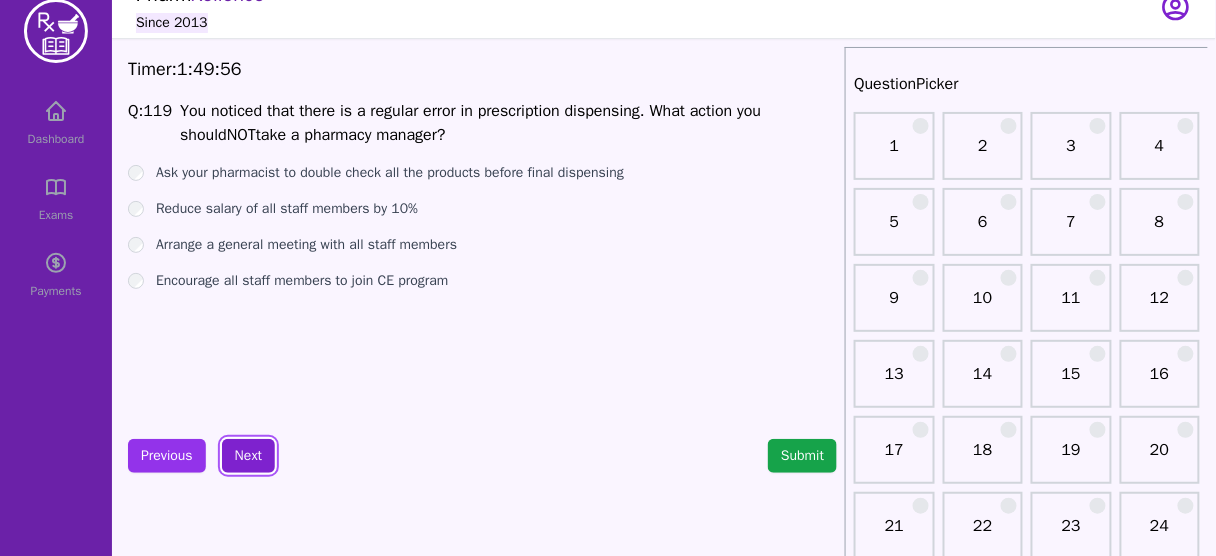 click on "Next" at bounding box center [248, 456] 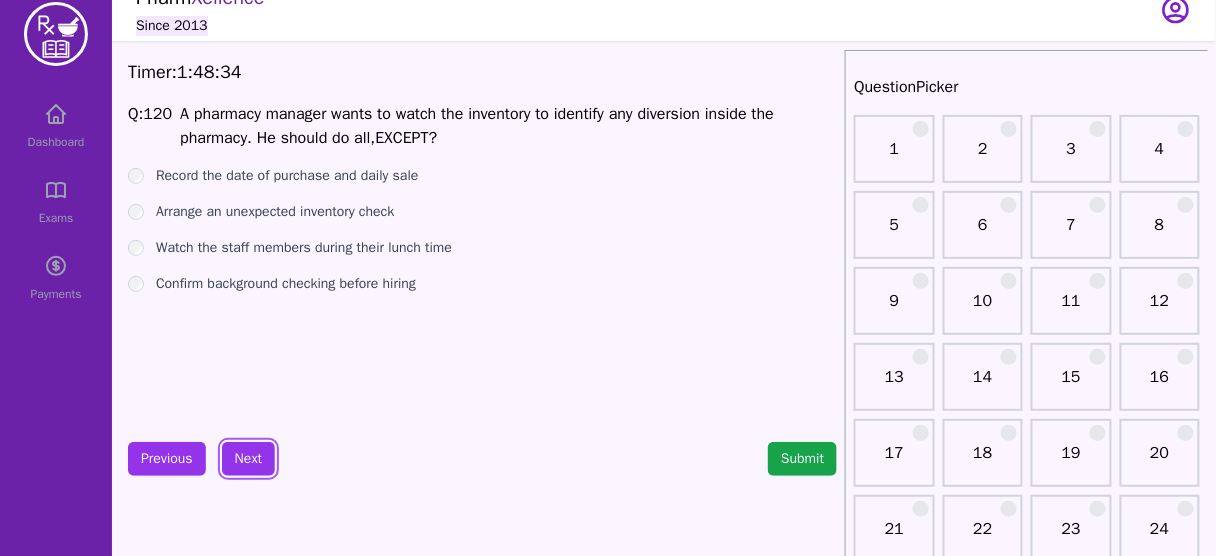 scroll, scrollTop: 23, scrollLeft: 0, axis: vertical 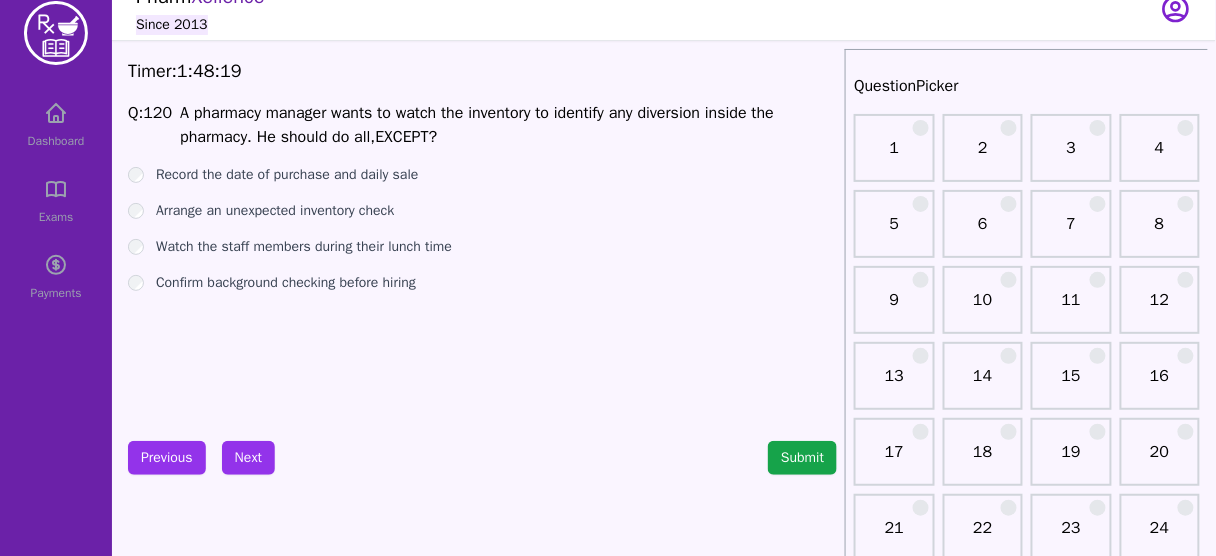 click on "Watch the staff members during their lunch time" at bounding box center (304, 247) 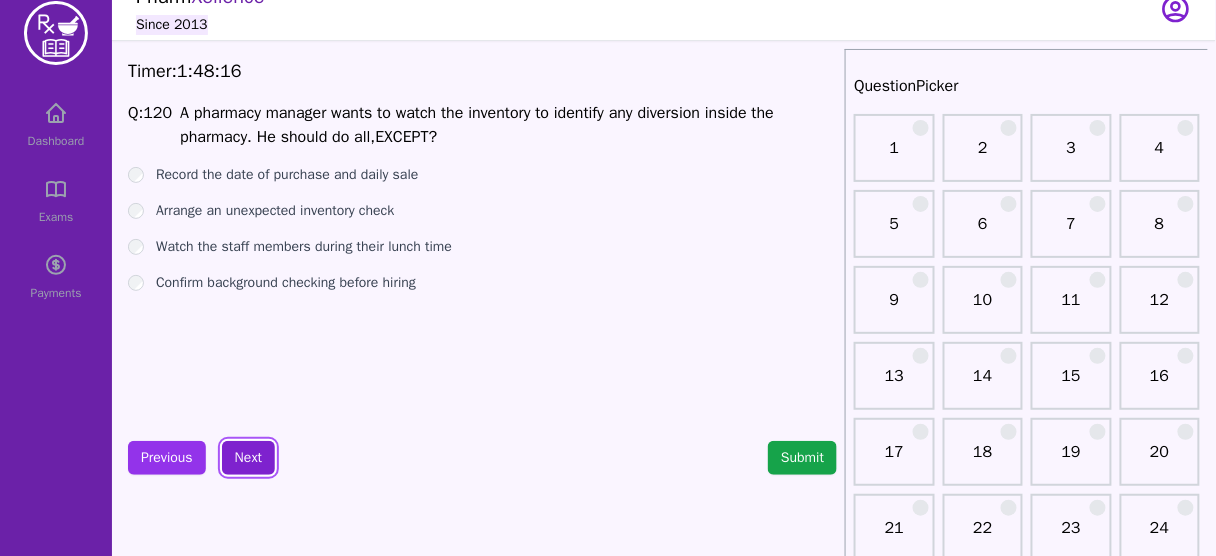 click on "Next" at bounding box center (248, 458) 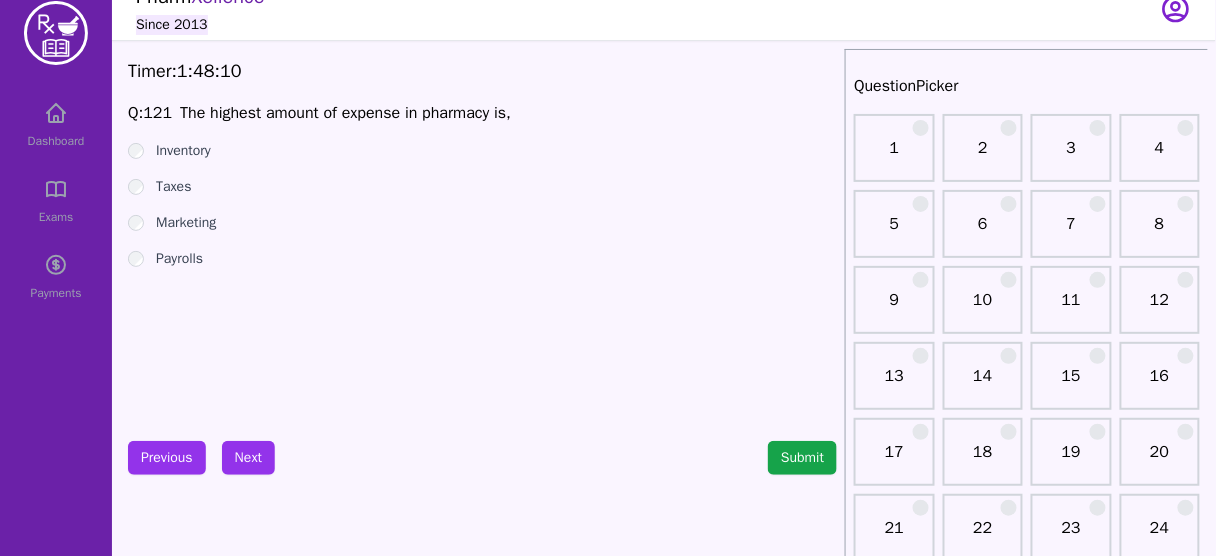 click on "Inventory" at bounding box center [183, 151] 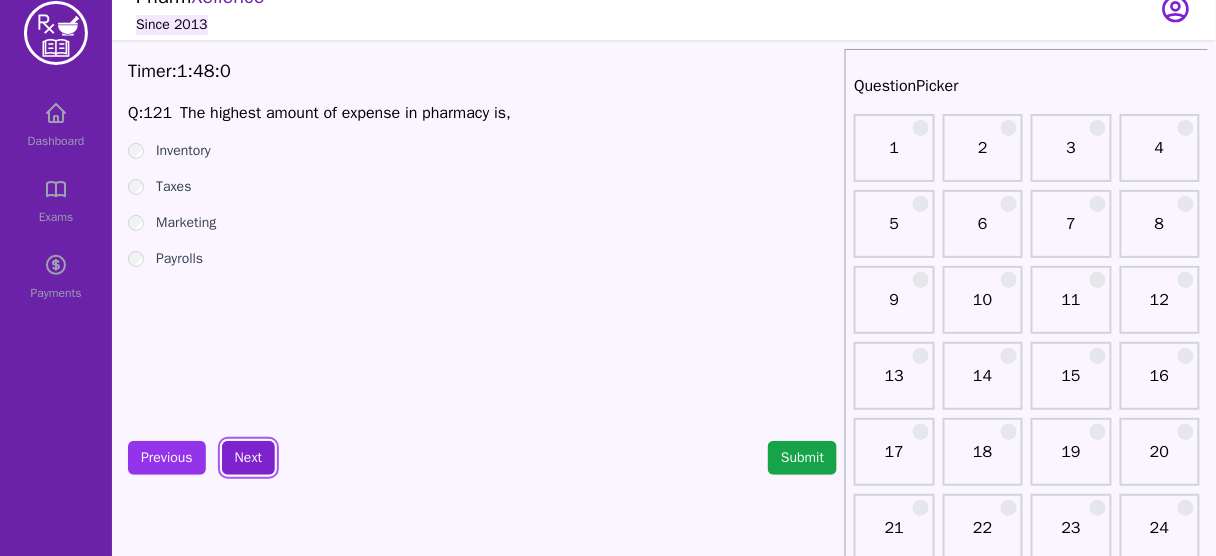 click on "Next" at bounding box center [248, 458] 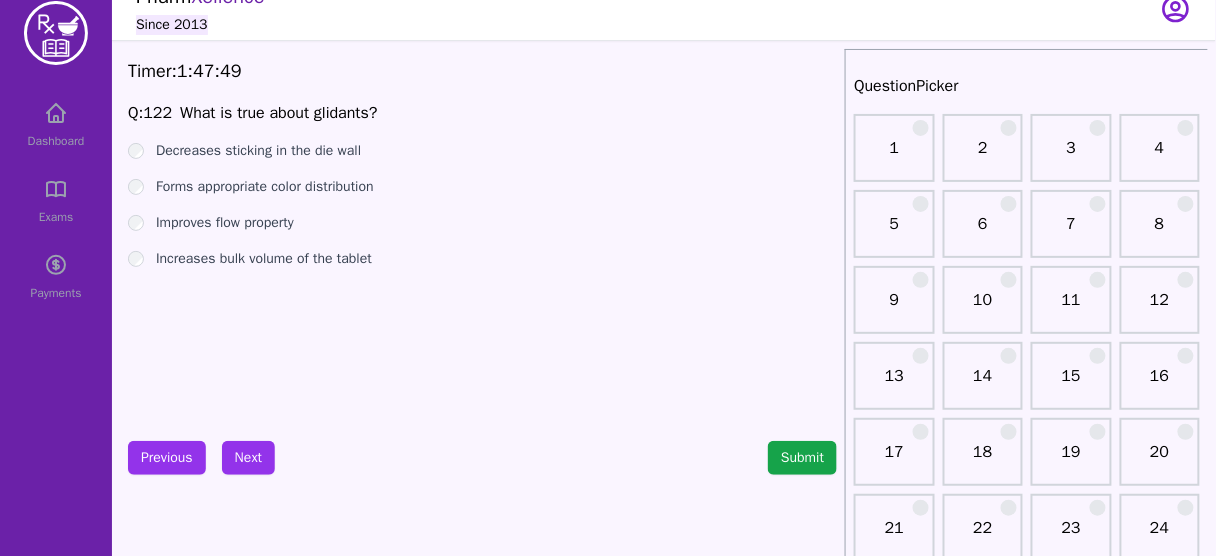 click on "Improves flow property" at bounding box center (225, 223) 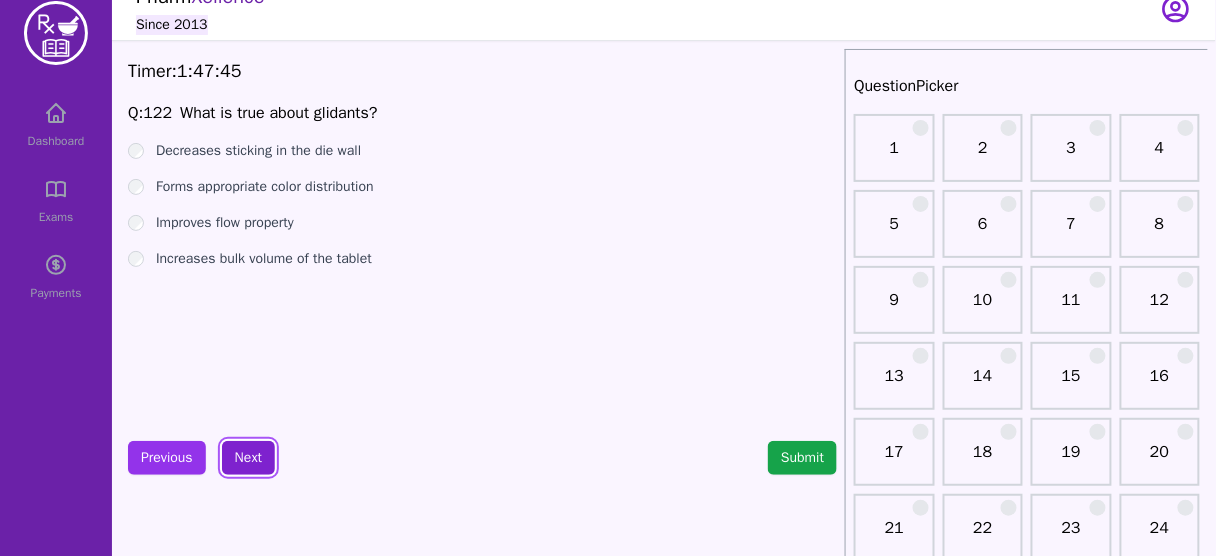 click on "Next" at bounding box center [248, 458] 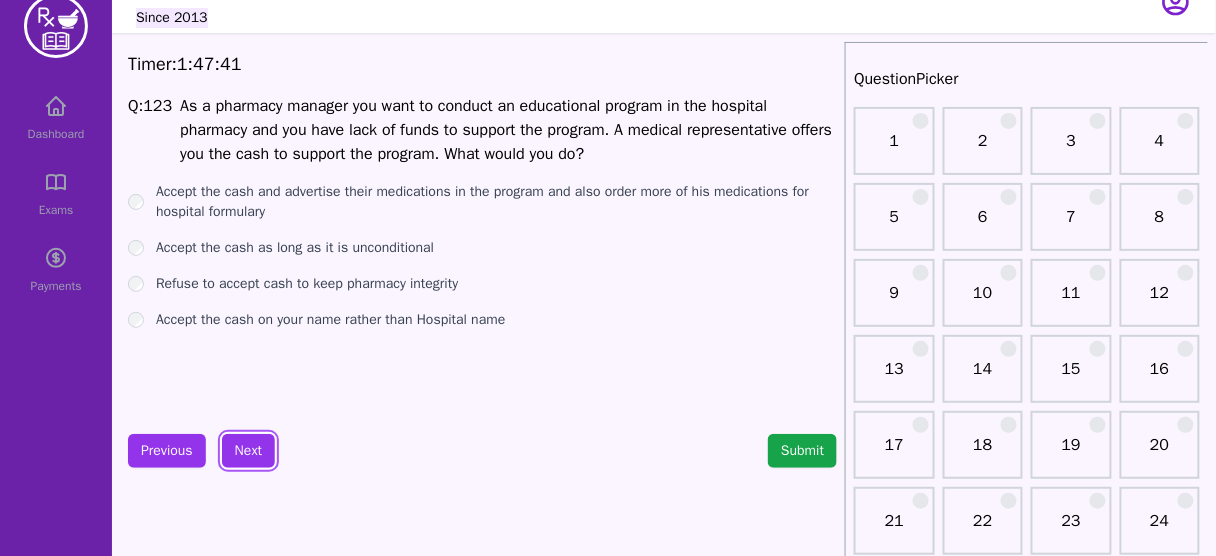 scroll, scrollTop: 33, scrollLeft: 0, axis: vertical 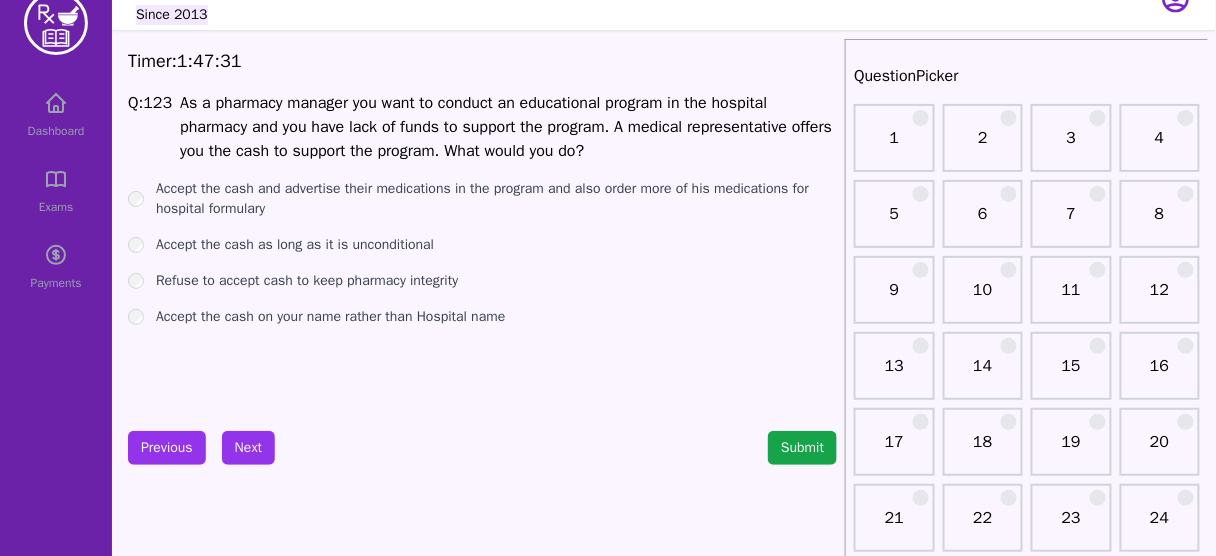 click on "Refuse to accept cash to keep pharmacy integrity" at bounding box center (307, 281) 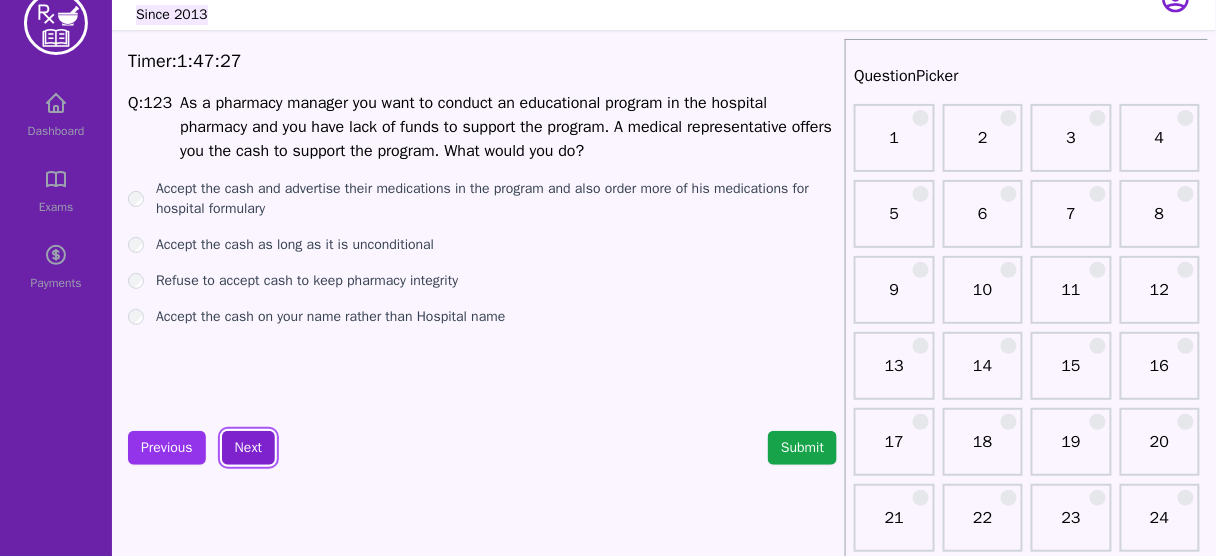 click on "Next" at bounding box center (248, 448) 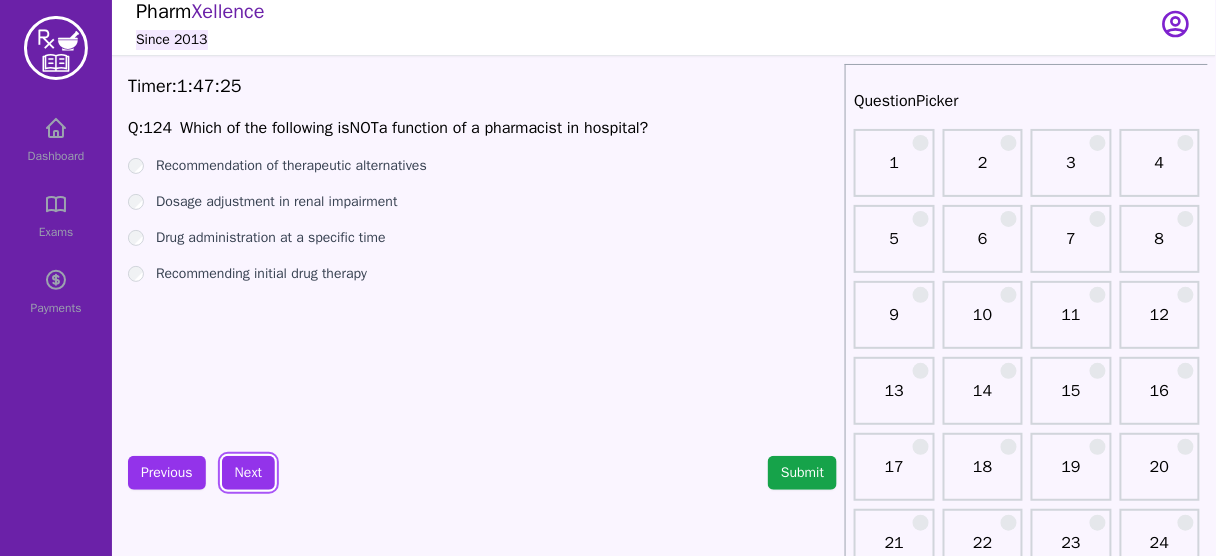 scroll, scrollTop: 0, scrollLeft: 0, axis: both 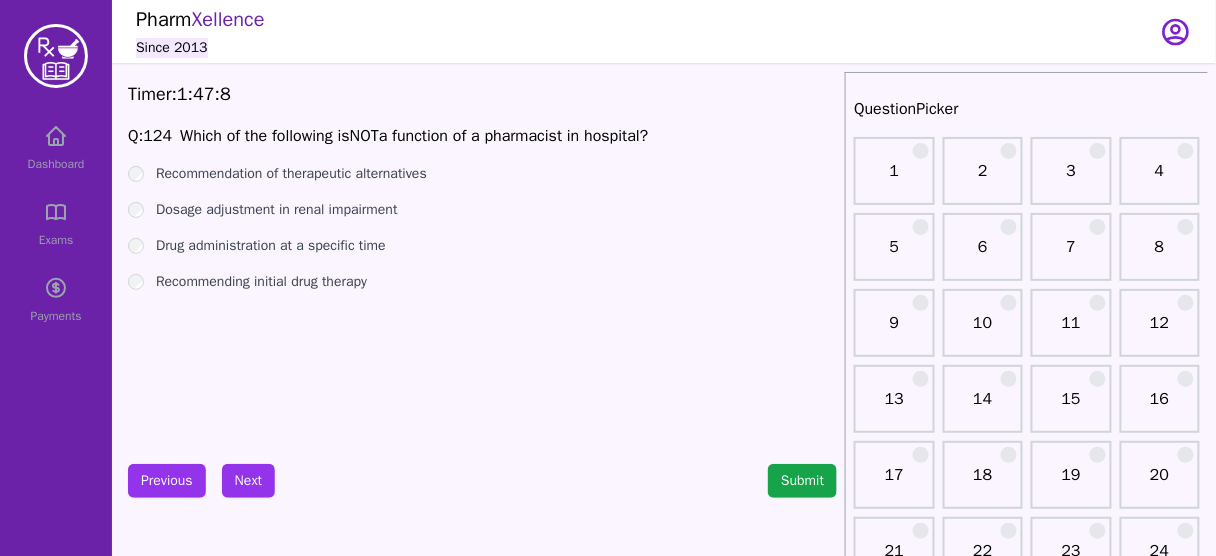 click on "Recommending initial drug therapy" at bounding box center (261, 282) 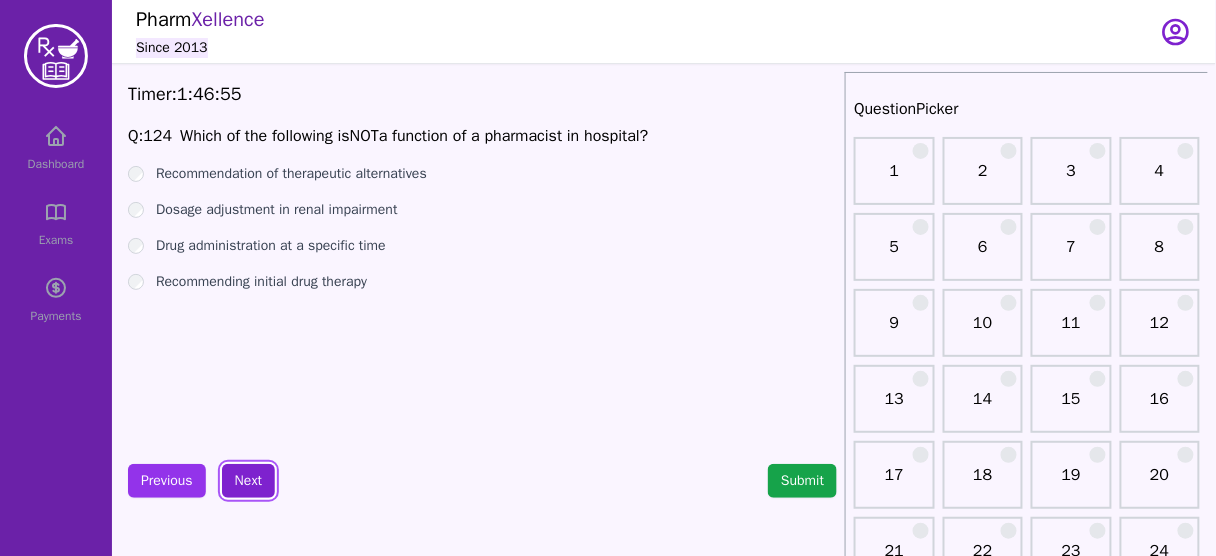 click on "Next" at bounding box center [248, 481] 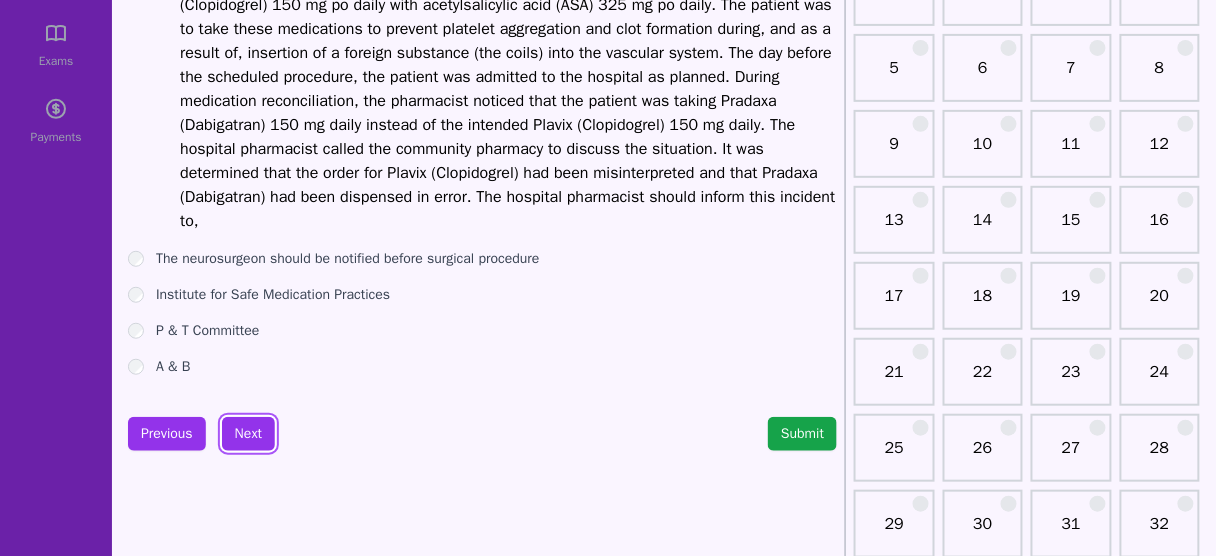 scroll, scrollTop: 181, scrollLeft: 0, axis: vertical 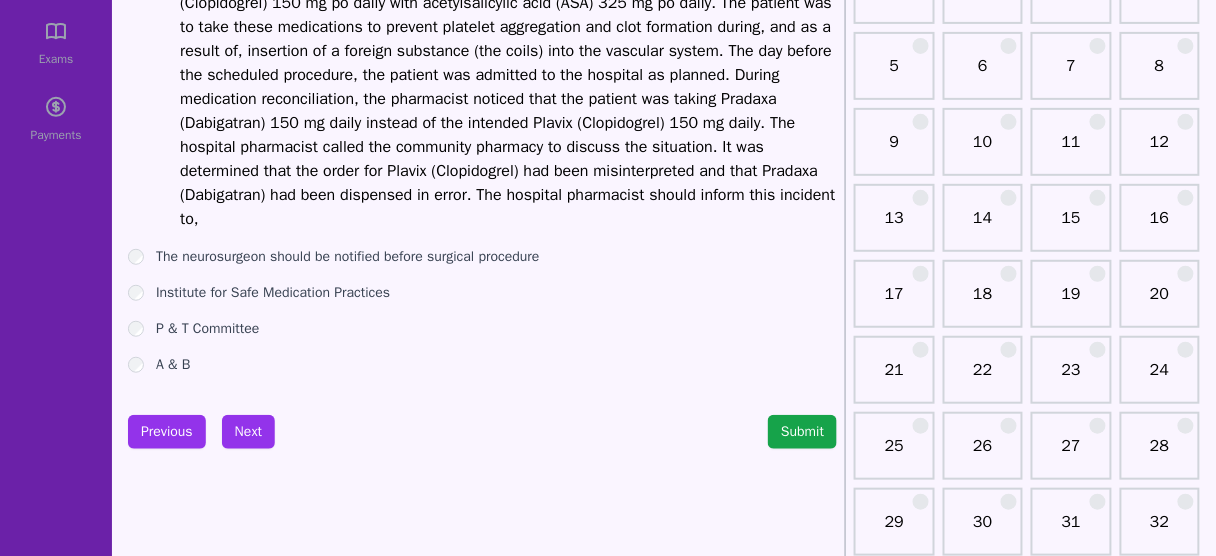 click on "A & B" at bounding box center (173, 365) 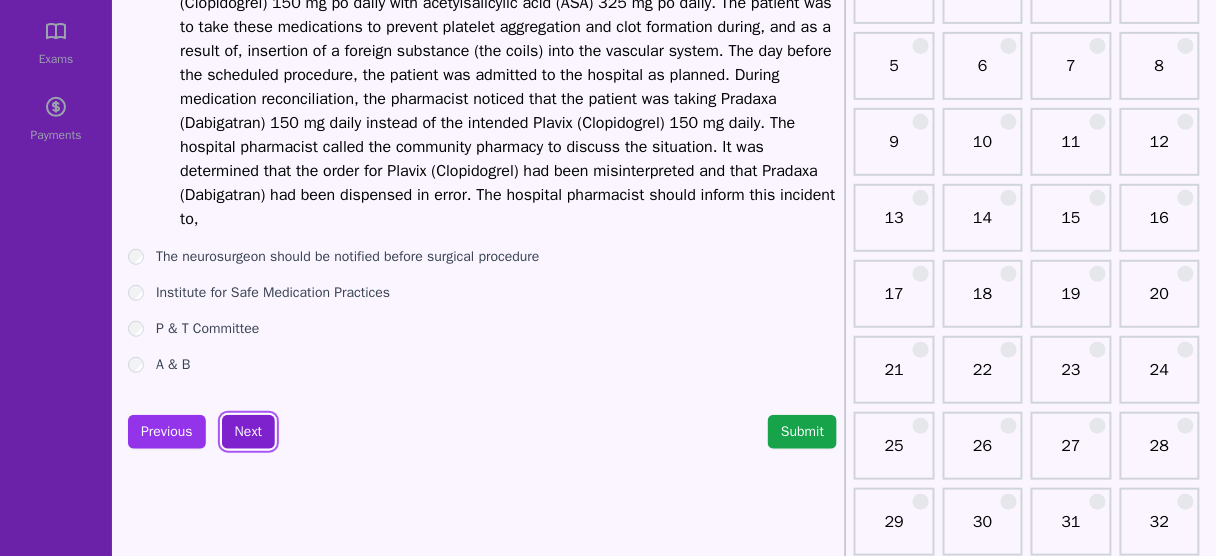 click on "Next" at bounding box center (248, 432) 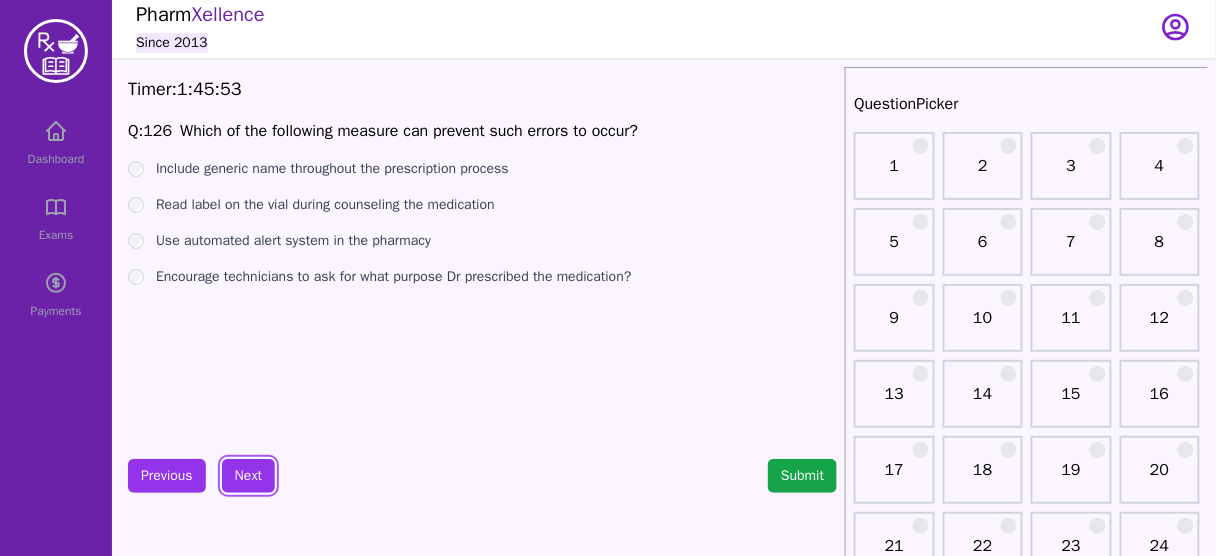 scroll, scrollTop: 6, scrollLeft: 0, axis: vertical 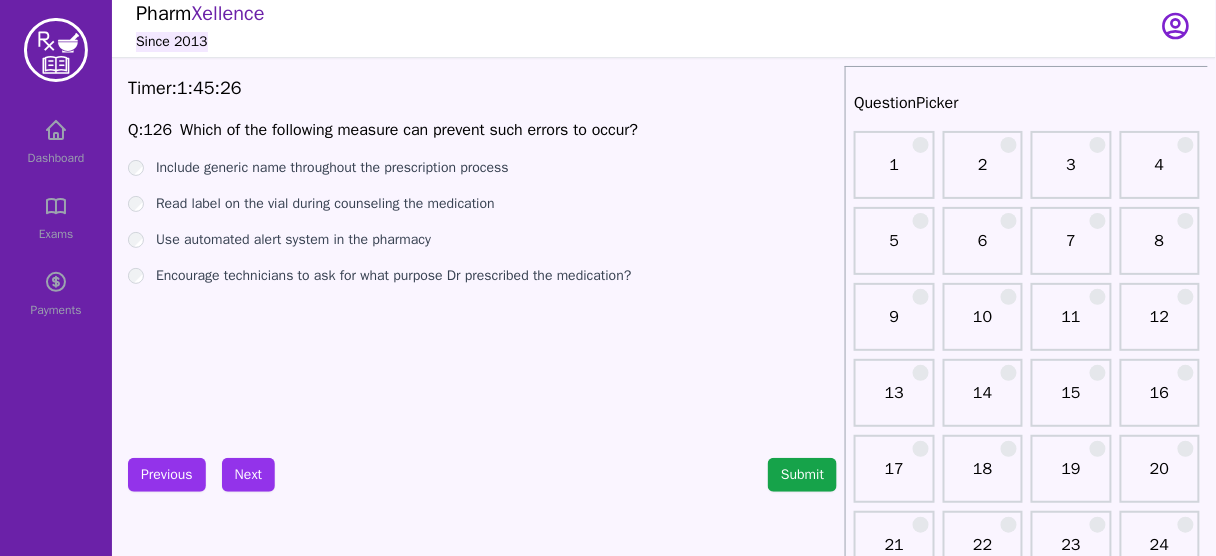 click on "Q: 126 Which of the following measure can prevent such errors to occur? Include generic name throughout the prescription process Read label on the vial during counseling the medication Use automated alert system in the pharmacy Encourage technicians to ask for what purpose Dr prescribed the medication?" at bounding box center (482, 268) 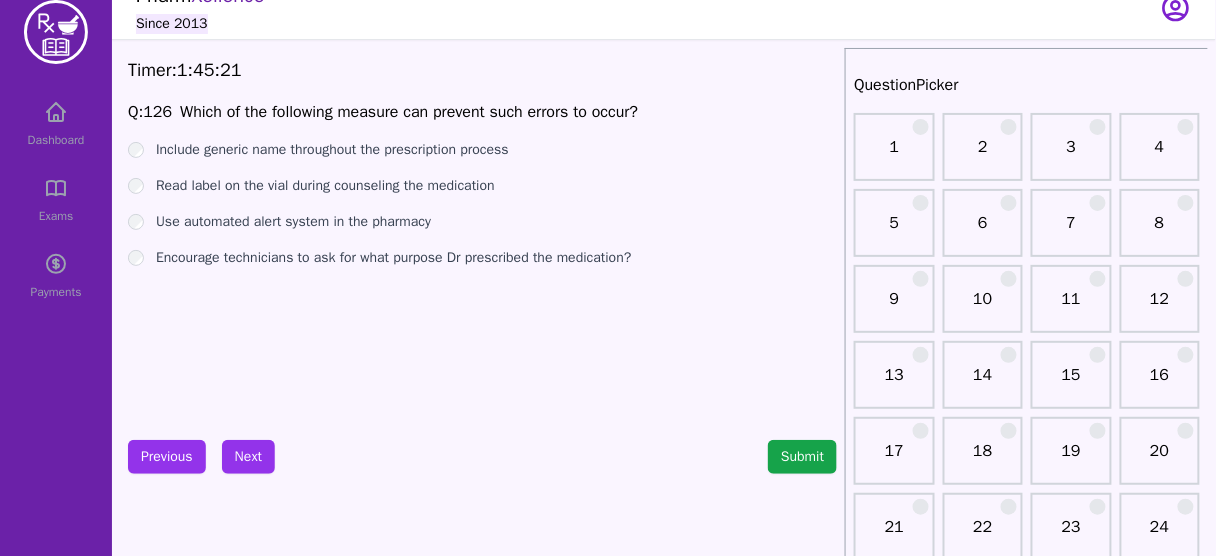 scroll, scrollTop: 28, scrollLeft: 0, axis: vertical 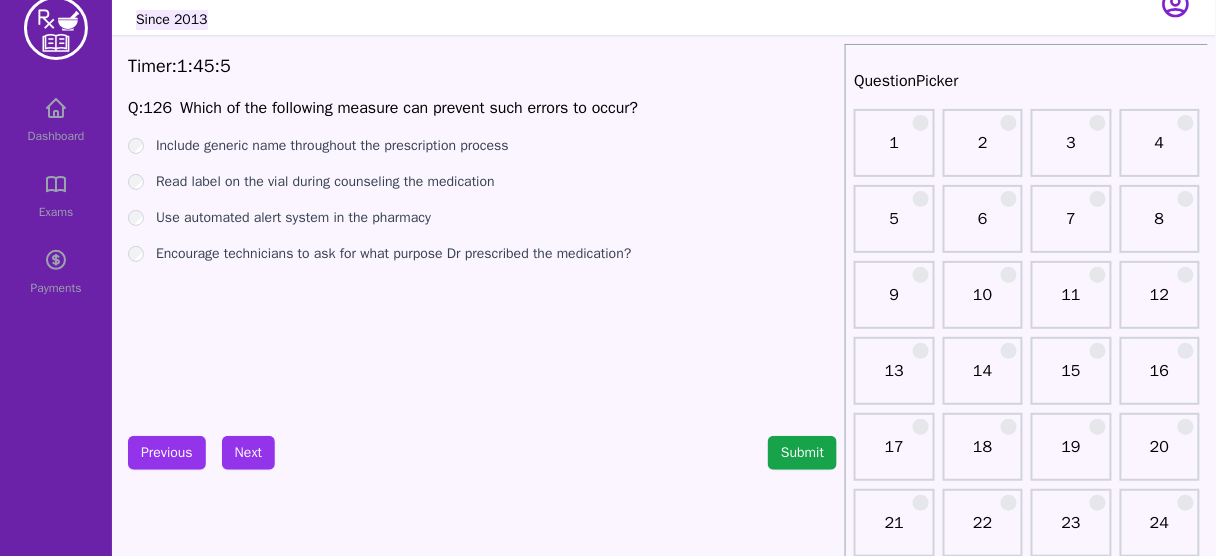 click on "Include generic name throughout the prescription process" at bounding box center [332, 146] 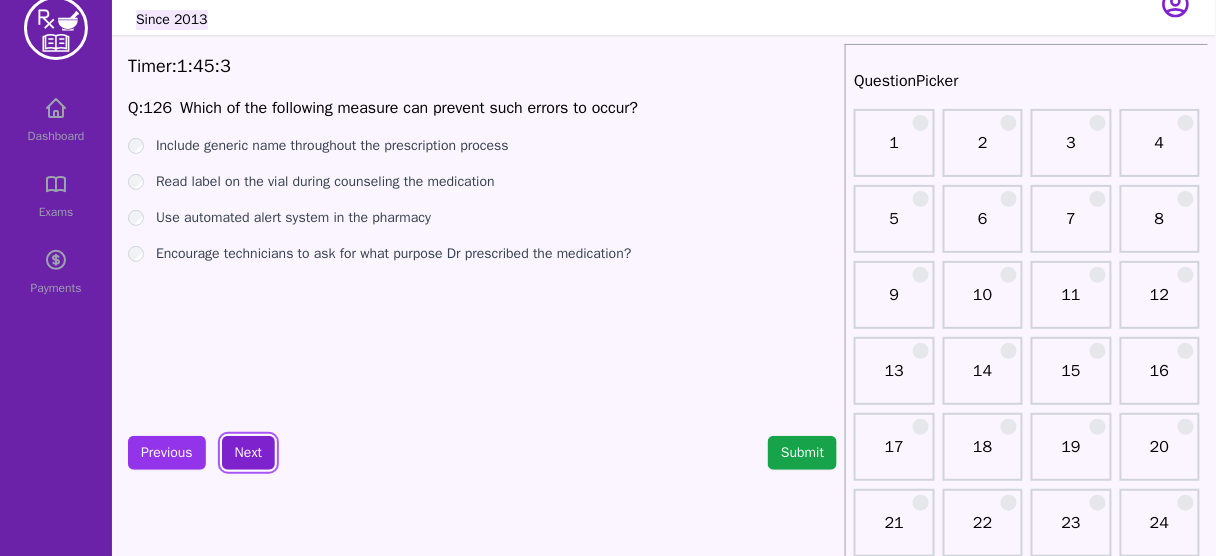 click on "Next" at bounding box center [248, 453] 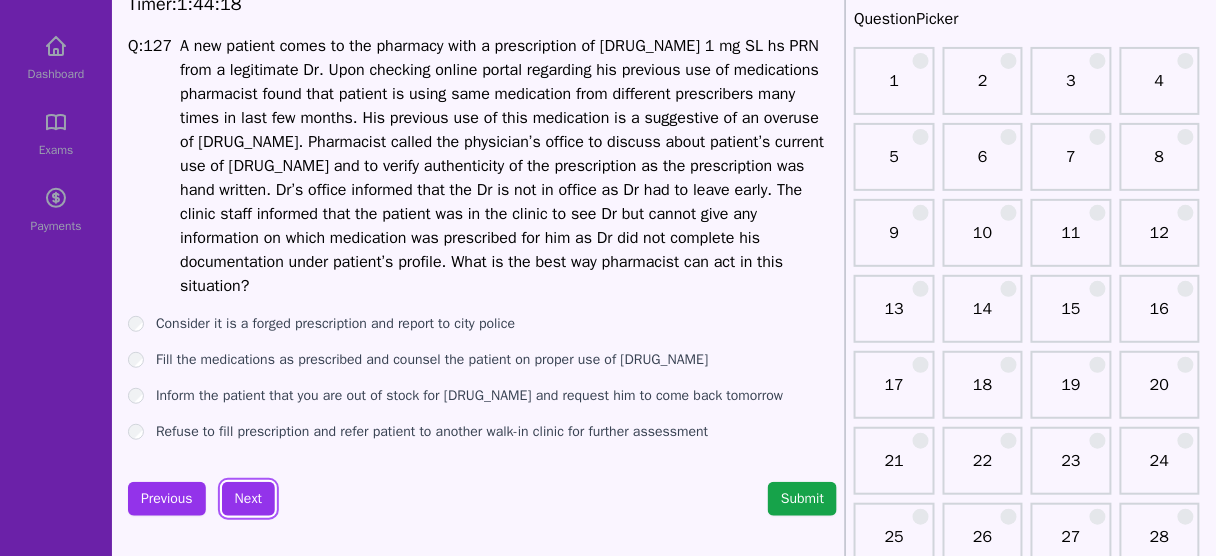 scroll, scrollTop: 88, scrollLeft: 0, axis: vertical 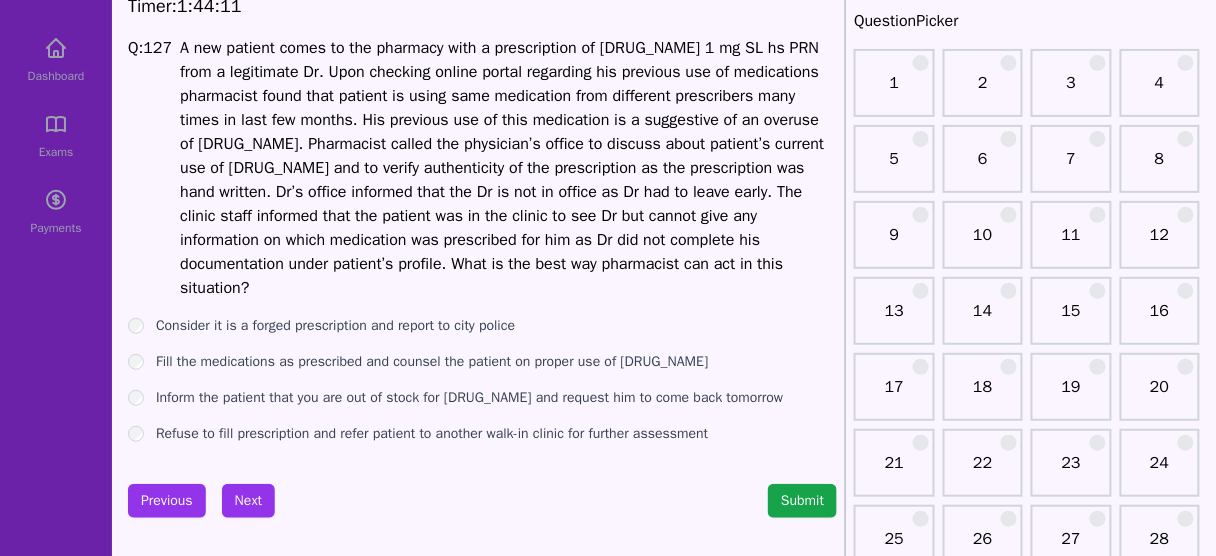 click on "Refuse to fill prescription and refer patient to another walk-in clinic for further assessment" at bounding box center [432, 434] 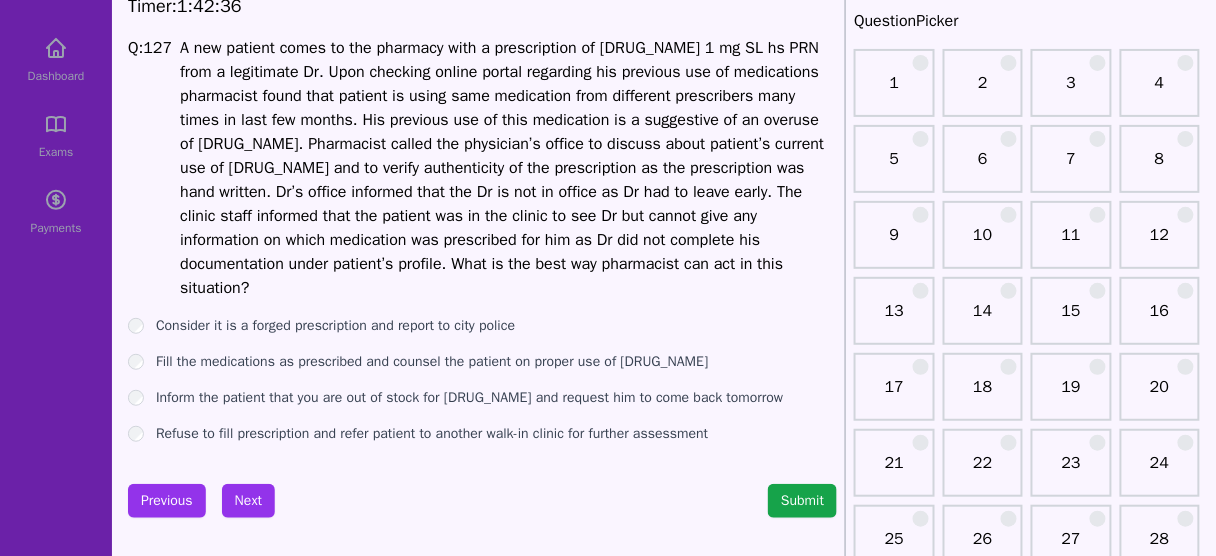 click on "Inform the patient that you are out of stock for [DRUG_NAME] and request him to come back tomorrow" at bounding box center (469, 398) 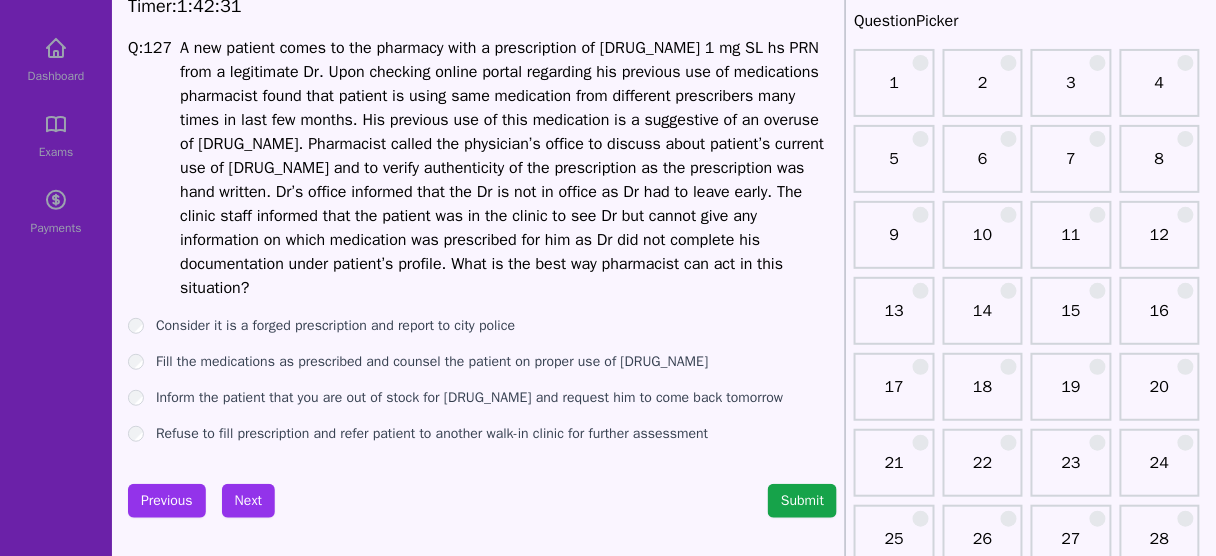 click on "Refuse to fill prescription and refer patient to another walk-in clinic for further assessment" at bounding box center [432, 434] 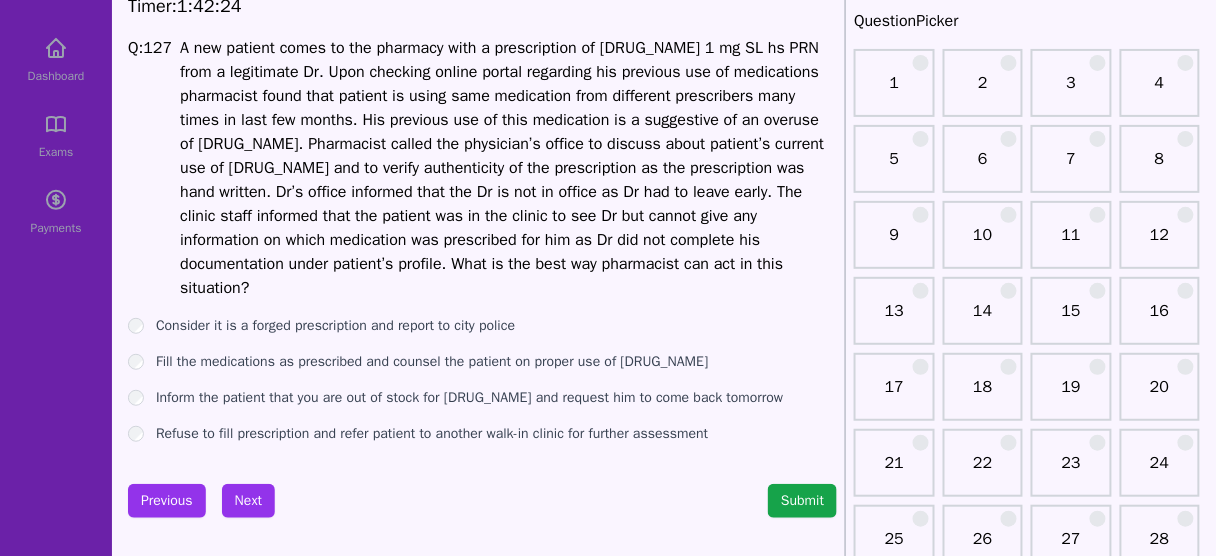 click on "Timer:  1 : 42 : 24 Q: 127 A new patient comes to the pharmacy with a prescription of Lorazepam 1 mg SL hs PRN from a legitimate Dr. Upon checking online portal regarding his previous use of medications pharmacist found that patient is using same medication from different prescribers many times in last few months. His previous use of this medication is a suggestive of an overuse of Lorazepam. Pharmacist called the physician’s office to discuss about patient’s current use of Lorazepam and to verify authenticity of the prescription as the prescription was hand written. Dr’s office informed that the Dr is not in office as Dr had to leave early. The clinic staff informed that the patient was in the clinic to see Dr but cannot give any information on which medication was prescribed for him as Dr did not complete his documentation under patient’s profile. What is the best way pharmacist can act in this situation? Consider it is a forged prescription and report to city police
Previous Next Submit" at bounding box center [482, 1992] 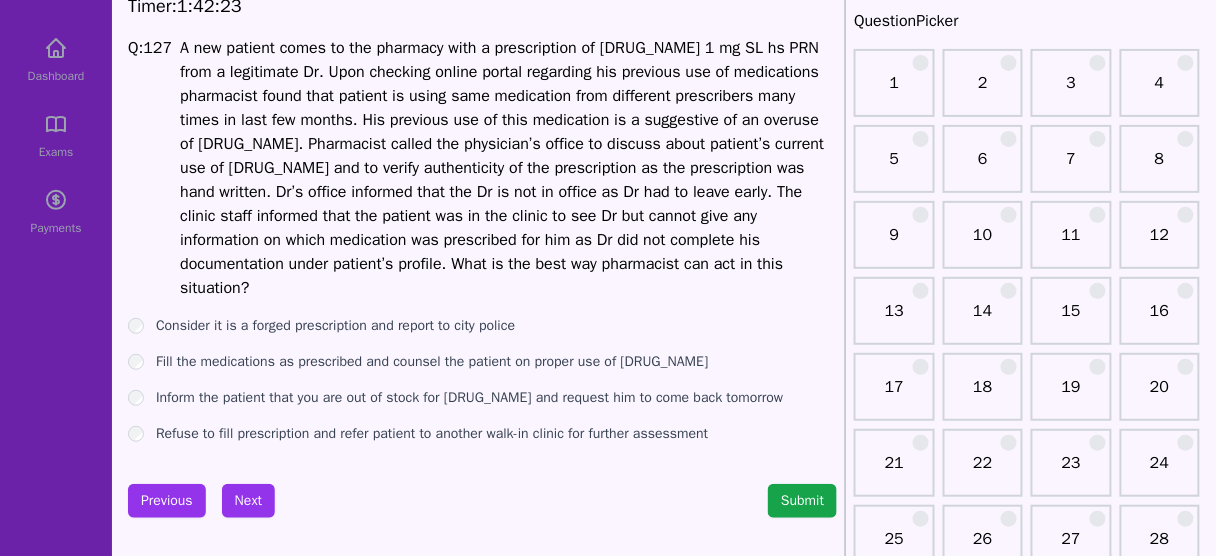 click on "Timer:  1 : 42 : 23 Q: 127 A new patient comes to the pharmacy with a prescription of [DRUG_NAME] 1 mg SL hs PRN from a legitimate Dr. Upon checking online portal regarding his previous use of medications pharmacist found that patient is using same medication from different prescribers many times in last few months. His previous use of this medication is a suggestive of an overuse of [DRUG_NAME]. Pharmacist called the physician’s office to discuss about patient’s current use of [DRUG_NAME] and to verify authenticity of the prescription as the prescription was hand written. Dr’s office informed that the Dr is not in office as Dr had to leave early. The clinic staff informed that the patient was in the clinic to see Dr but cannot give any information on which medication was prescribed for him as Dr did not complete his documentation under patient’s profile. What is the best way pharmacist can act in this situation? Consider it is a forged prescription and report to [CITY] police
Previous Next Submit" at bounding box center (482, 1992) 